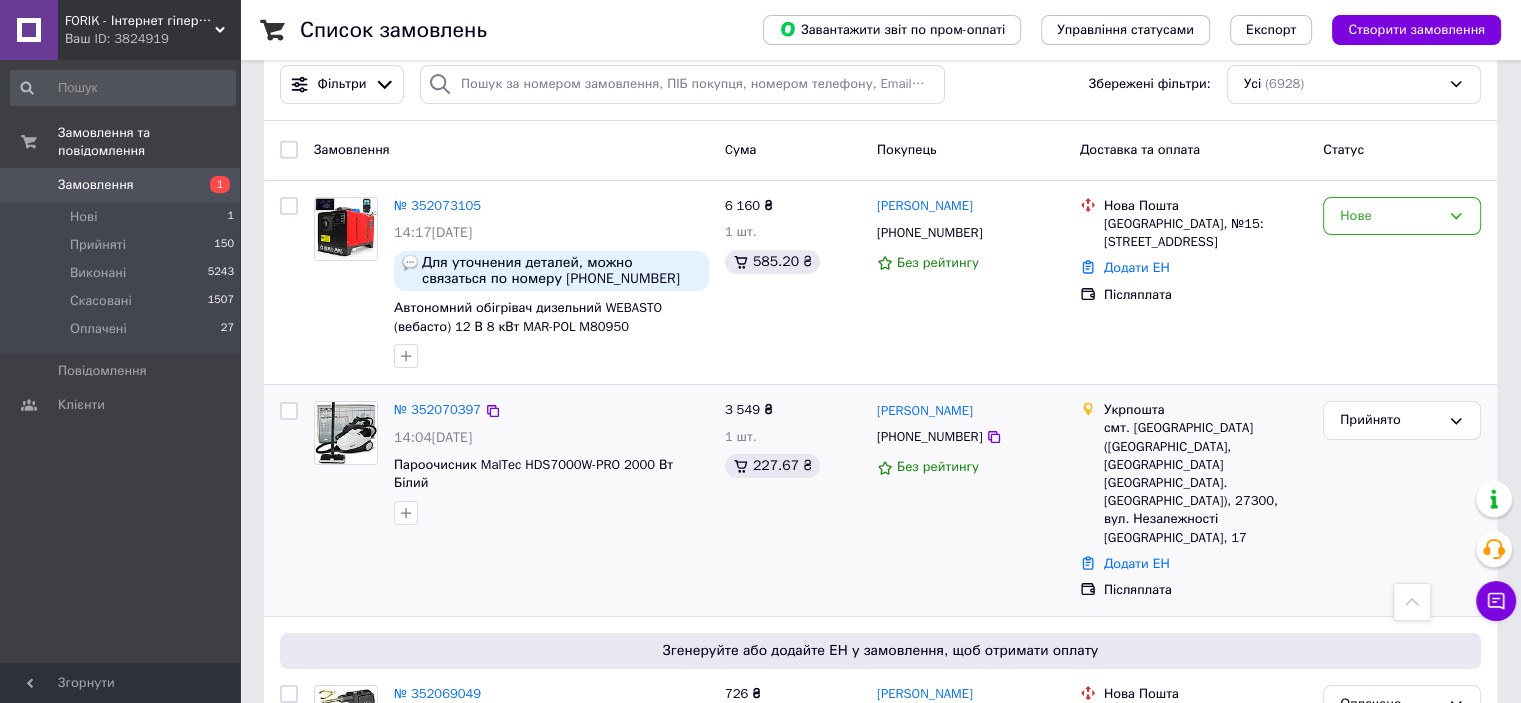 scroll, scrollTop: 0, scrollLeft: 0, axis: both 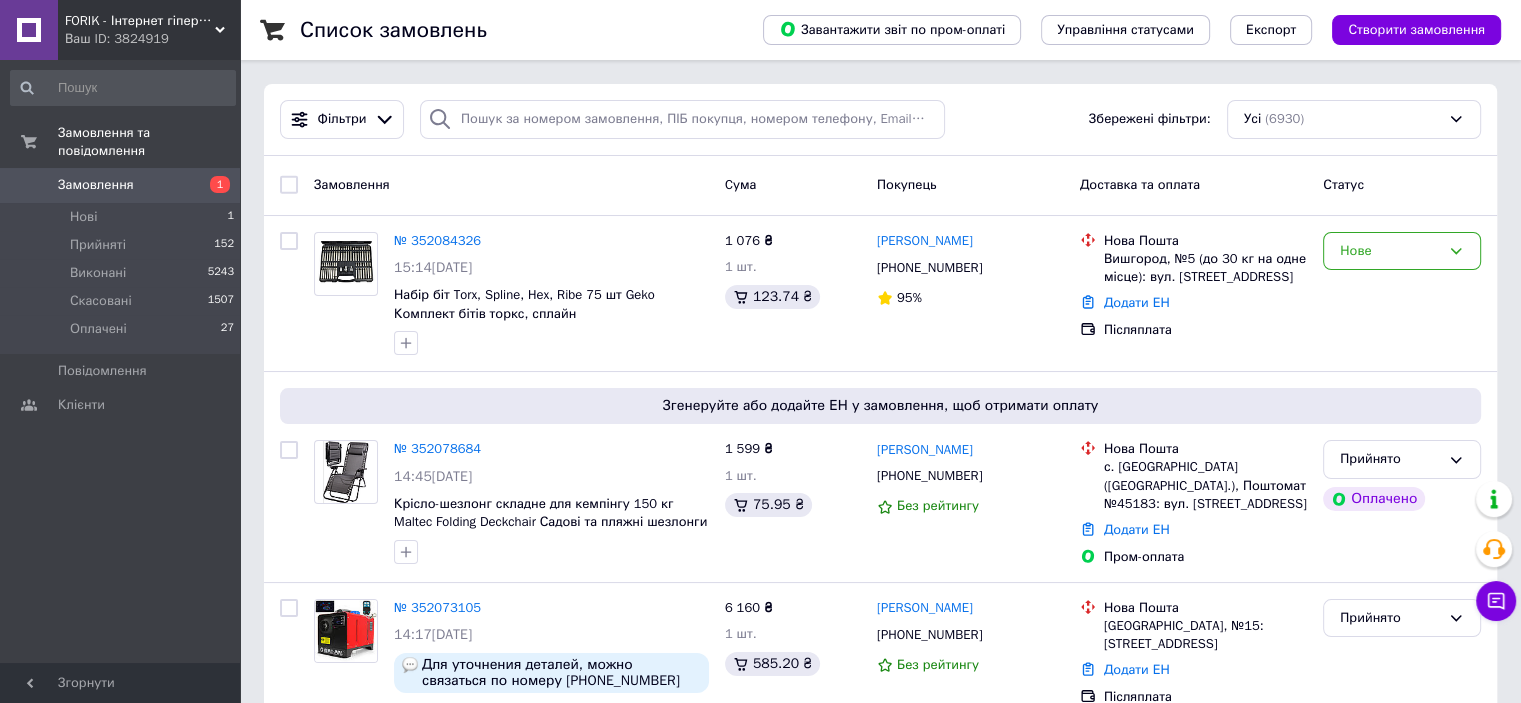click on "FORIK - Інтернет гіпермаркет" at bounding box center (140, 21) 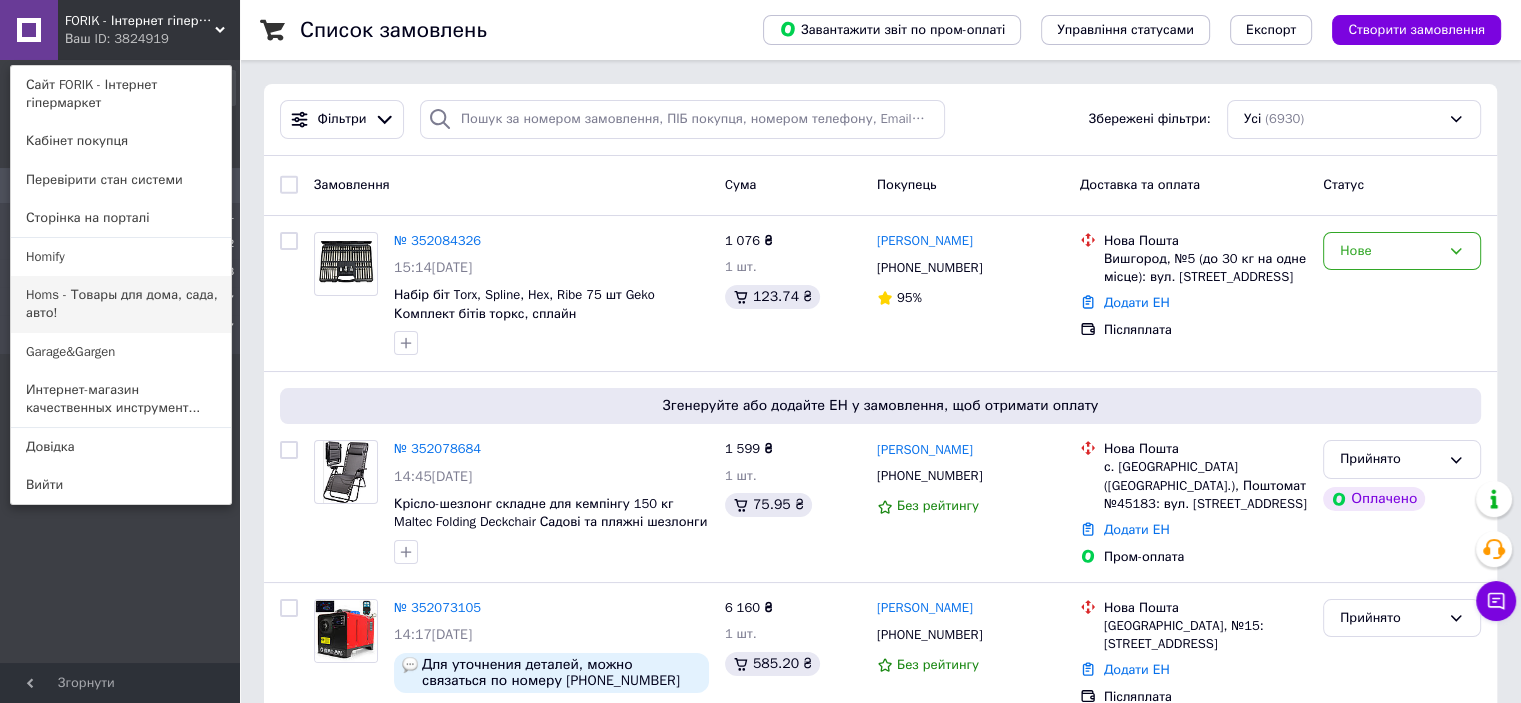 click on "Homs - Товары для дома, сада, авто!" at bounding box center (121, 304) 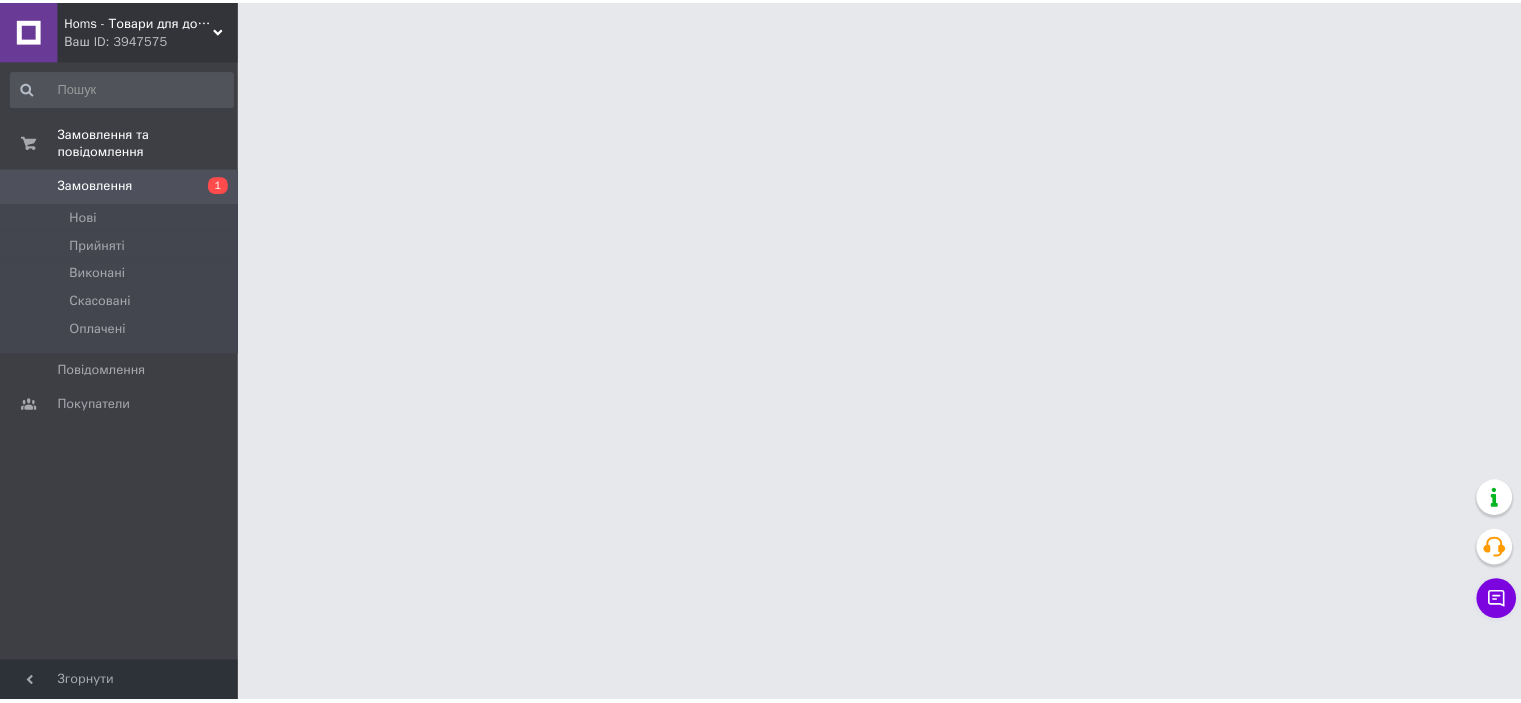 scroll, scrollTop: 0, scrollLeft: 0, axis: both 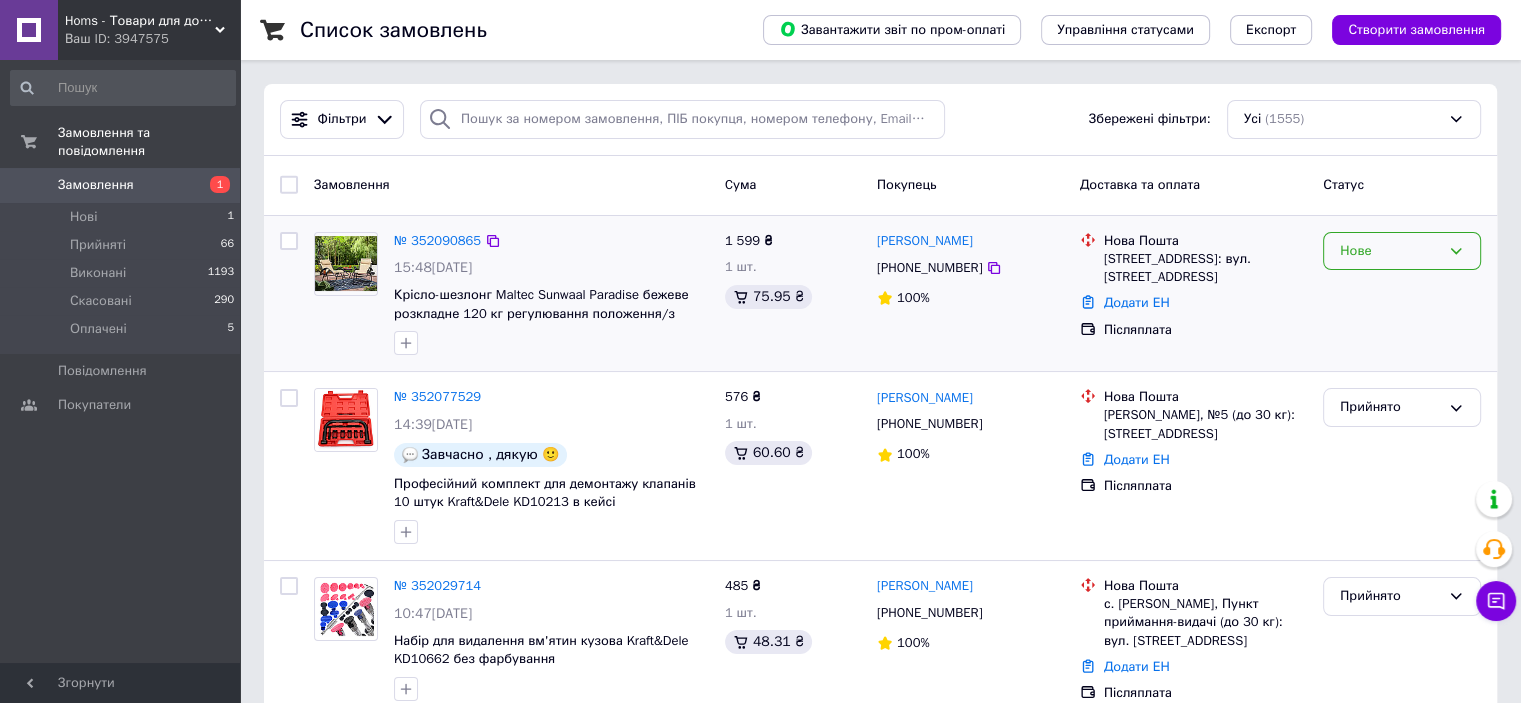 click on "Нове" at bounding box center (1390, 251) 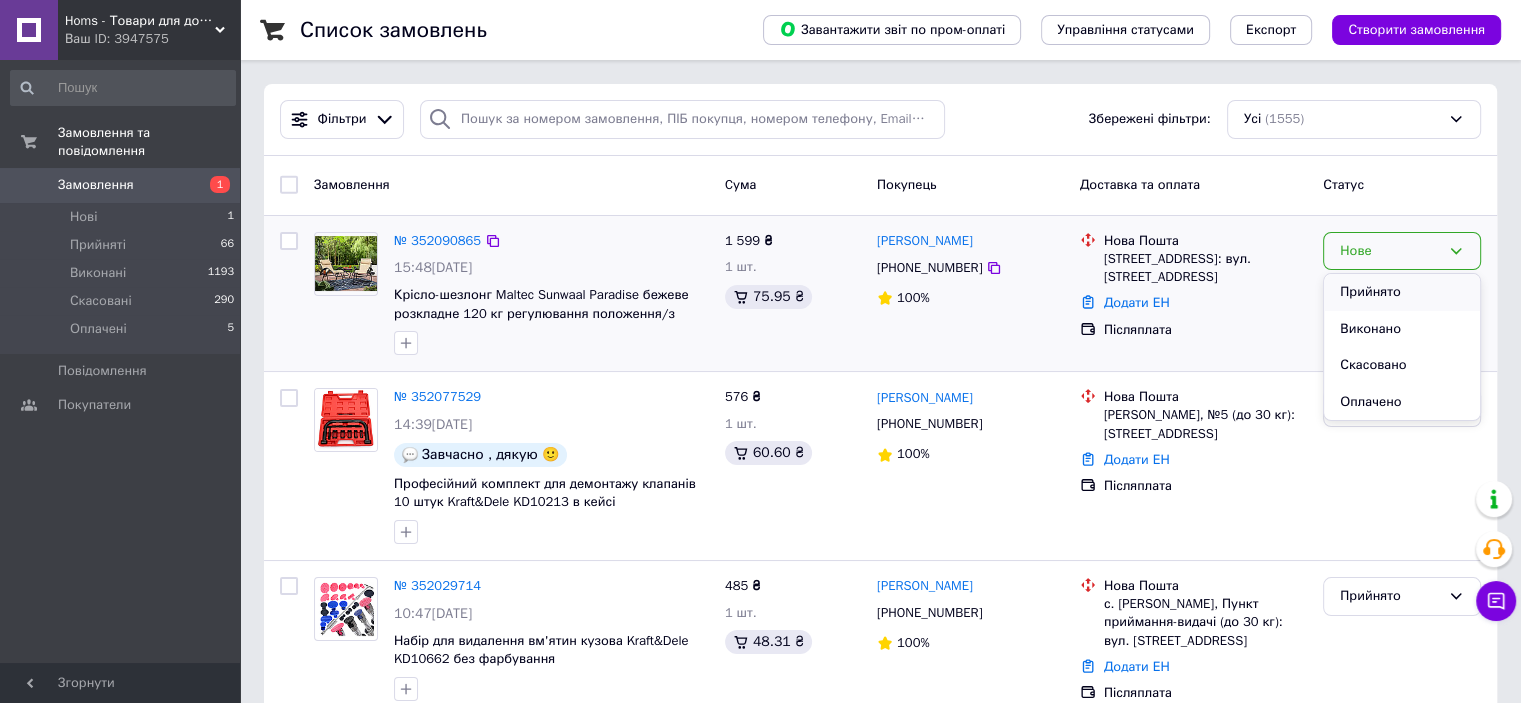 click on "Прийнято" at bounding box center [1402, 292] 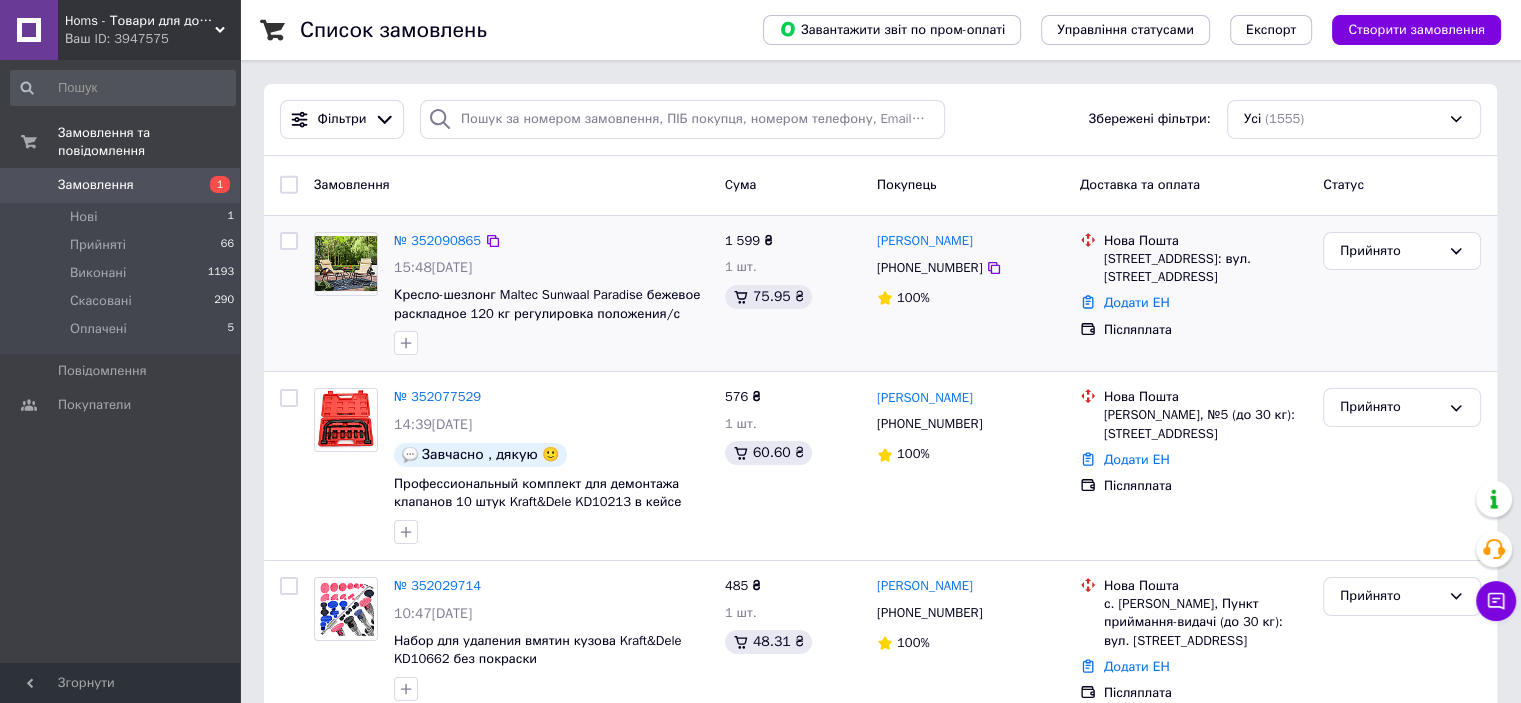 click on "Ваш ID: 3947575" at bounding box center [152, 39] 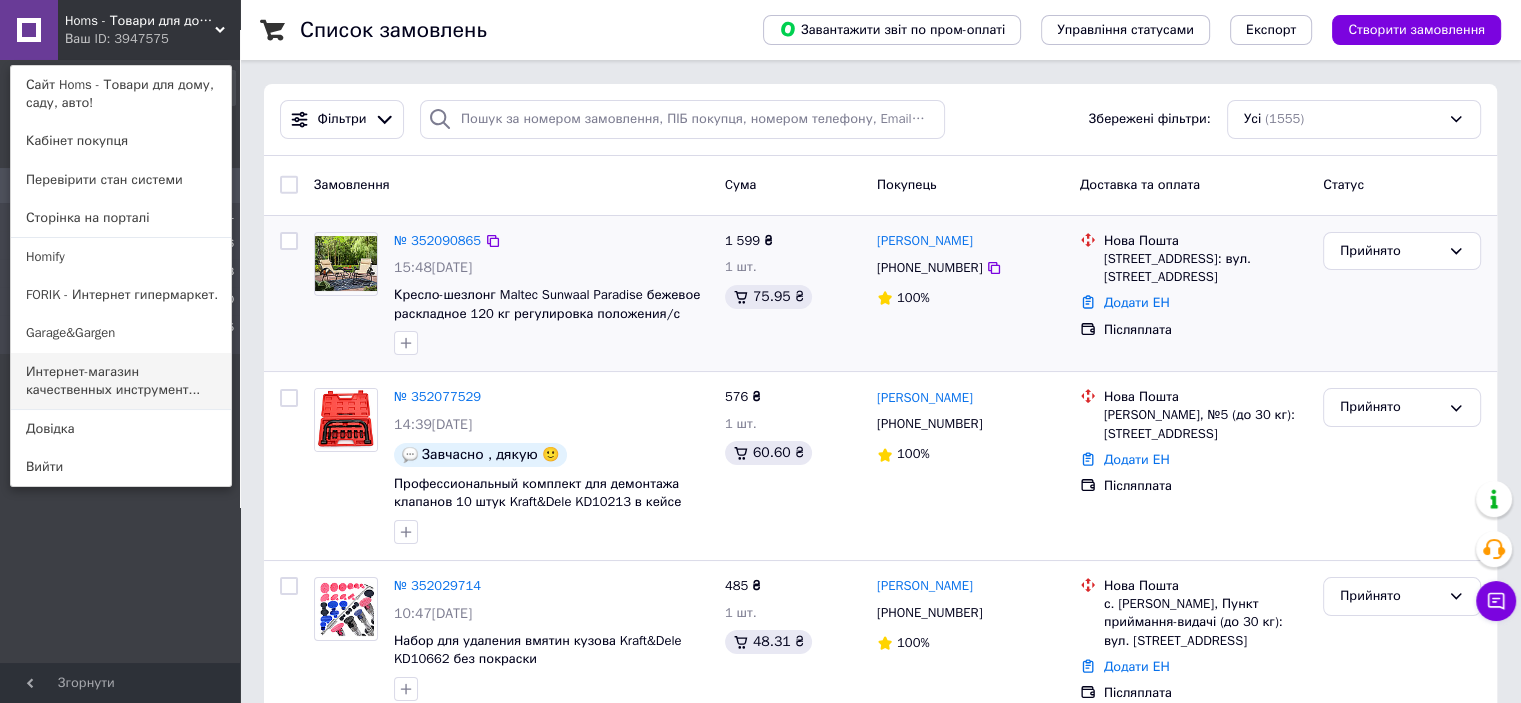 click on "Интернет-магазин качественных инструмент..." at bounding box center (121, 381) 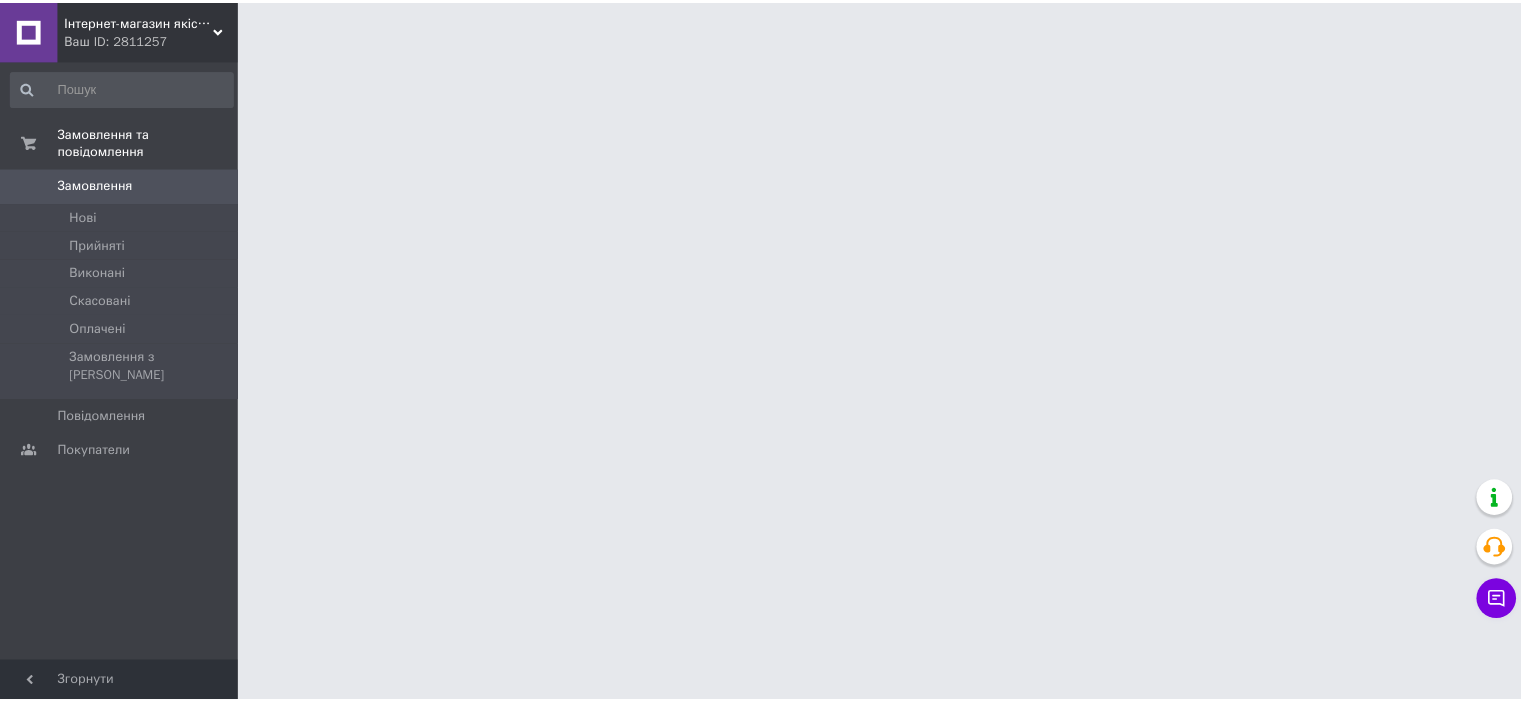 scroll, scrollTop: 0, scrollLeft: 0, axis: both 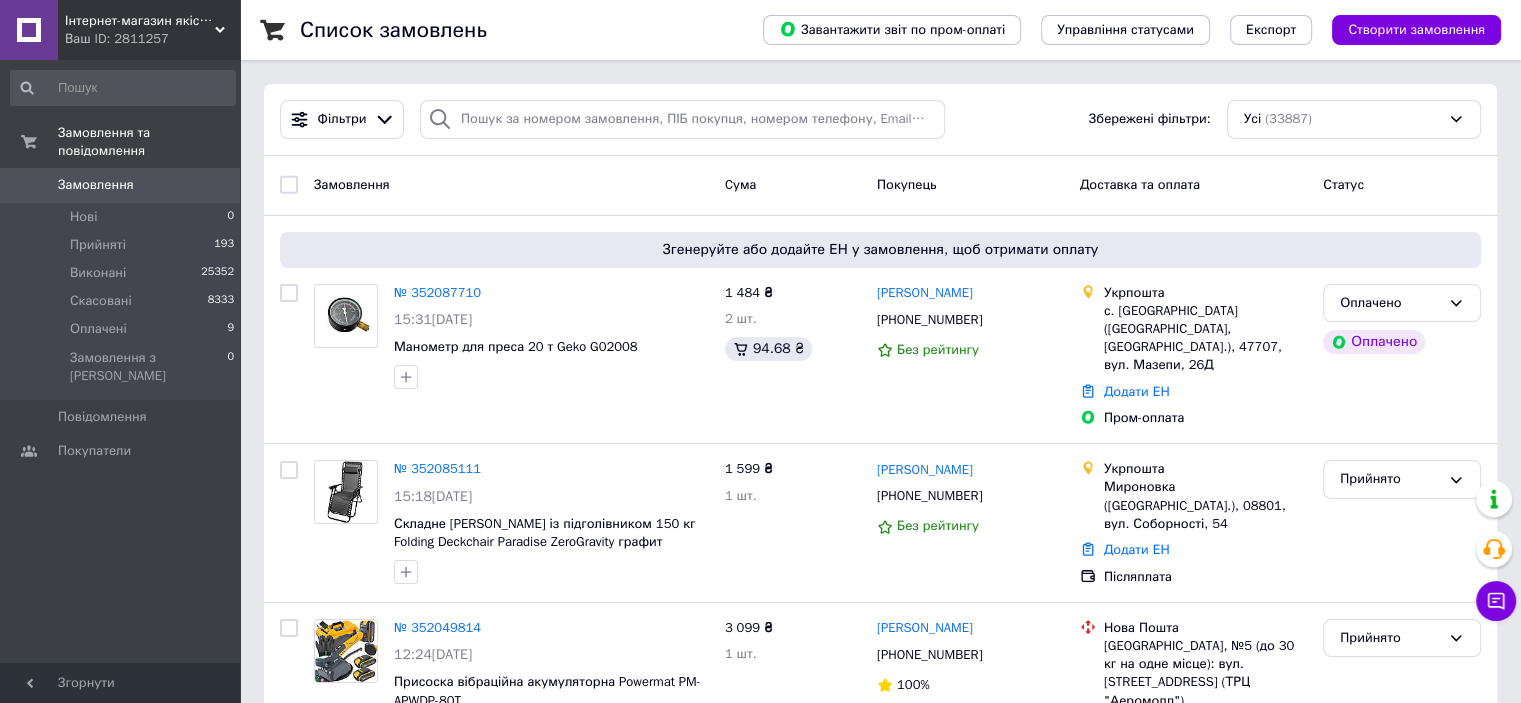 click on "Інтернет-магазин якісних інструментів ''VERFO''" at bounding box center [140, 21] 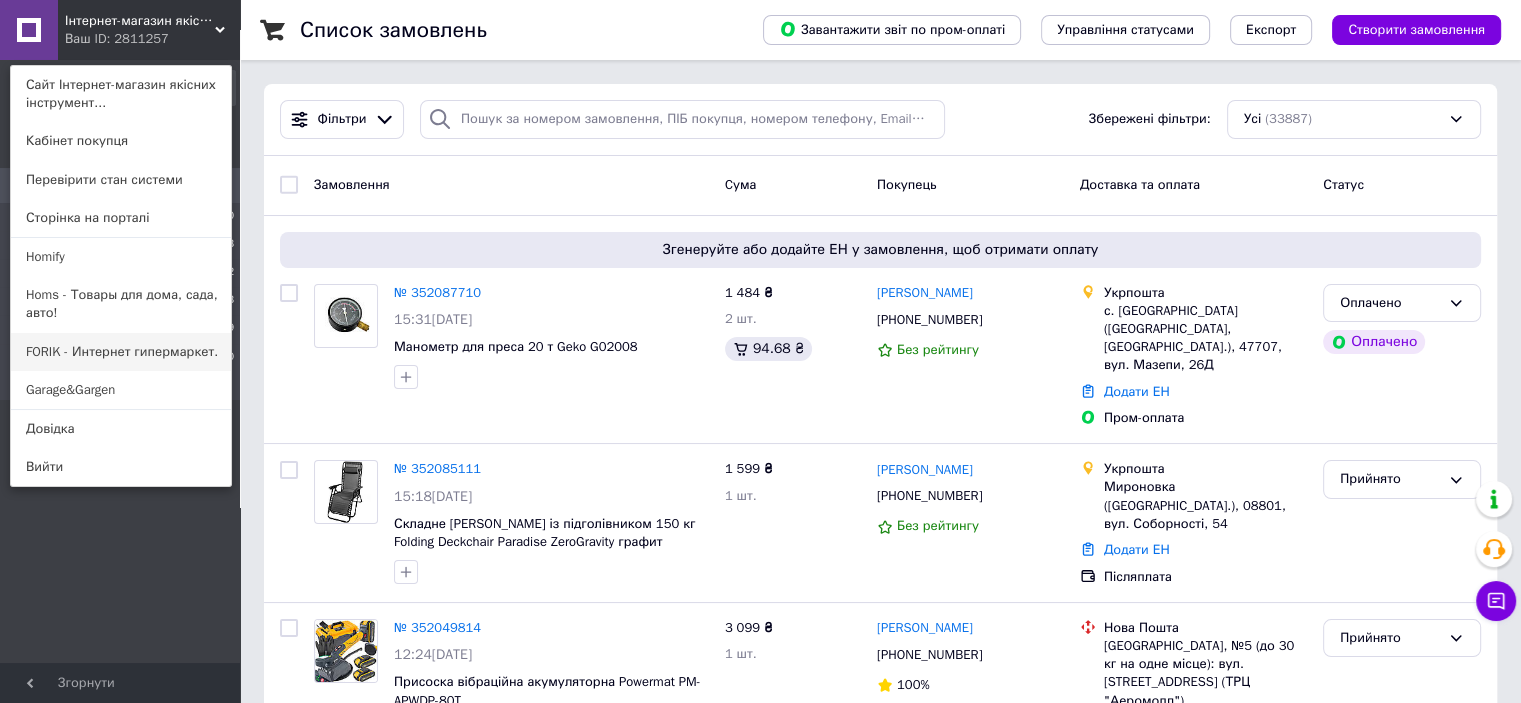 click on "FORIK - Интернет гипермаркет." at bounding box center (121, 352) 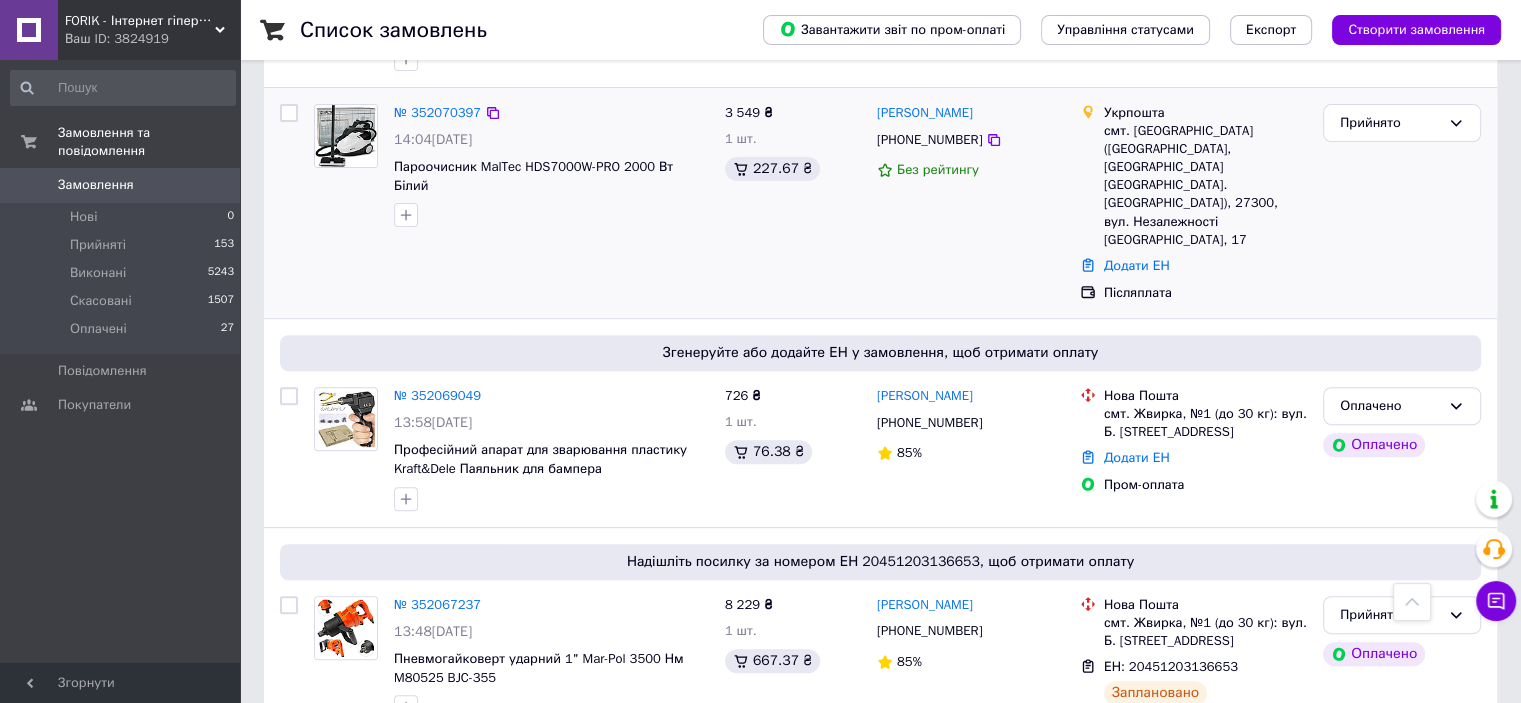 scroll, scrollTop: 800, scrollLeft: 0, axis: vertical 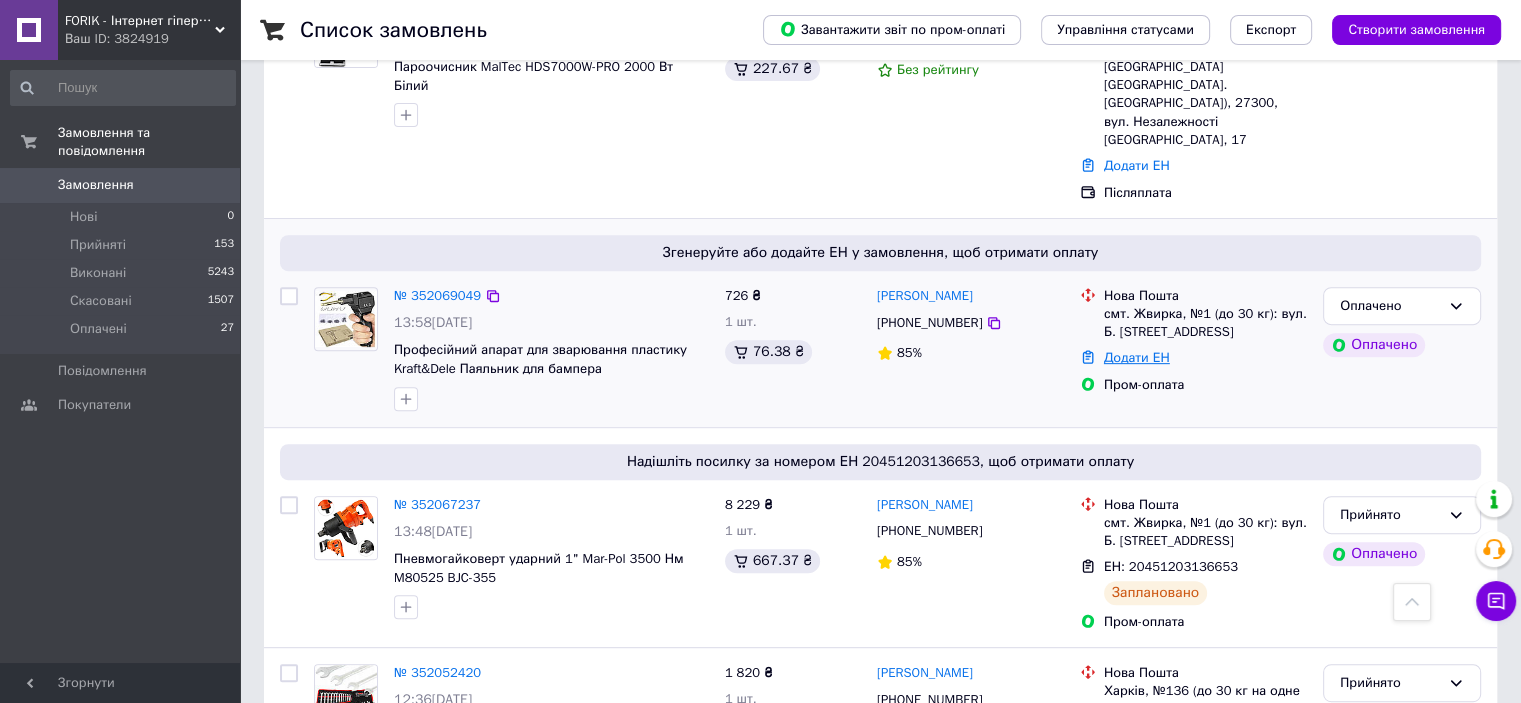 click on "Додати ЕН" at bounding box center [1137, 357] 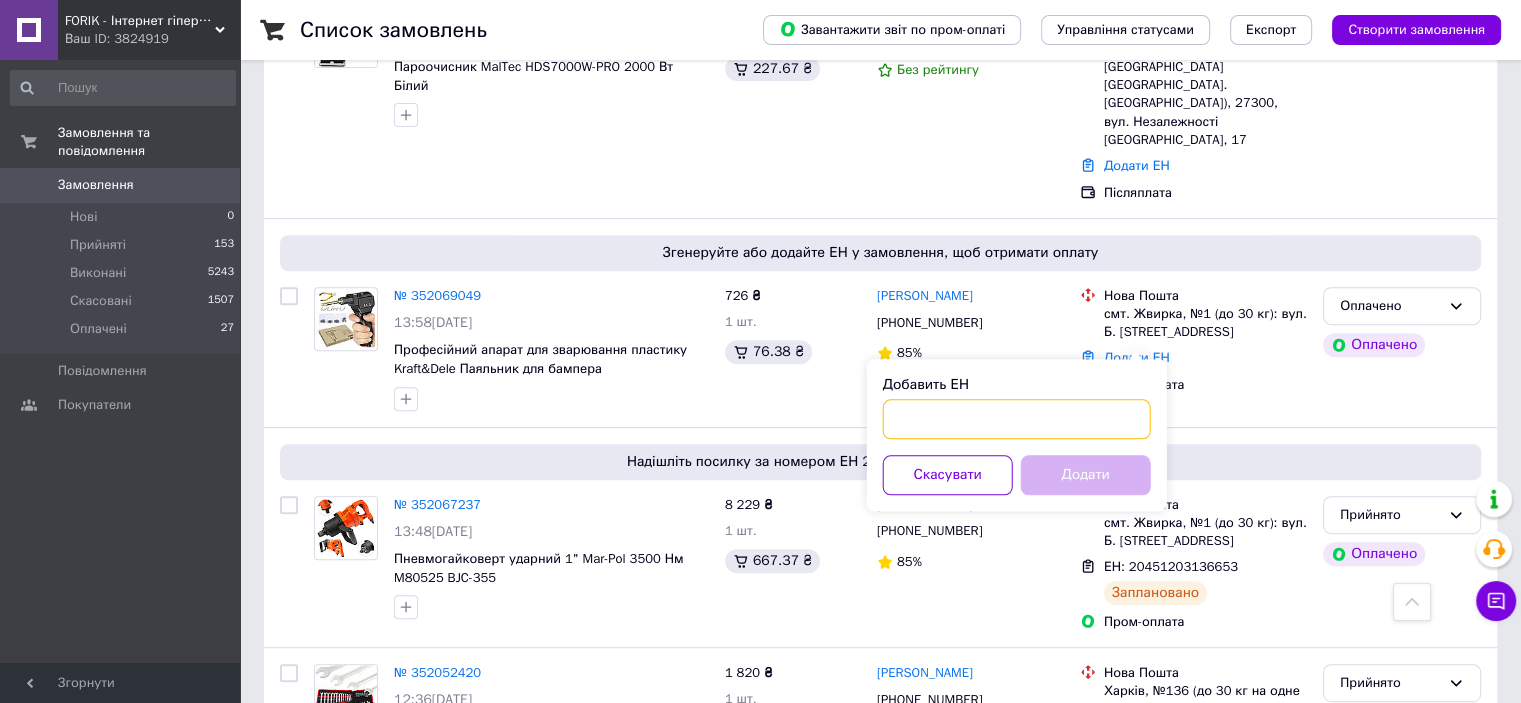 click on "Добавить ЕН" at bounding box center (1017, 419) 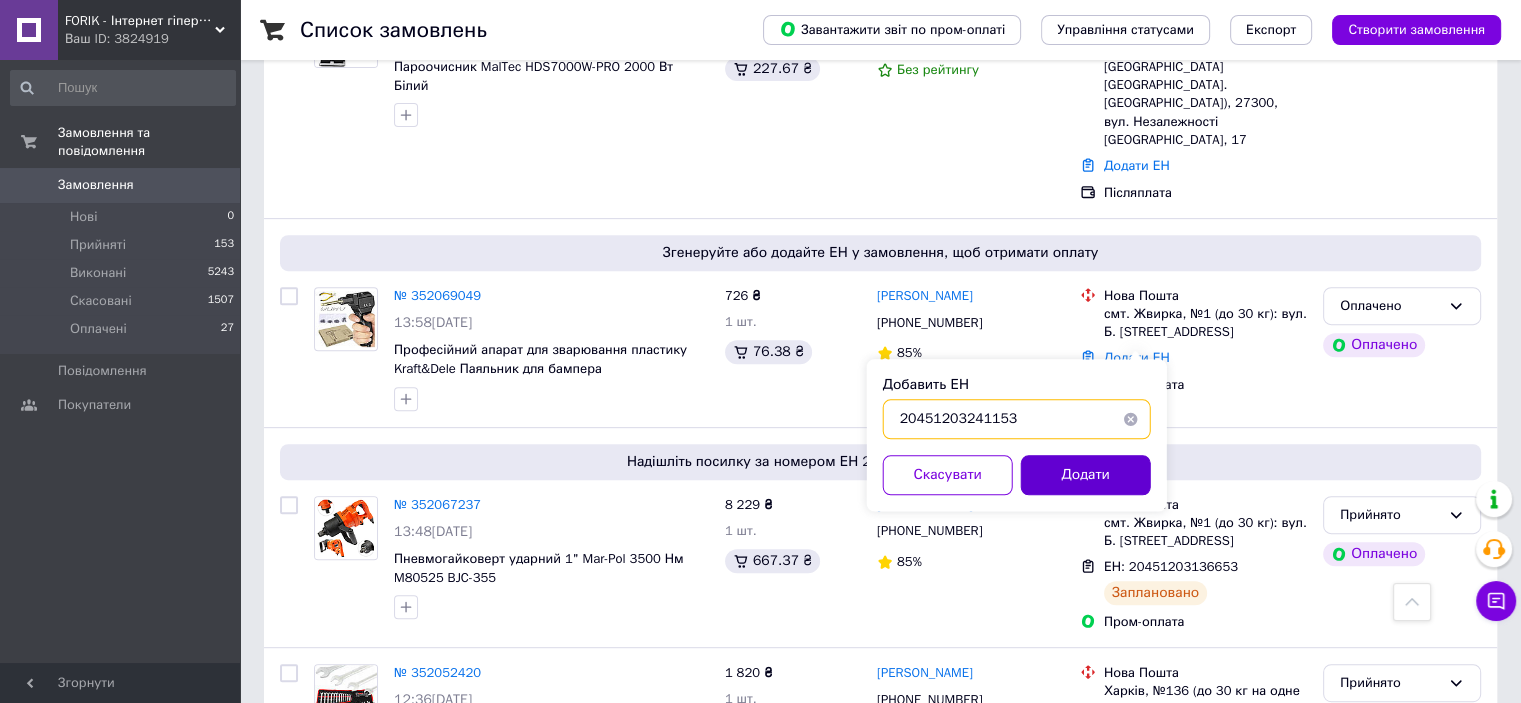 type on "20451203241153" 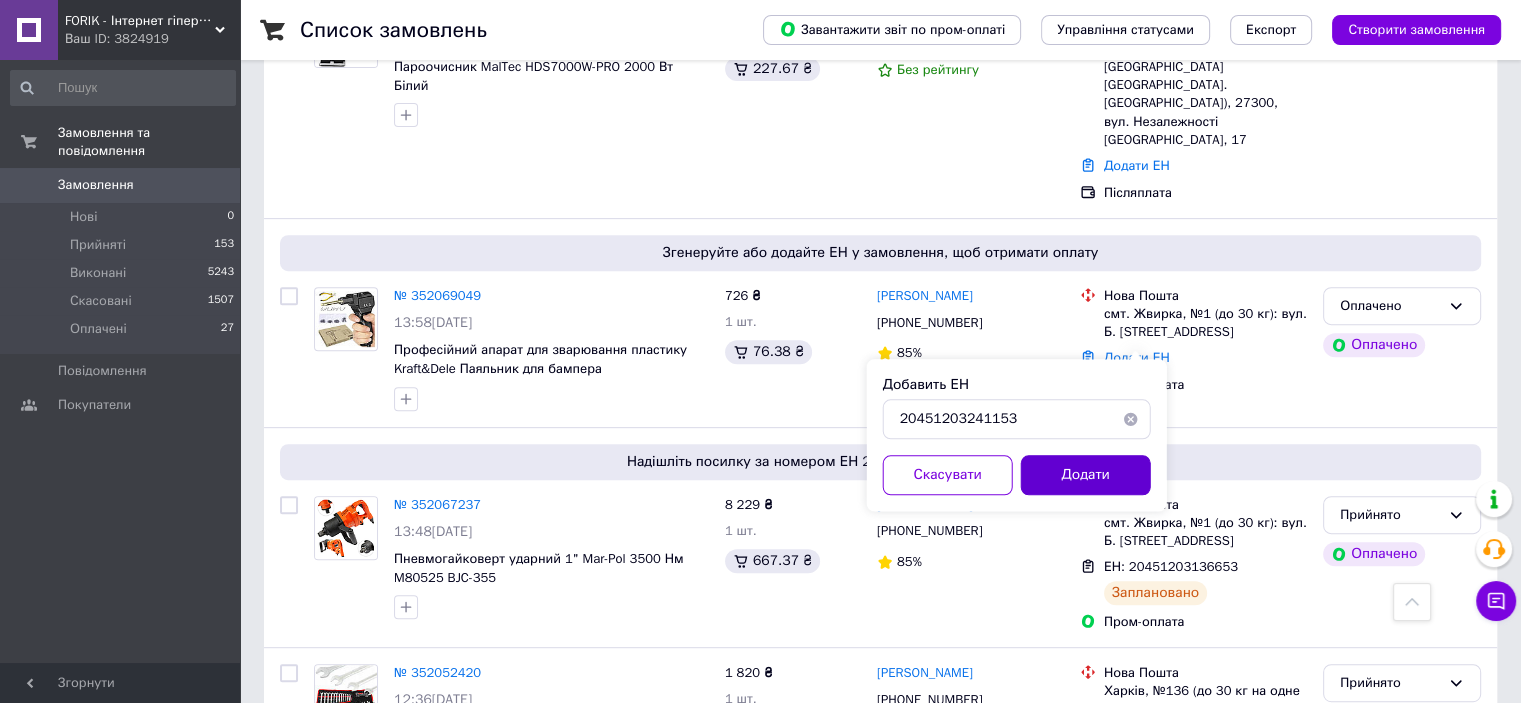 click on "Додати" at bounding box center [1086, 475] 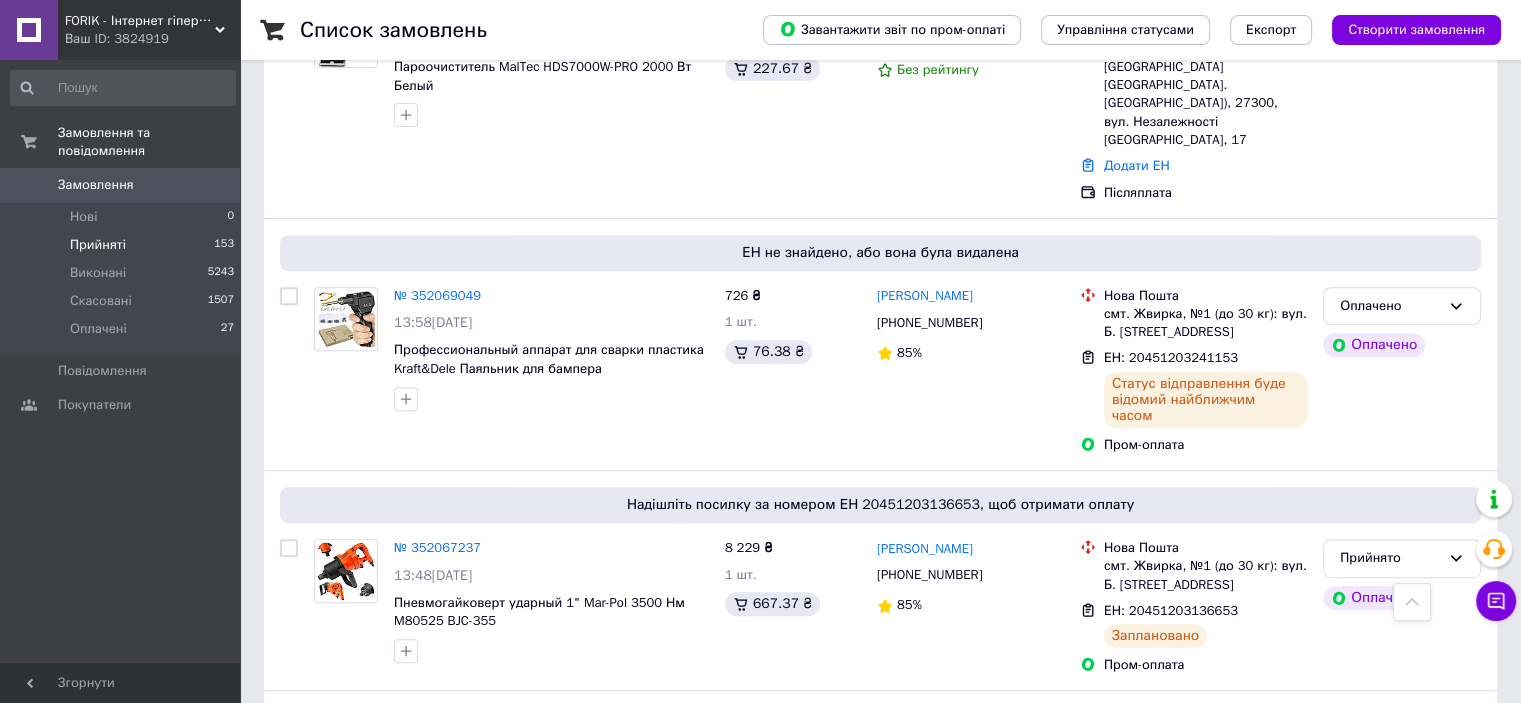 click on "Прийняті 153" at bounding box center (123, 245) 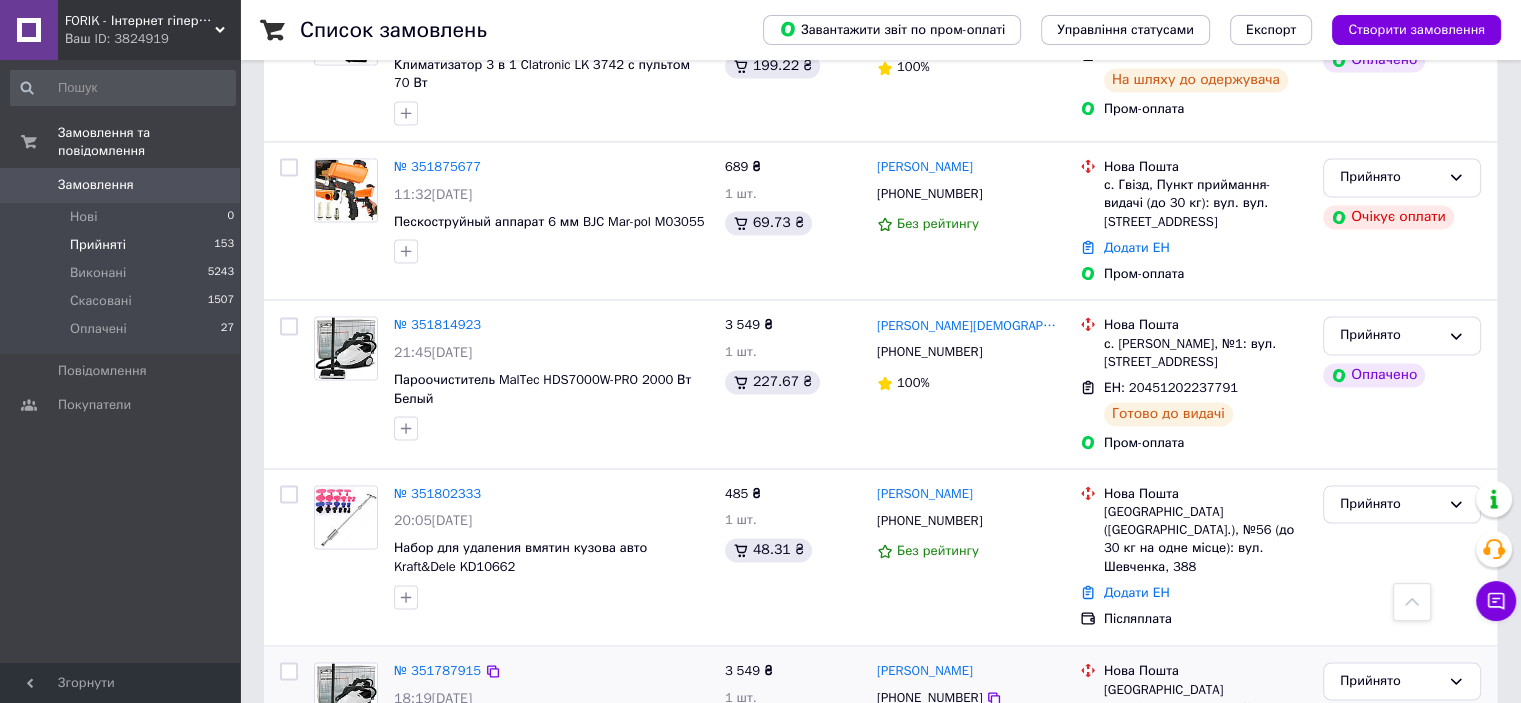 scroll, scrollTop: 3178, scrollLeft: 0, axis: vertical 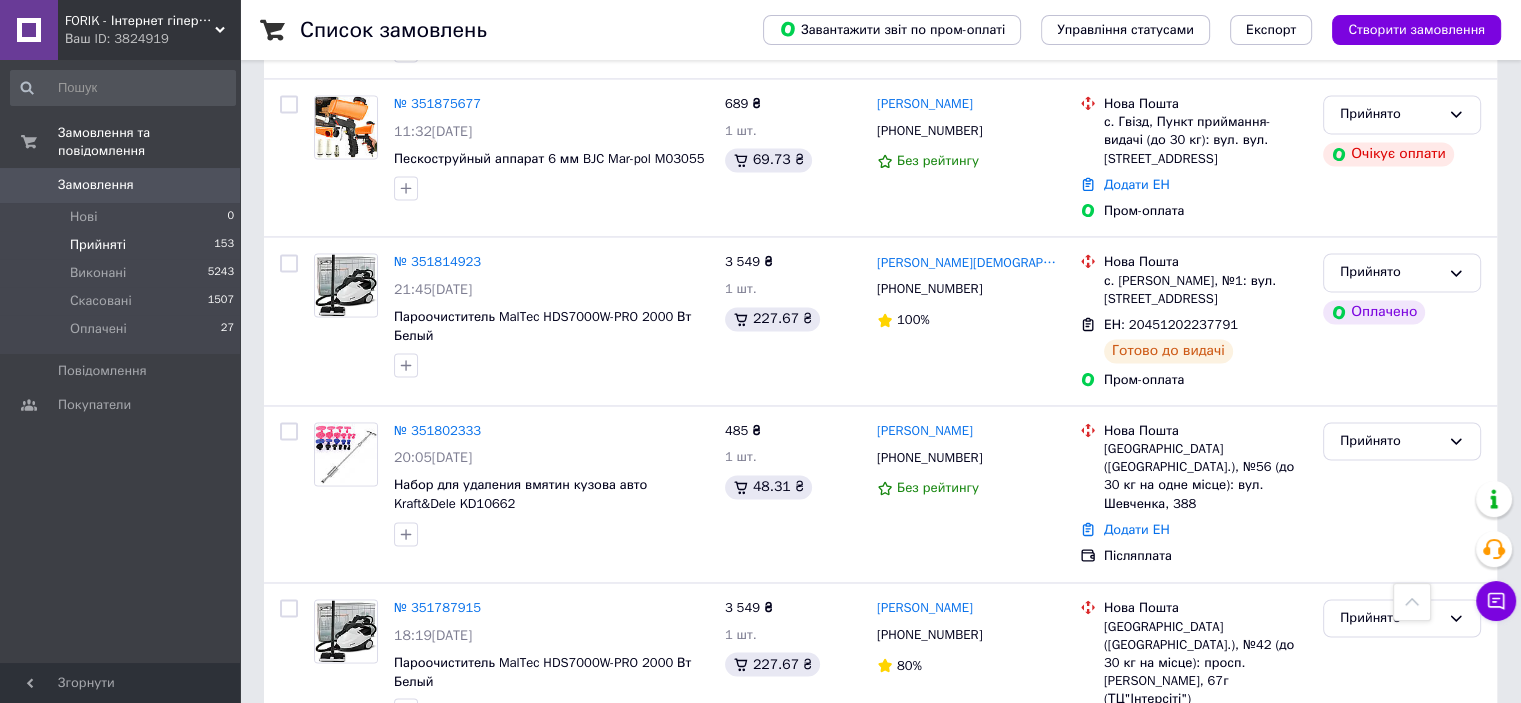 click on "8" at bounding box center (461, 821) 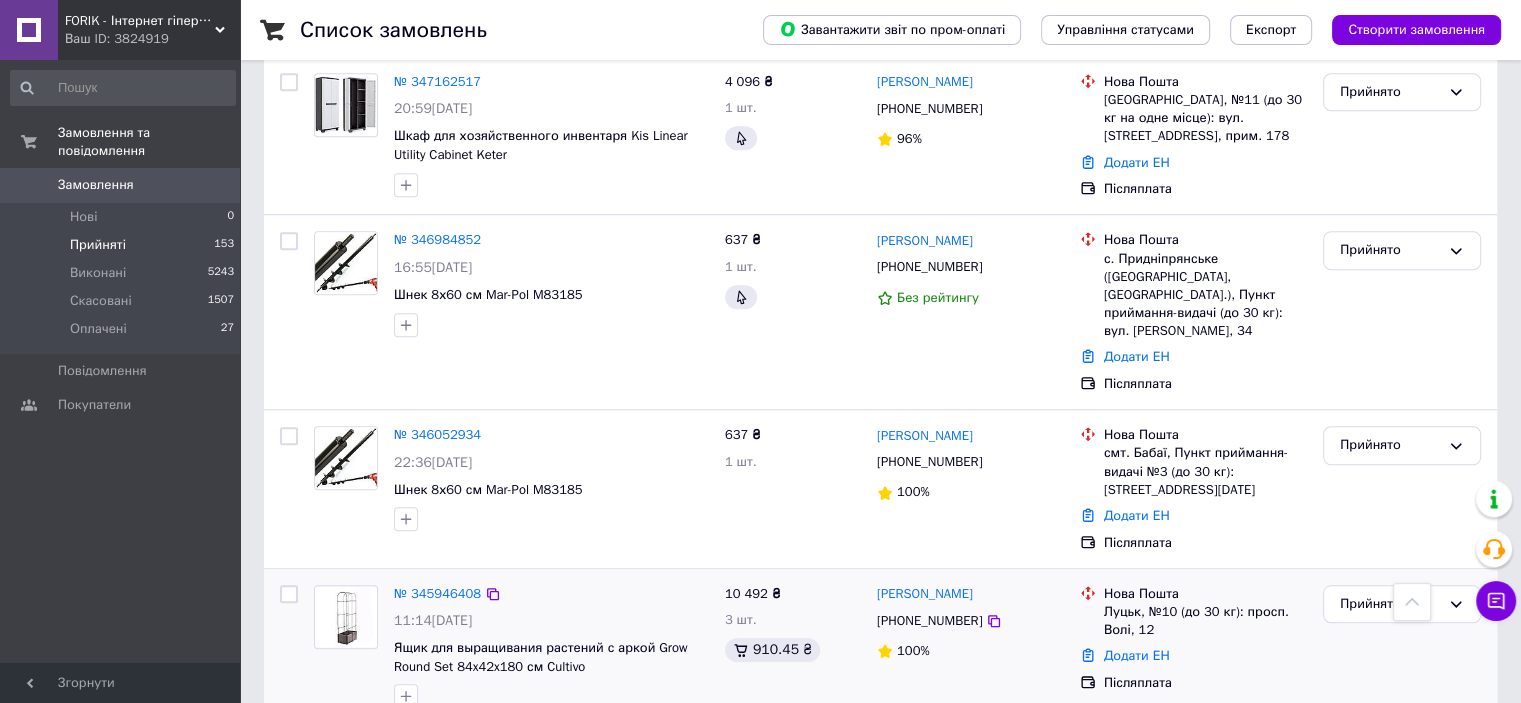 scroll, scrollTop: 1748, scrollLeft: 0, axis: vertical 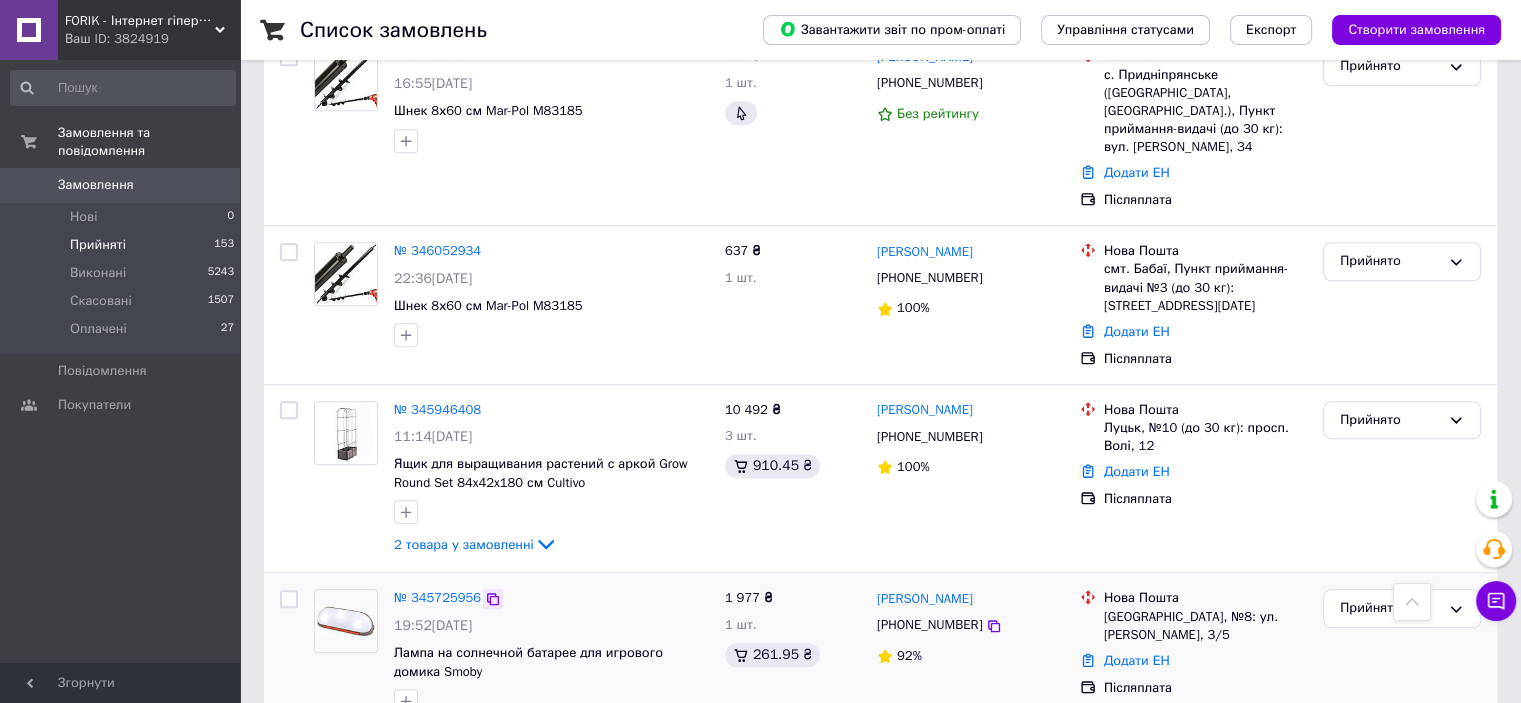 click 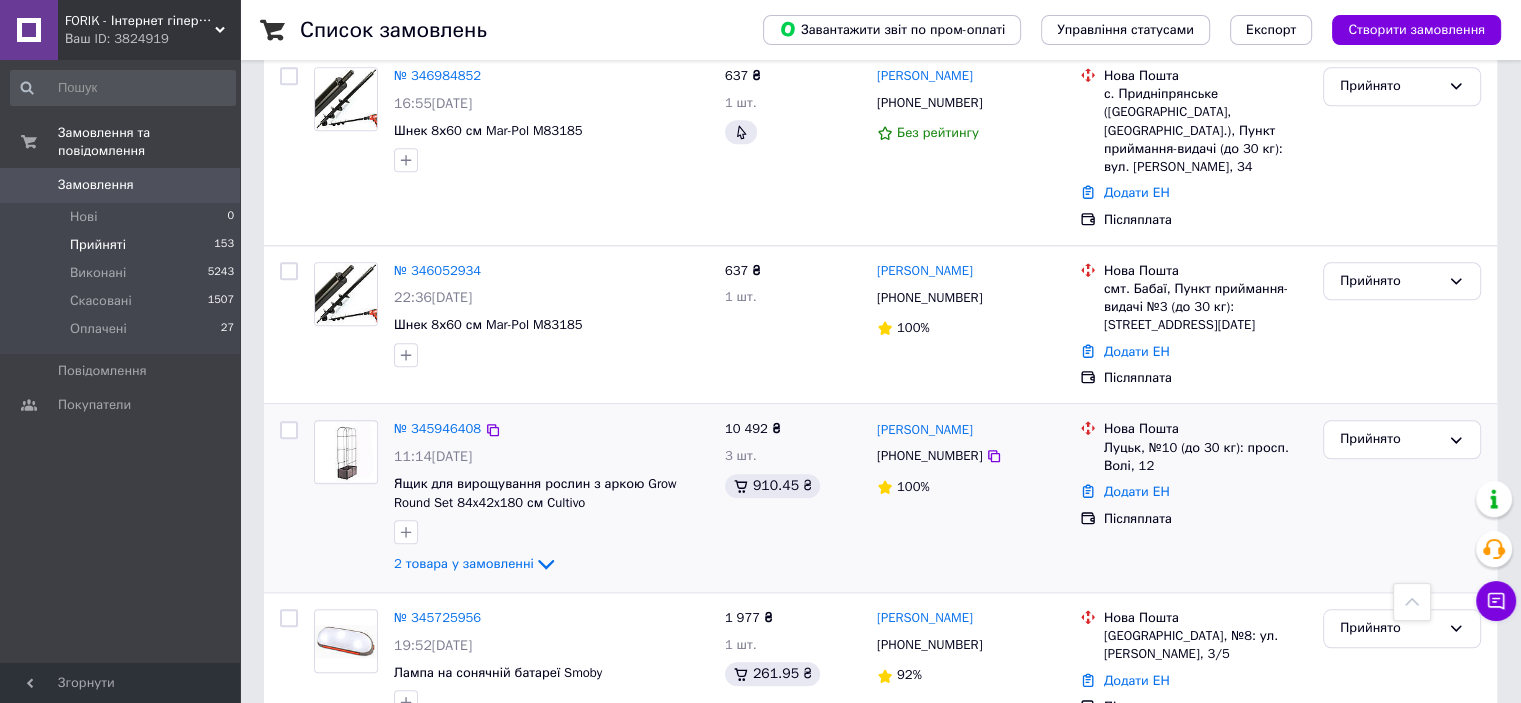 scroll, scrollTop: 1716, scrollLeft: 0, axis: vertical 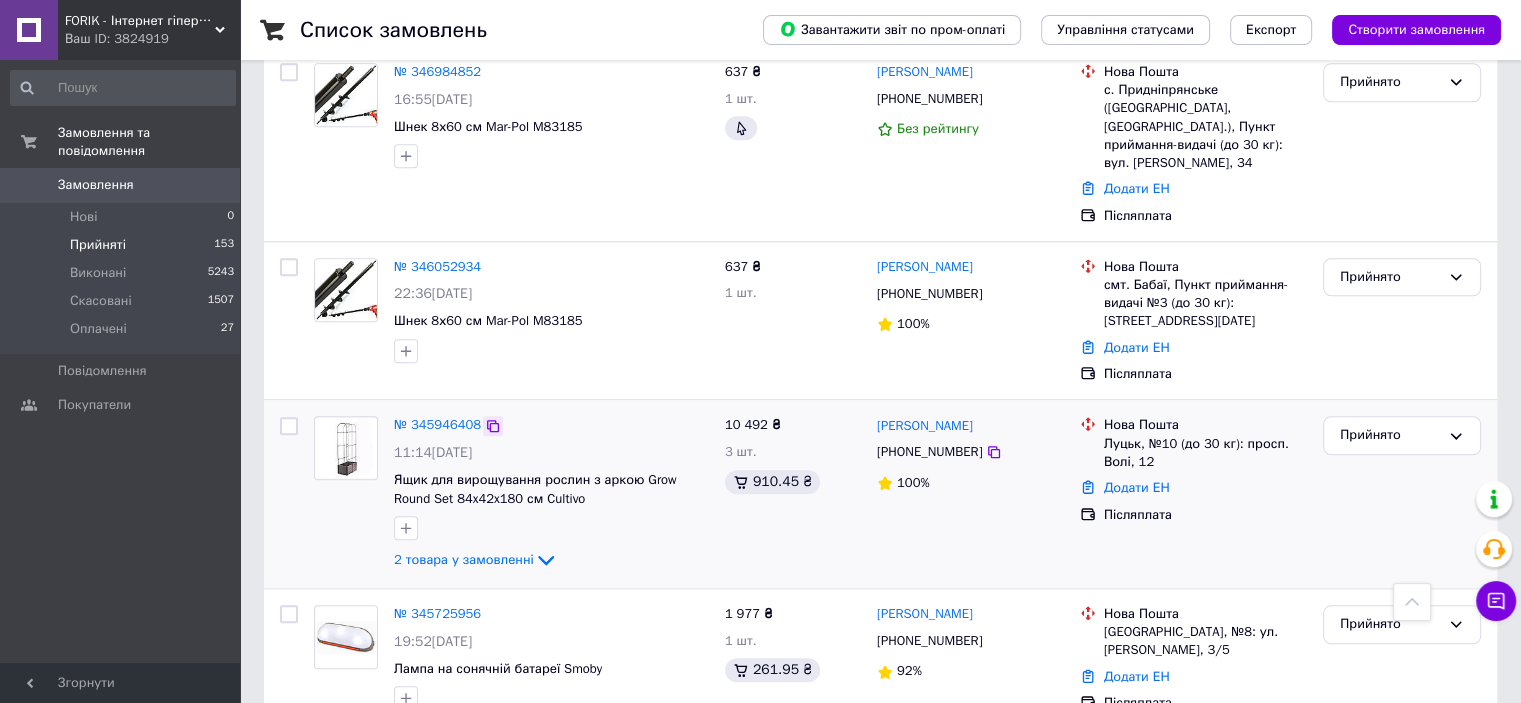 click 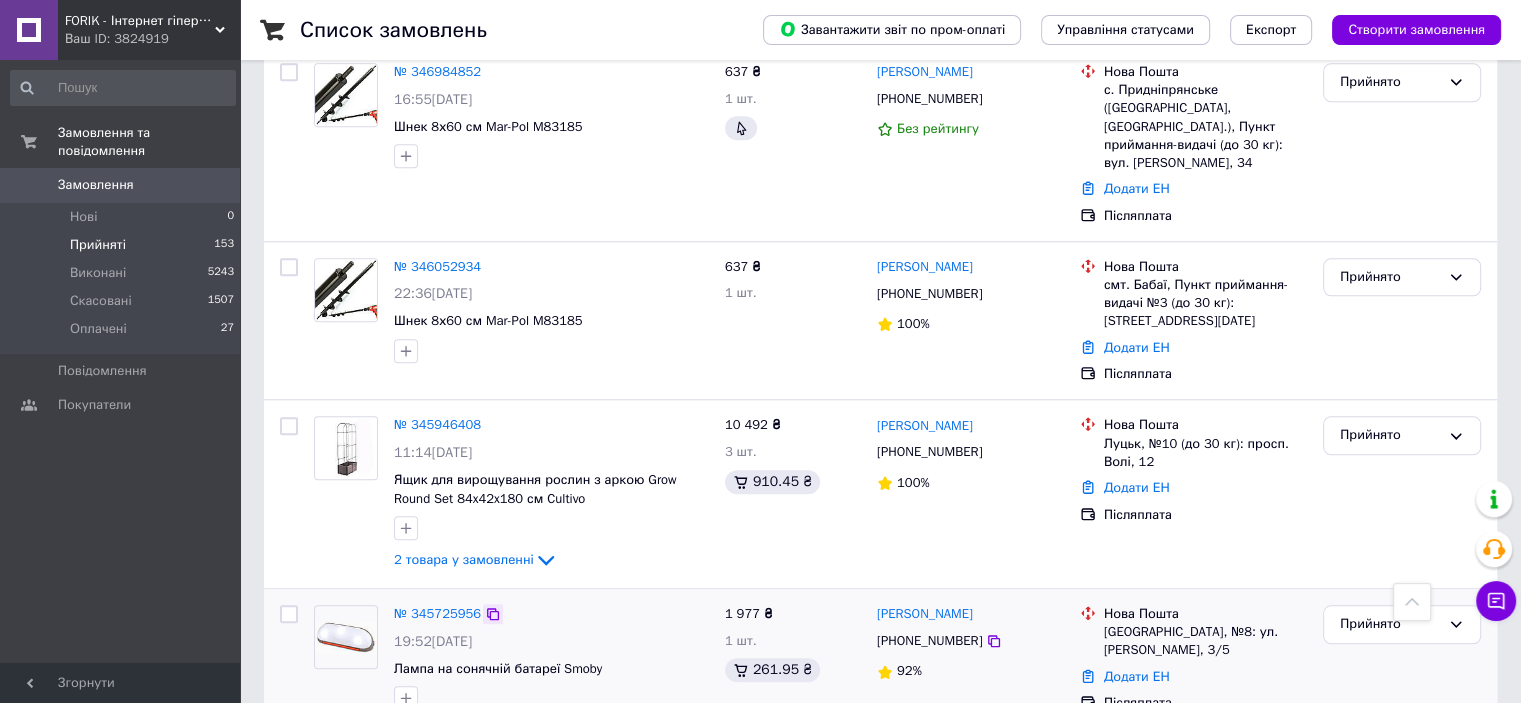click 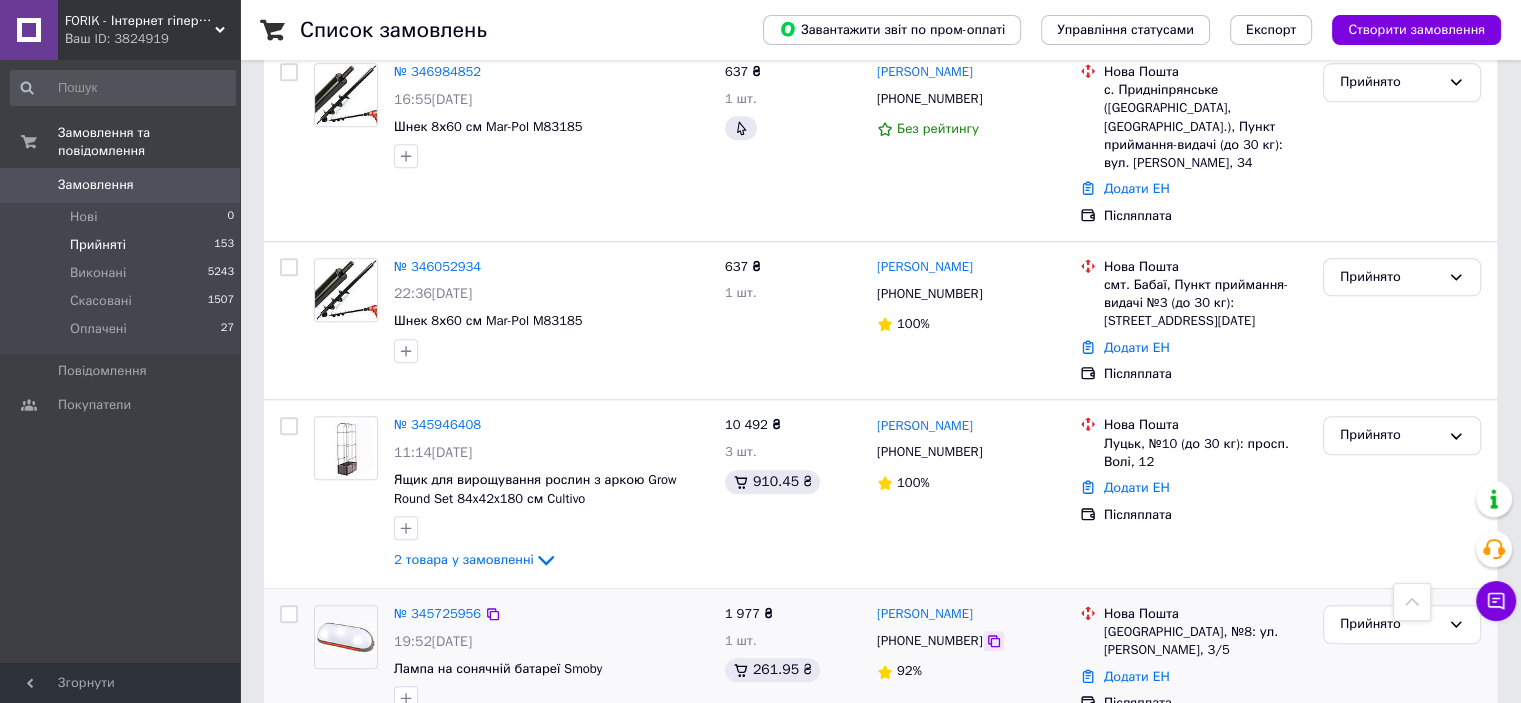 click 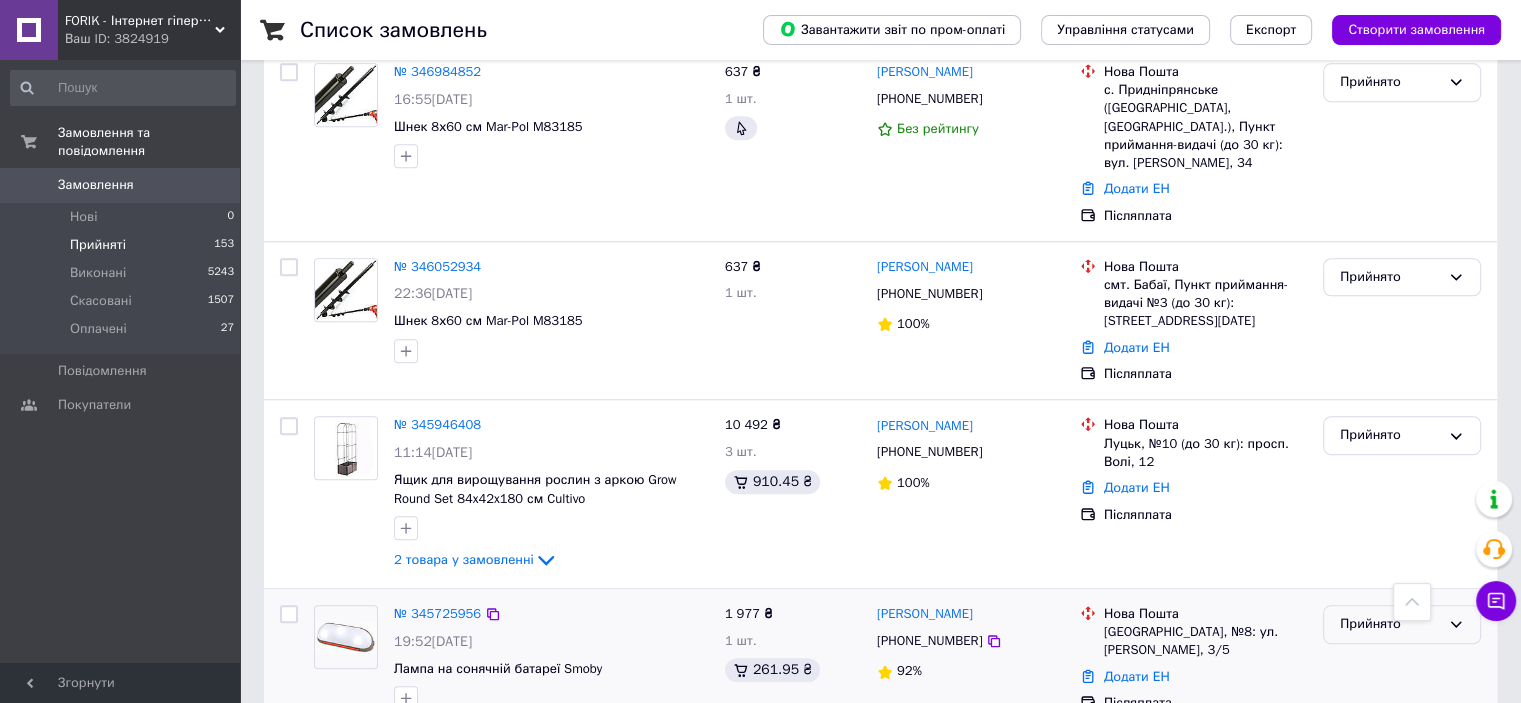 click on "Прийнято" at bounding box center (1390, 624) 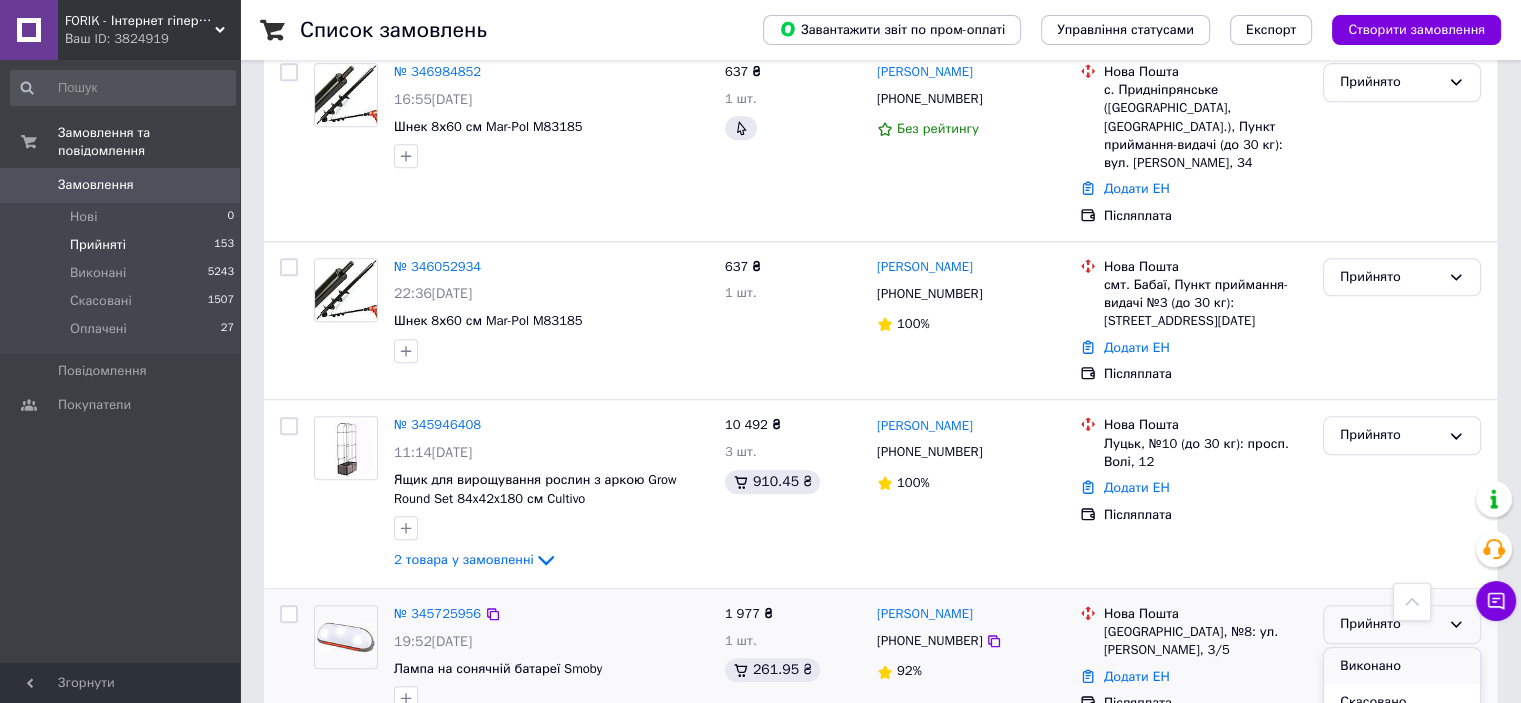 click on "Виконано" at bounding box center [1402, 666] 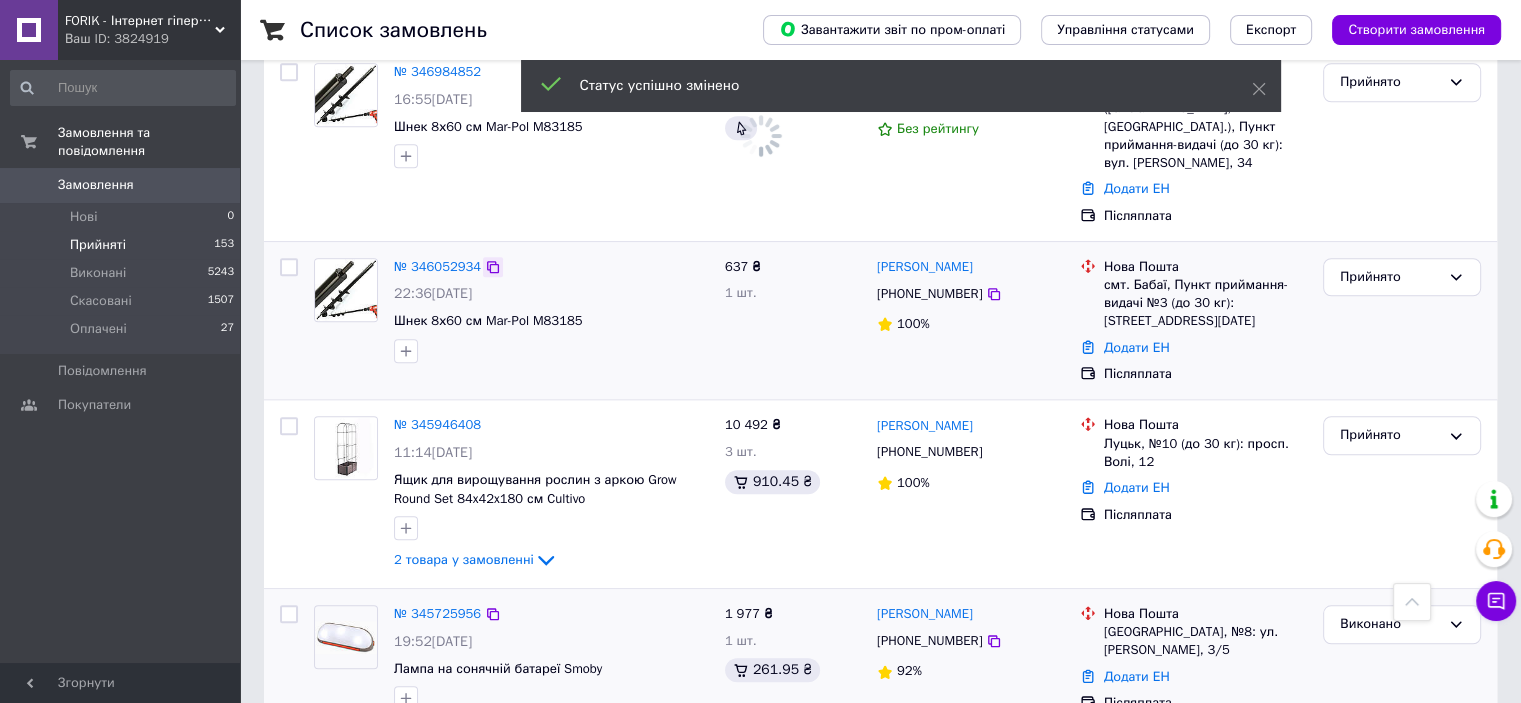 click 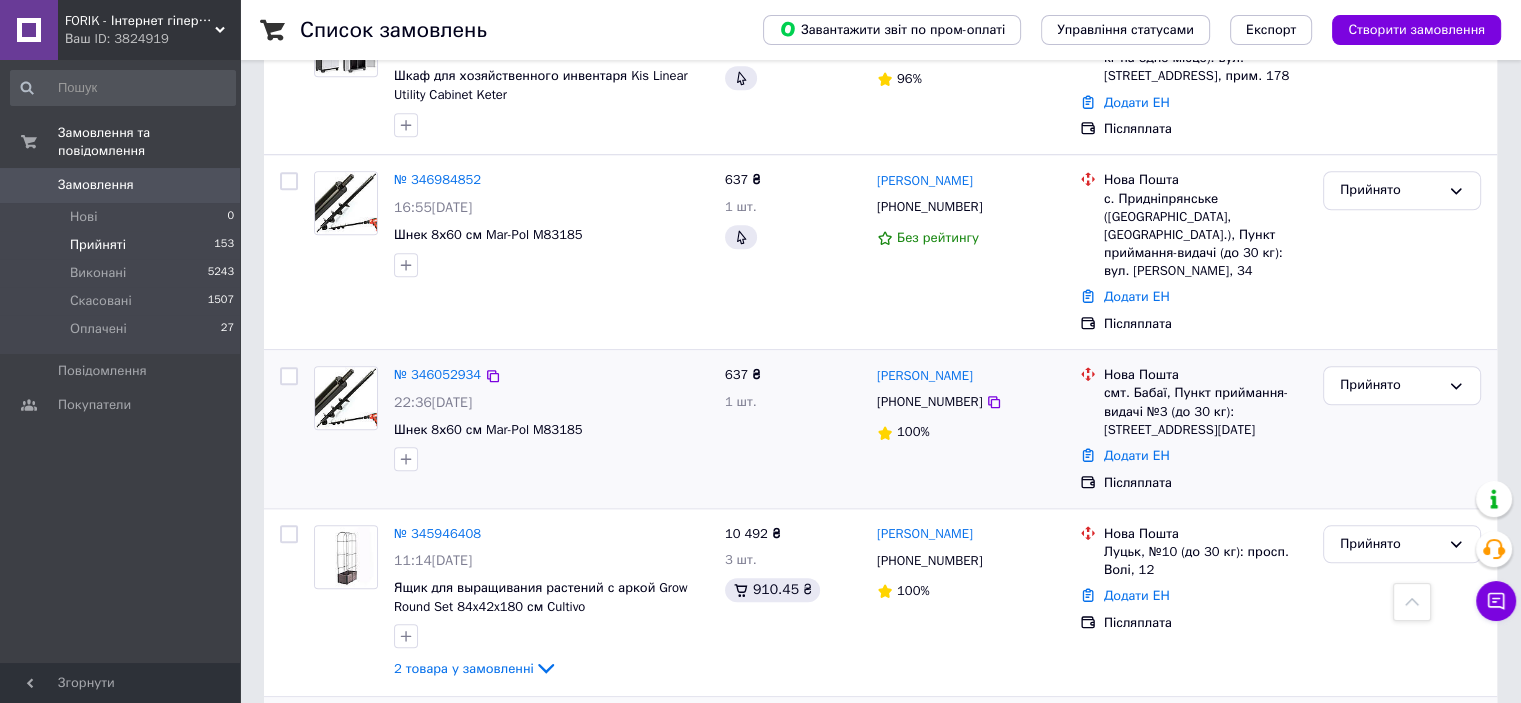 scroll, scrollTop: 1432, scrollLeft: 0, axis: vertical 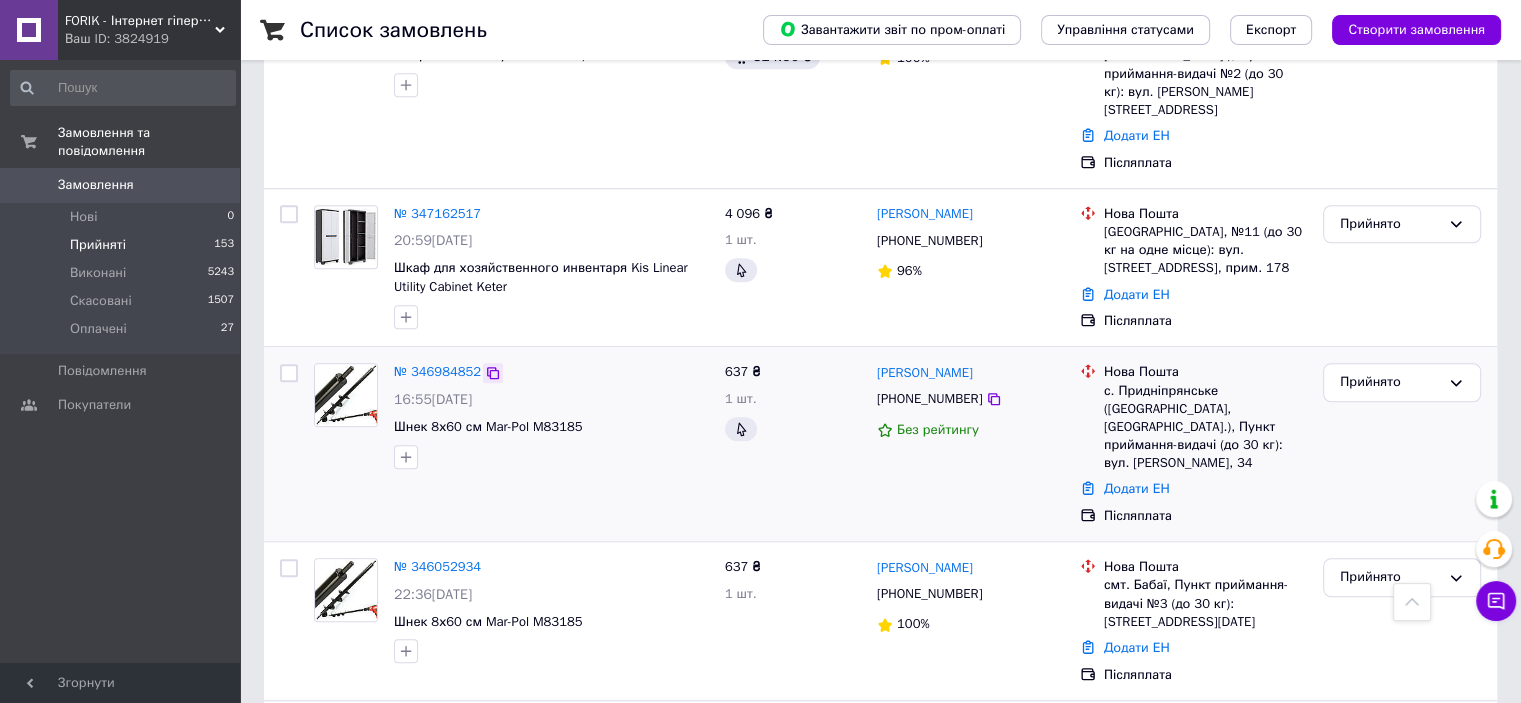 click 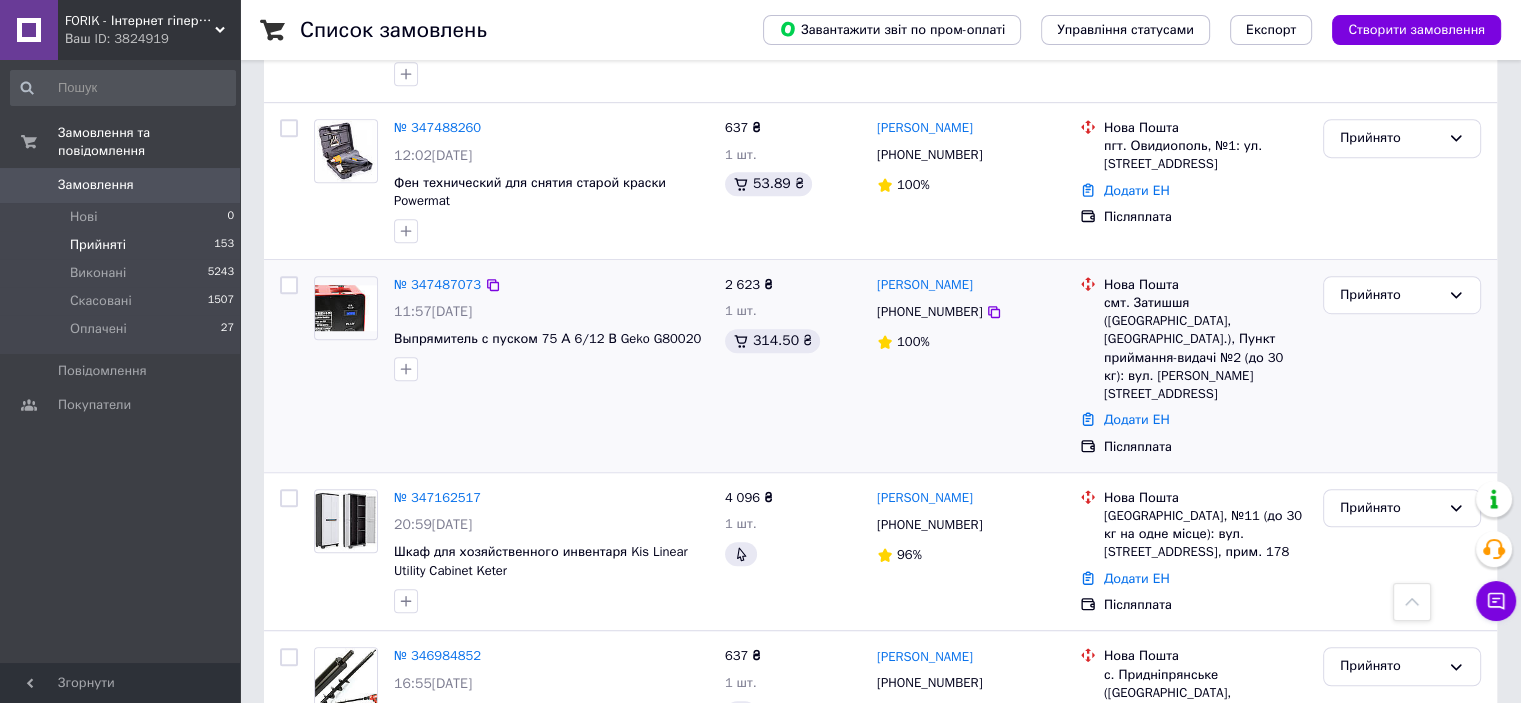 scroll, scrollTop: 1132, scrollLeft: 0, axis: vertical 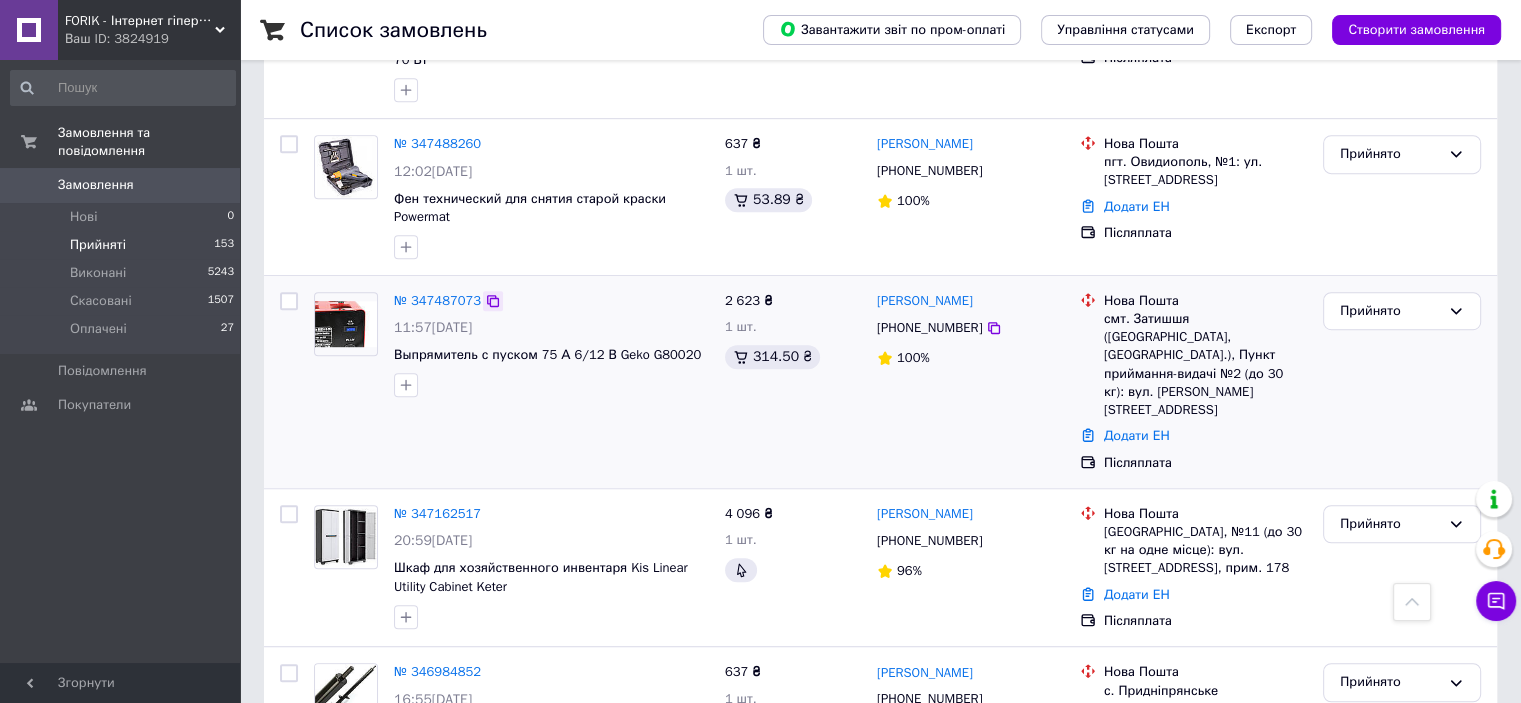 click 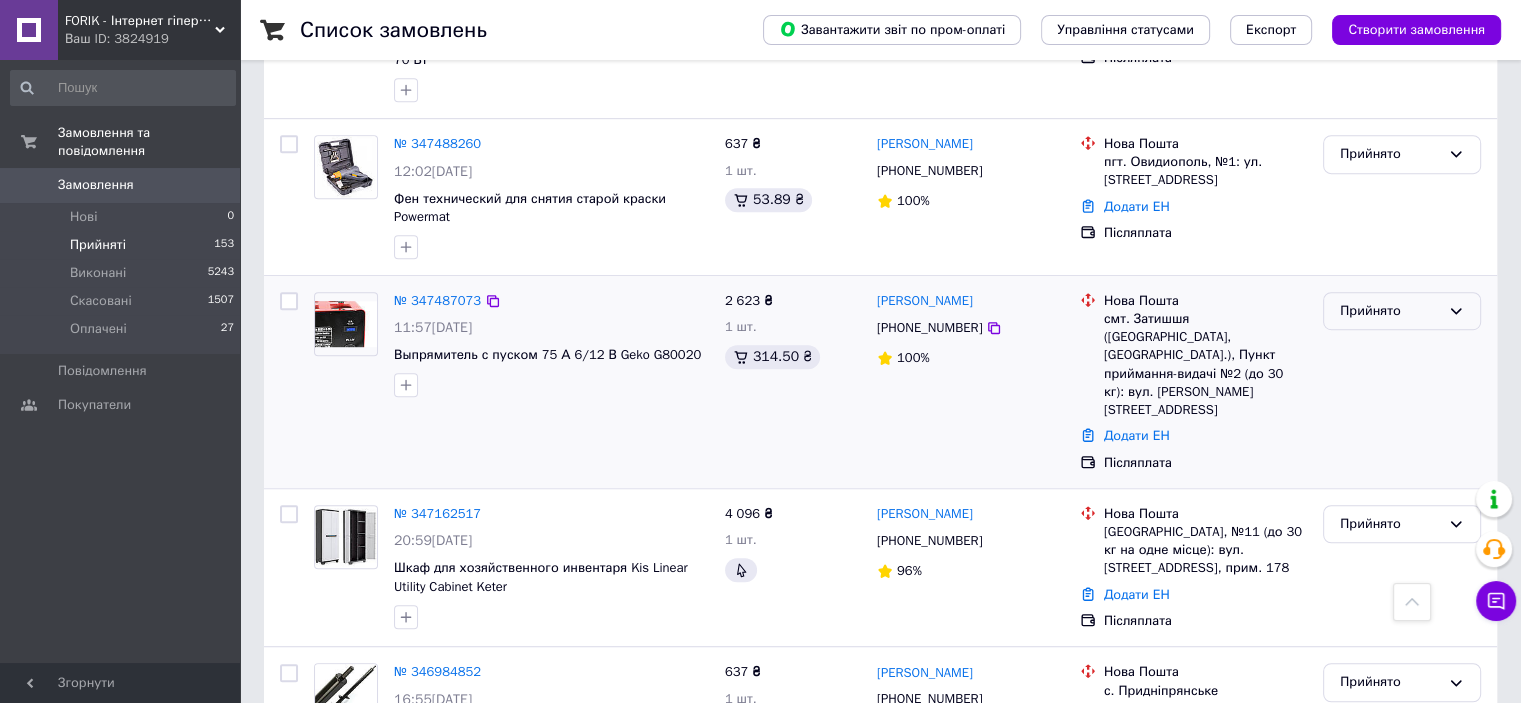 click on "Прийнято" at bounding box center (1390, 311) 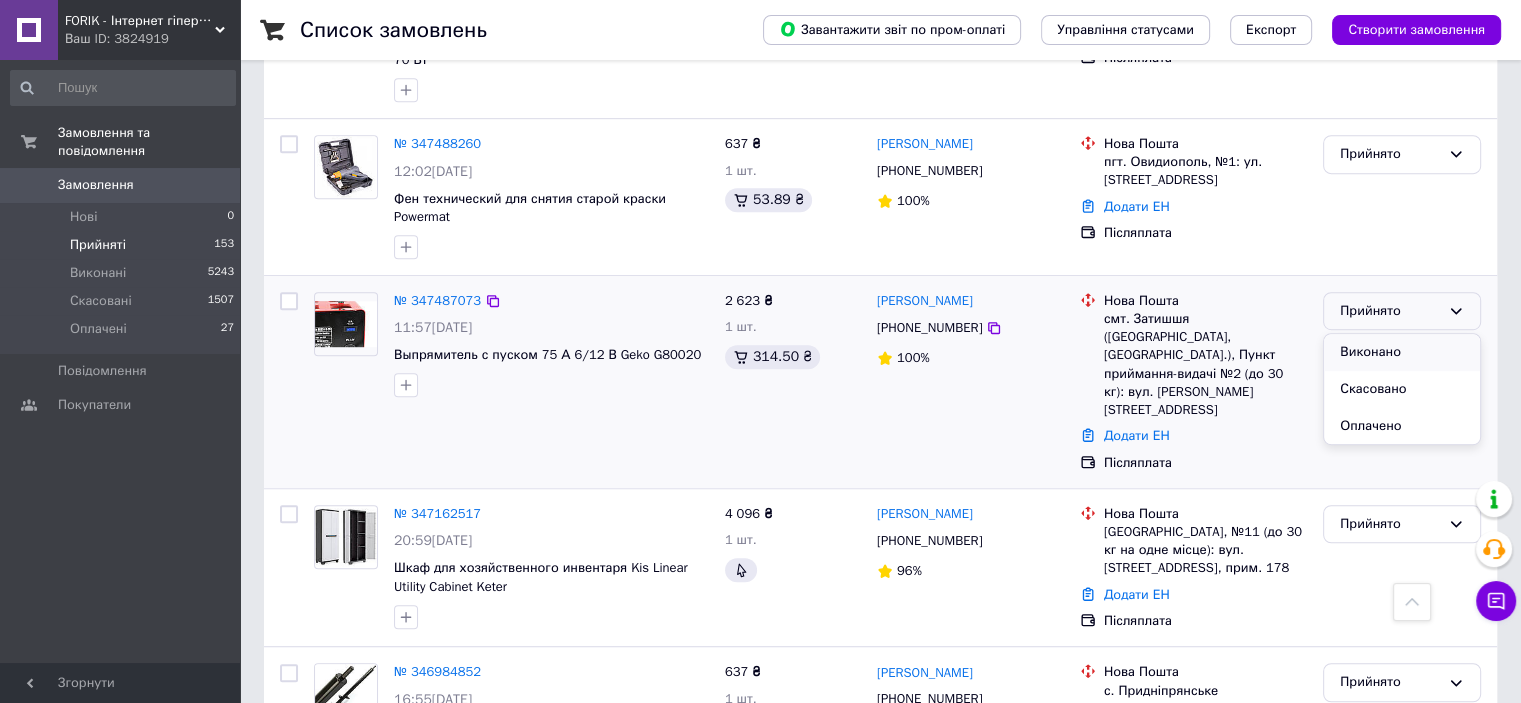 click on "Виконано" at bounding box center [1402, 352] 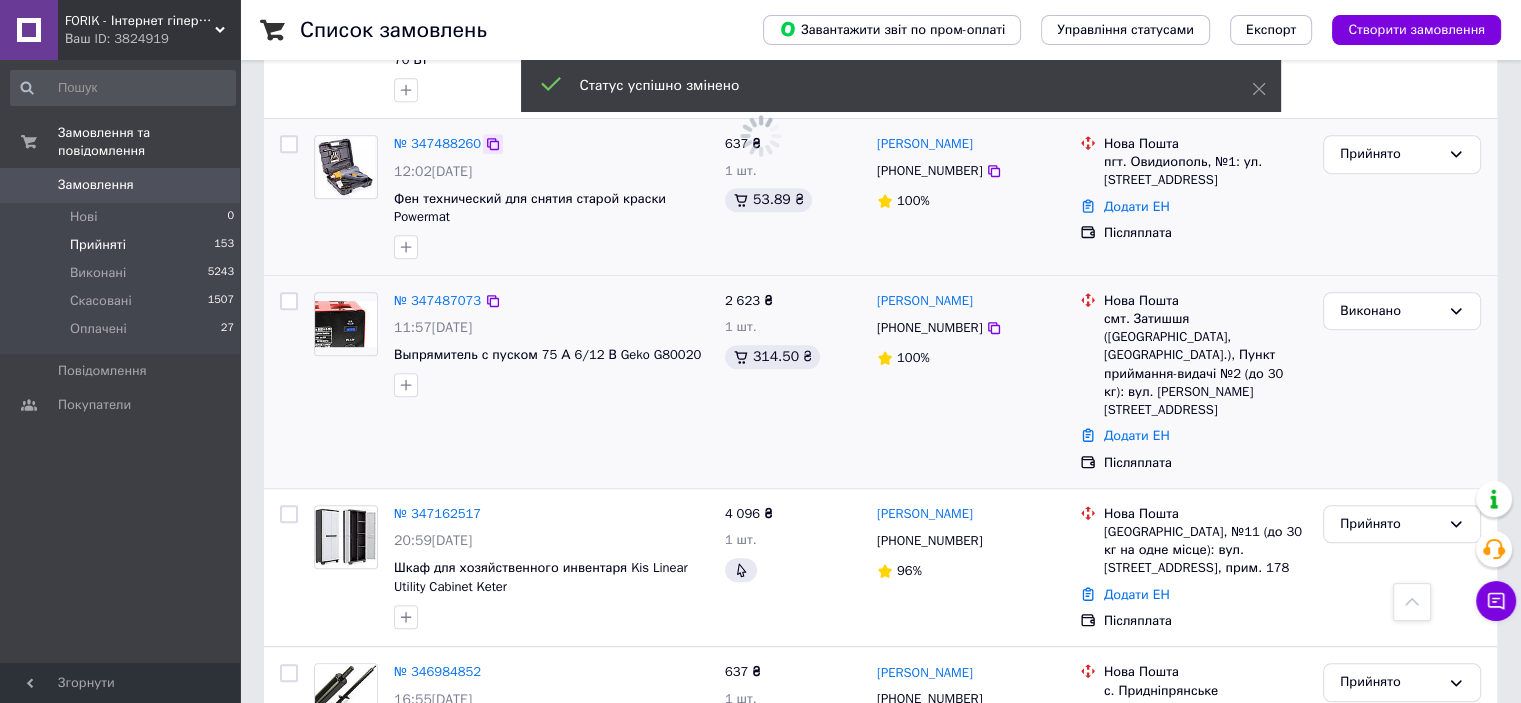 click 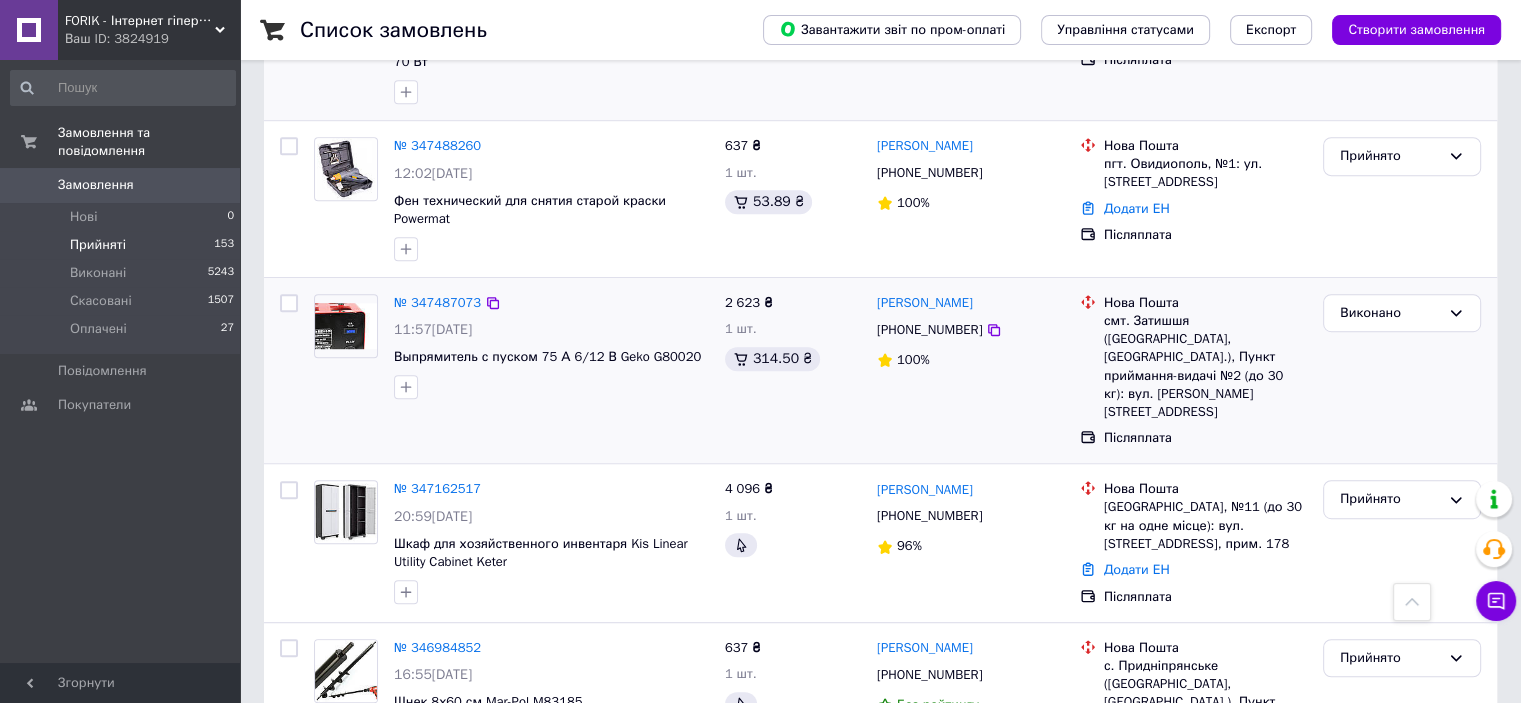 scroll, scrollTop: 932, scrollLeft: 0, axis: vertical 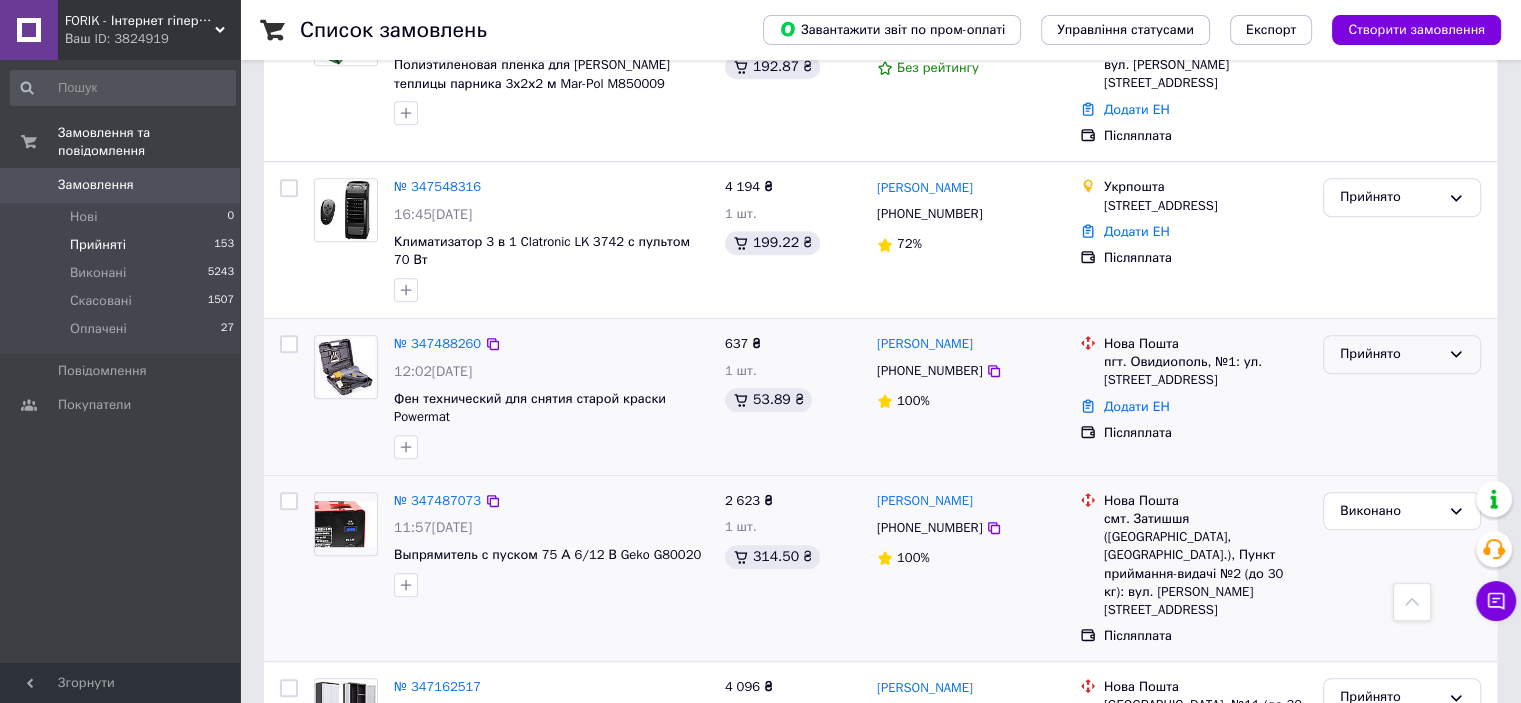 click on "Прийнято" at bounding box center [1390, 354] 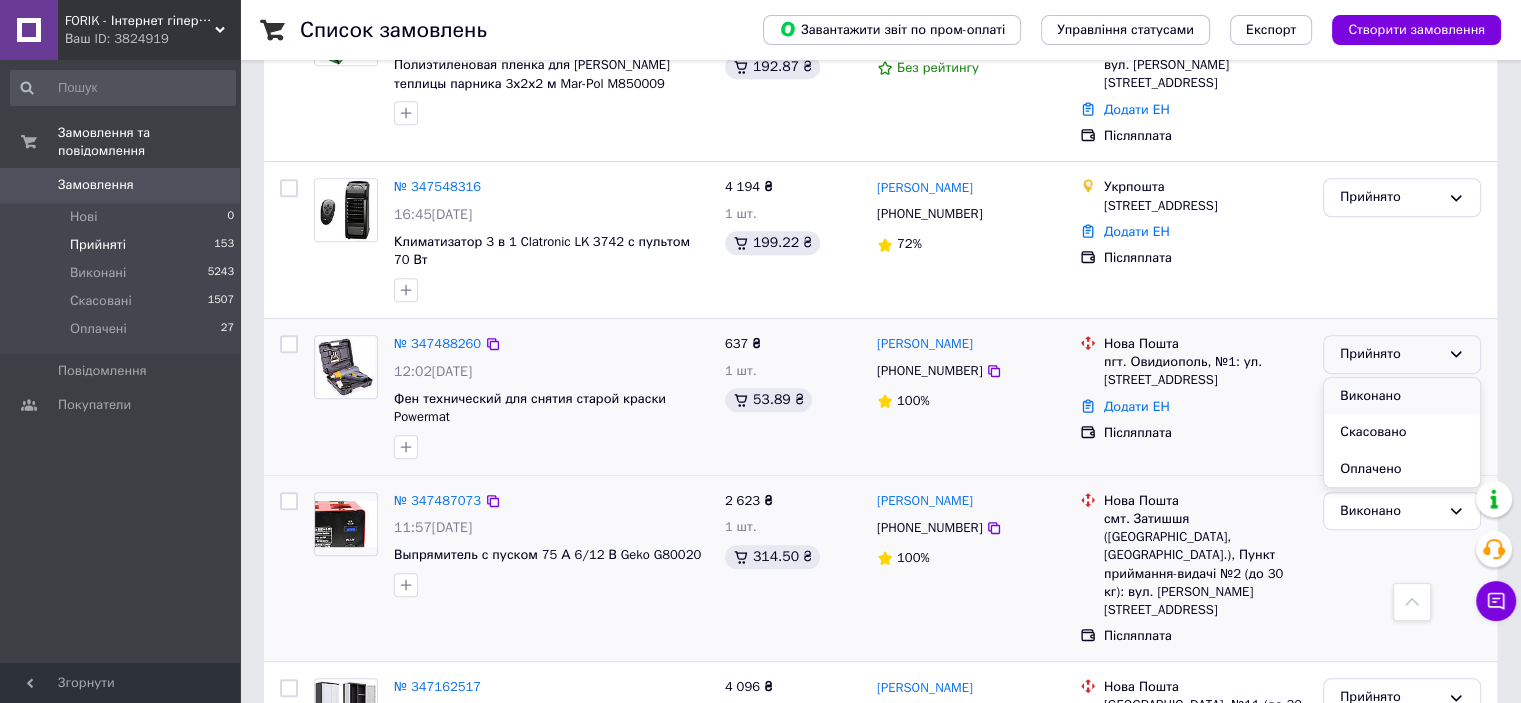 click on "Виконано" at bounding box center [1402, 396] 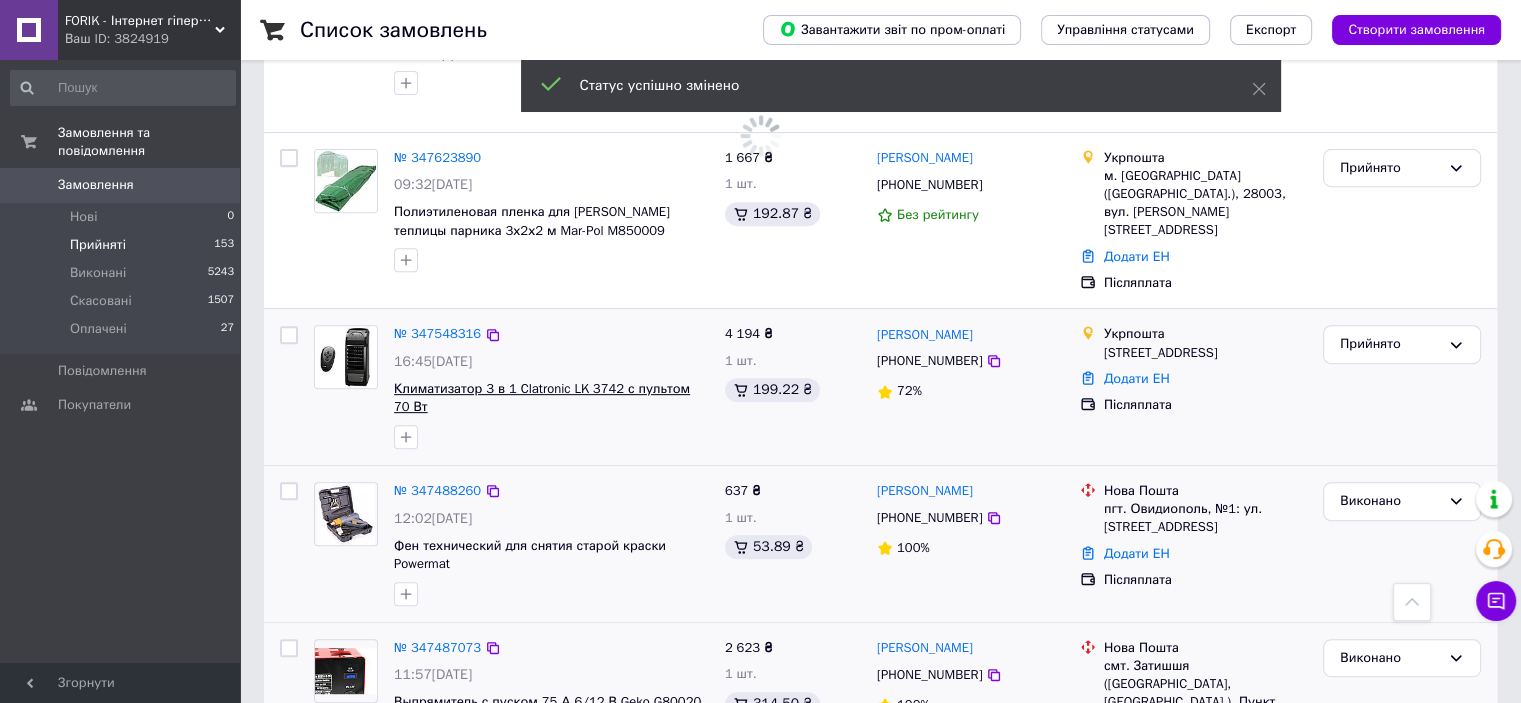 scroll, scrollTop: 732, scrollLeft: 0, axis: vertical 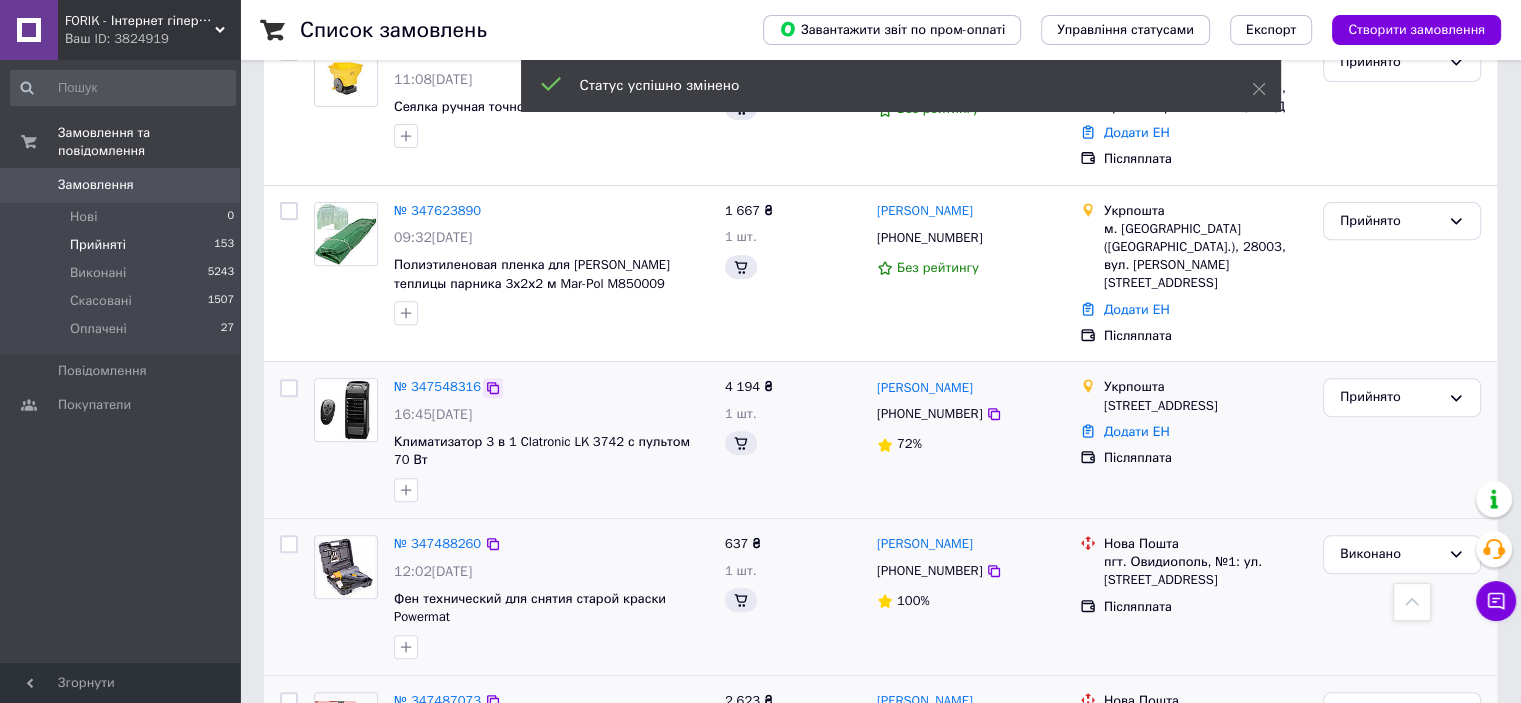 click 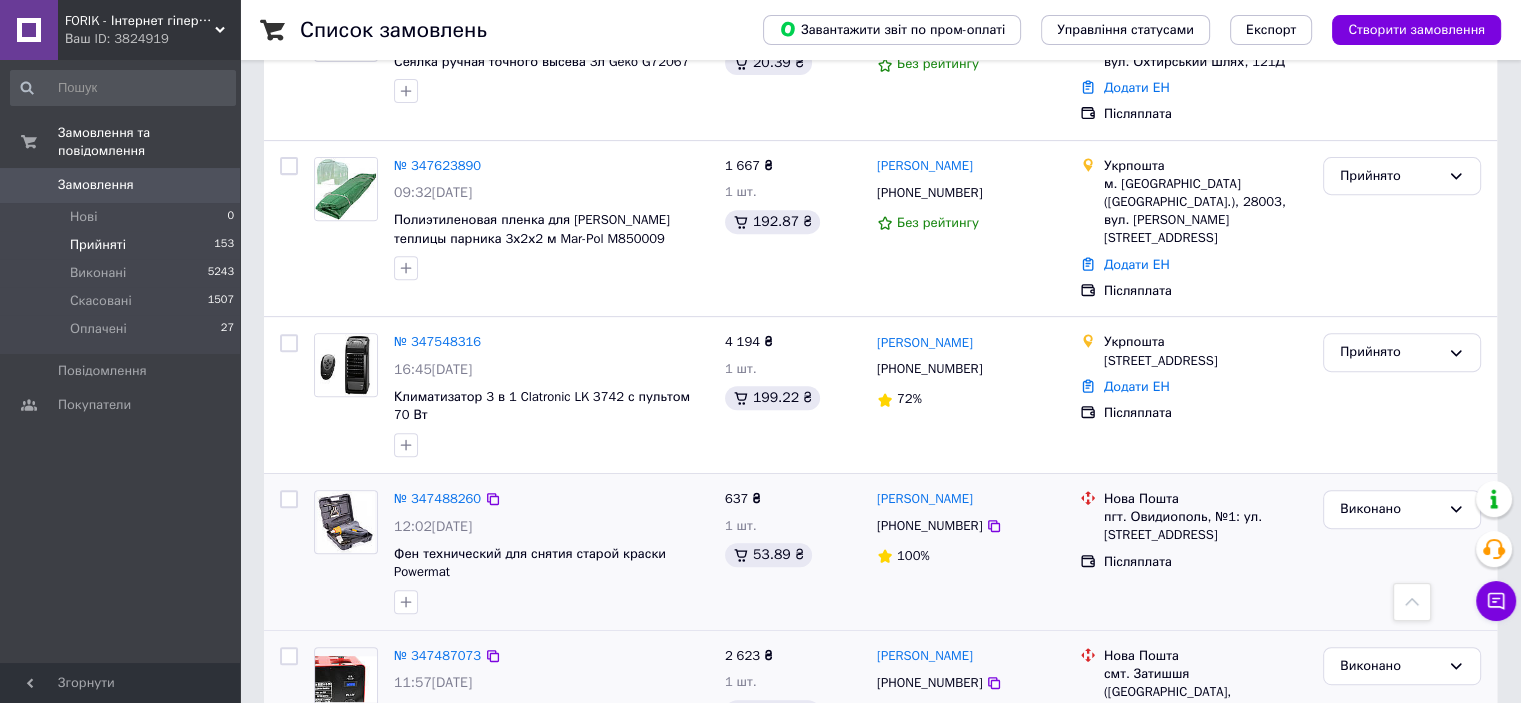 scroll, scrollTop: 765, scrollLeft: 0, axis: vertical 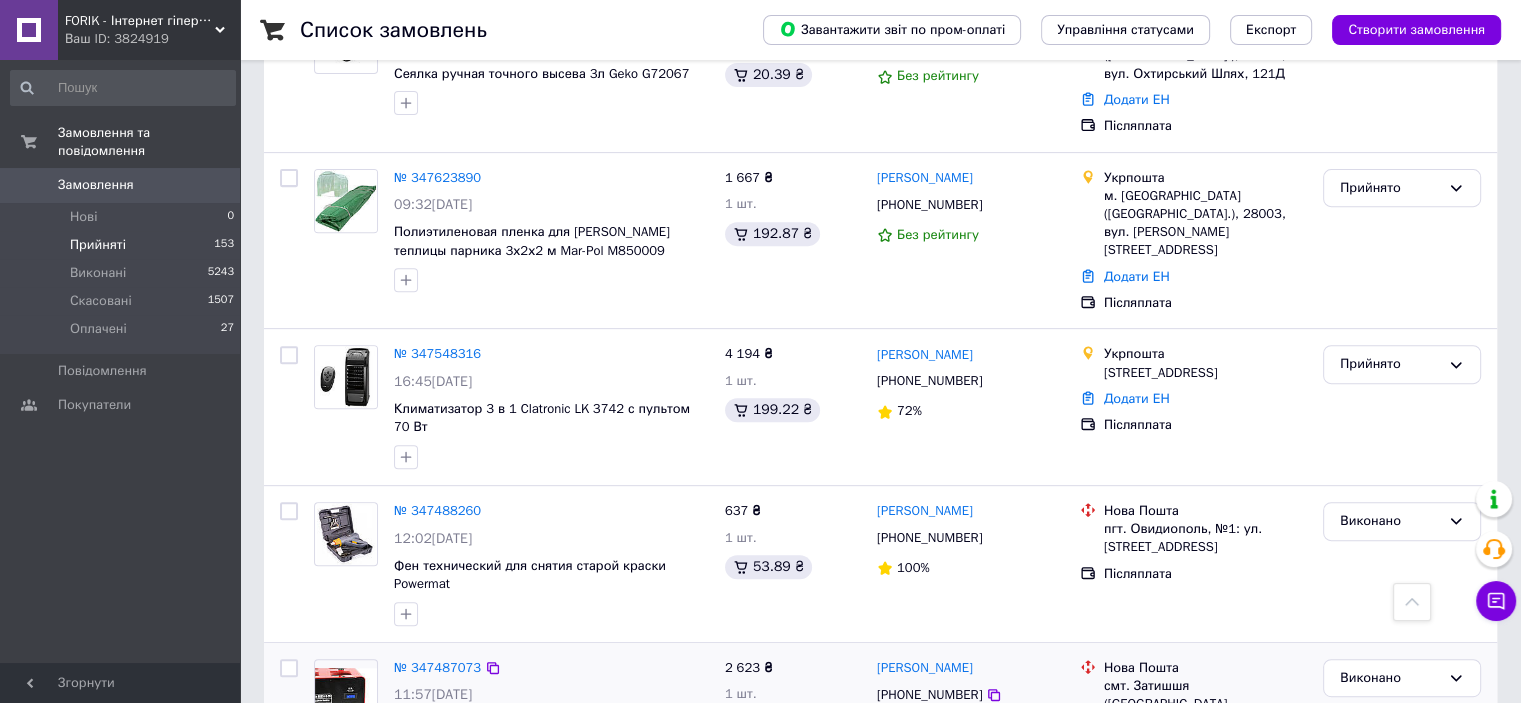 click on "Прийняті 153" at bounding box center [123, 245] 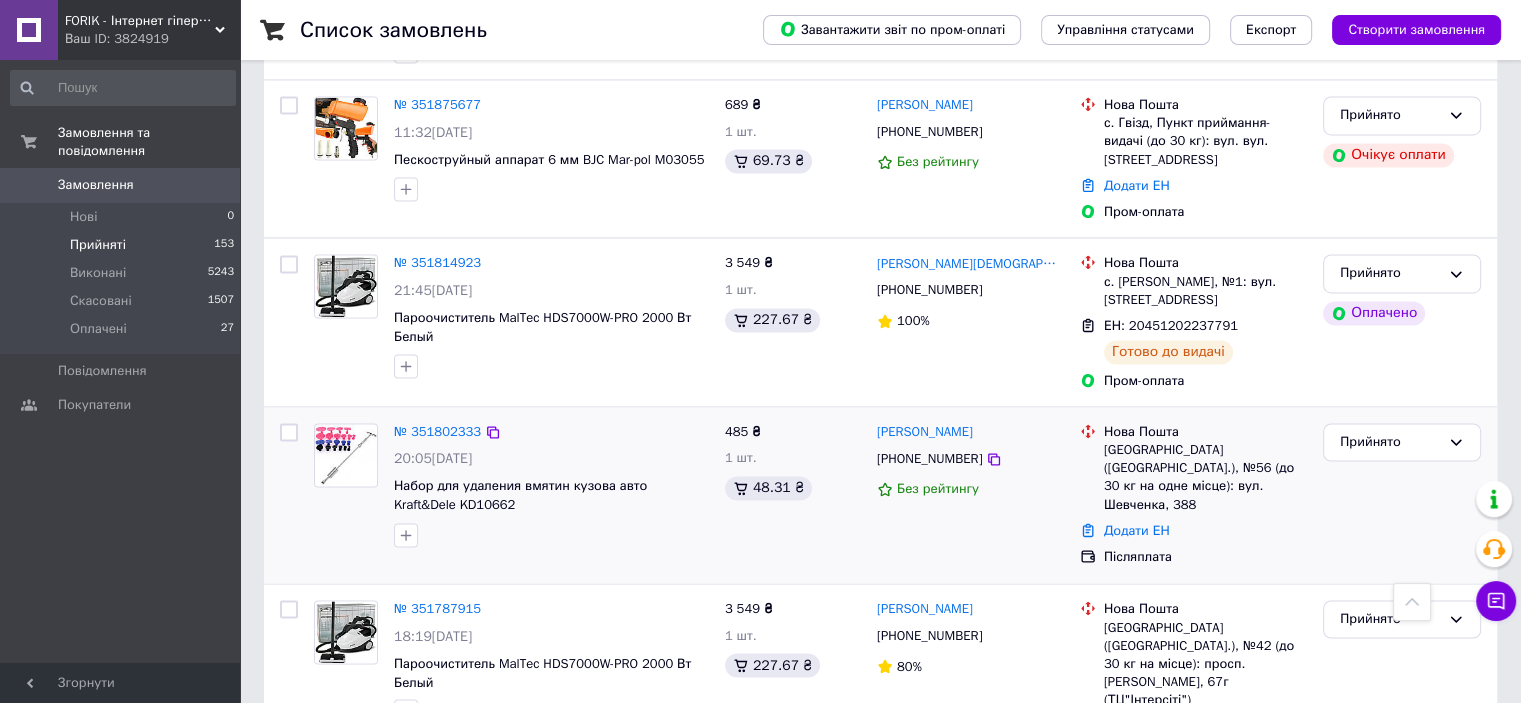 scroll, scrollTop: 3178, scrollLeft: 0, axis: vertical 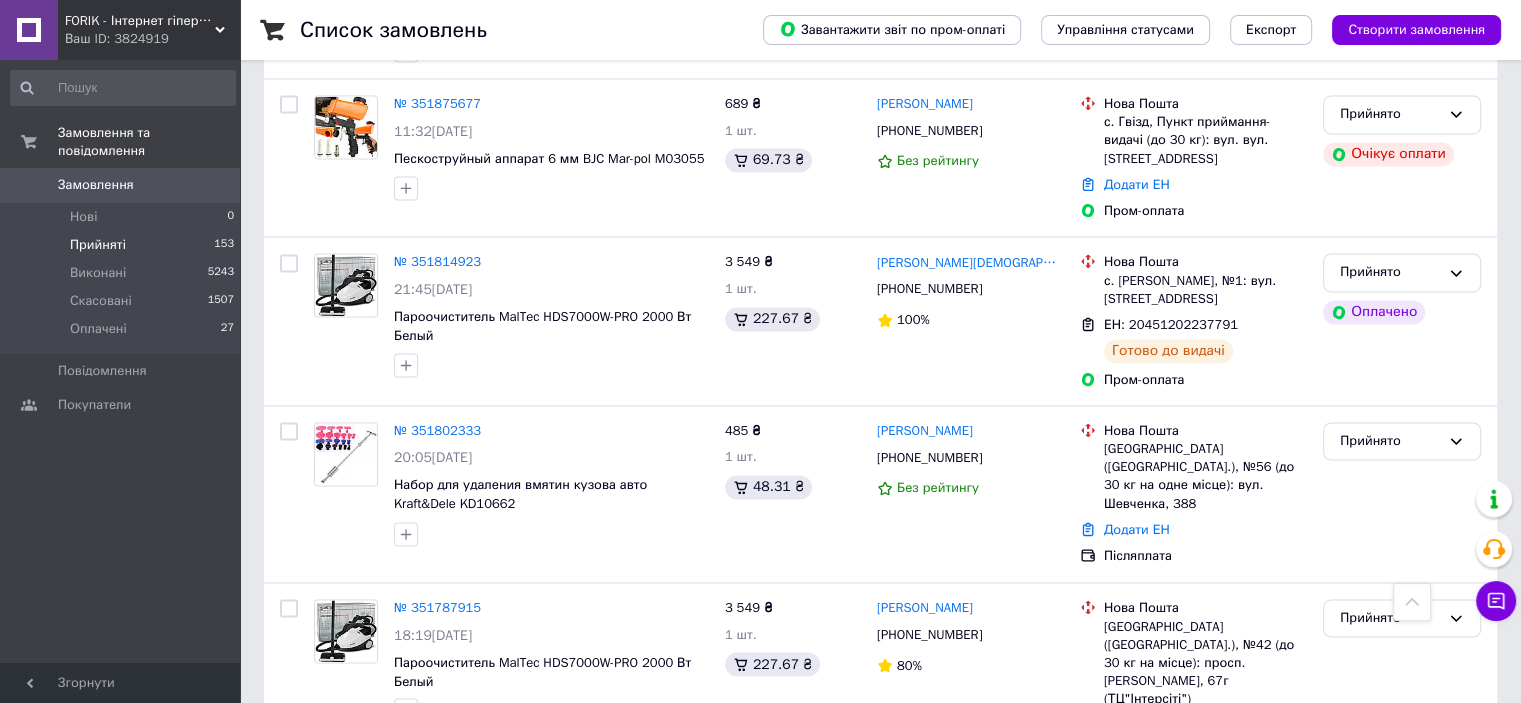 click on "8" at bounding box center [461, 821] 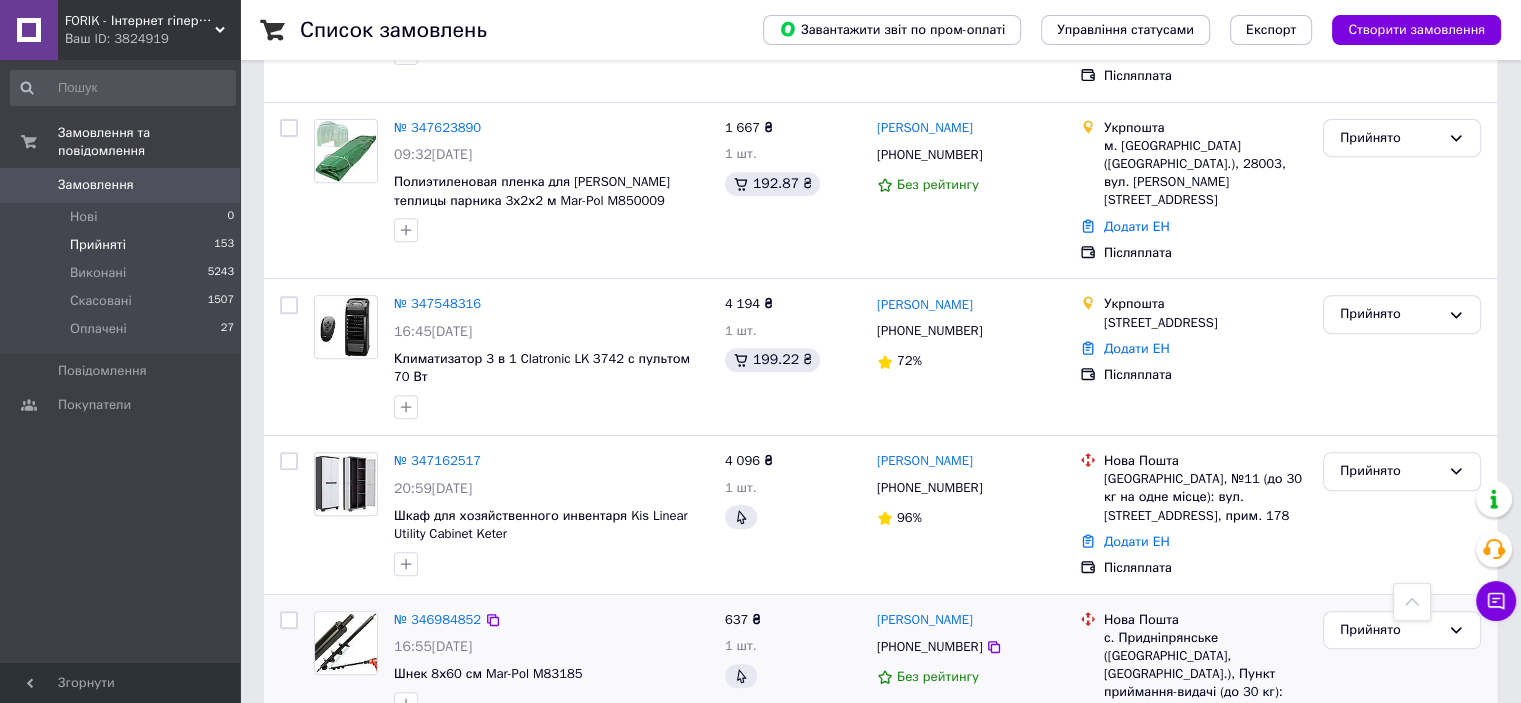 scroll, scrollTop: 900, scrollLeft: 0, axis: vertical 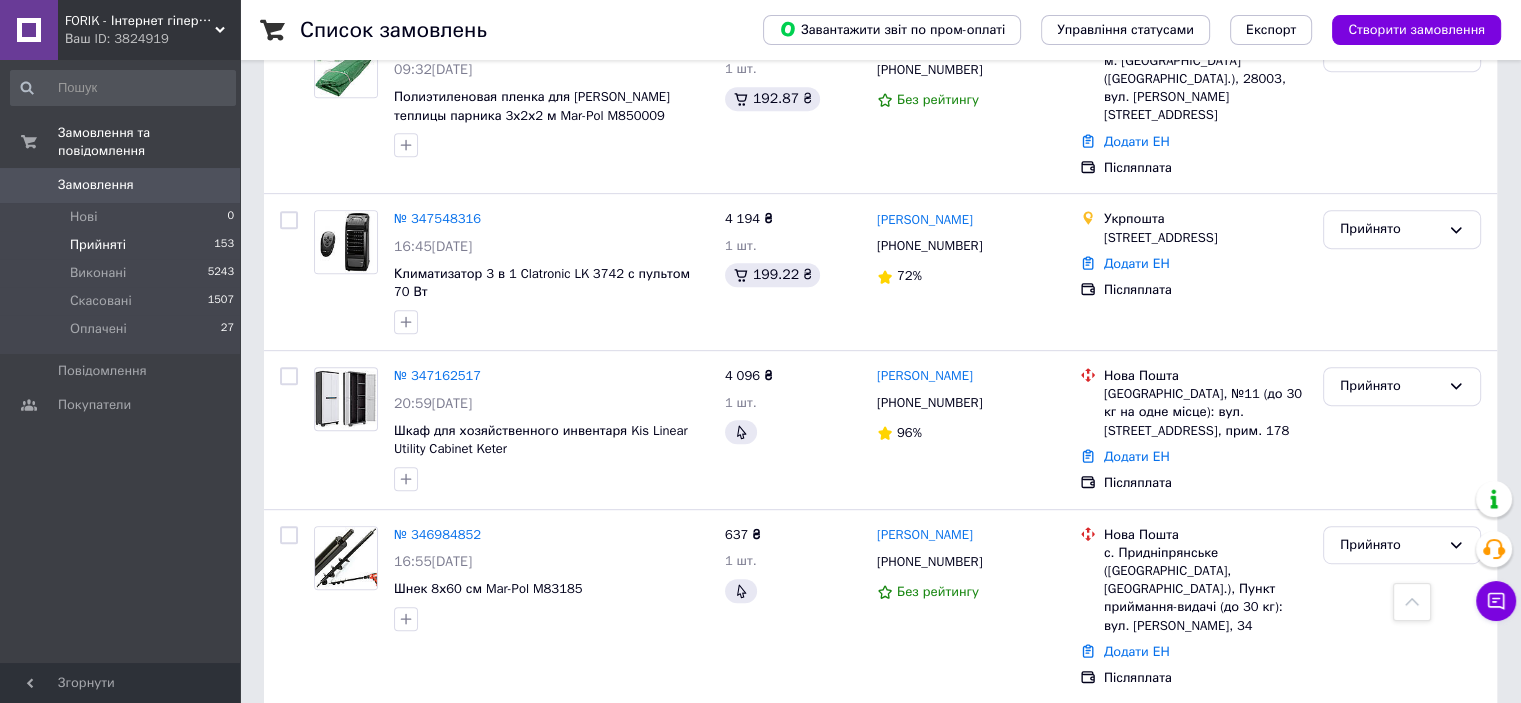 click on "FORIK - Інтернет гіпермаркет" at bounding box center (140, 21) 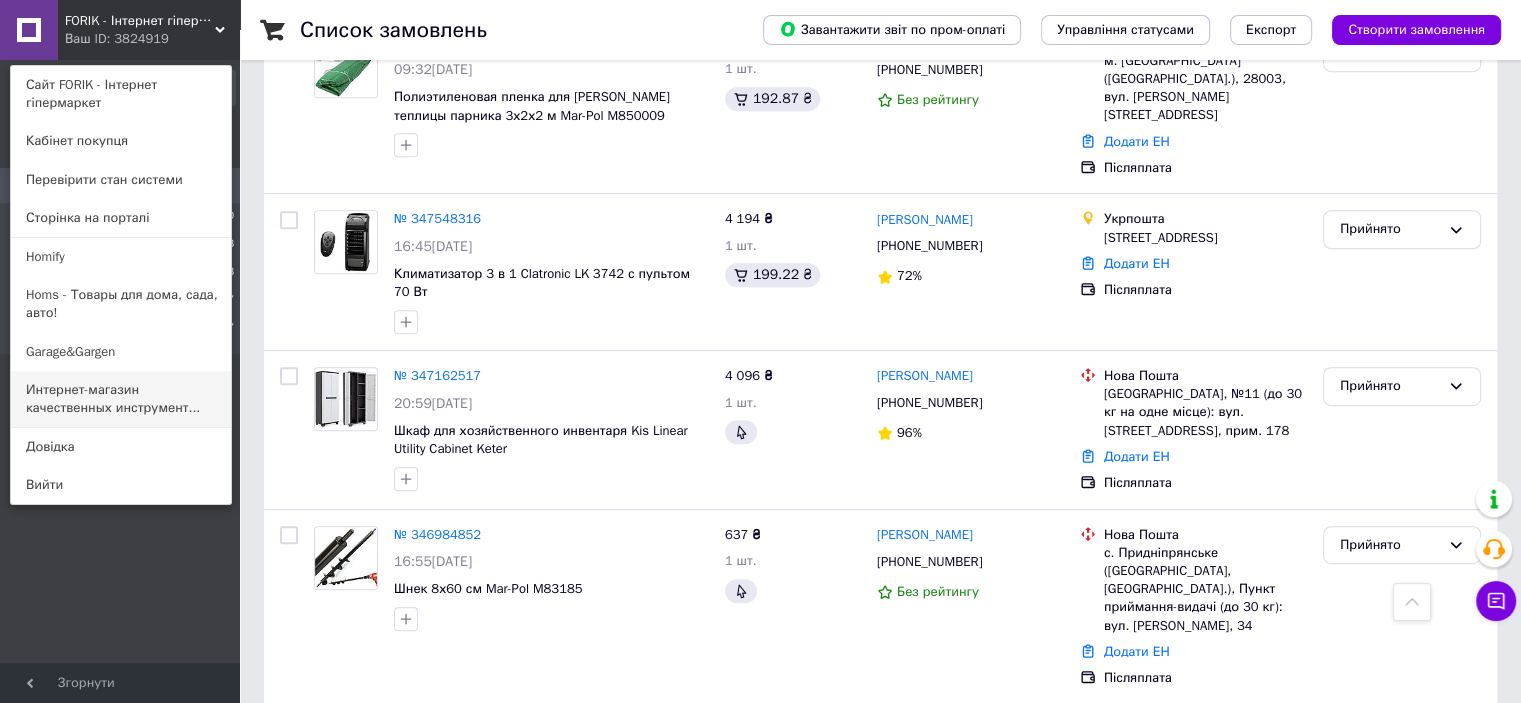click on "Интернет-магазин качественных инструмент..." at bounding box center [121, 399] 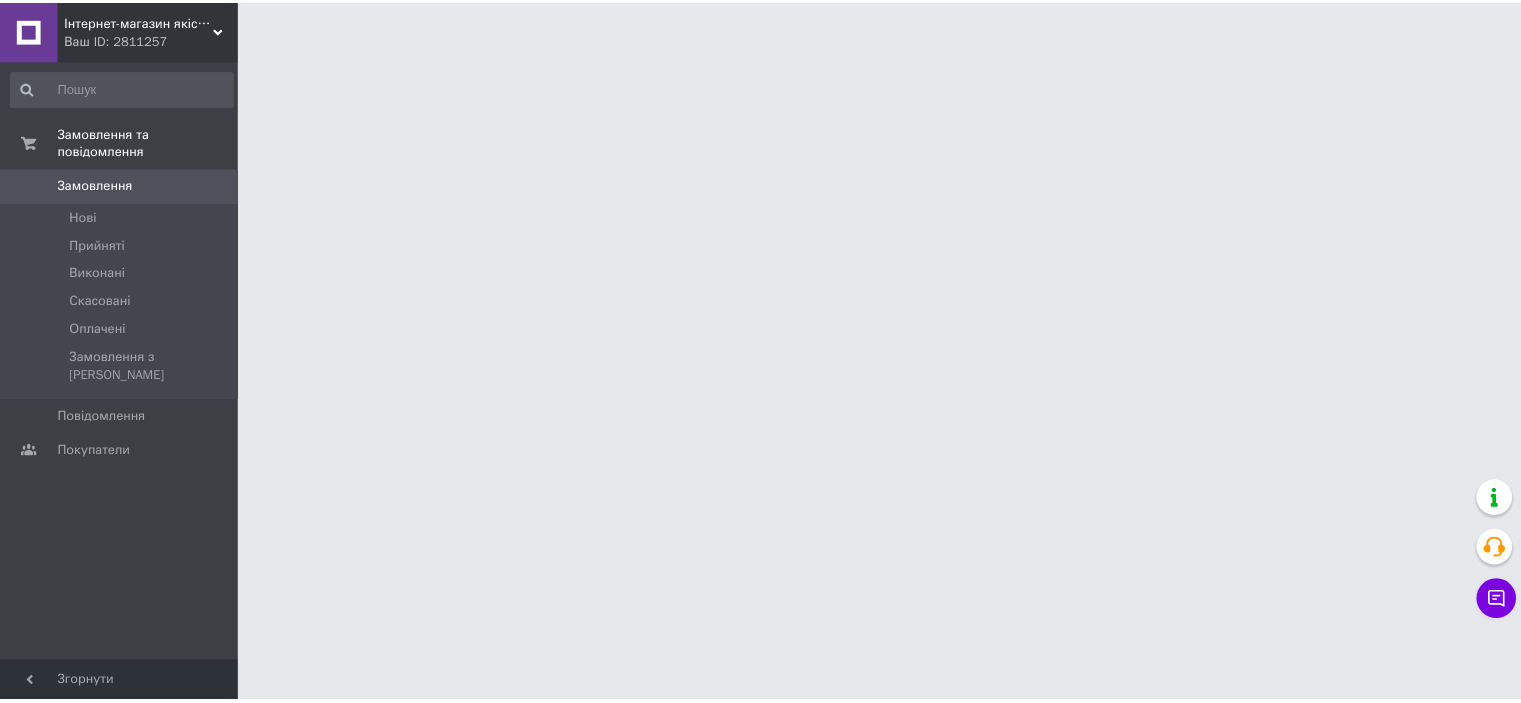 scroll, scrollTop: 0, scrollLeft: 0, axis: both 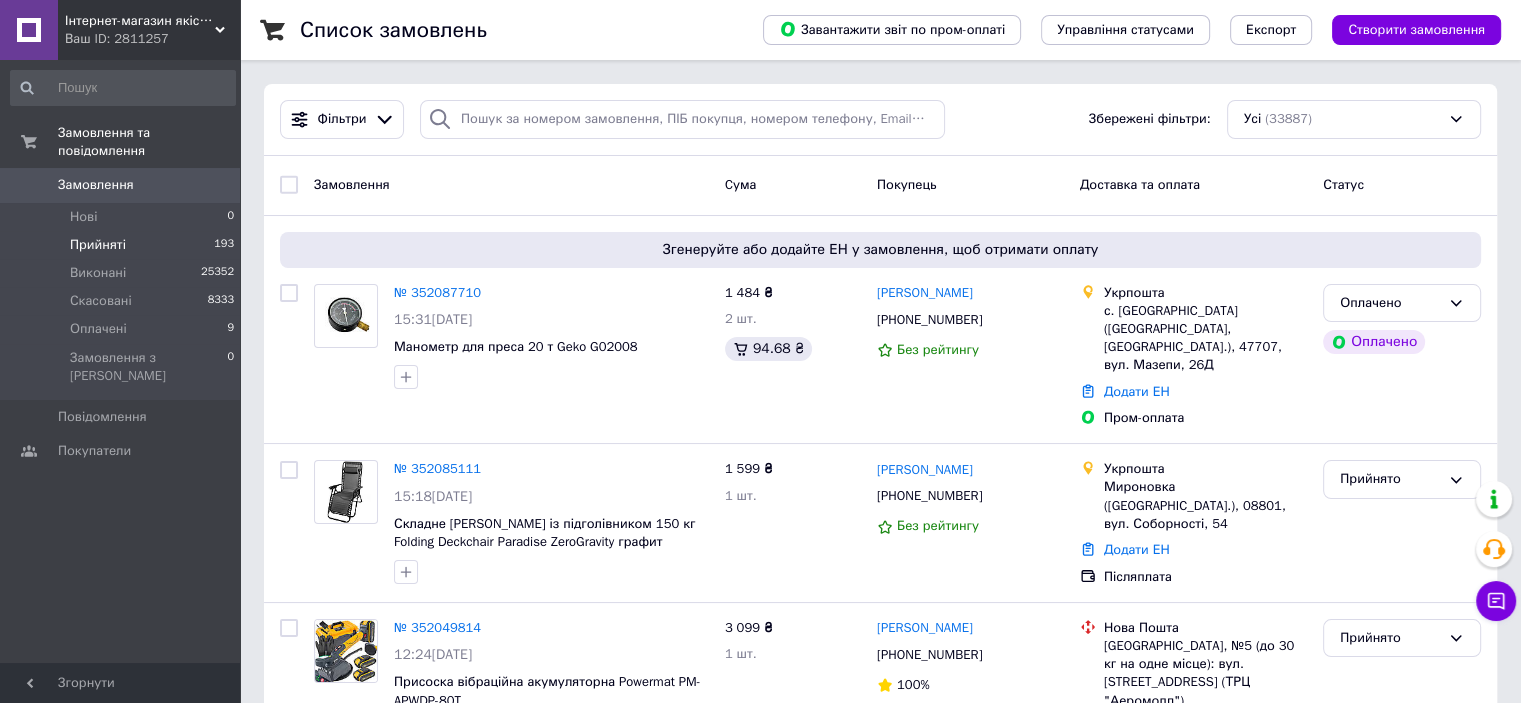 click on "Прийняті" at bounding box center [98, 245] 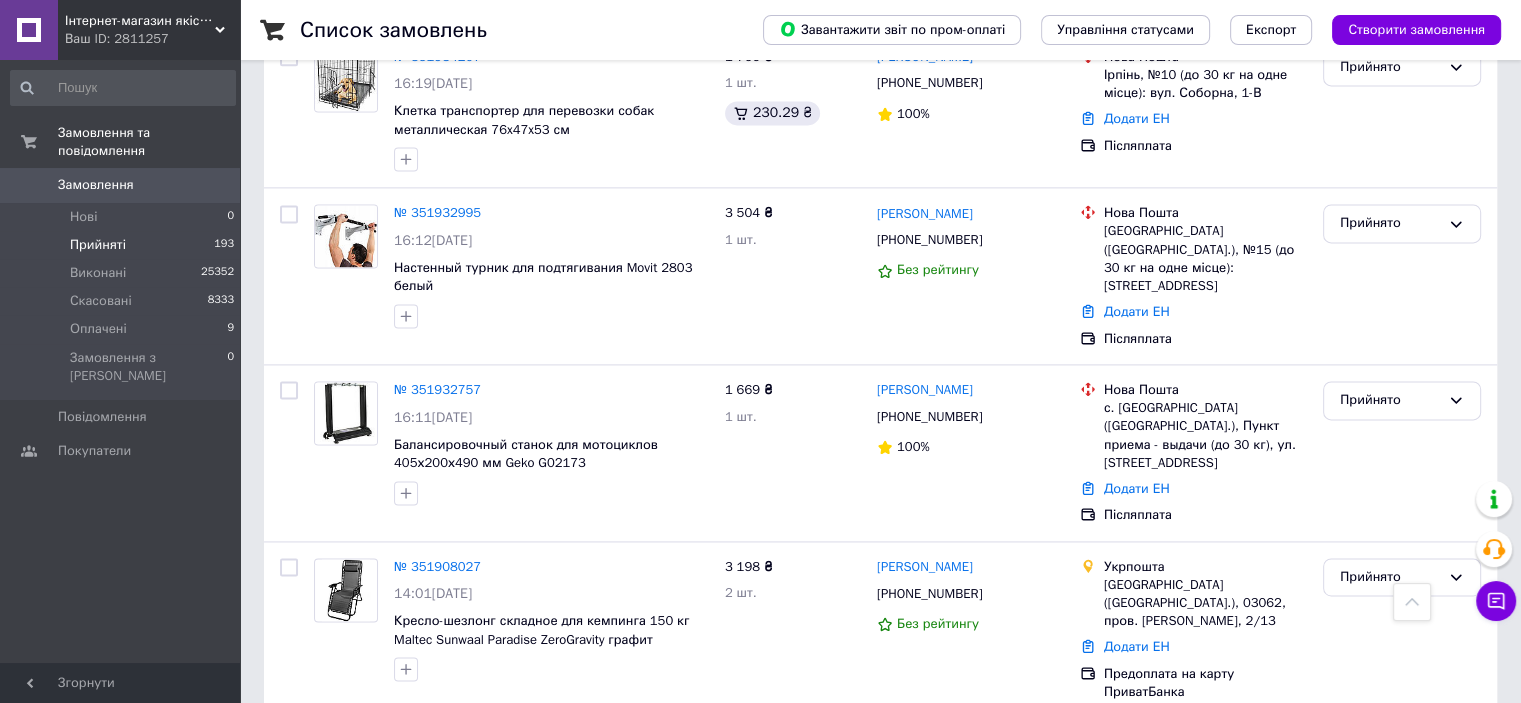 scroll, scrollTop: 2992, scrollLeft: 0, axis: vertical 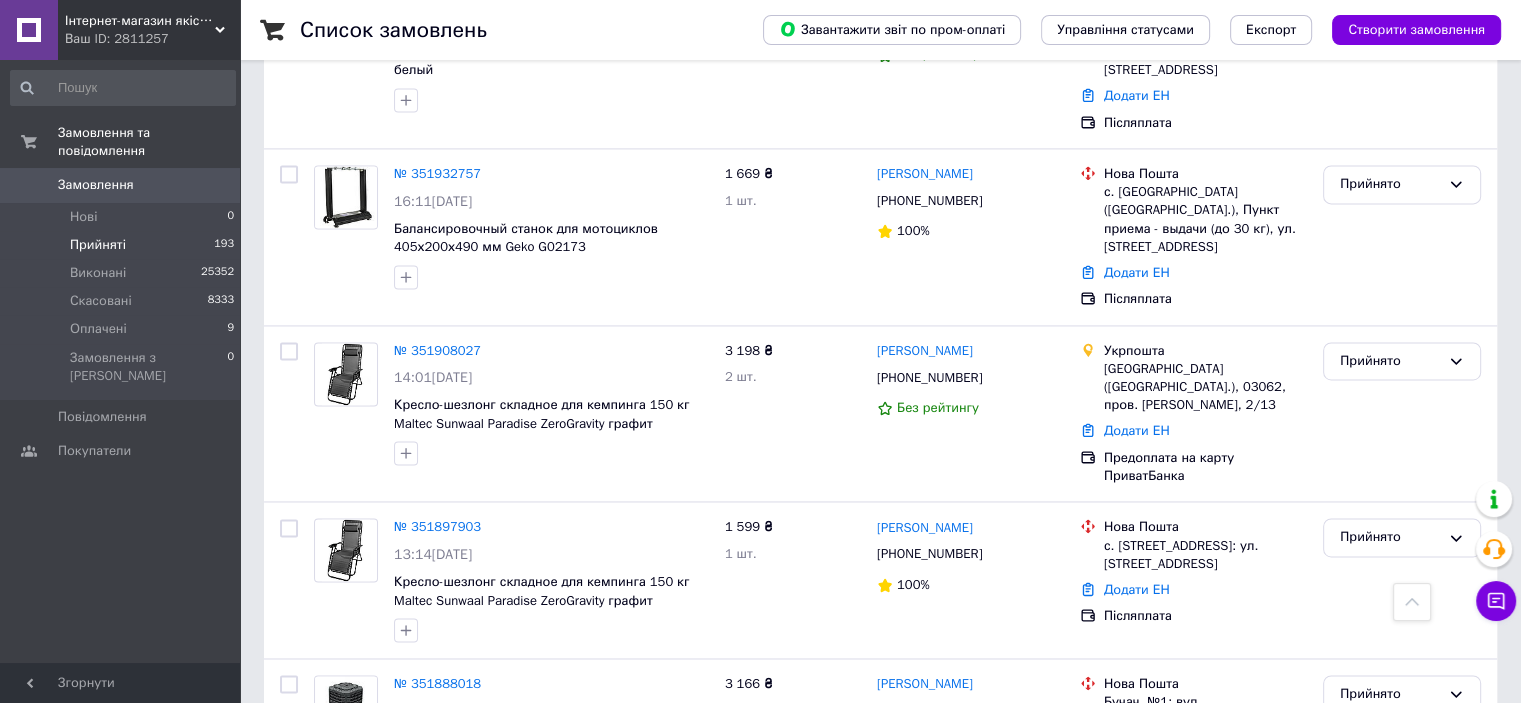 click on "Інтернет-магазин якісних інструментів ''VERFO''" at bounding box center (140, 21) 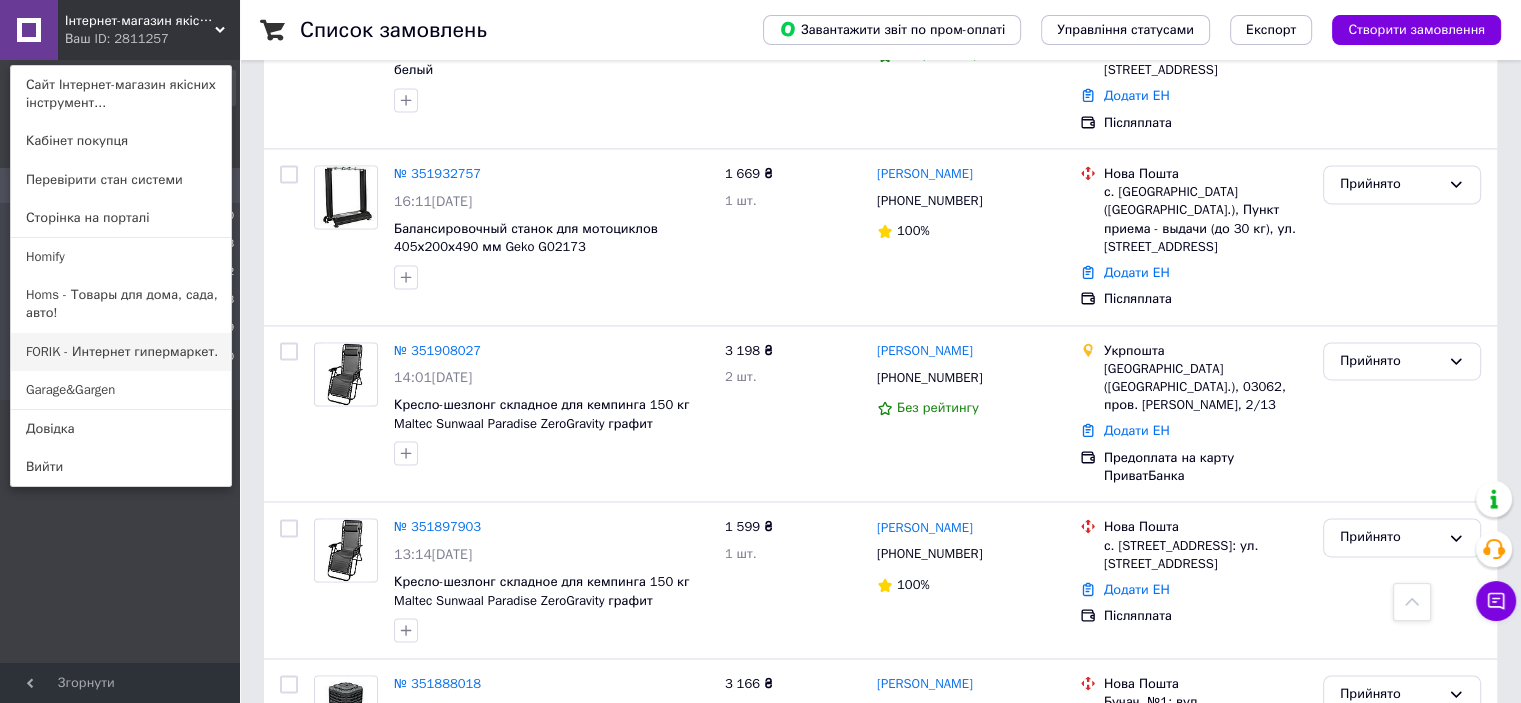 click on "FORIK - Интернет гипермаркет." at bounding box center [121, 352] 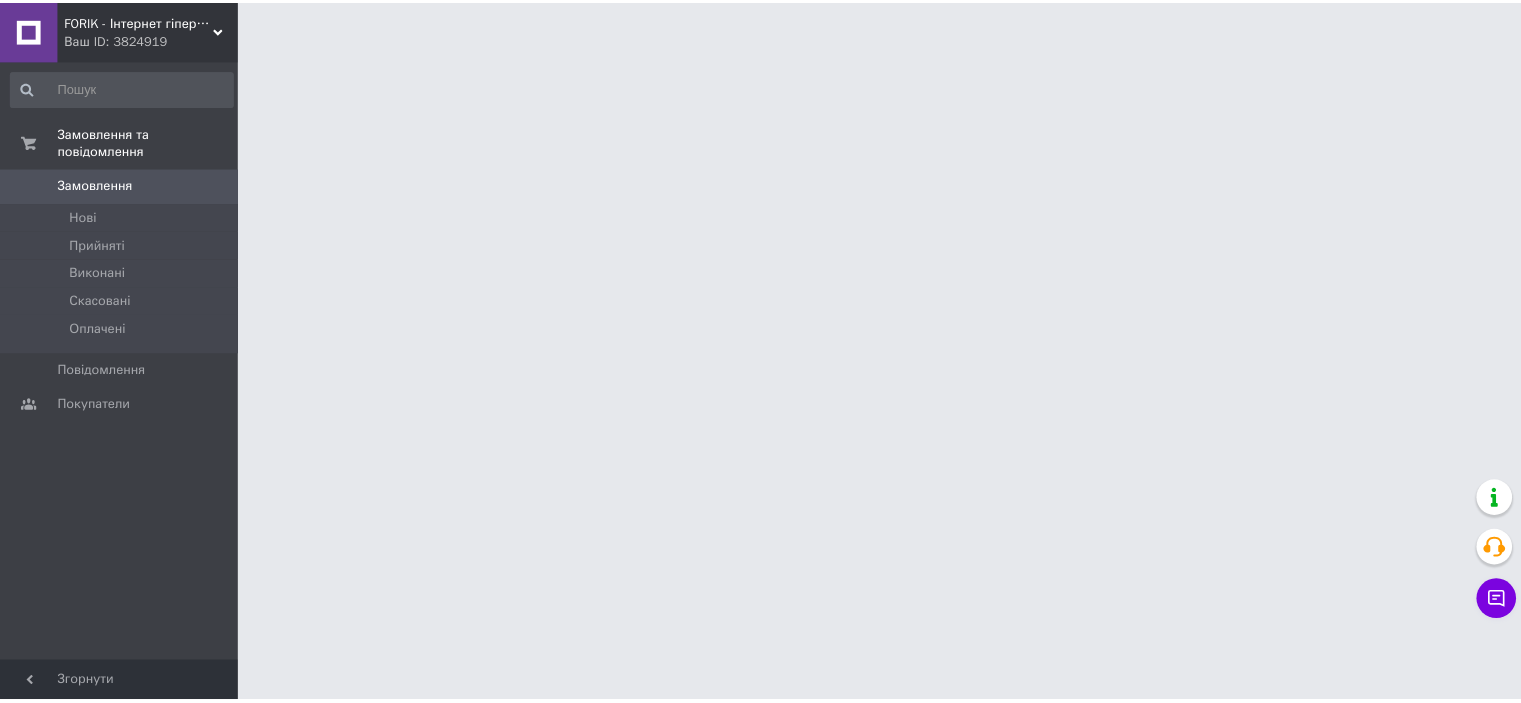 scroll, scrollTop: 0, scrollLeft: 0, axis: both 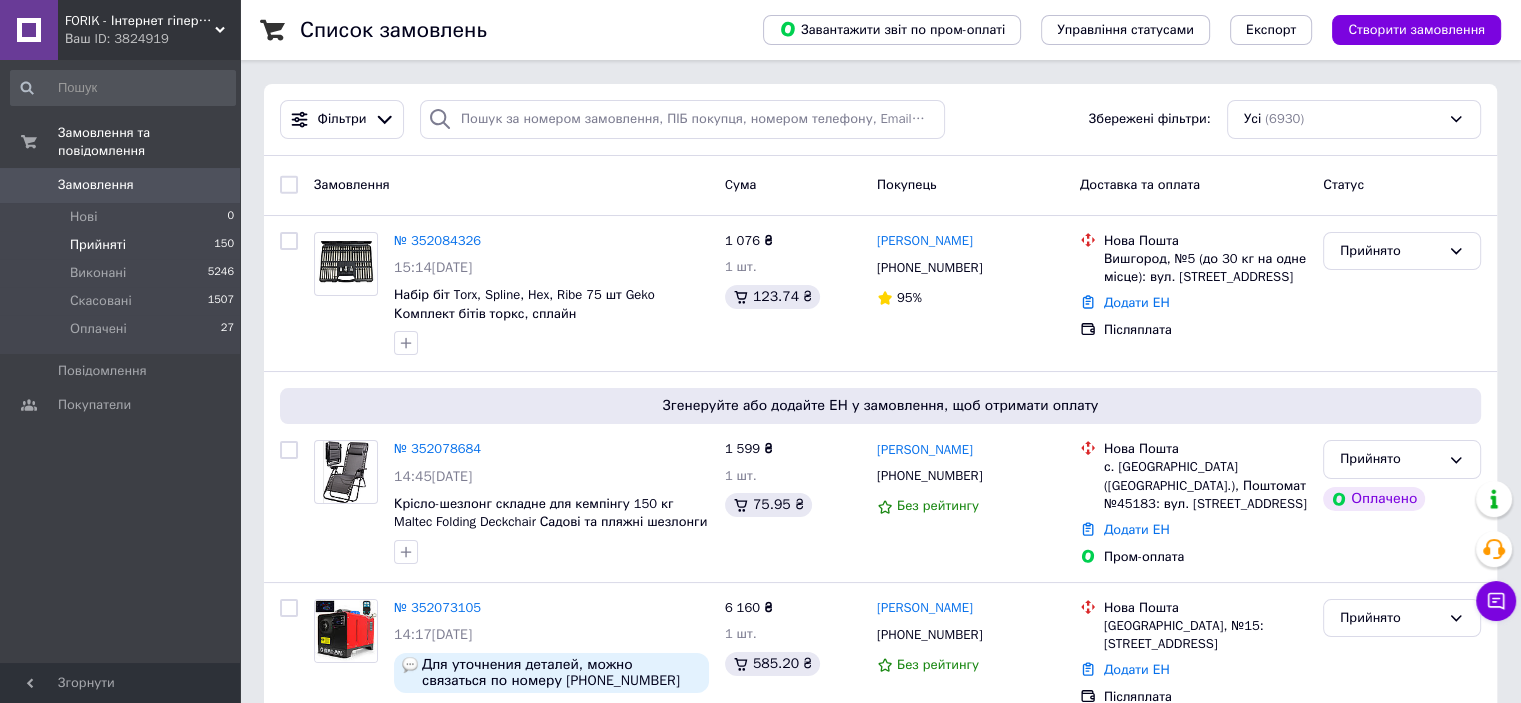 click on "Прийняті 150" at bounding box center [123, 245] 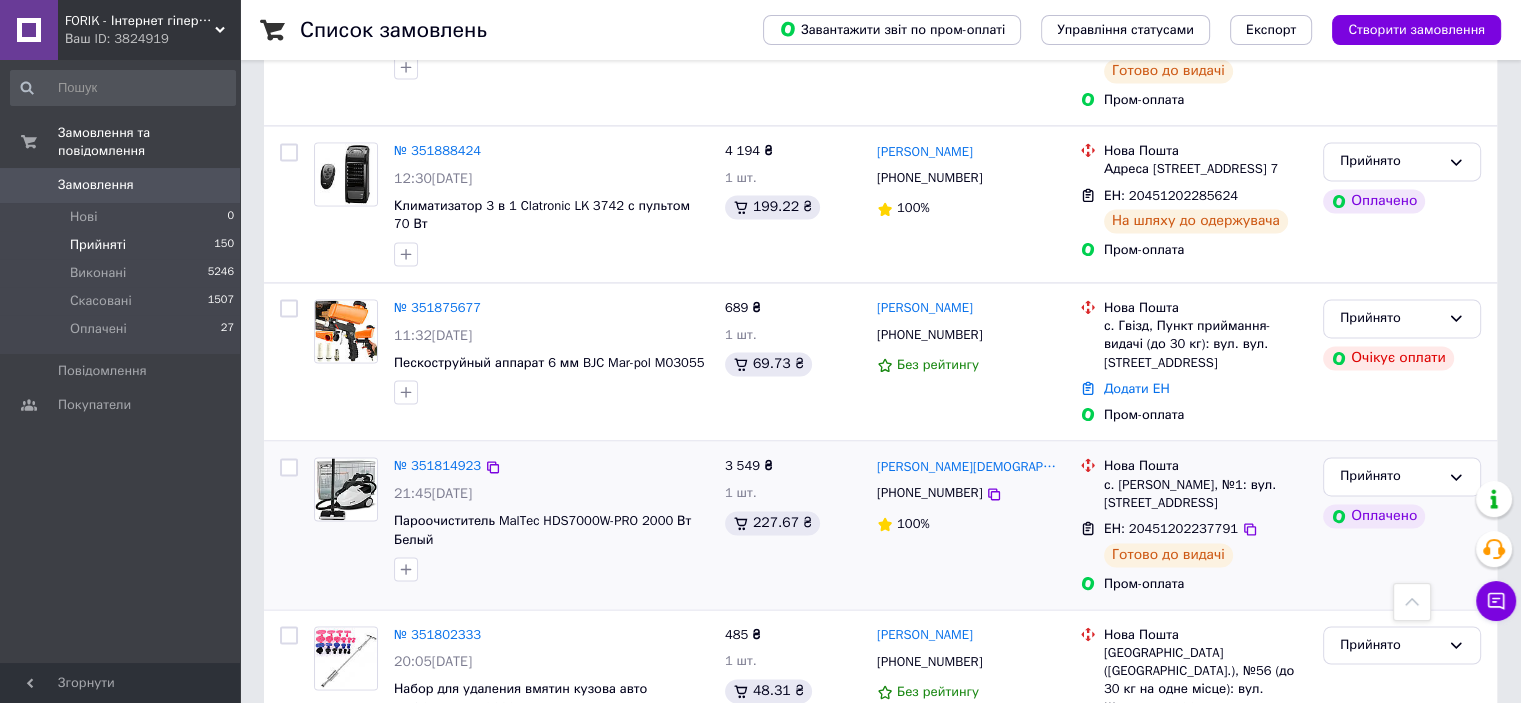 scroll, scrollTop: 3178, scrollLeft: 0, axis: vertical 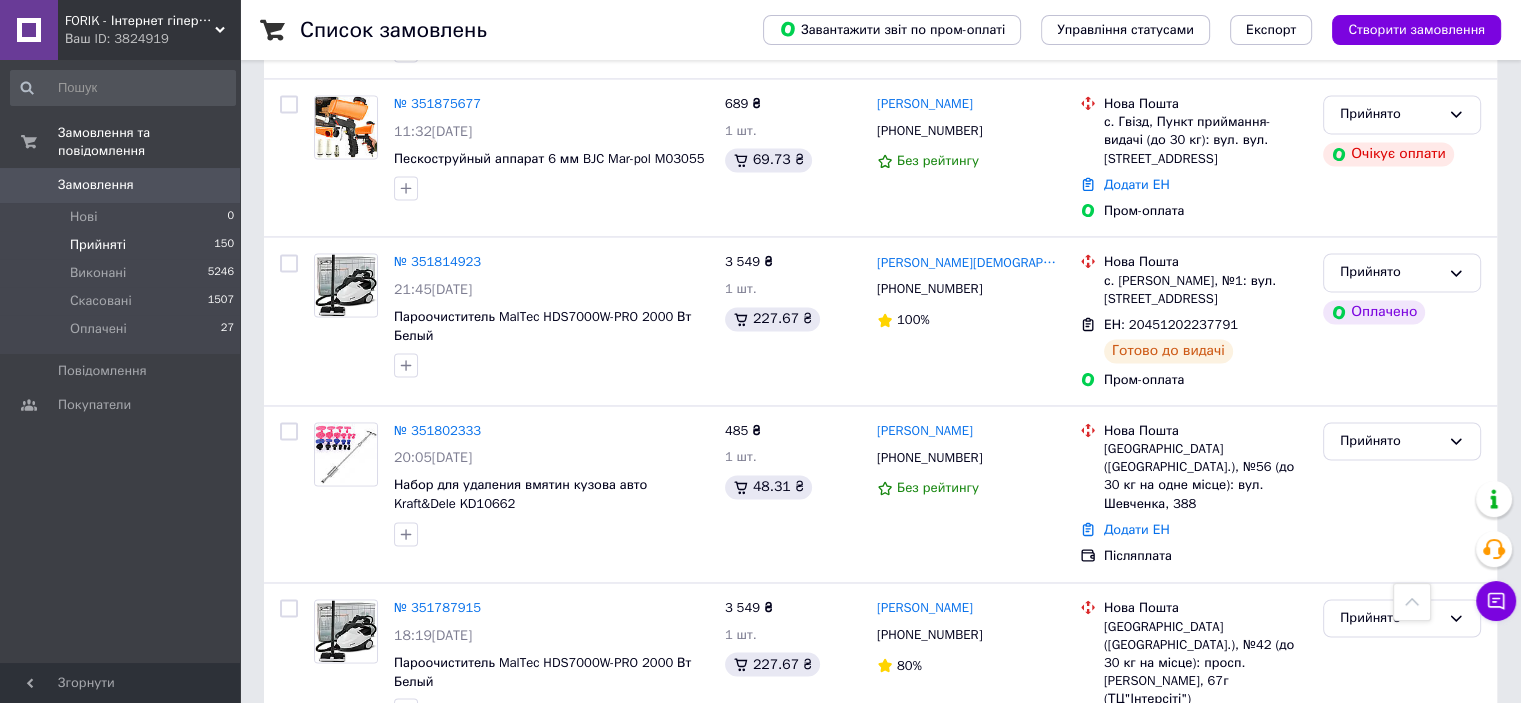 click on "8" at bounding box center (461, 821) 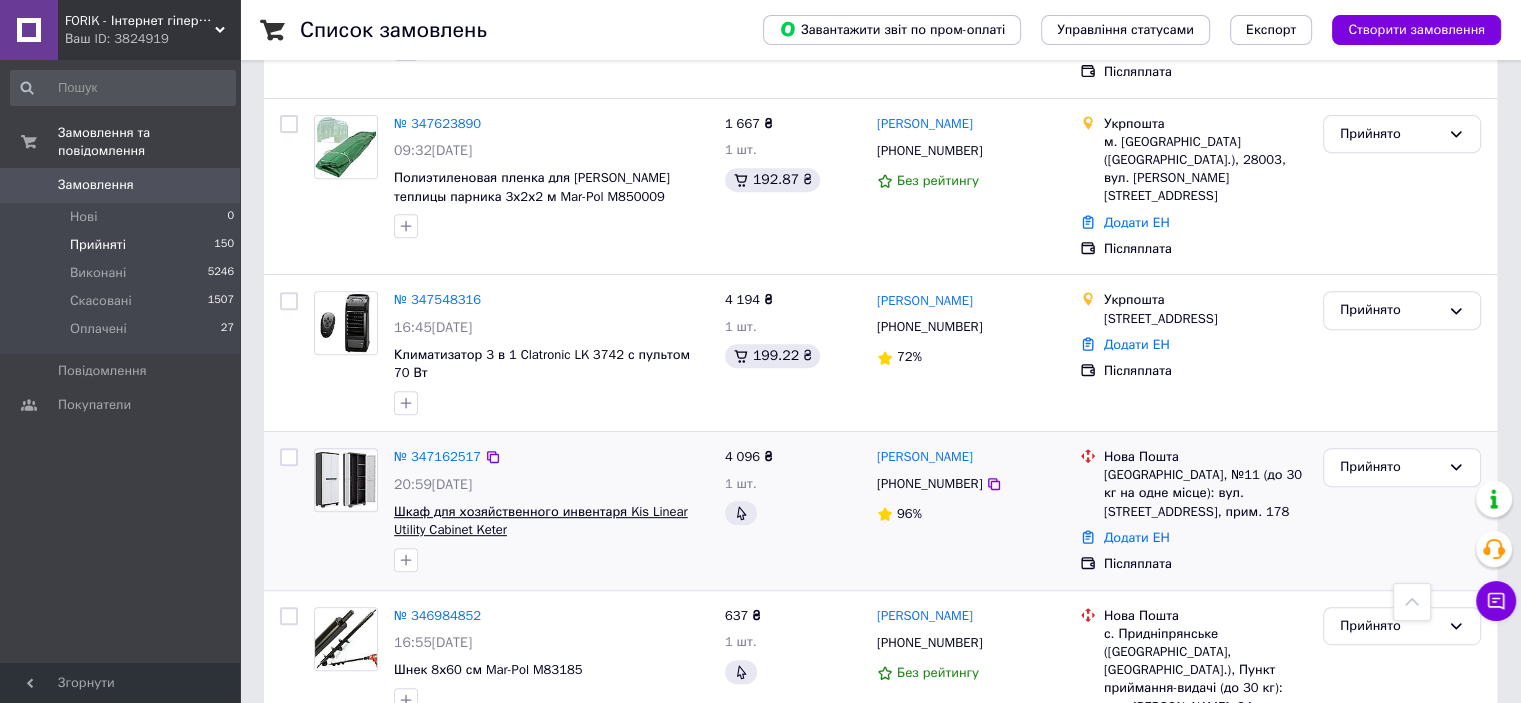 scroll, scrollTop: 700, scrollLeft: 0, axis: vertical 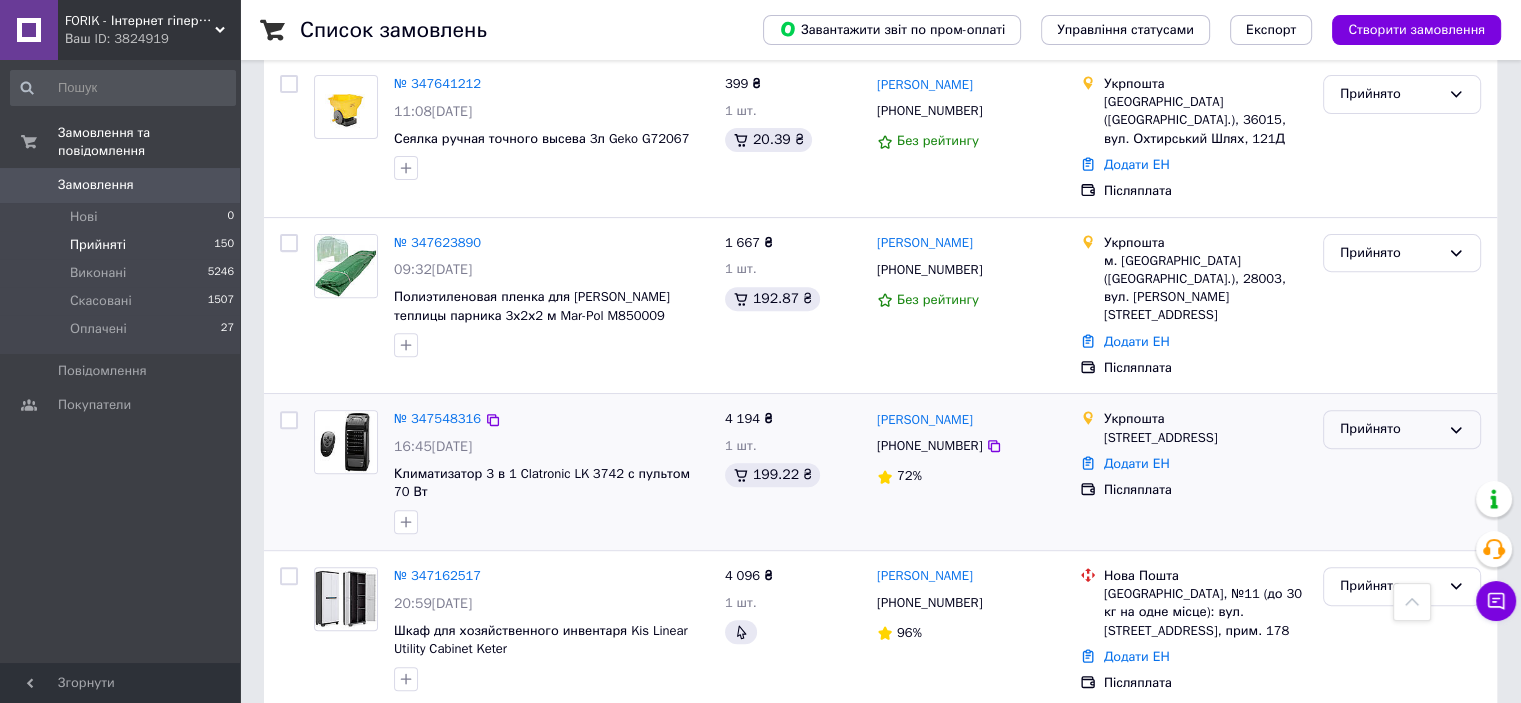 click on "Прийнято" at bounding box center [1390, 429] 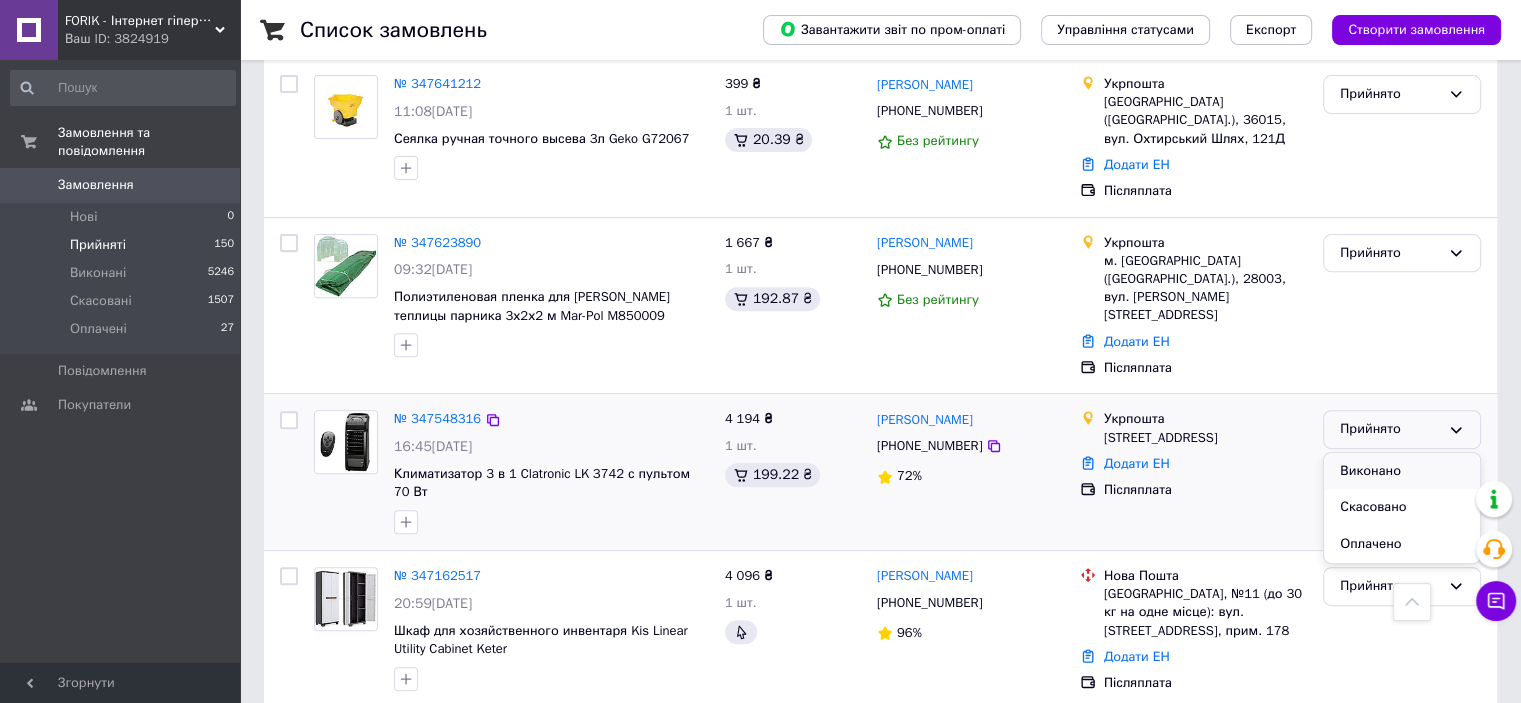 click on "Виконано" at bounding box center (1402, 471) 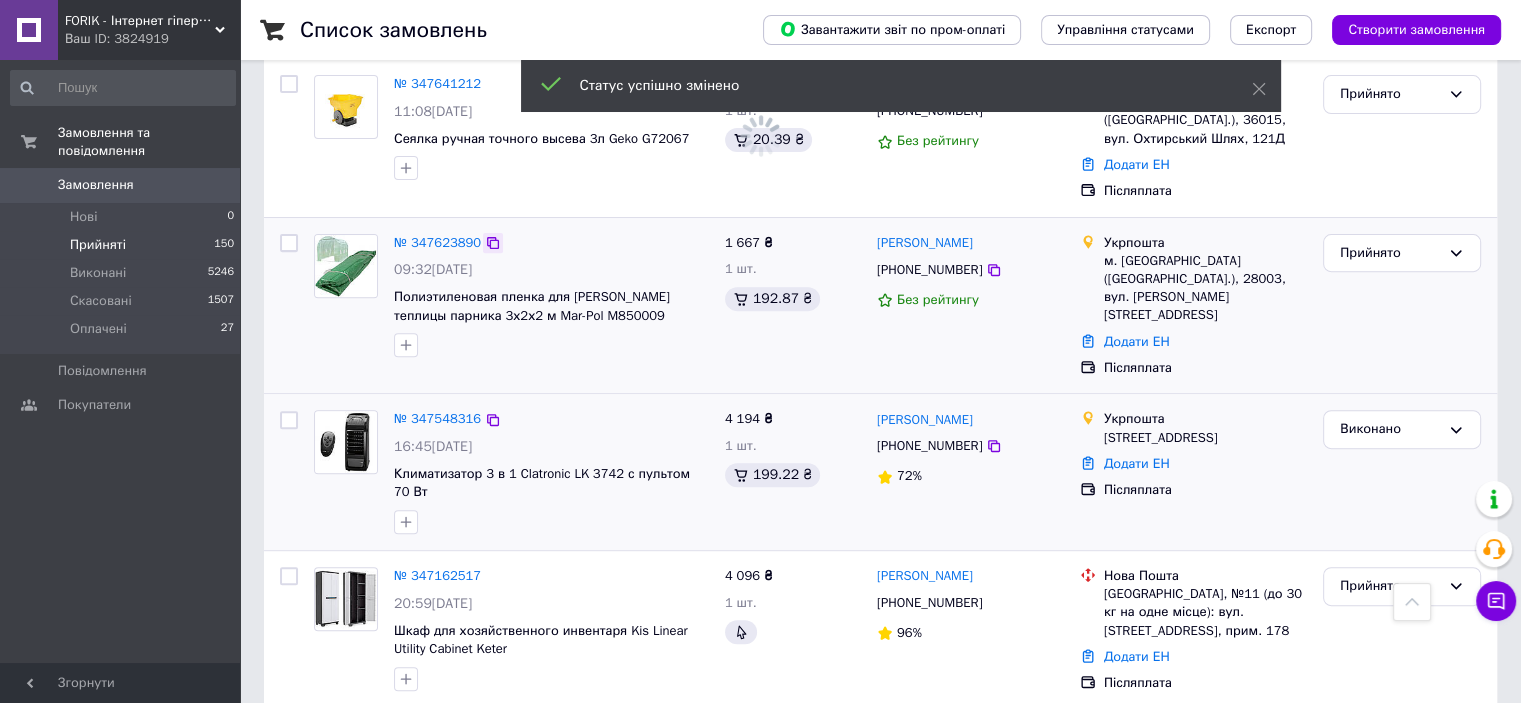 click 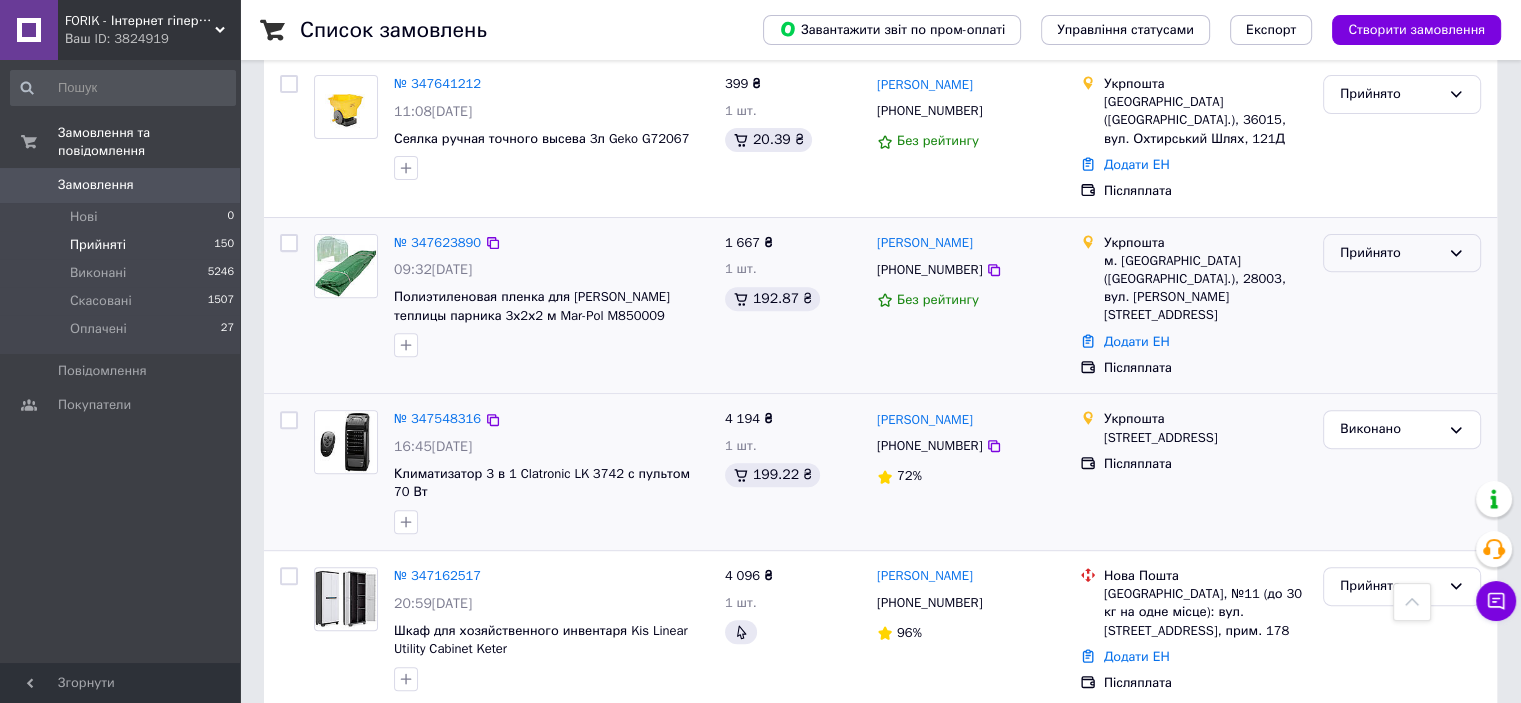 click on "Прийнято" at bounding box center (1390, 253) 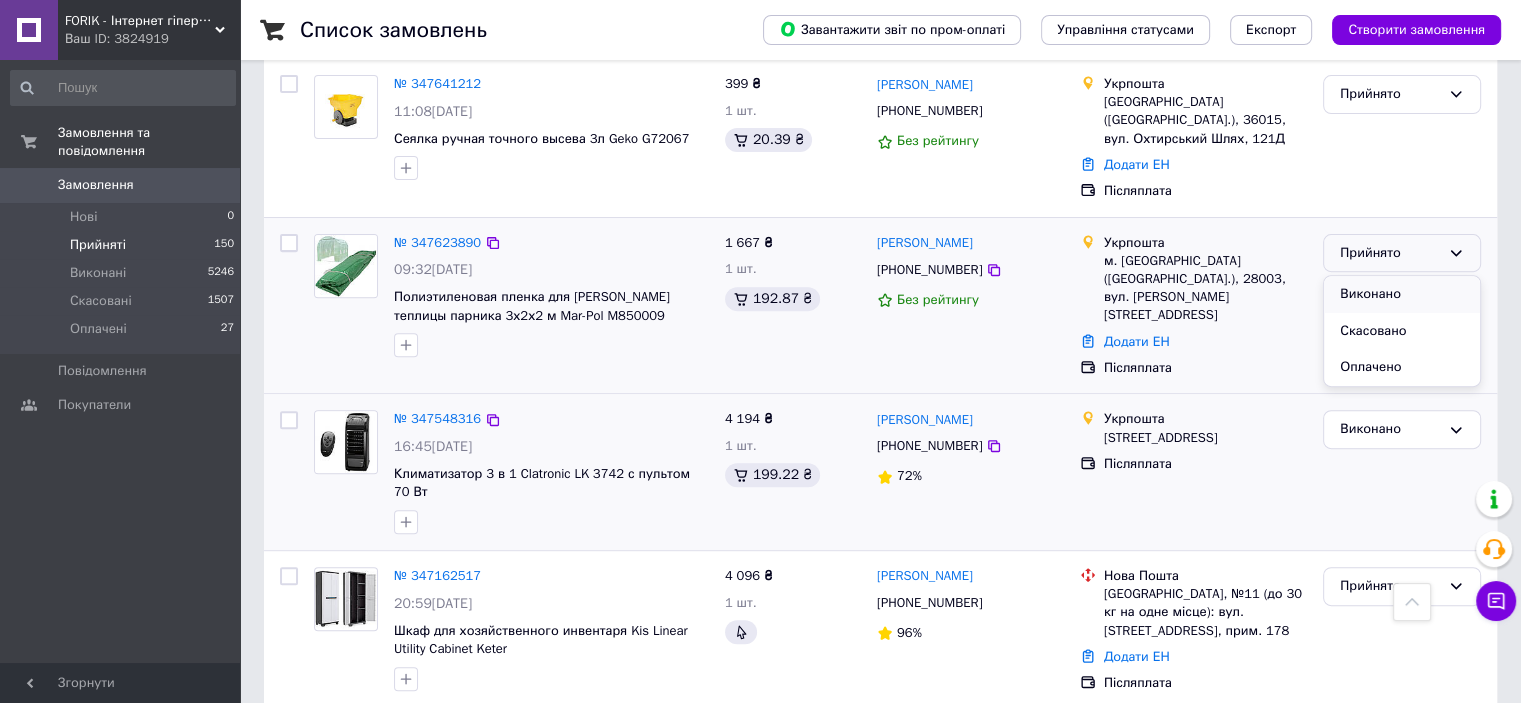 click on "Виконано" at bounding box center [1402, 294] 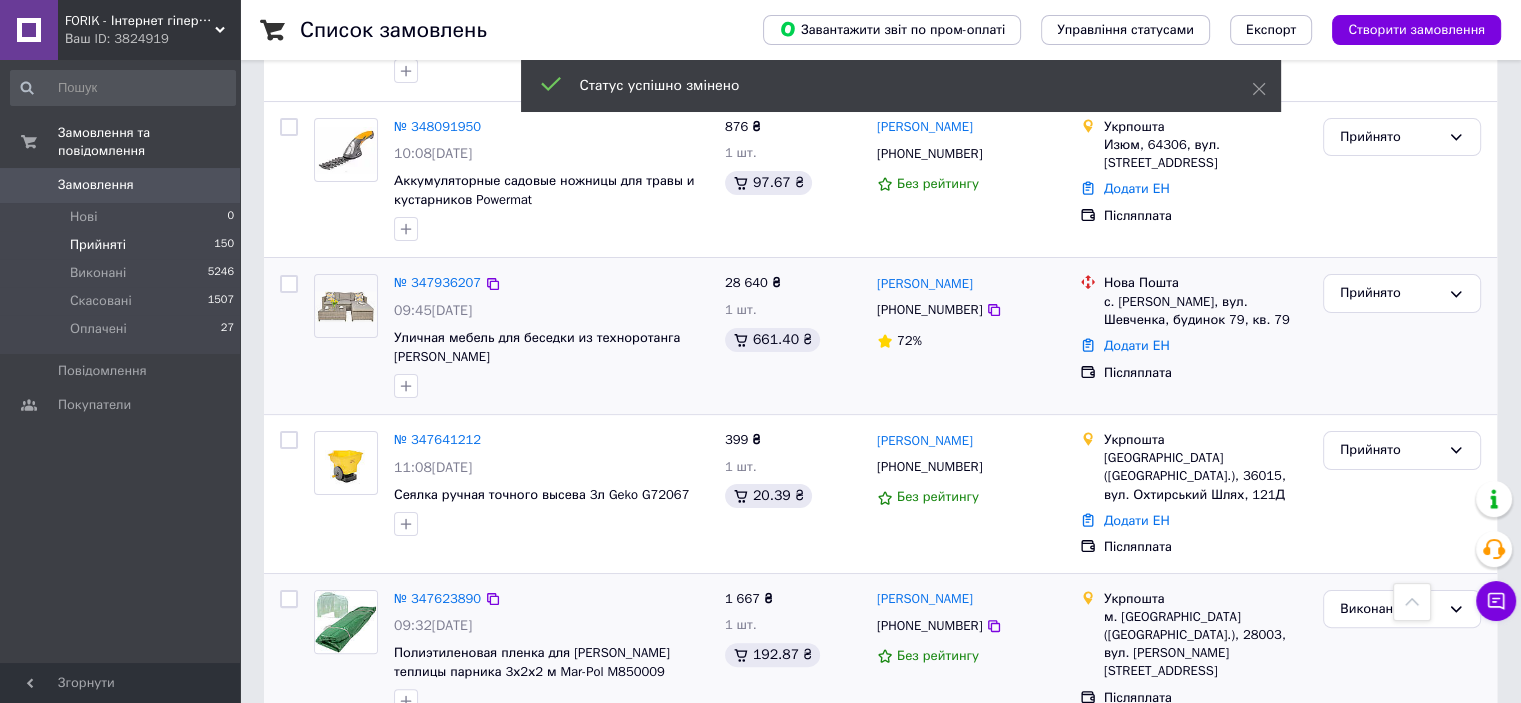 scroll, scrollTop: 300, scrollLeft: 0, axis: vertical 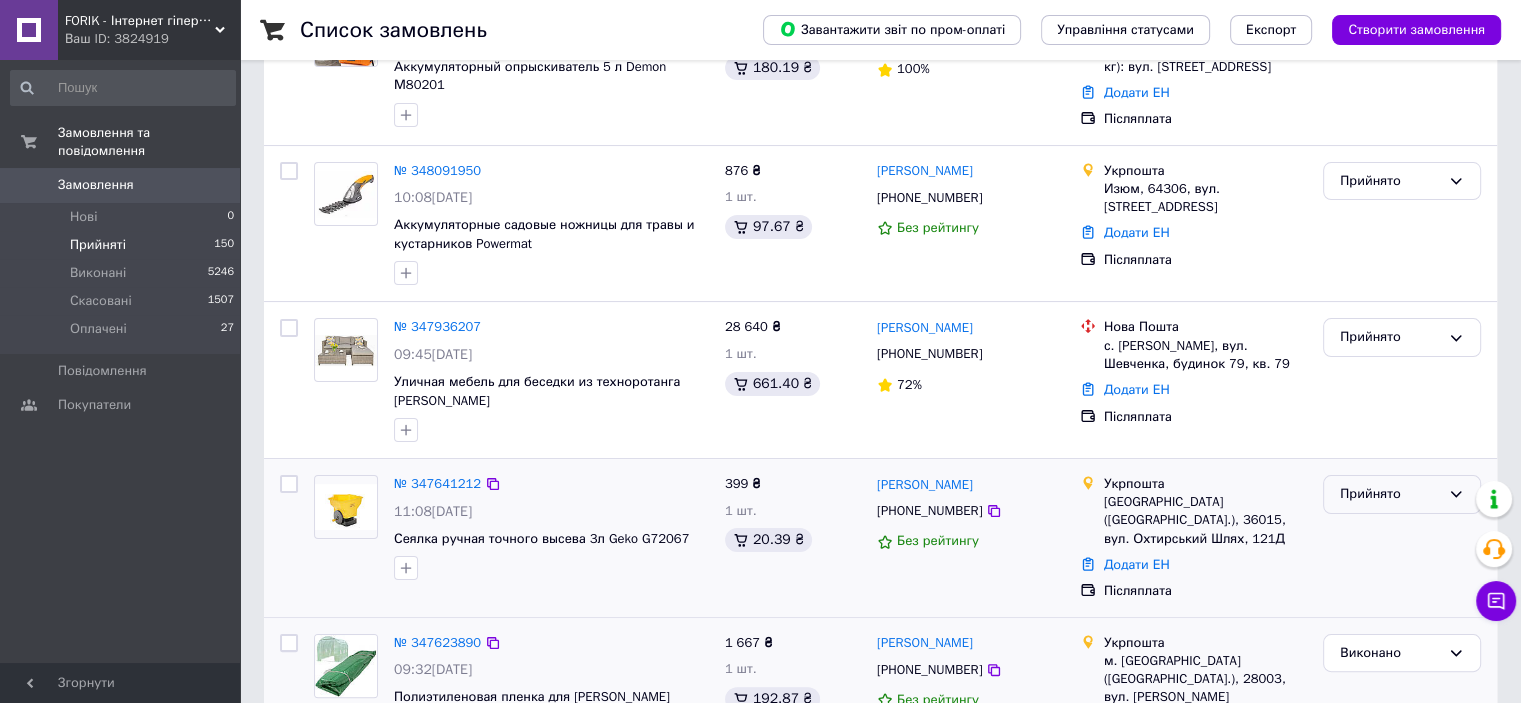 click on "Прийнято" at bounding box center (1390, 494) 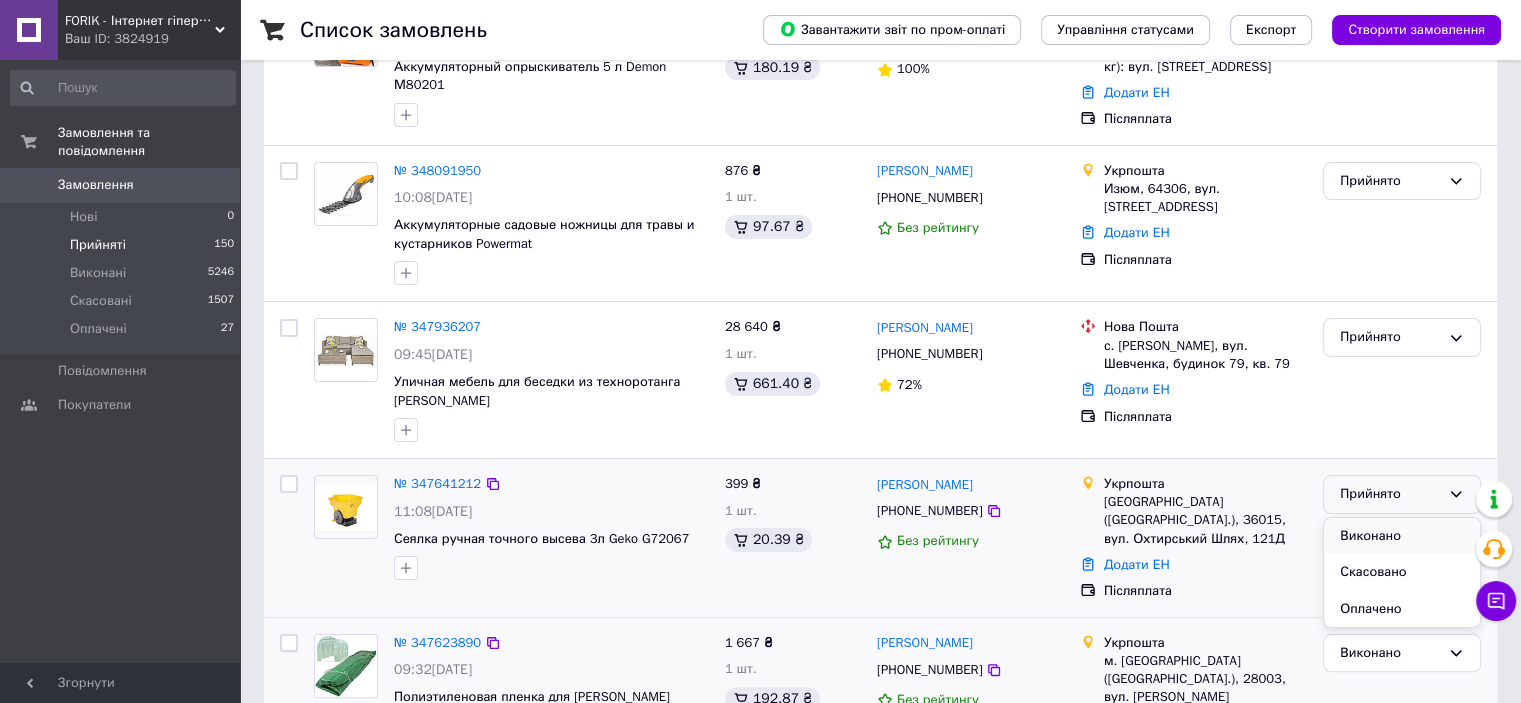 click on "Виконано" at bounding box center (1402, 536) 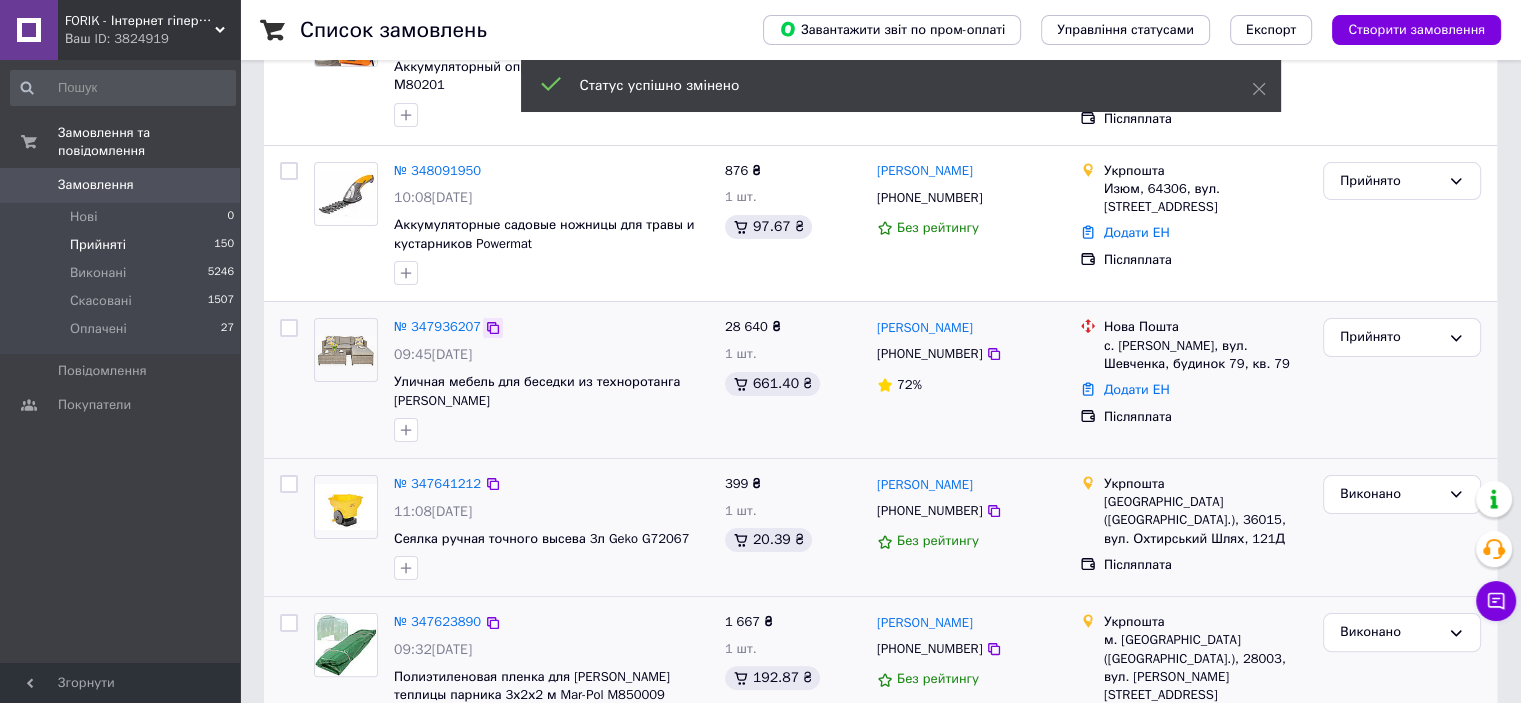 click 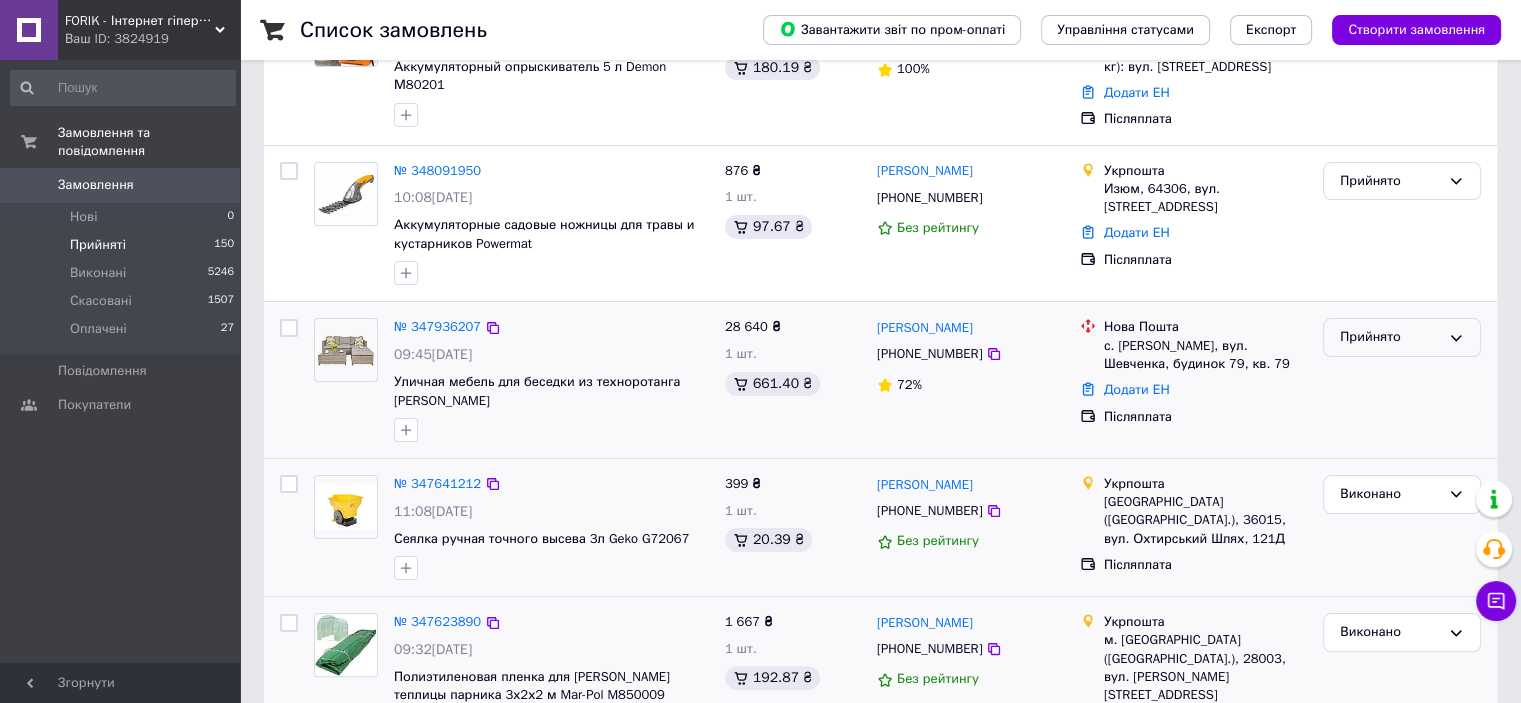 click on "Прийнято" at bounding box center (1390, 337) 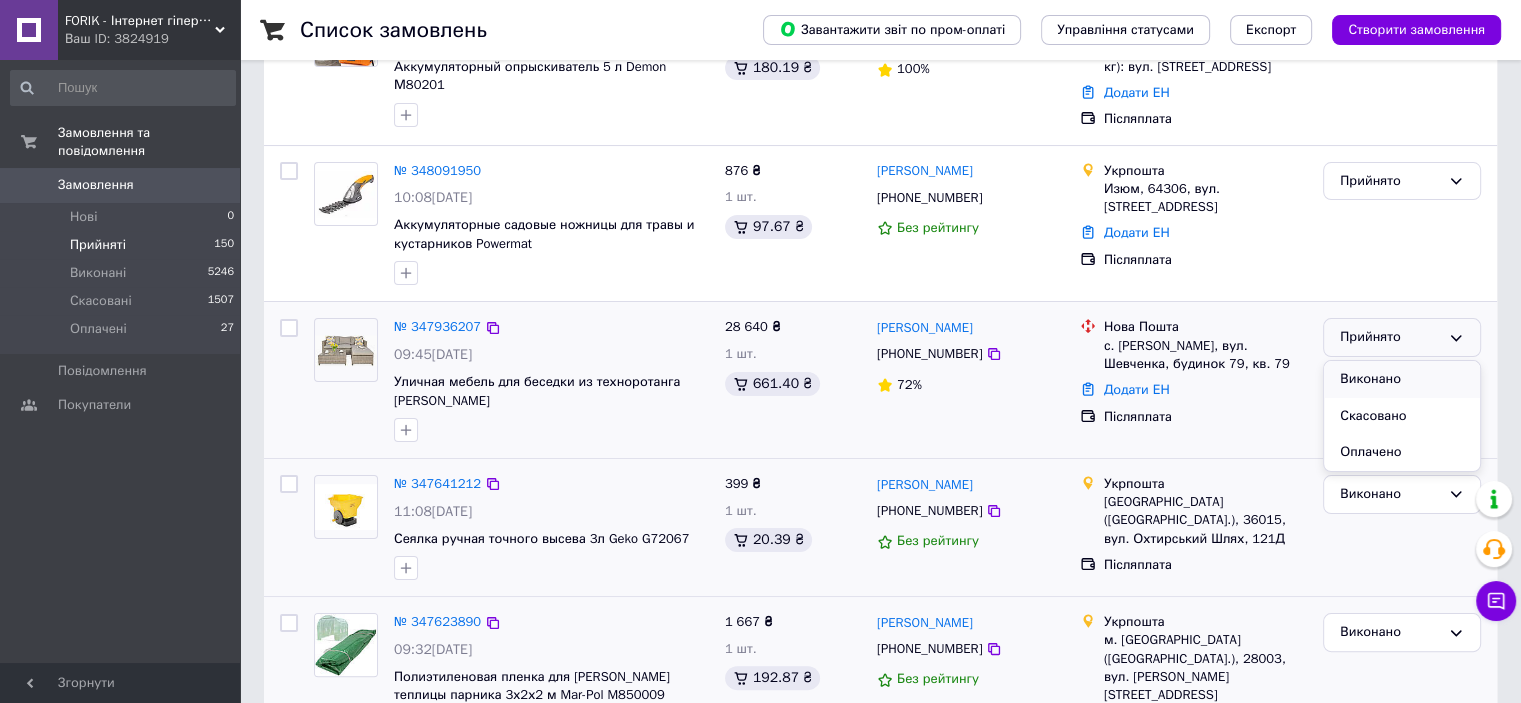 click on "Виконано" at bounding box center (1402, 379) 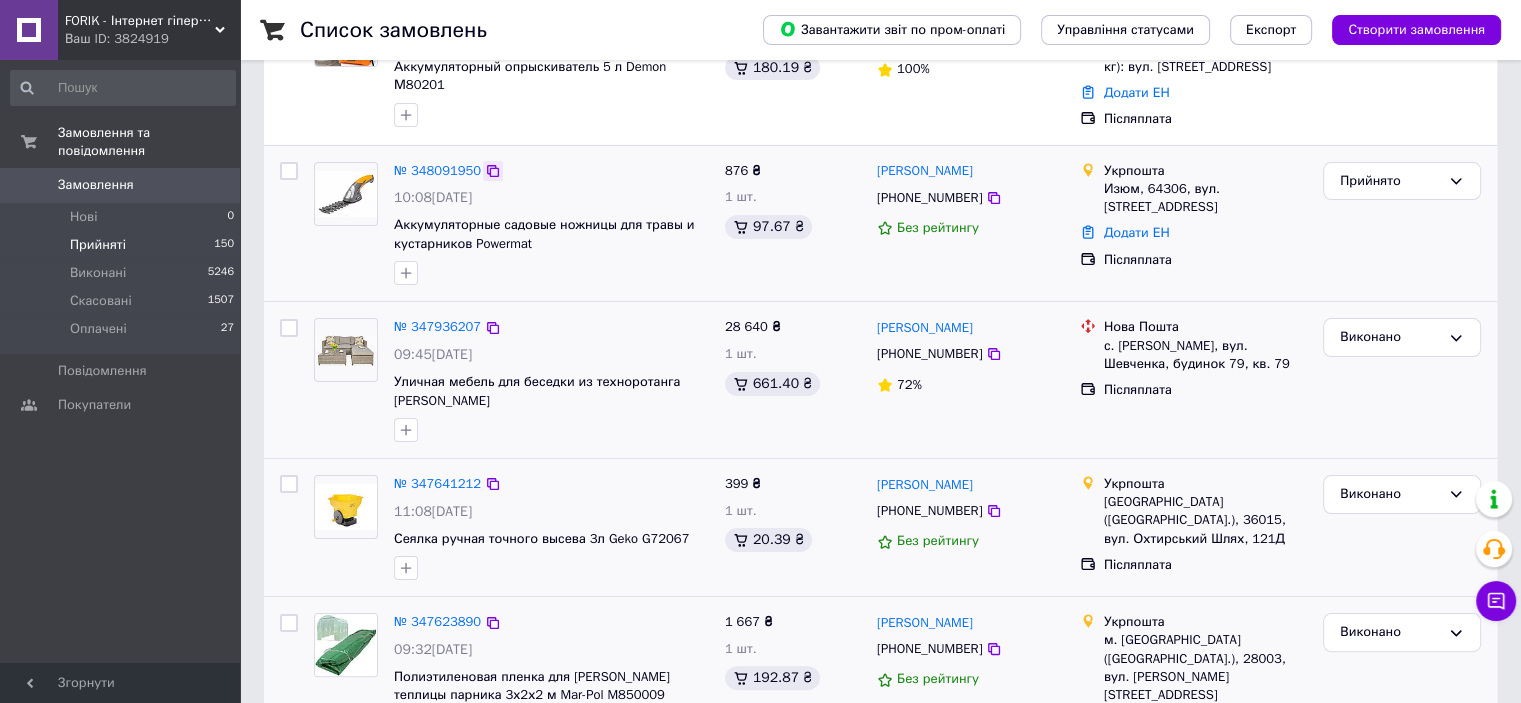 click 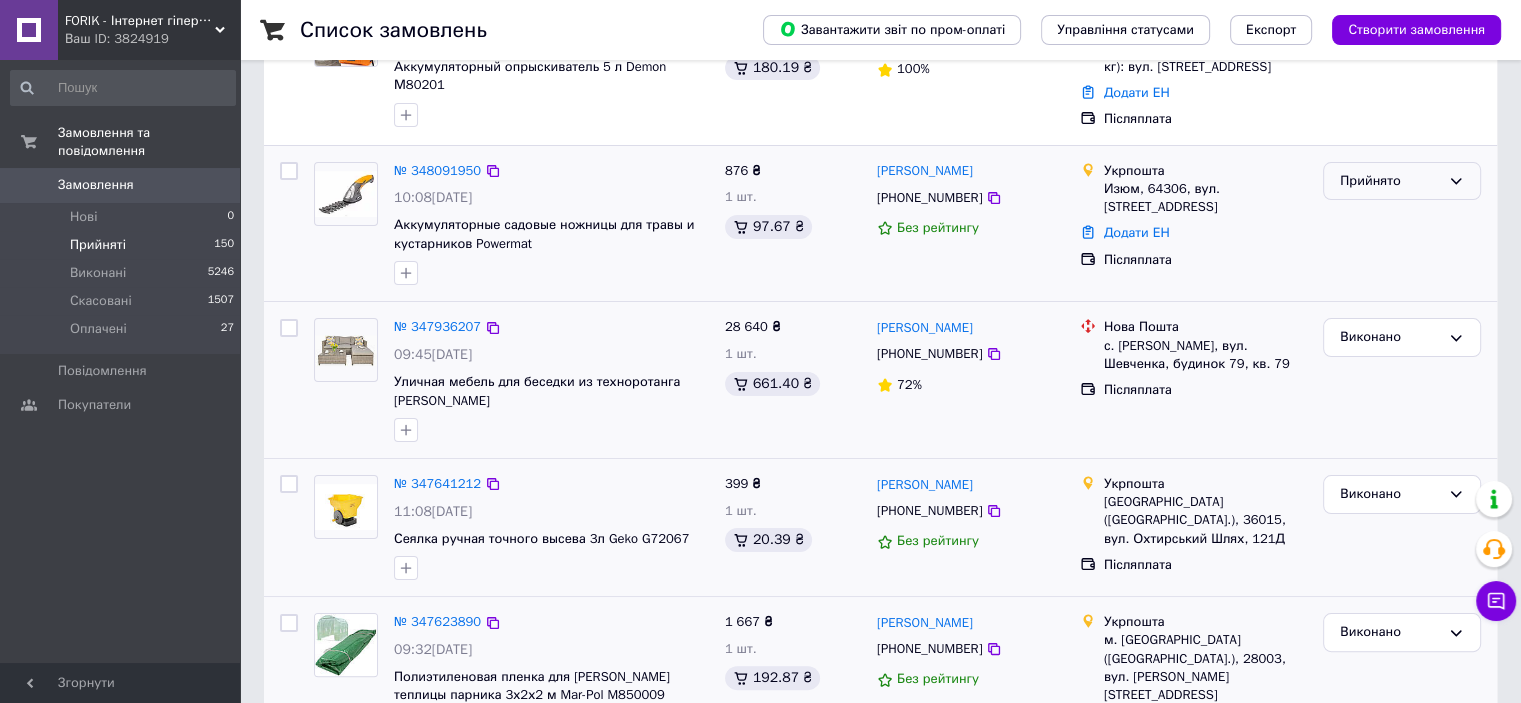 click on "Прийнято" at bounding box center (1390, 181) 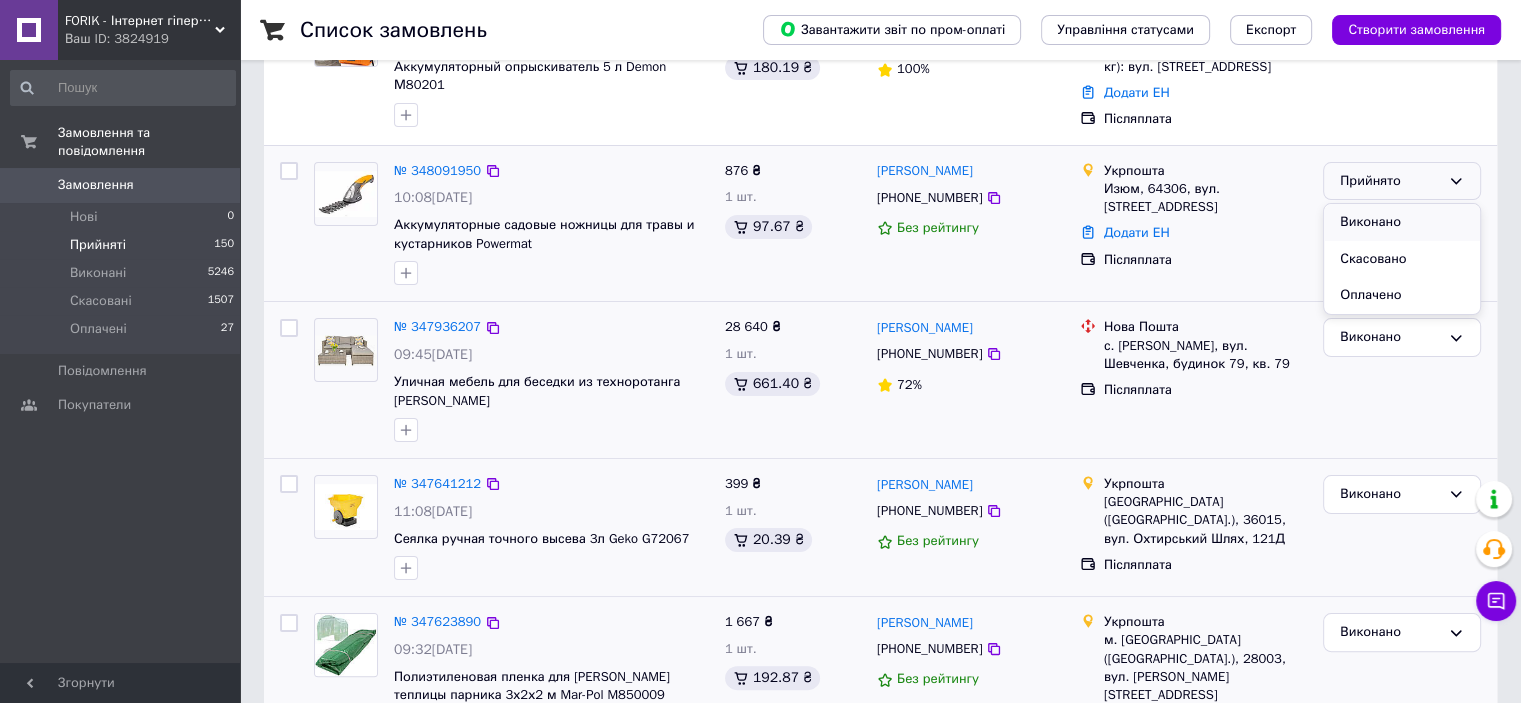 click on "Виконано" at bounding box center (1402, 222) 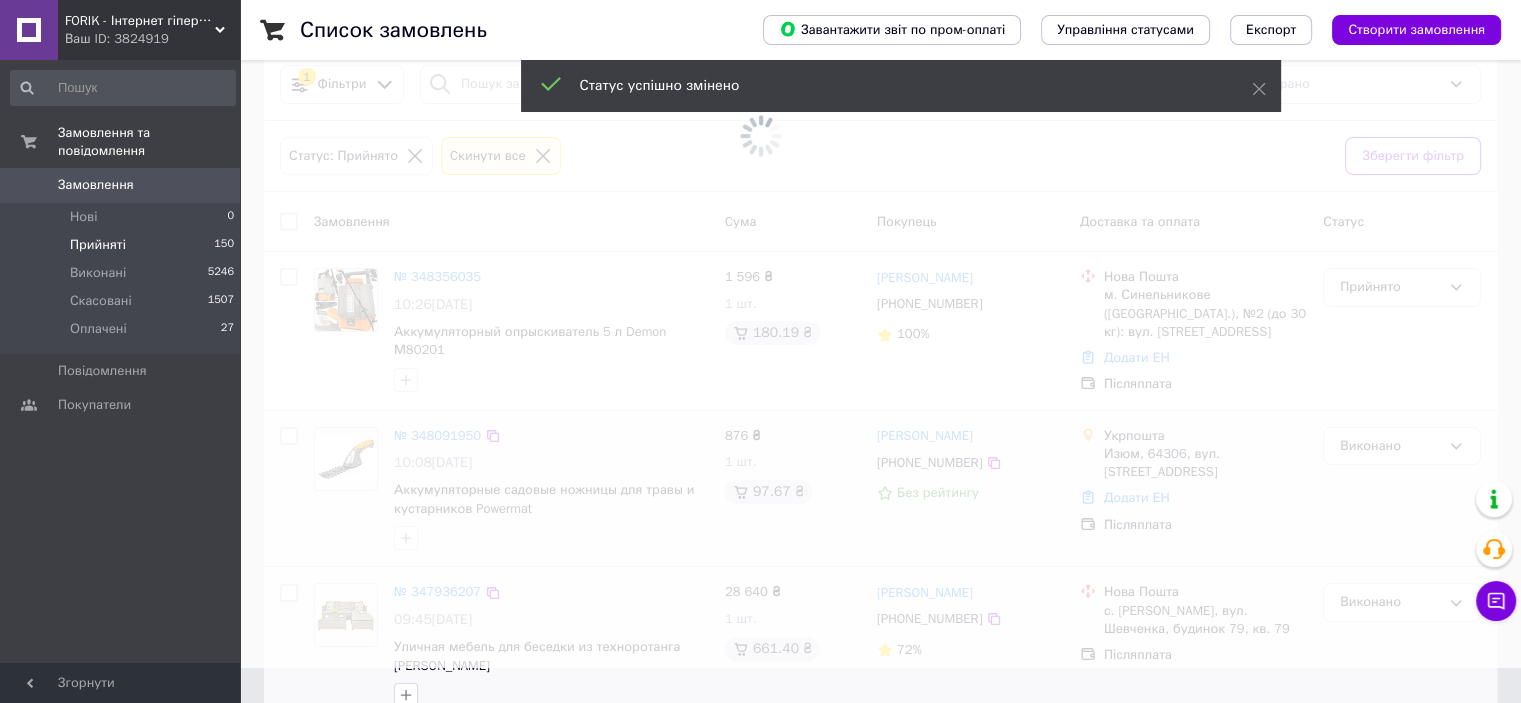 scroll, scrollTop: 0, scrollLeft: 0, axis: both 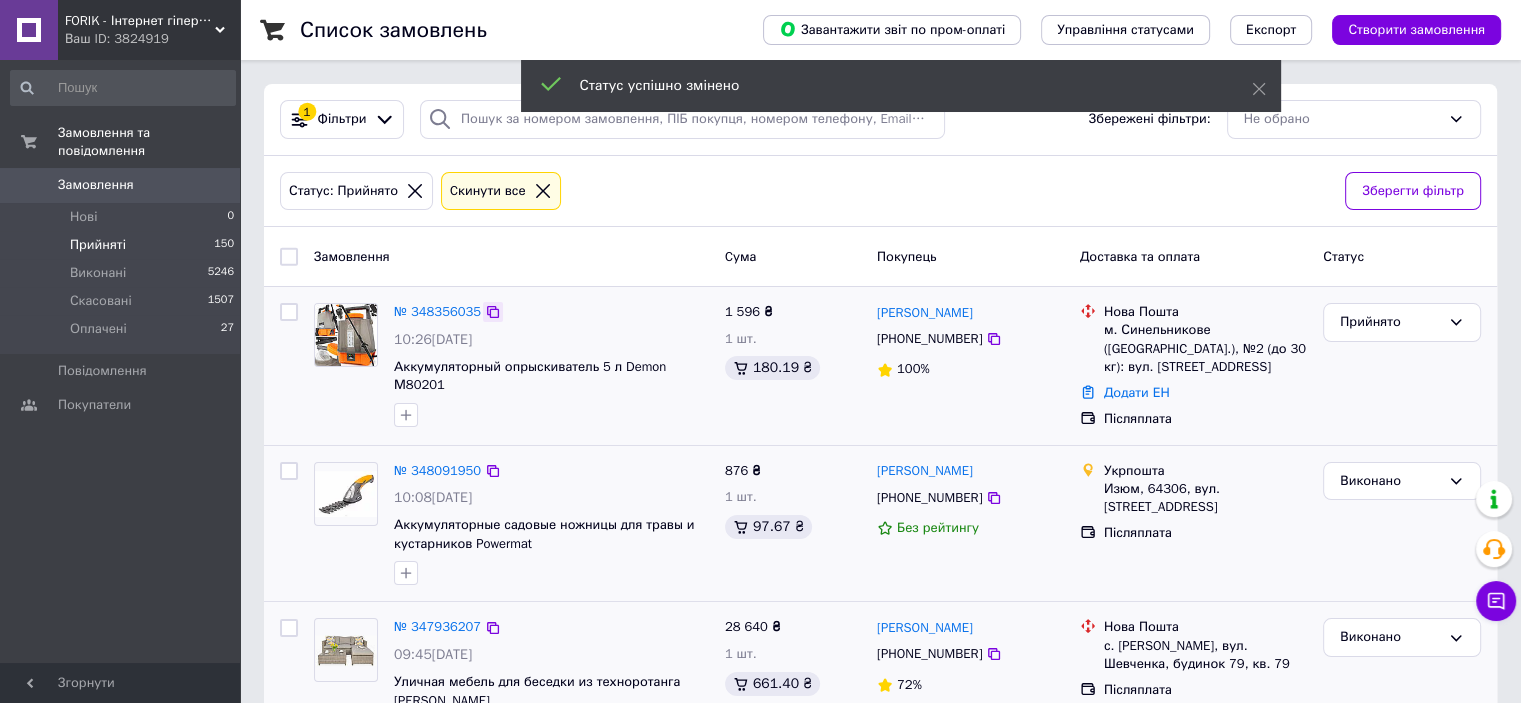 click 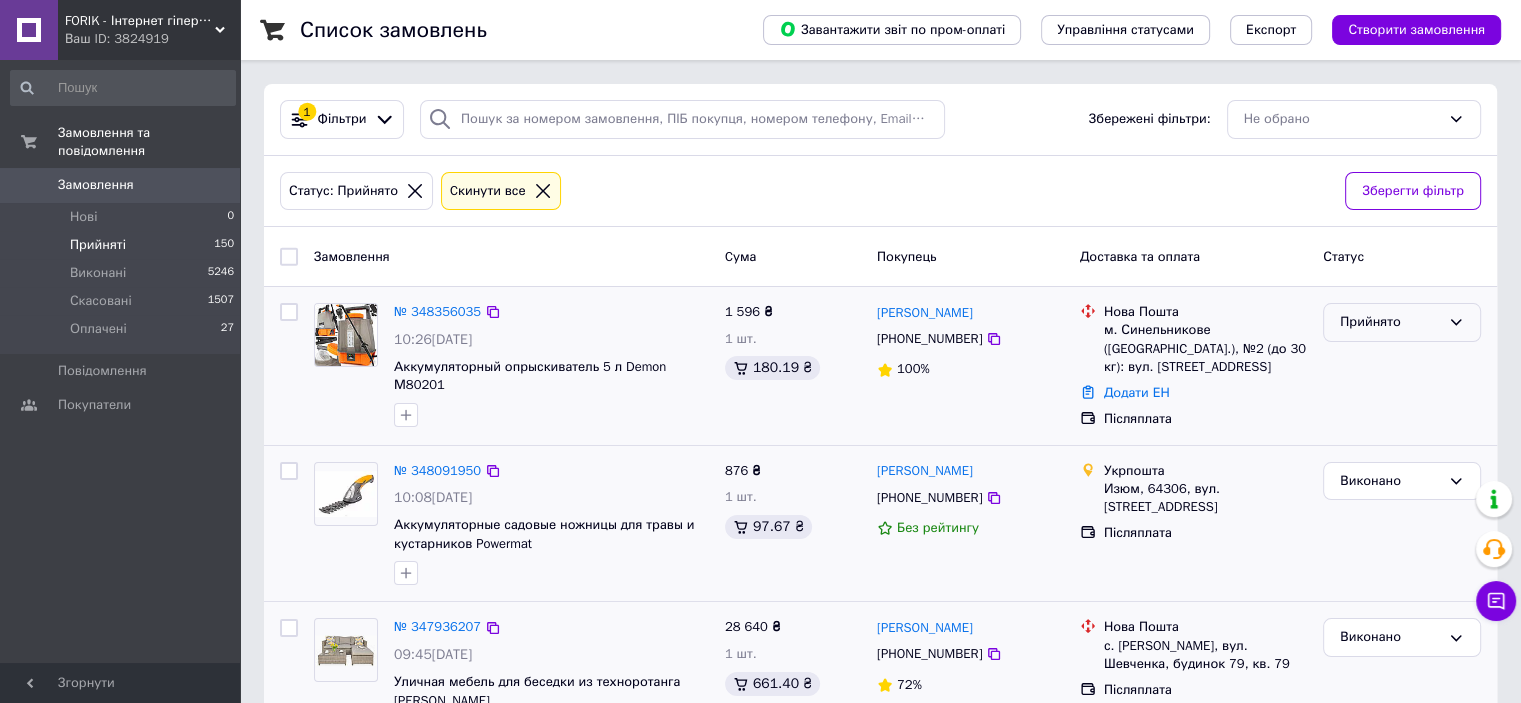 click on "Прийнято" at bounding box center [1390, 322] 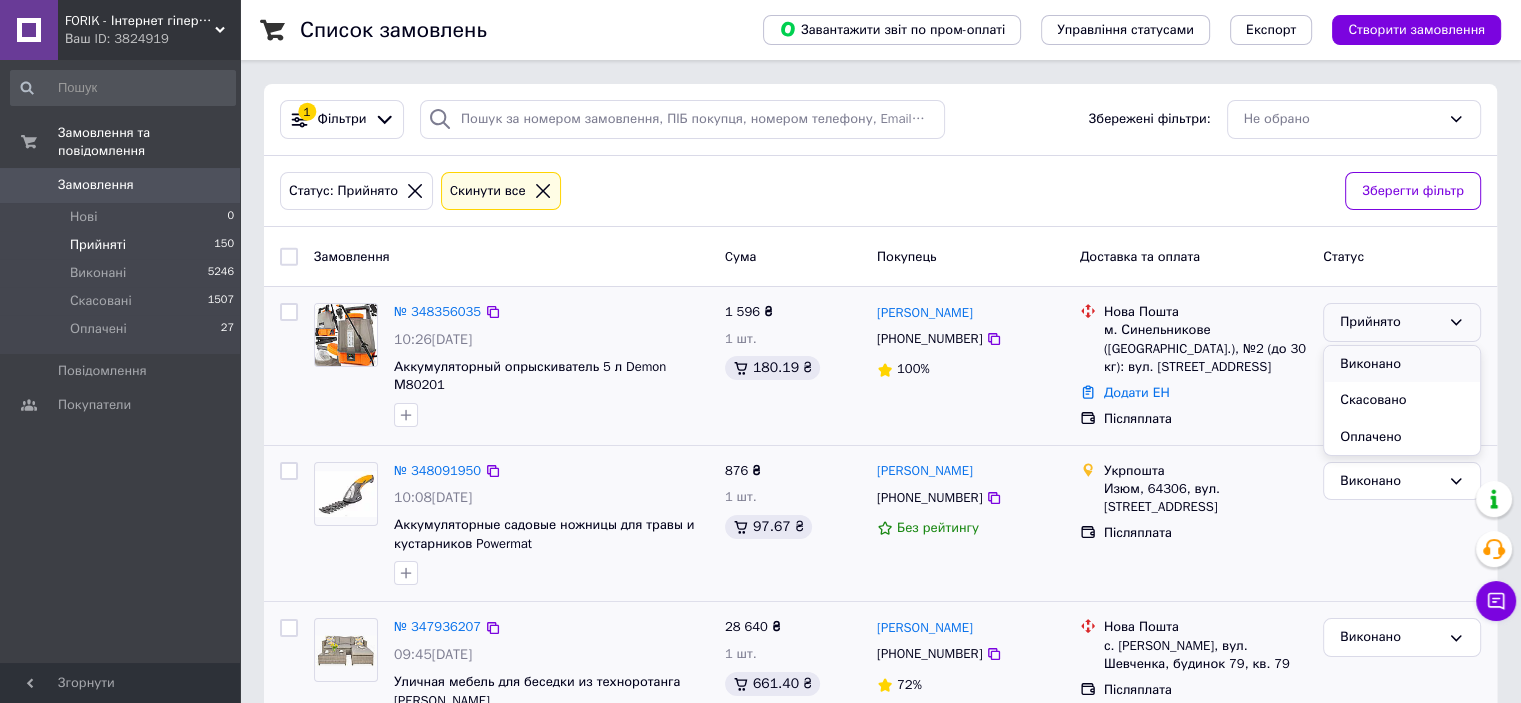 click on "Виконано" at bounding box center (1402, 364) 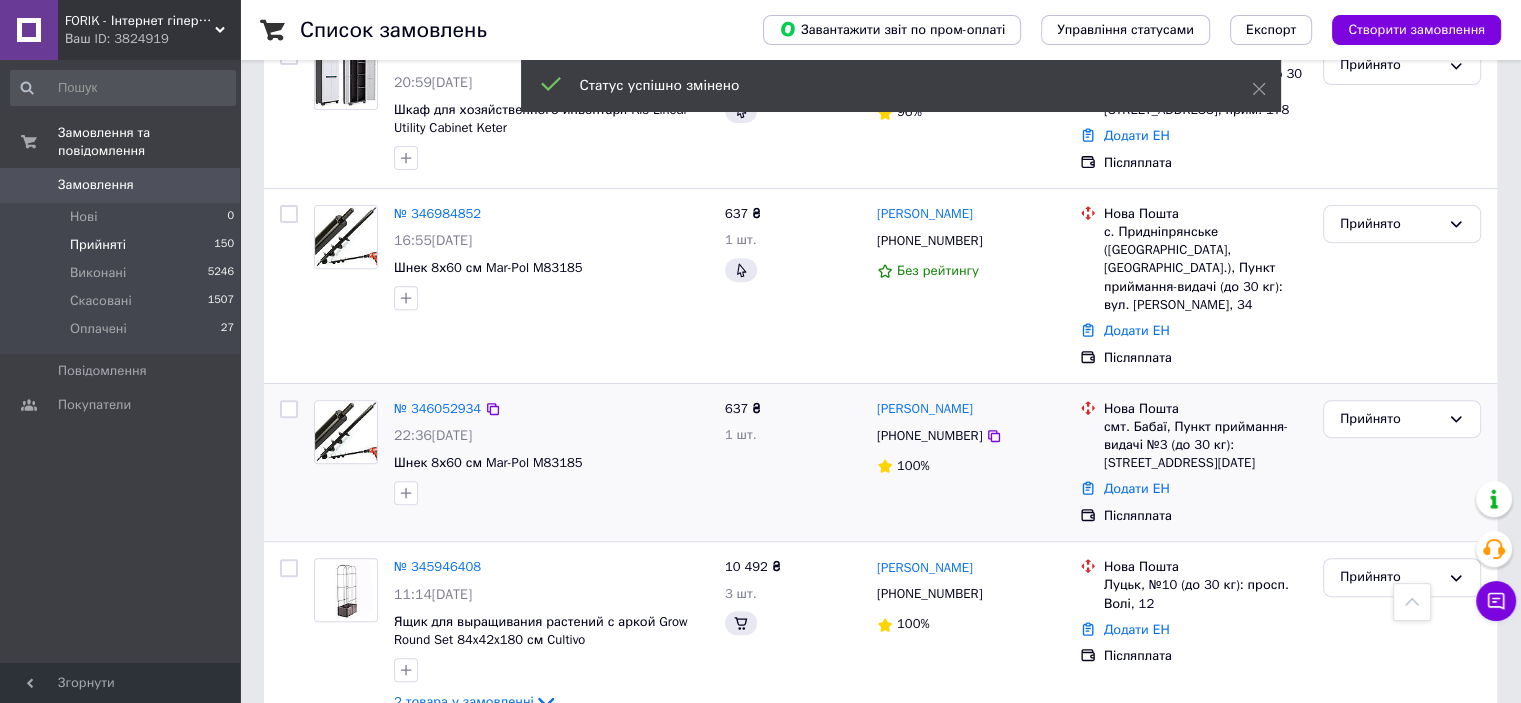 scroll, scrollTop: 801, scrollLeft: 0, axis: vertical 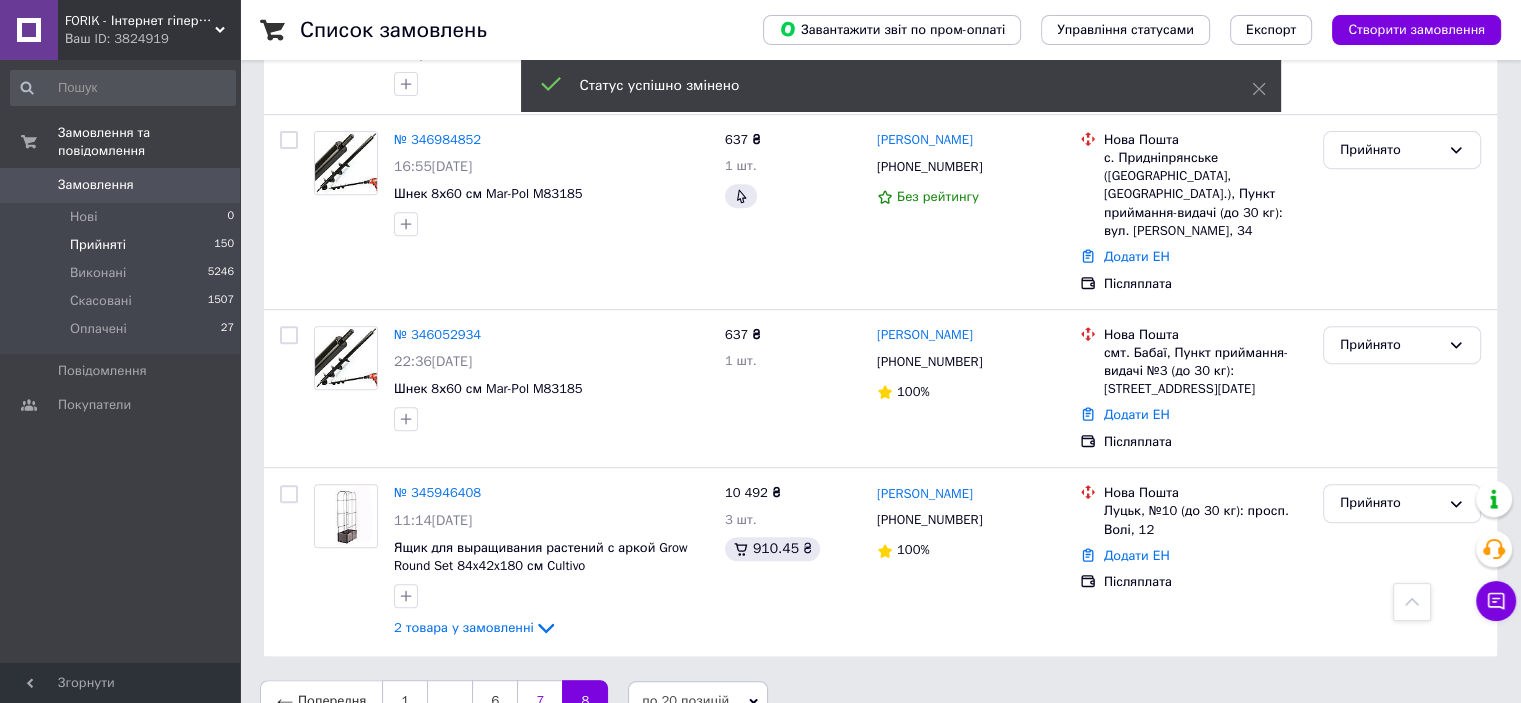 click on "7" at bounding box center [539, 701] 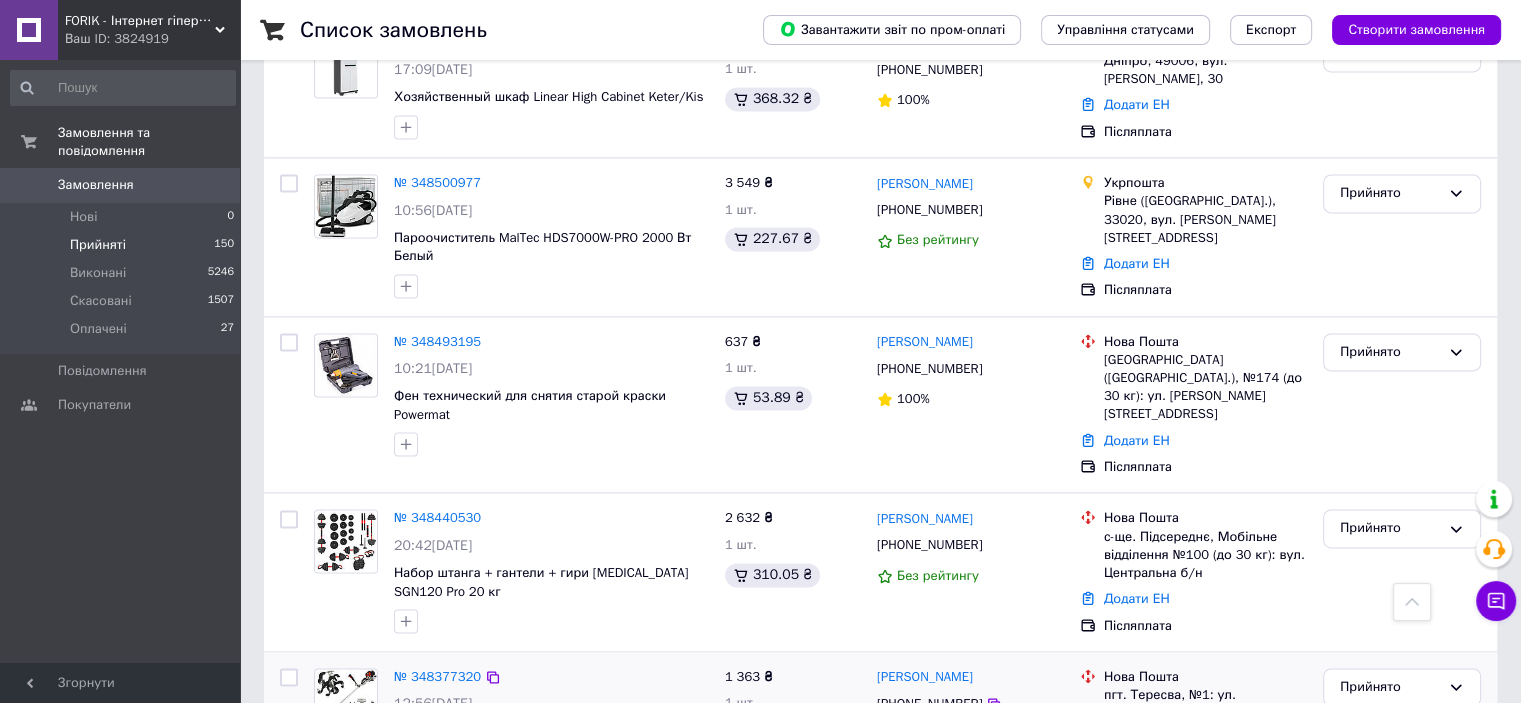 scroll, scrollTop: 2903, scrollLeft: 0, axis: vertical 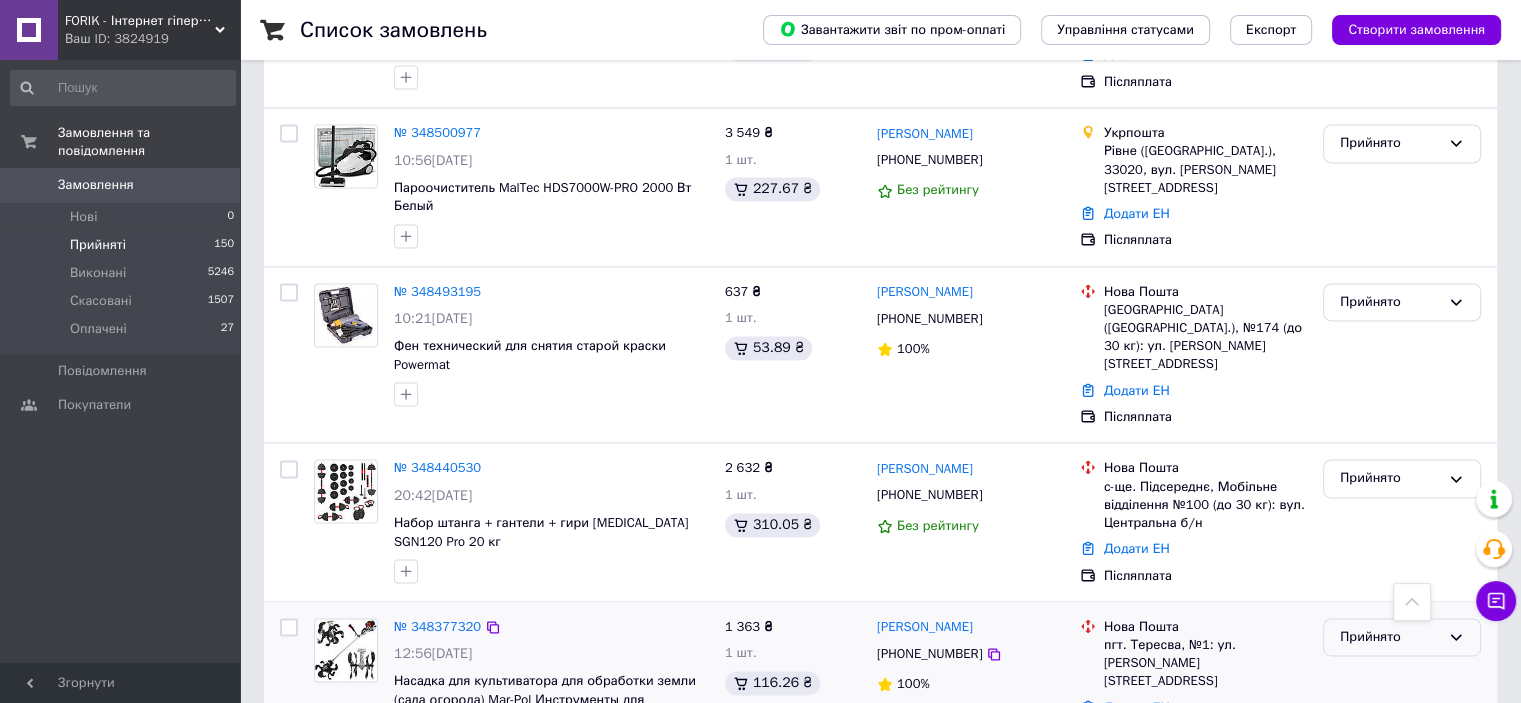 click on "Прийнято" at bounding box center [1390, 637] 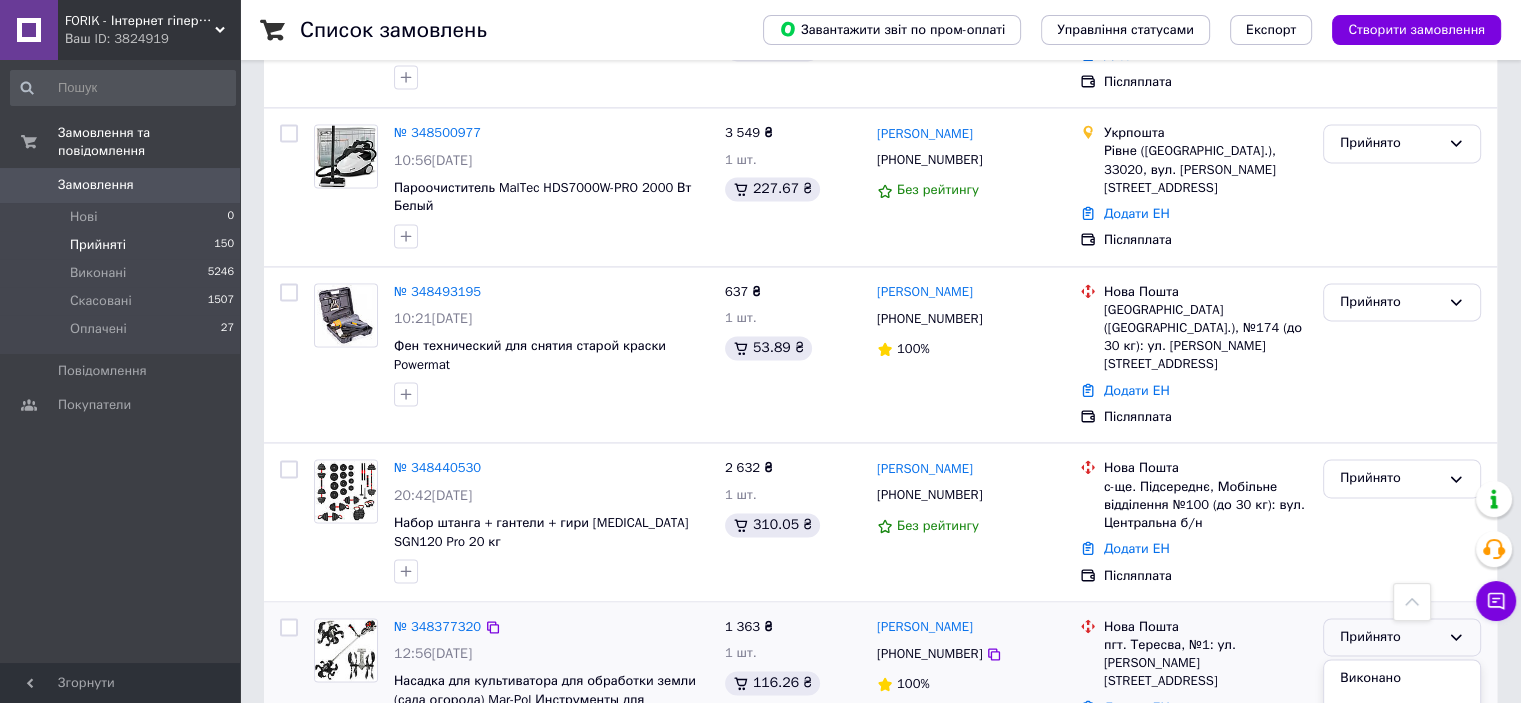 click on "Виконано" at bounding box center [1402, 678] 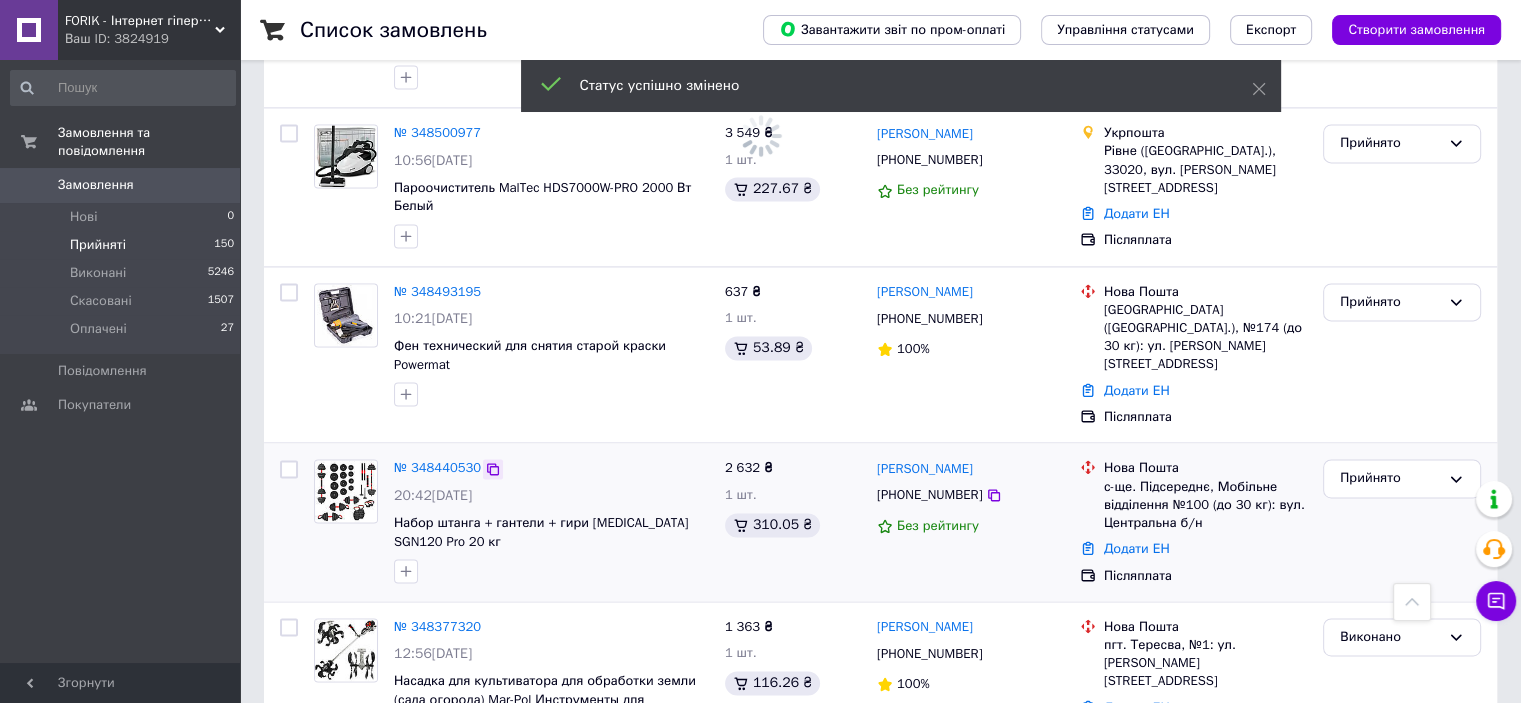 drag, startPoint x: 484, startPoint y: 323, endPoint x: 490, endPoint y: 332, distance: 10.816654 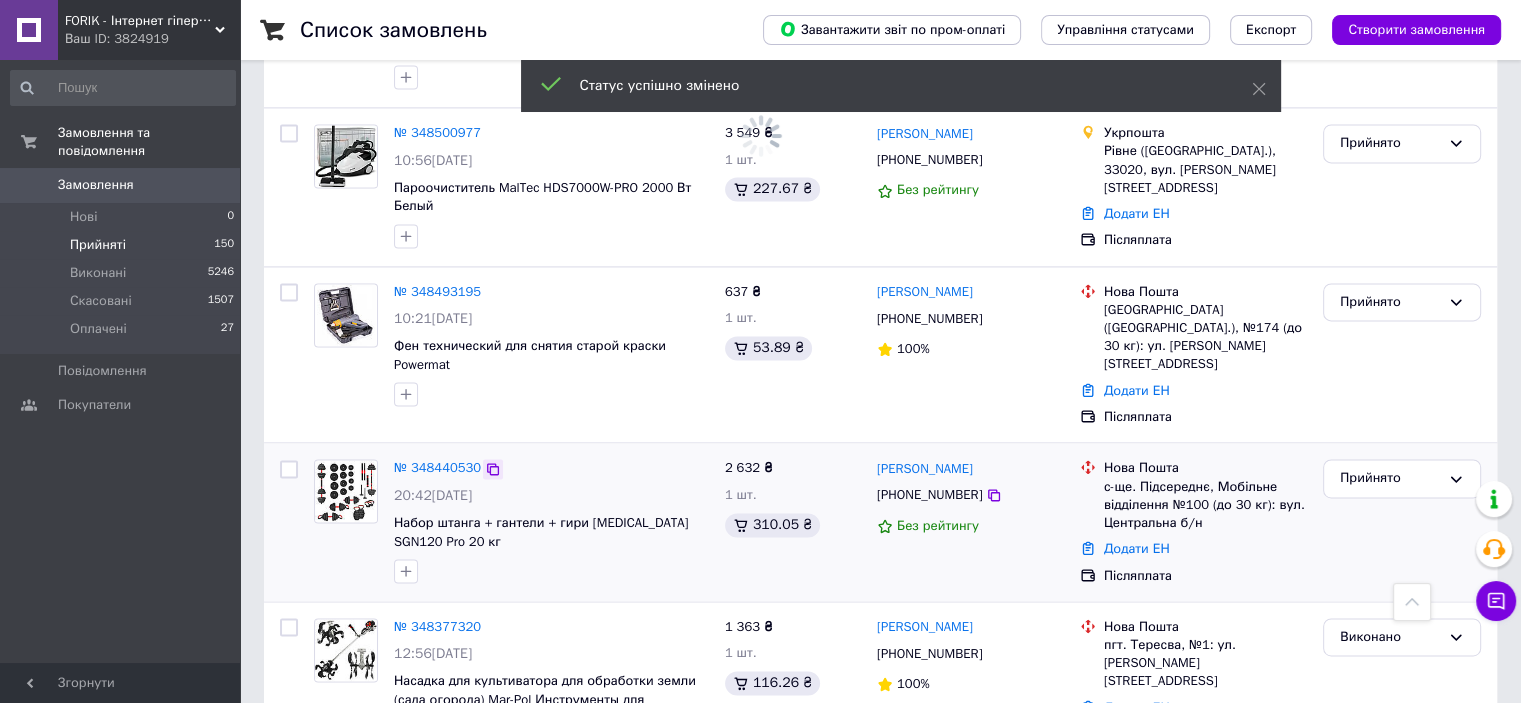 click 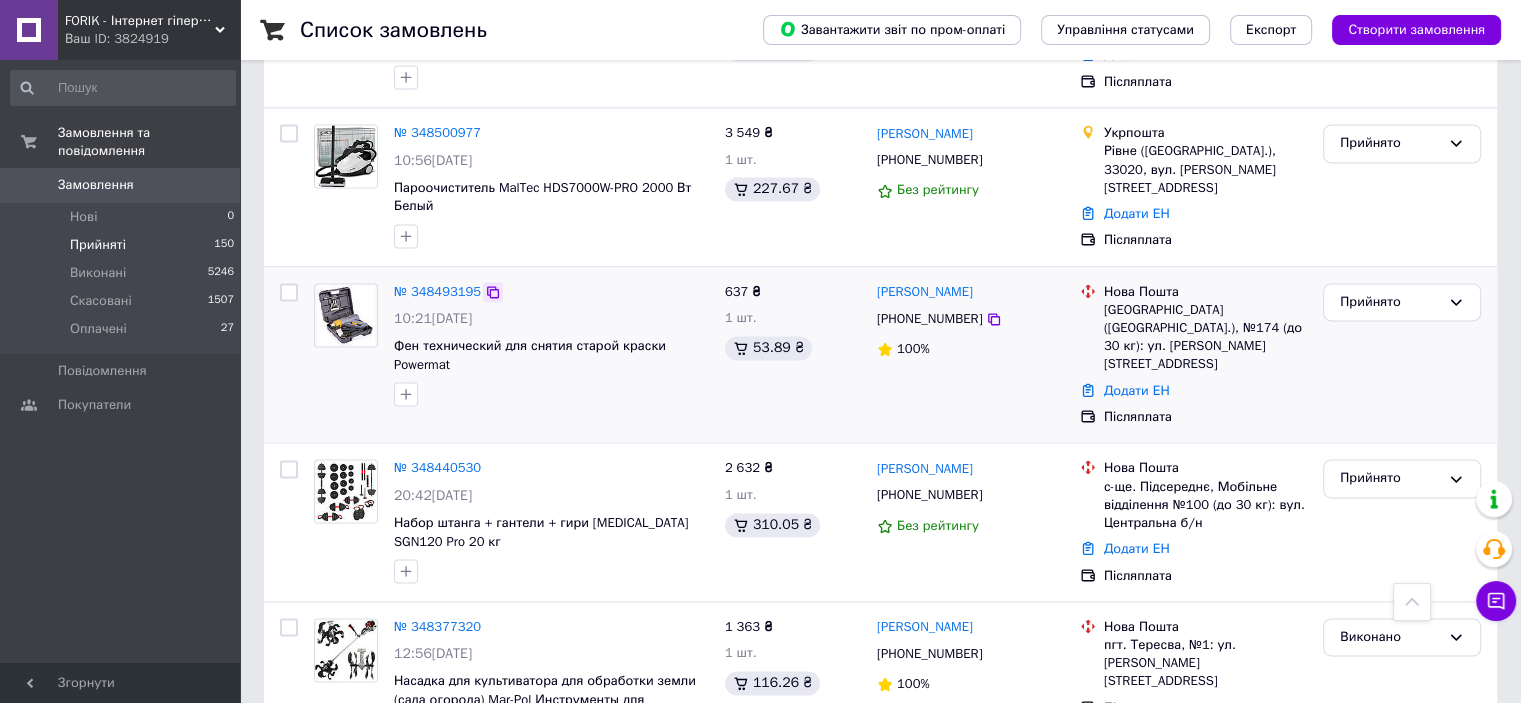 click 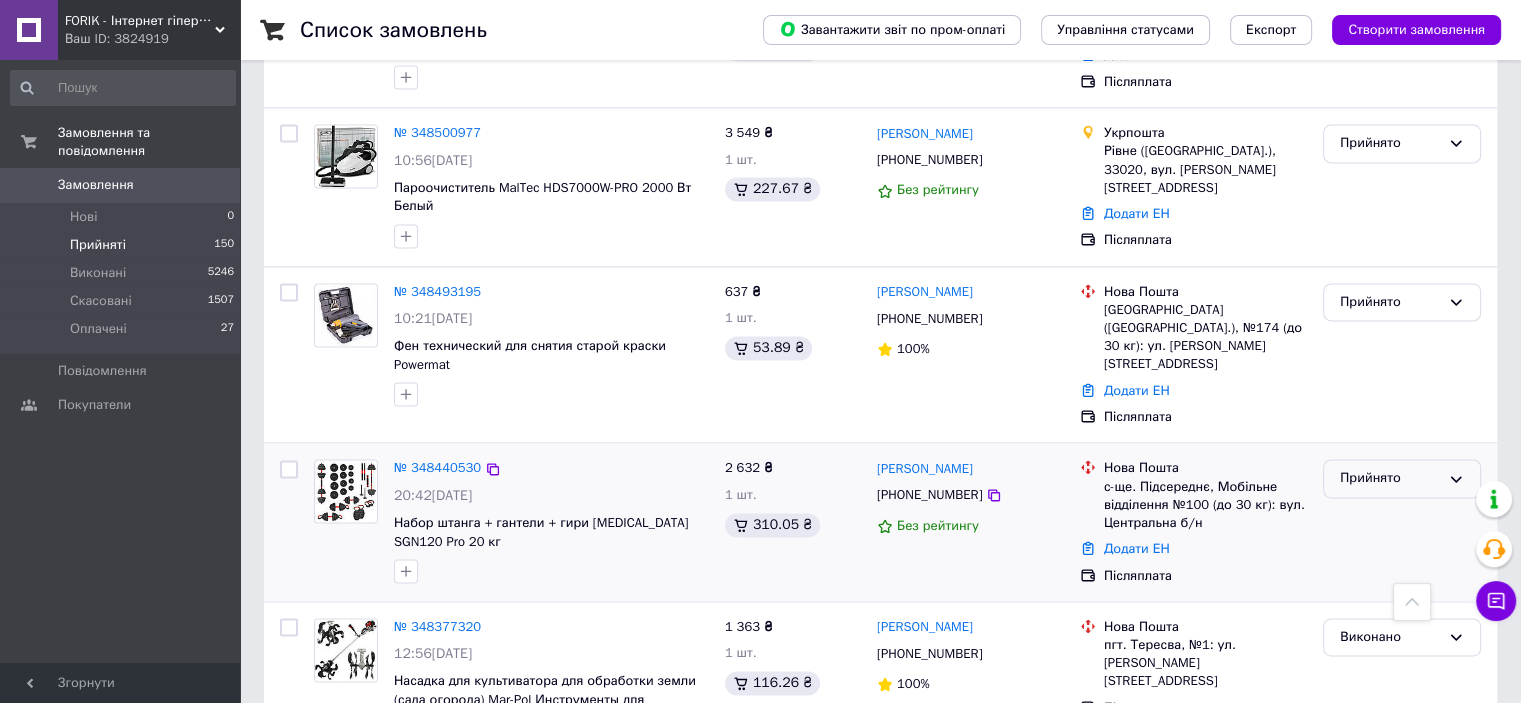 drag, startPoint x: 1370, startPoint y: 342, endPoint x: 1372, endPoint y: 353, distance: 11.18034 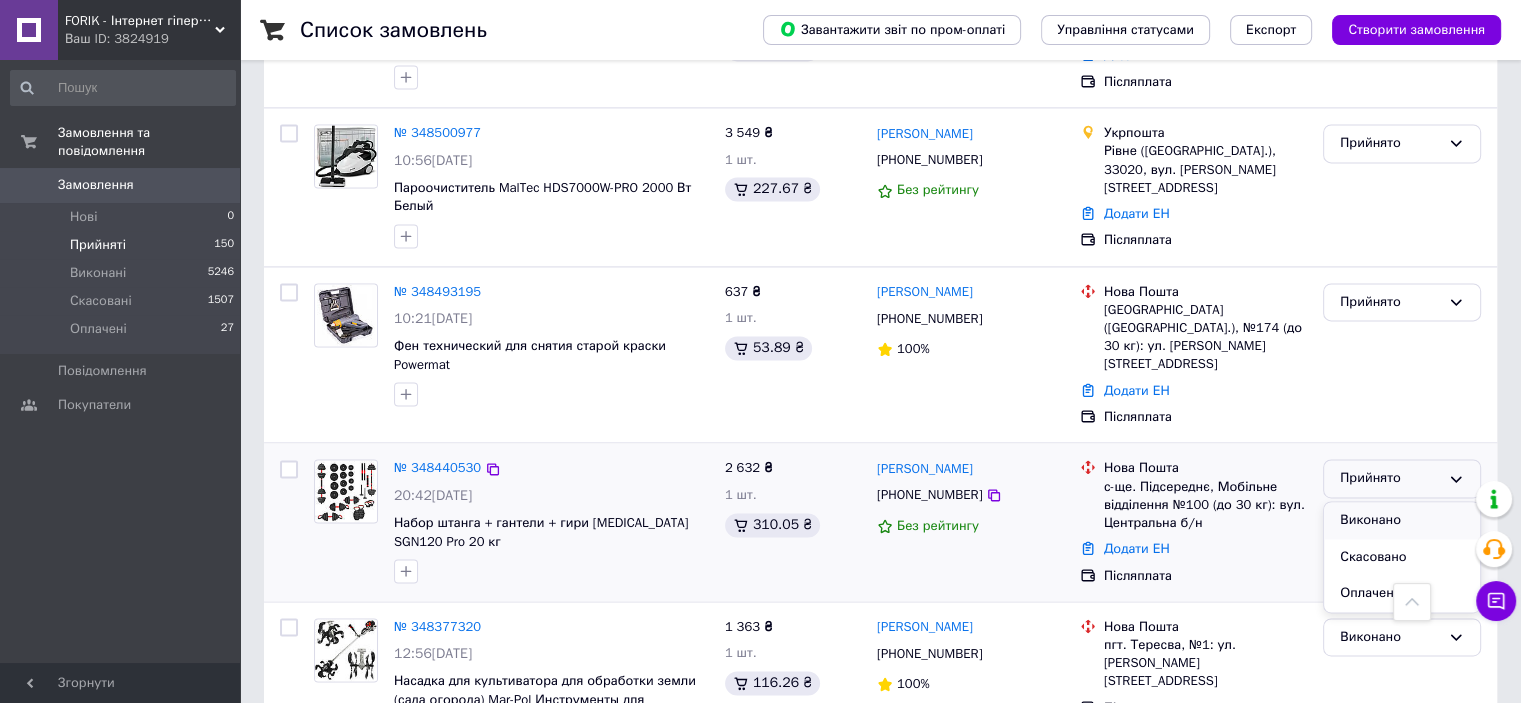 click on "Виконано" at bounding box center [1402, 520] 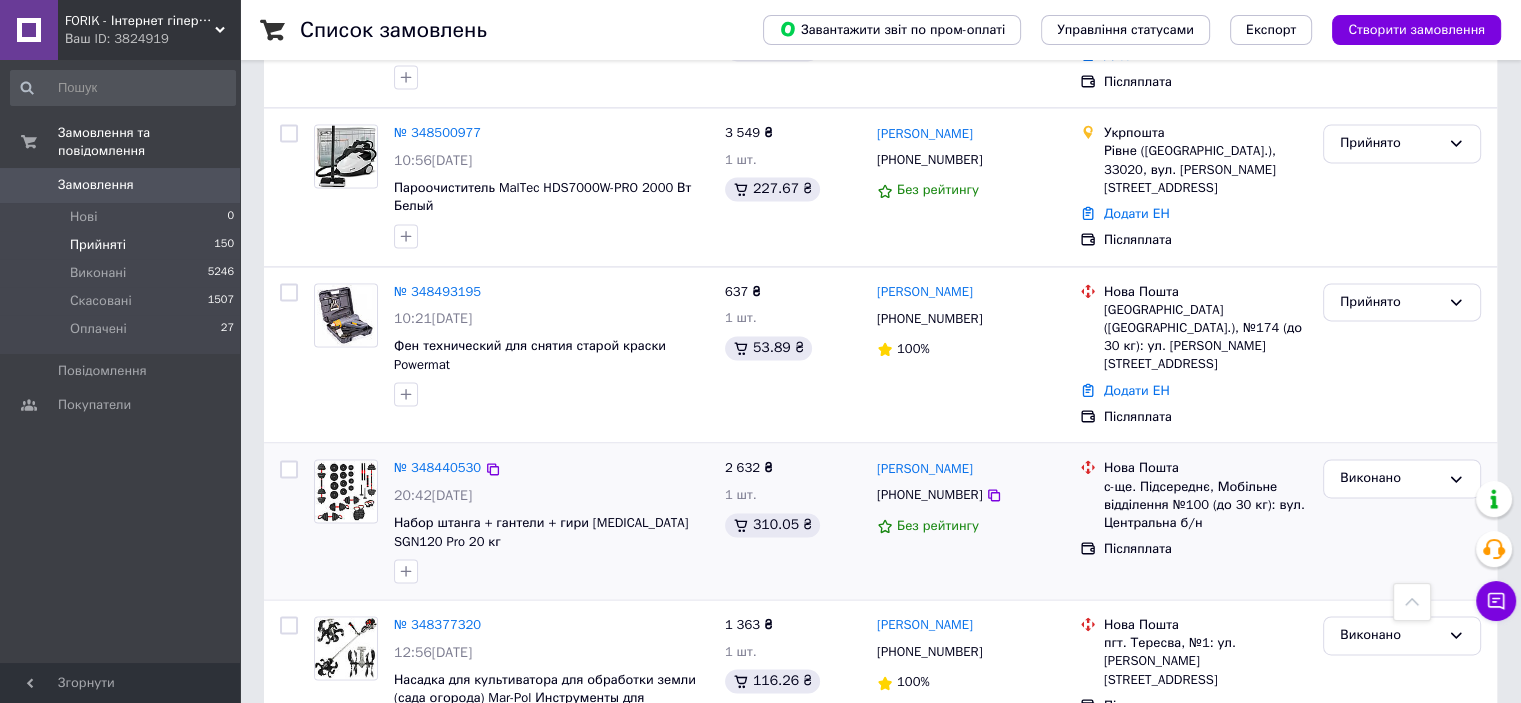 scroll, scrollTop: 2901, scrollLeft: 0, axis: vertical 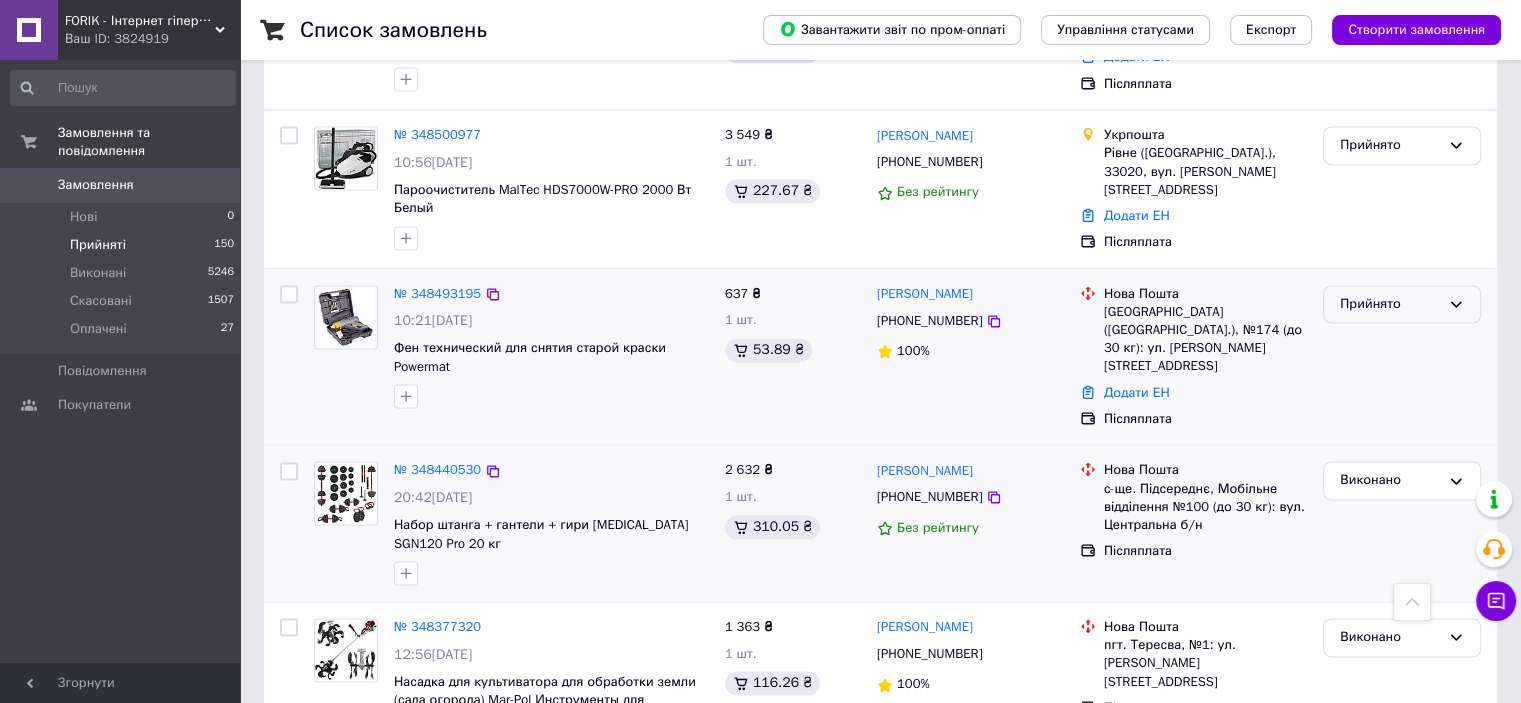 click on "Прийнято" at bounding box center [1390, 304] 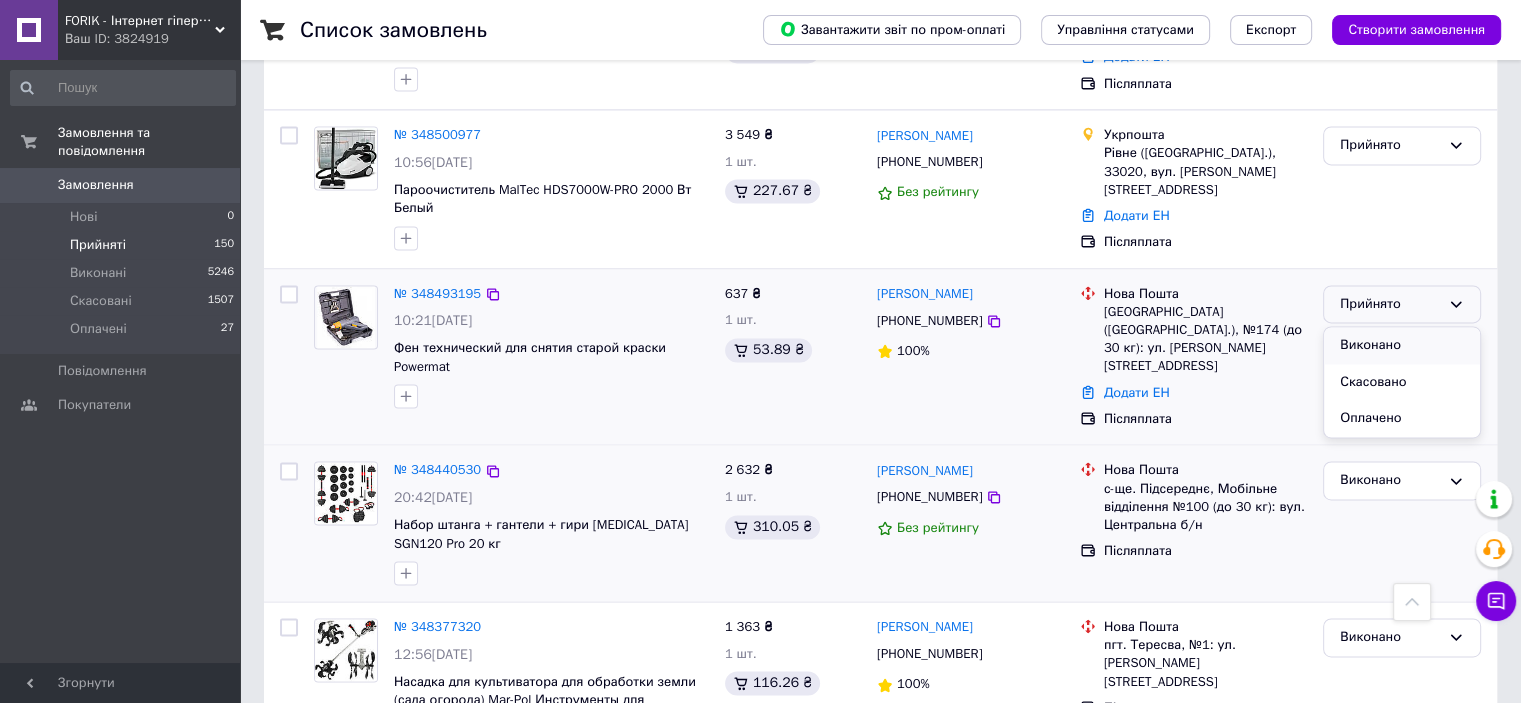 click on "Виконано" at bounding box center [1402, 345] 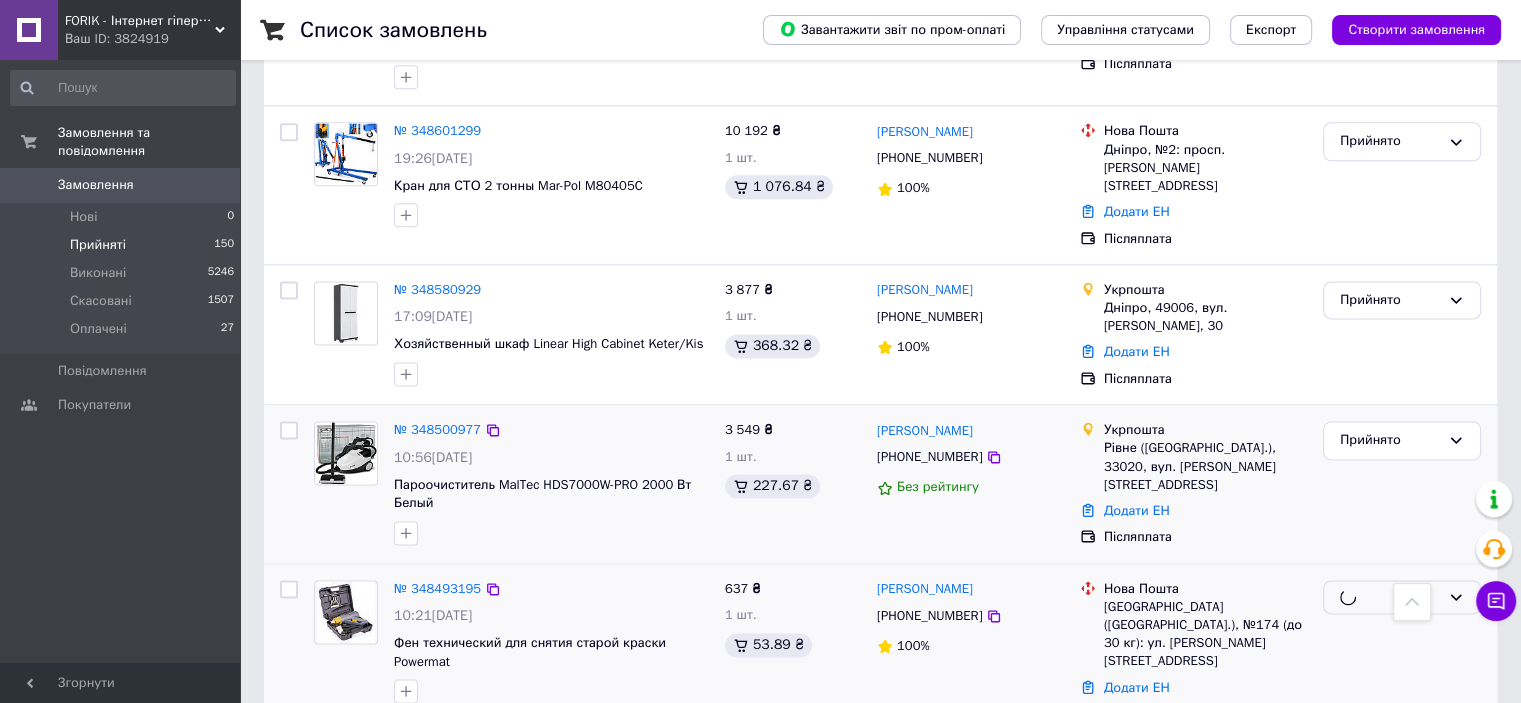 scroll, scrollTop: 2501, scrollLeft: 0, axis: vertical 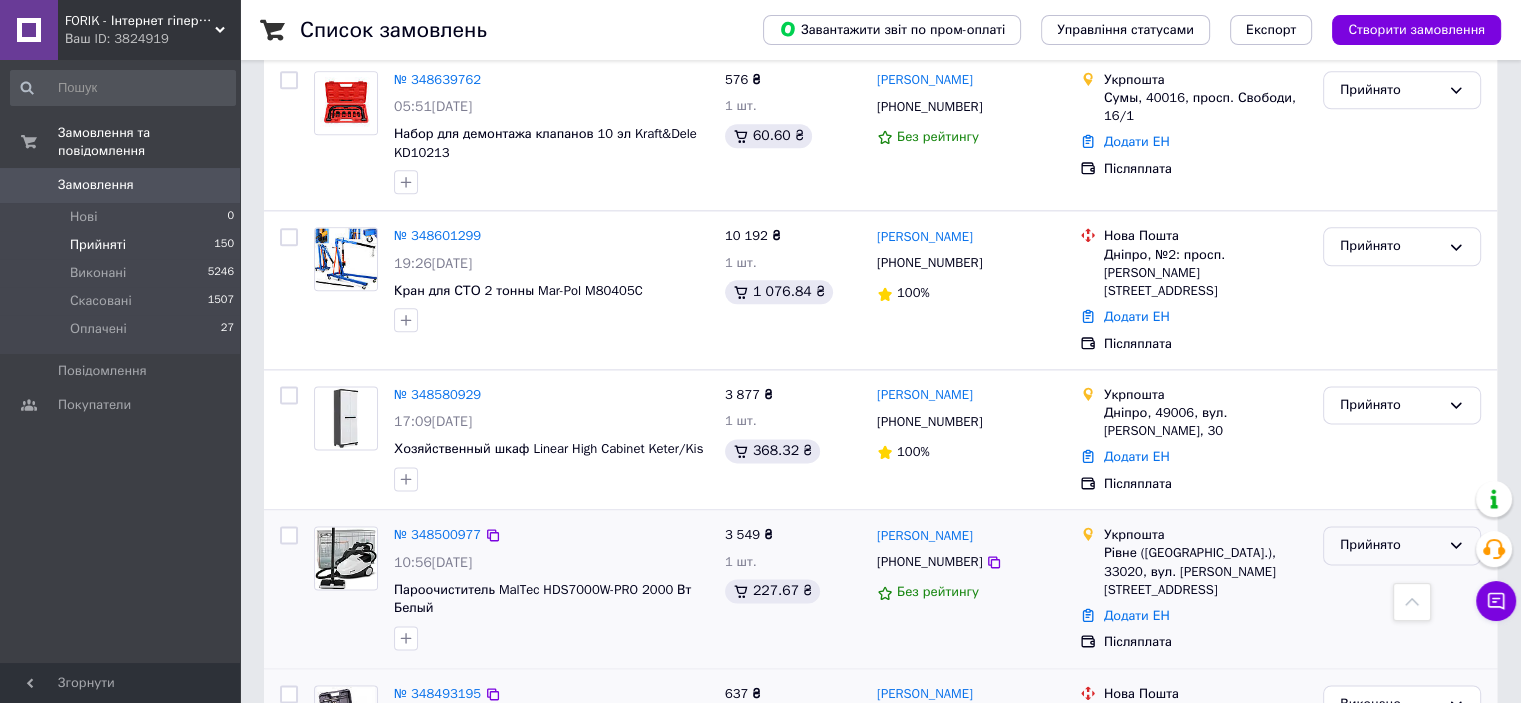 click on "Прийнято" at bounding box center [1390, 545] 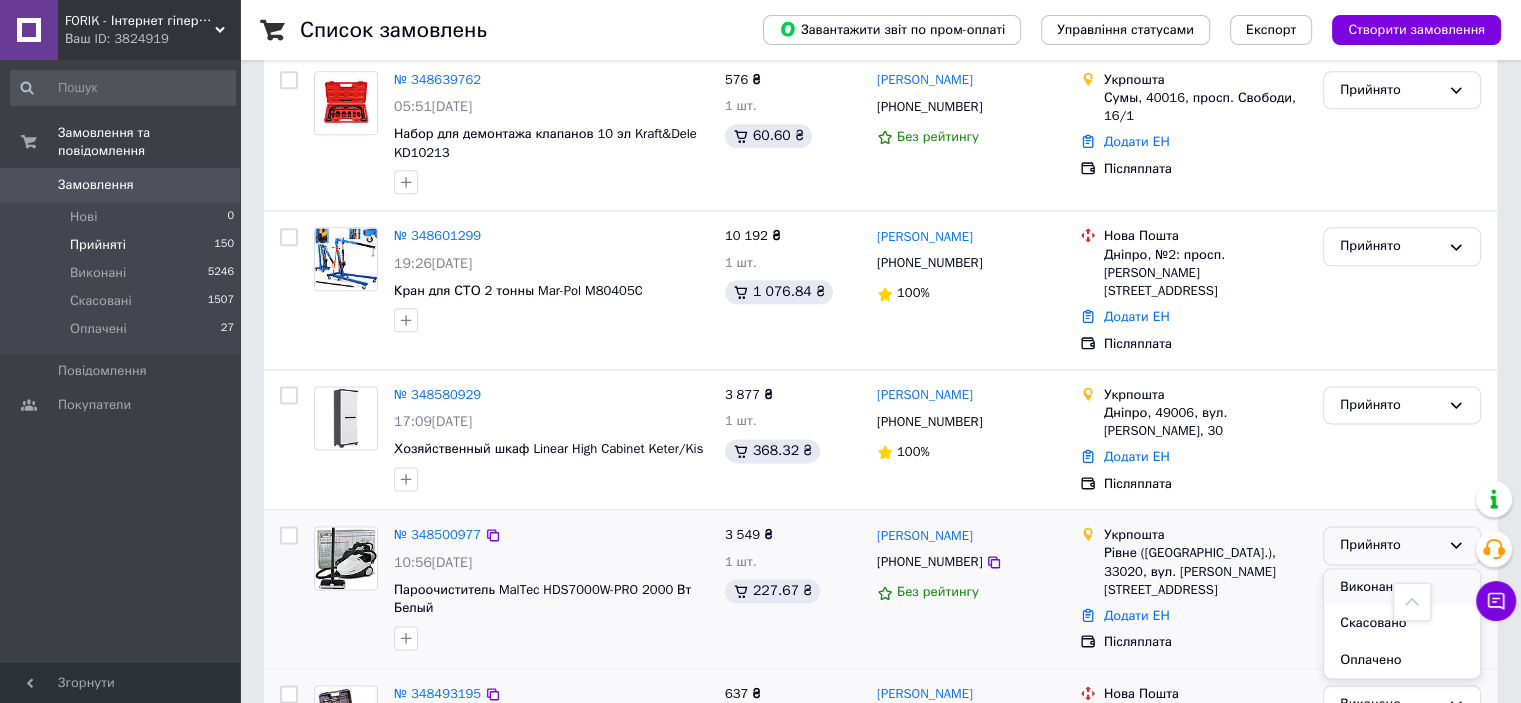 click on "Виконано" at bounding box center (1402, 587) 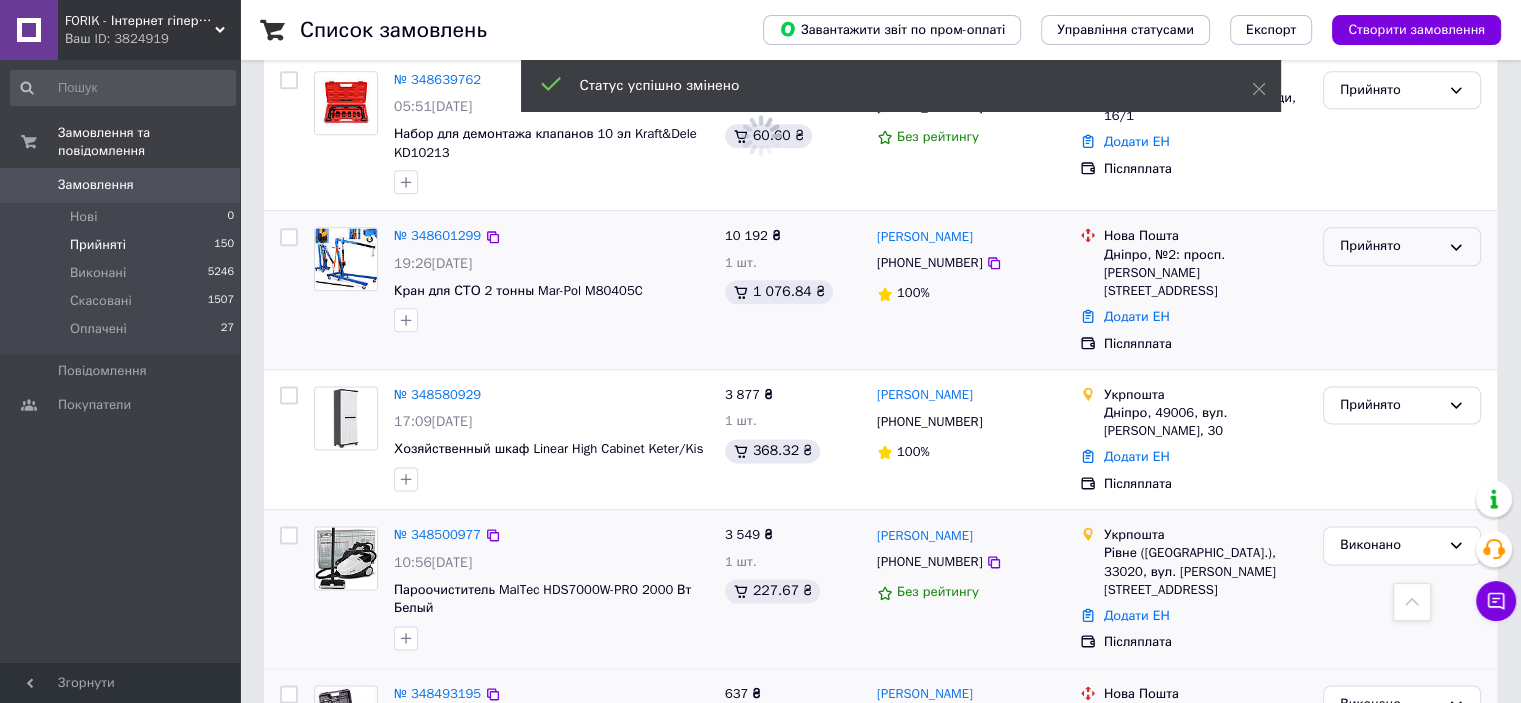 click on "Прийнято" at bounding box center (1390, 246) 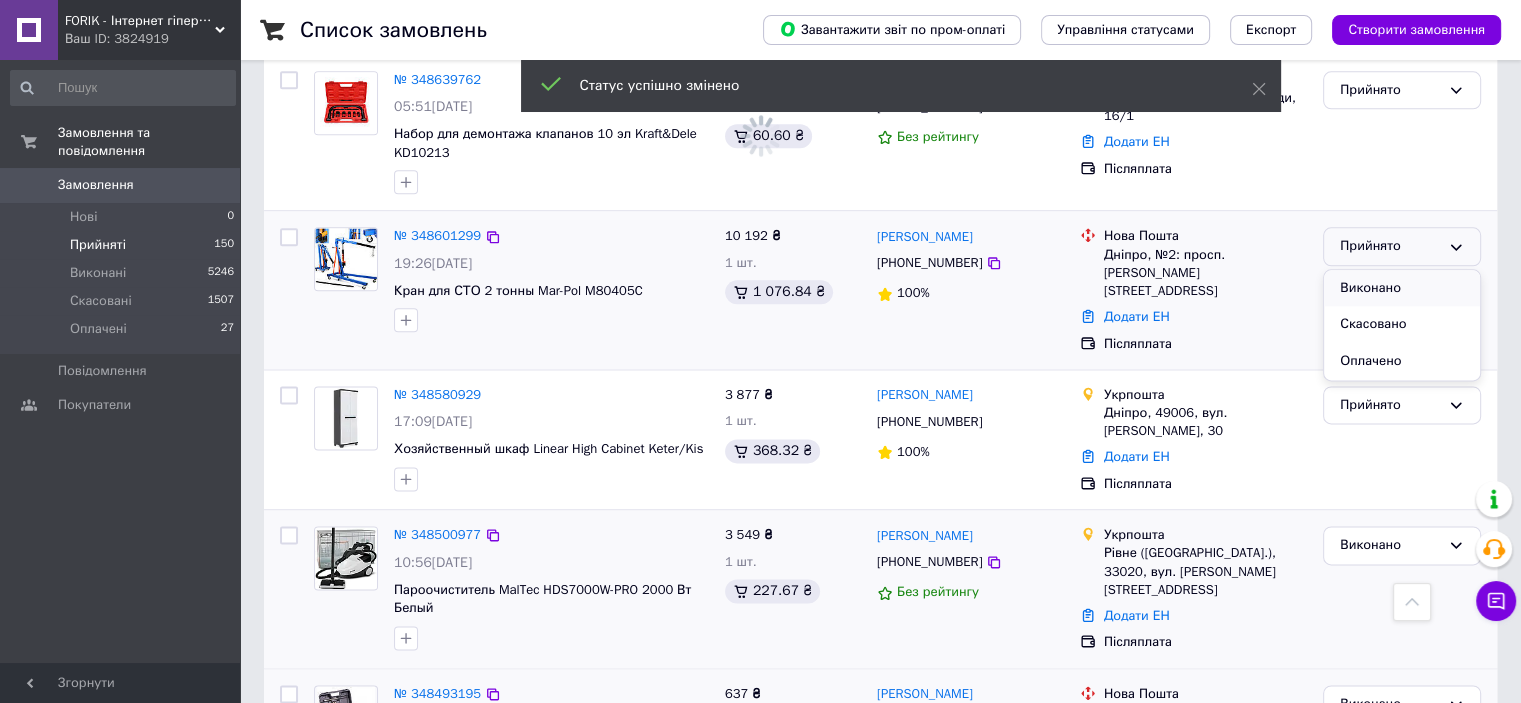 click on "Виконано" at bounding box center (1402, 288) 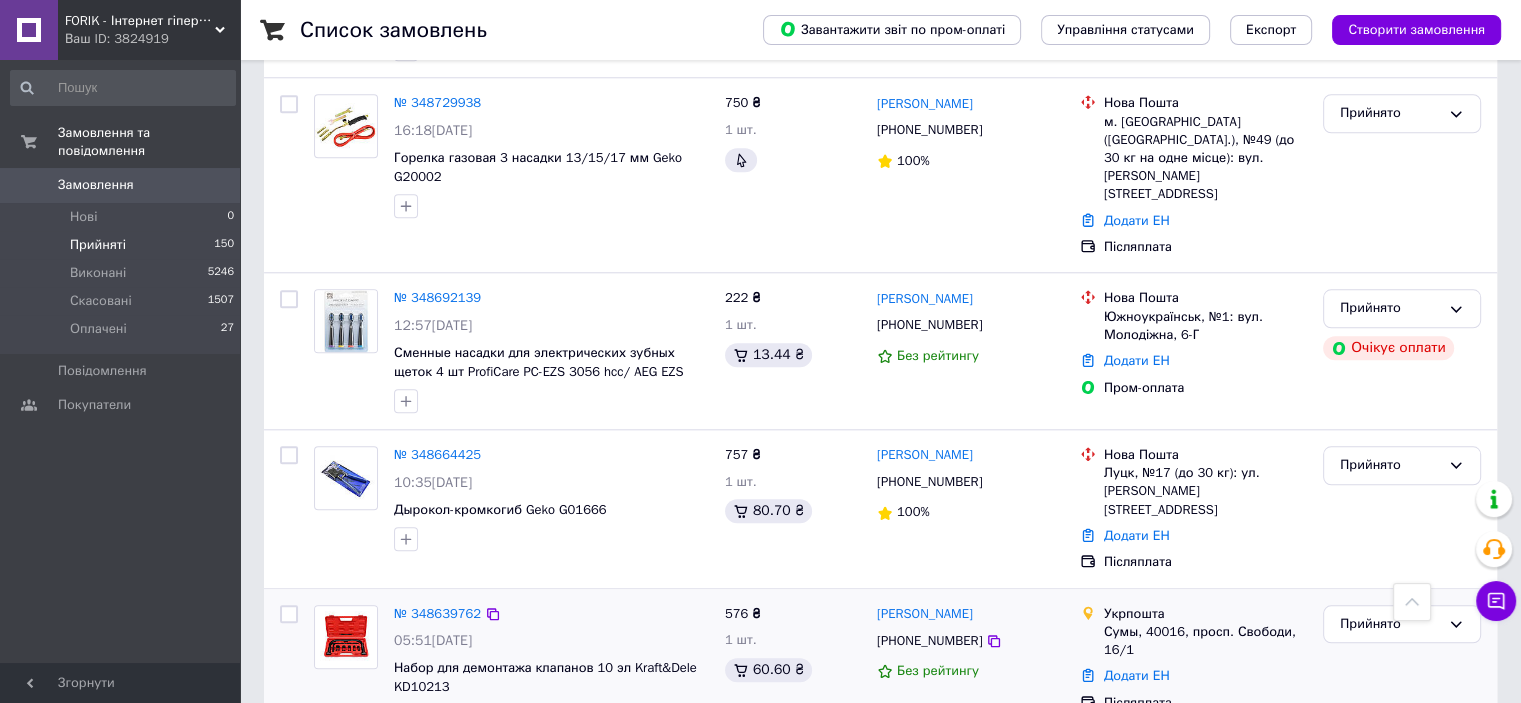 scroll, scrollTop: 2001, scrollLeft: 0, axis: vertical 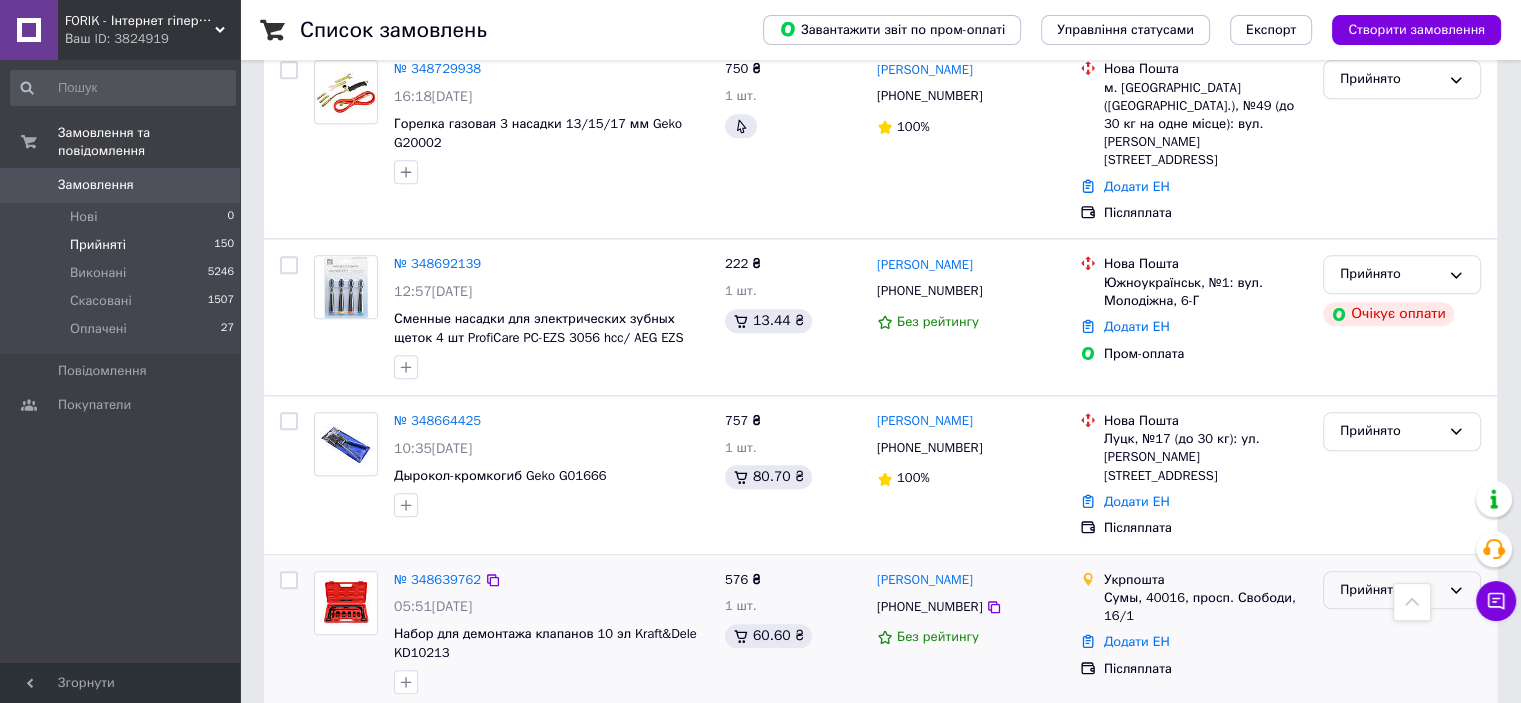 click on "Прийнято" at bounding box center (1390, 590) 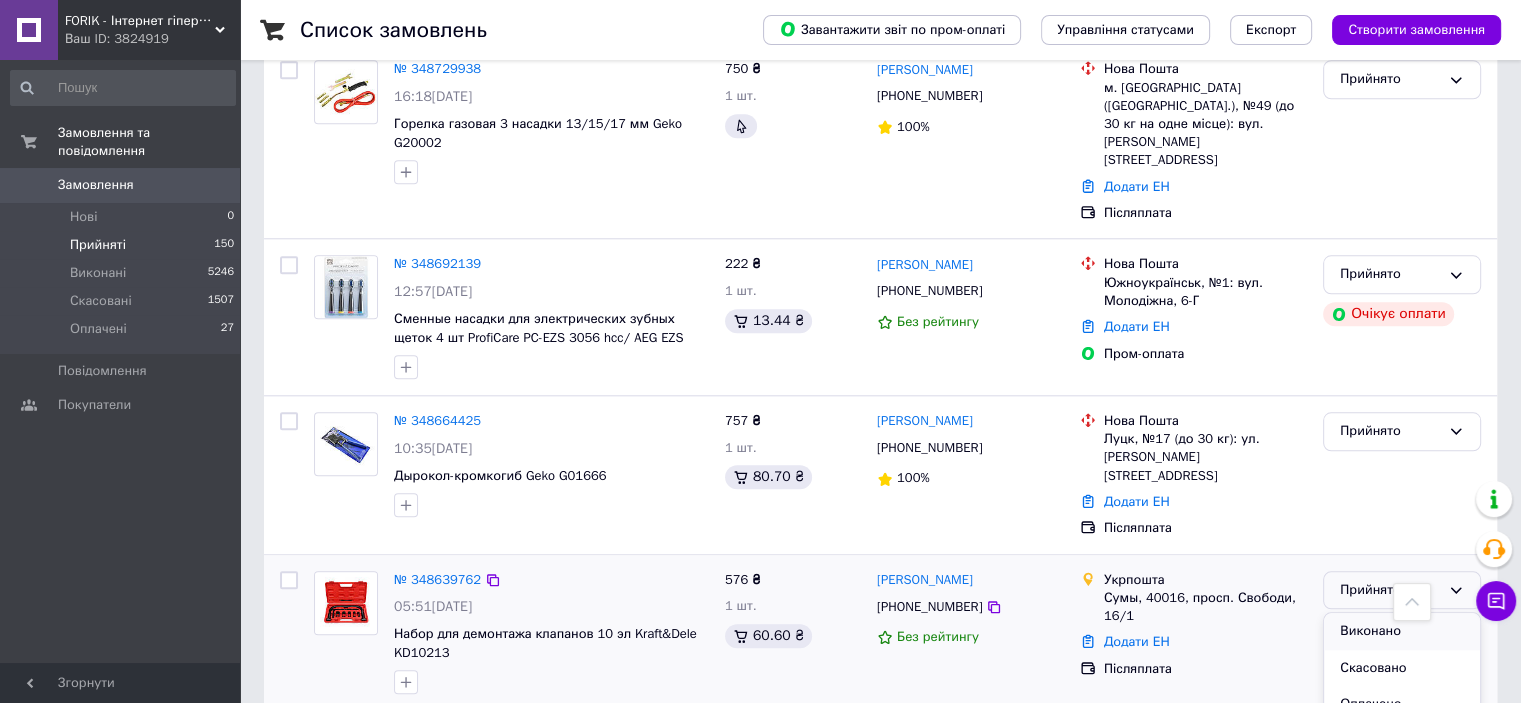 click on "Виконано" at bounding box center (1402, 631) 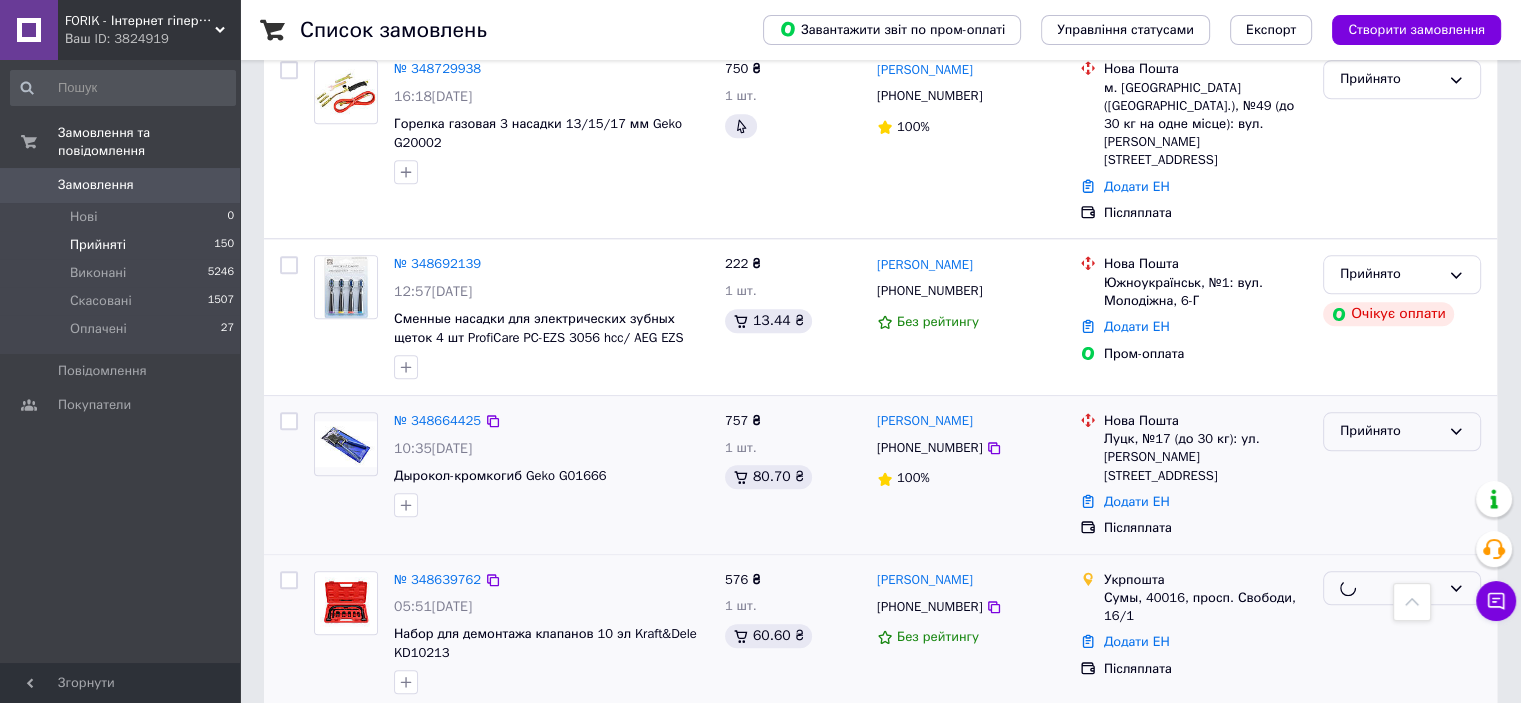 click on "Прийнято" at bounding box center (1390, 431) 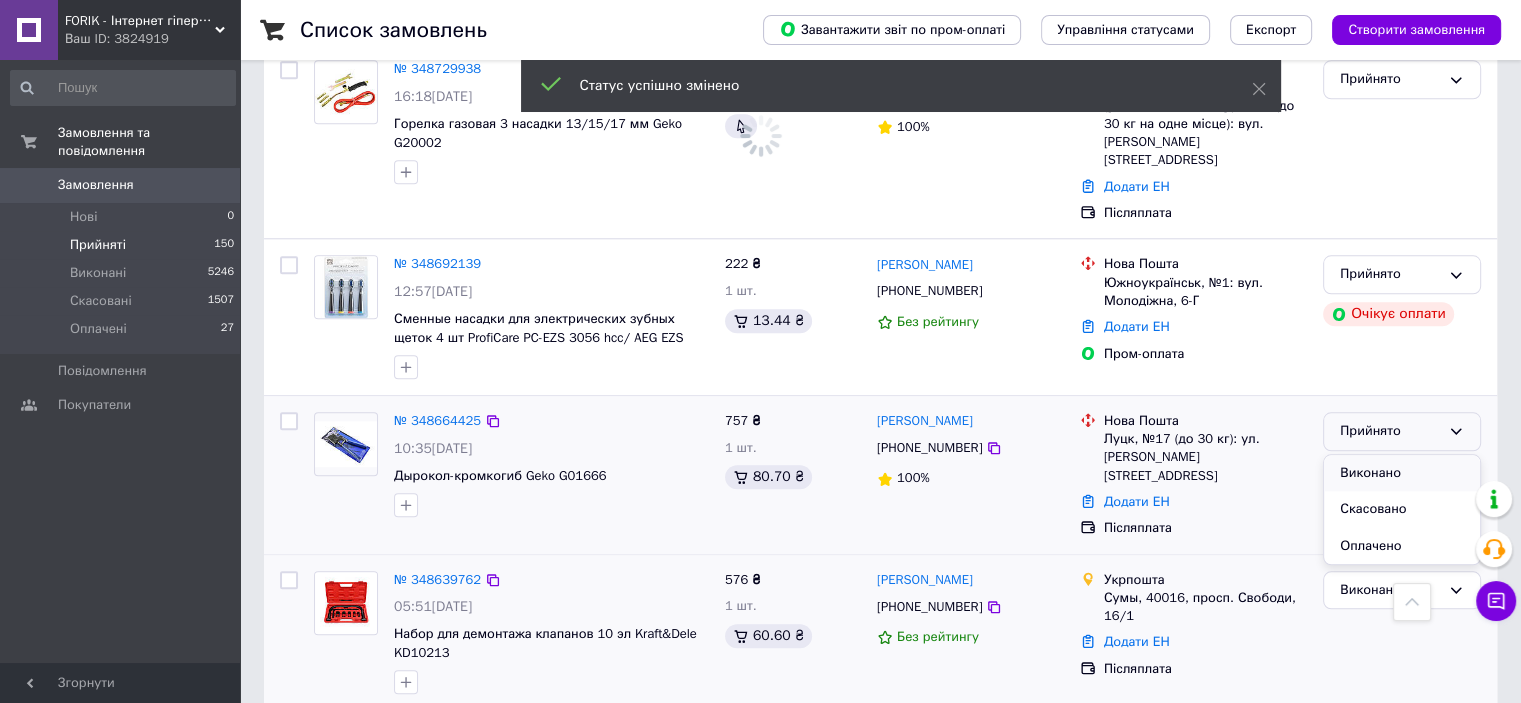 click on "Виконано" at bounding box center (1402, 473) 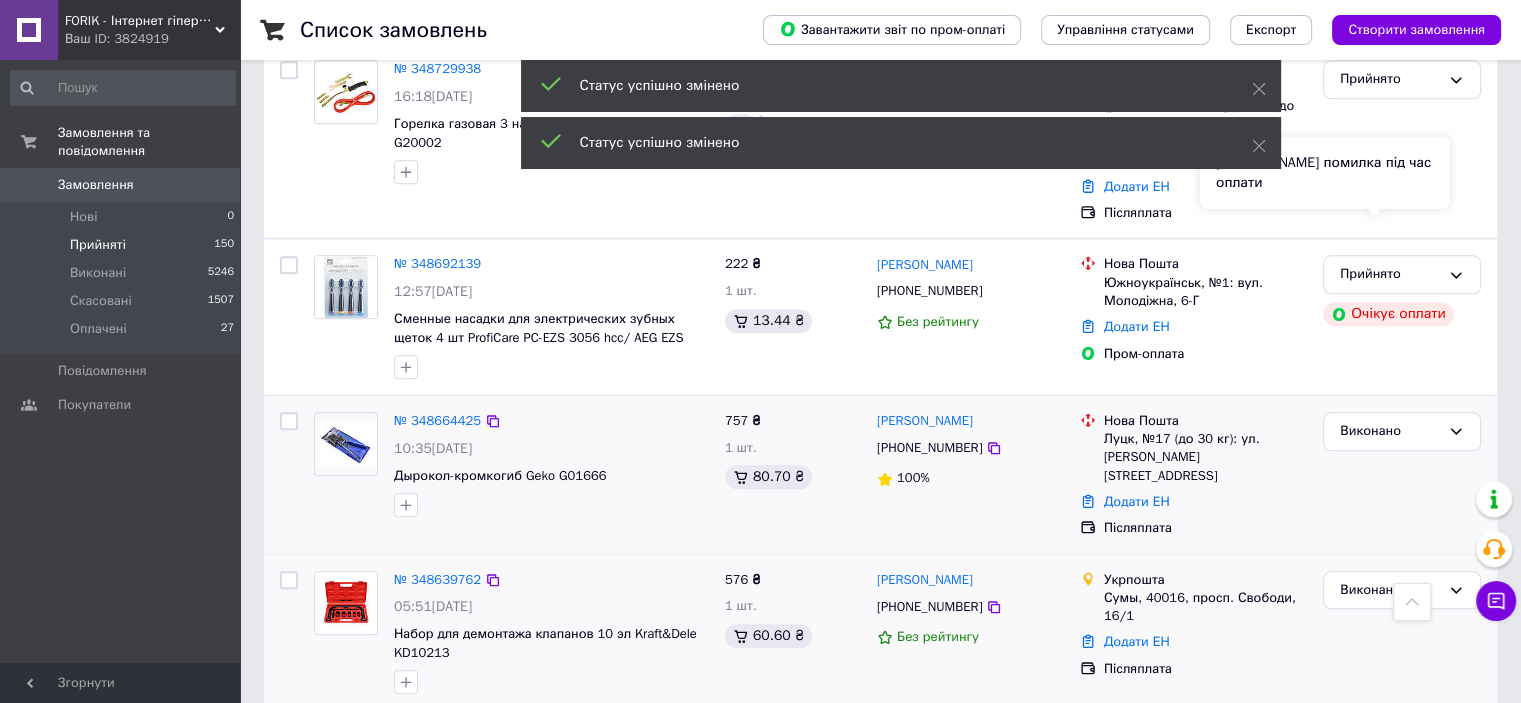 click on "Сталася помилка під час оплати" at bounding box center (1325, 172) 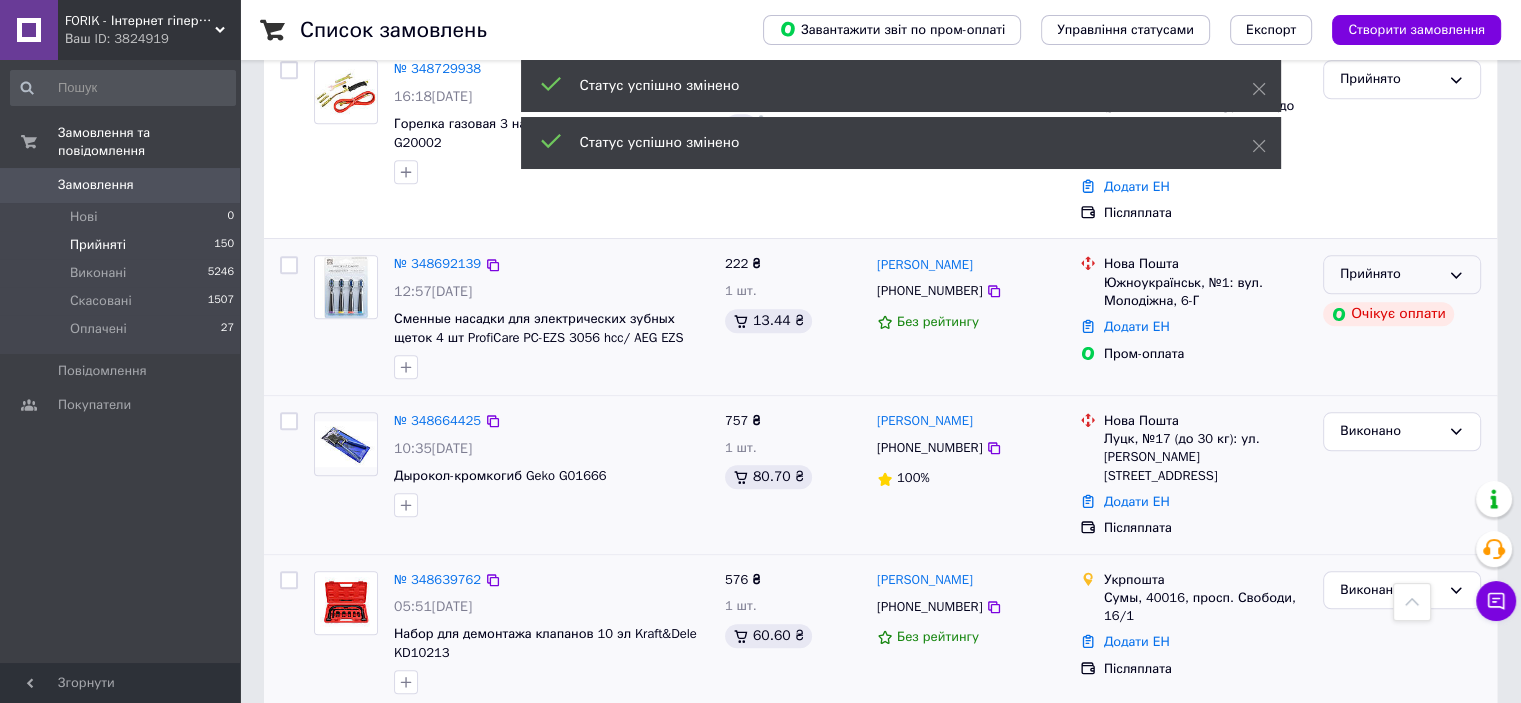click 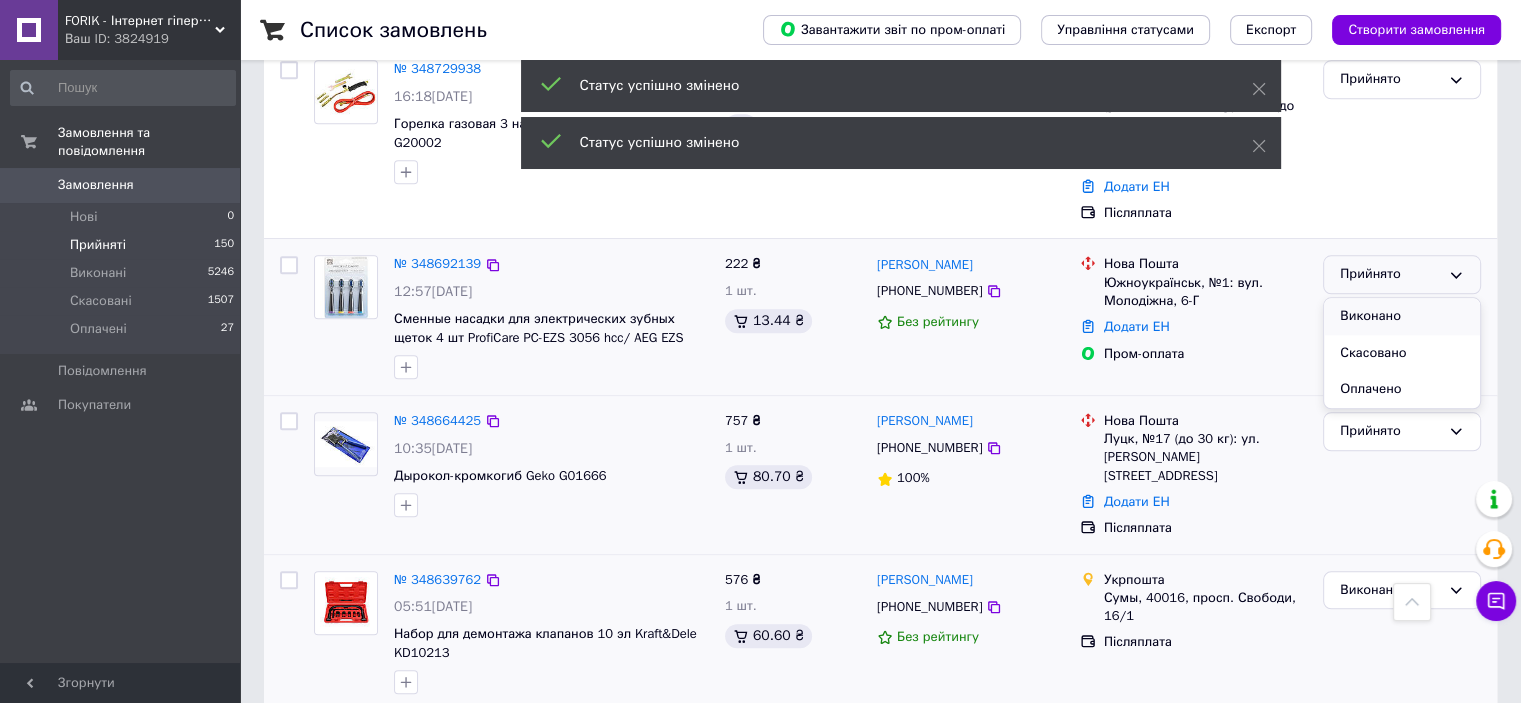 click on "Виконано" at bounding box center [1402, 316] 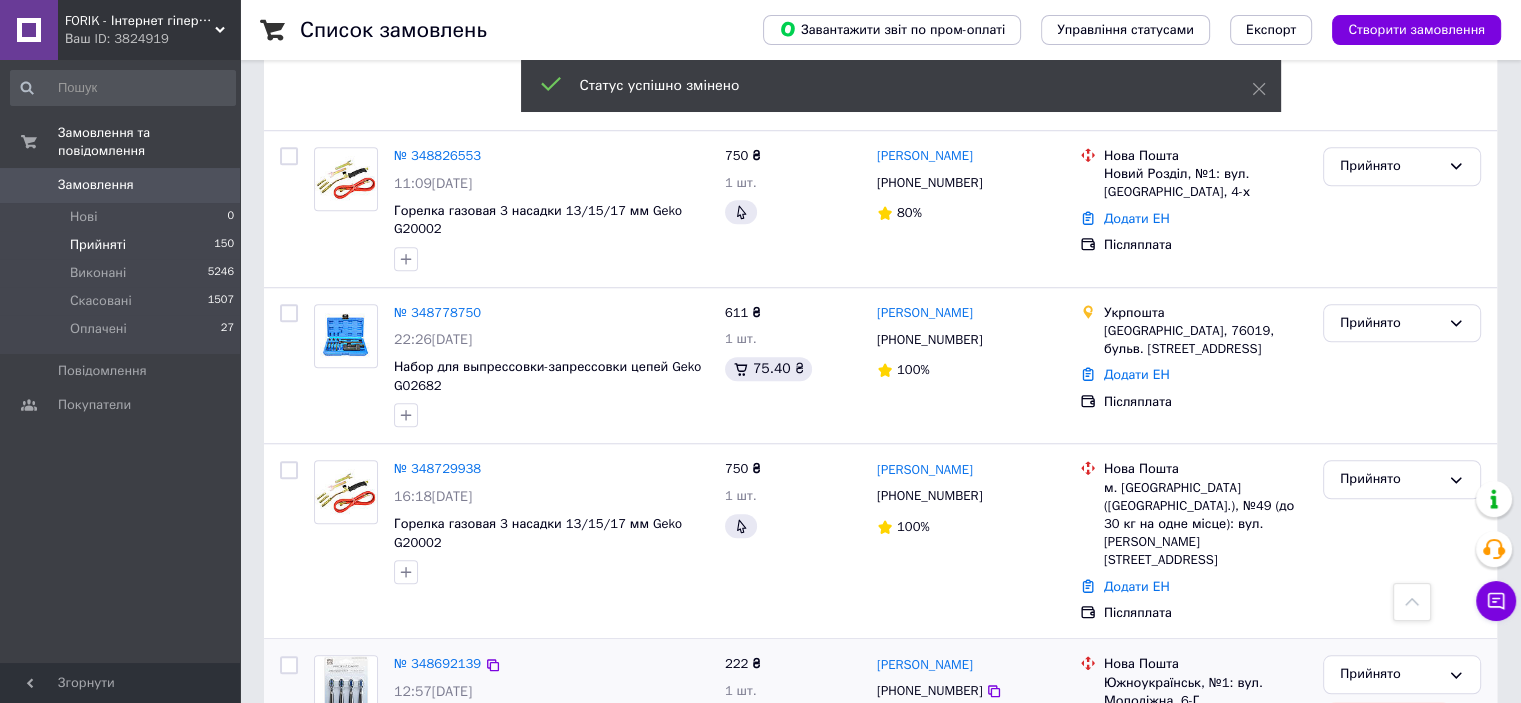 scroll, scrollTop: 1501, scrollLeft: 0, axis: vertical 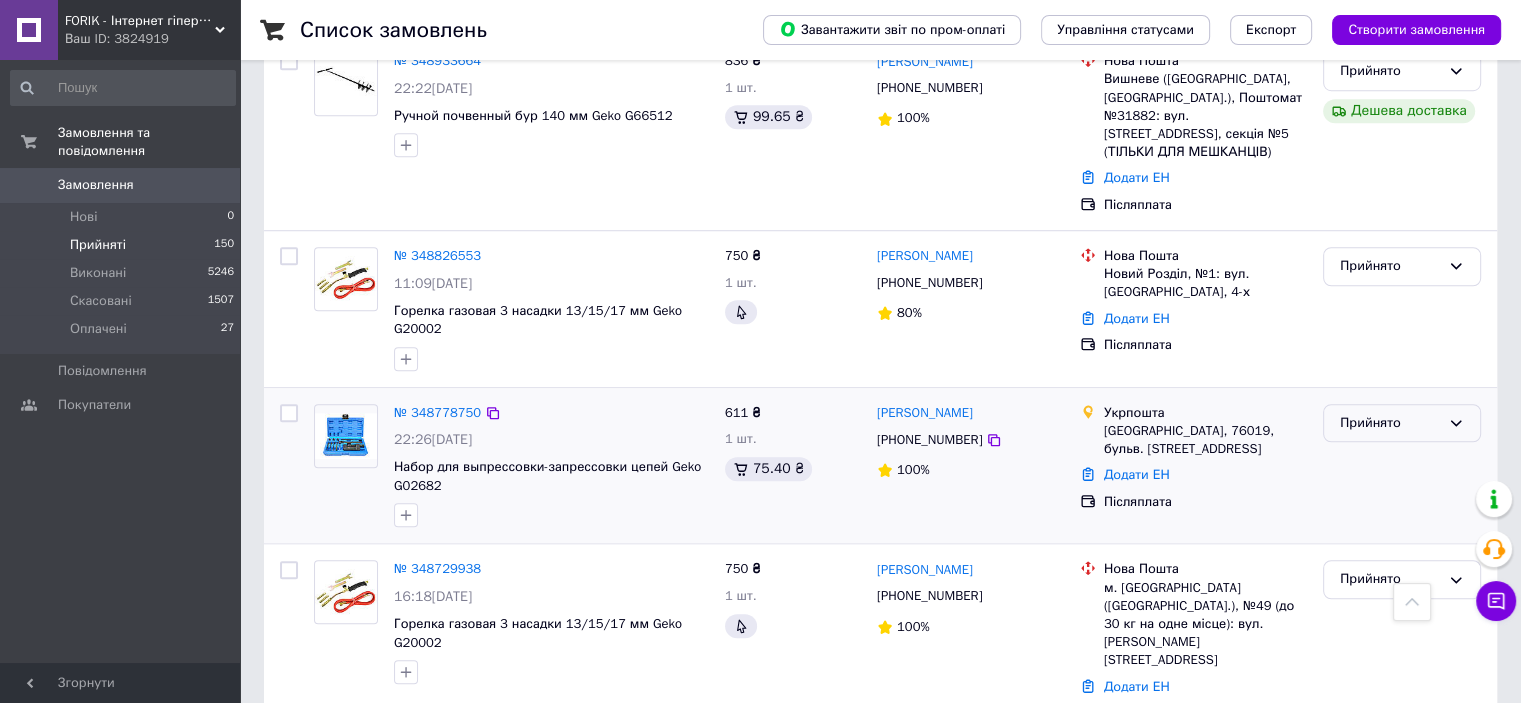 click on "Прийнято" at bounding box center [1390, 423] 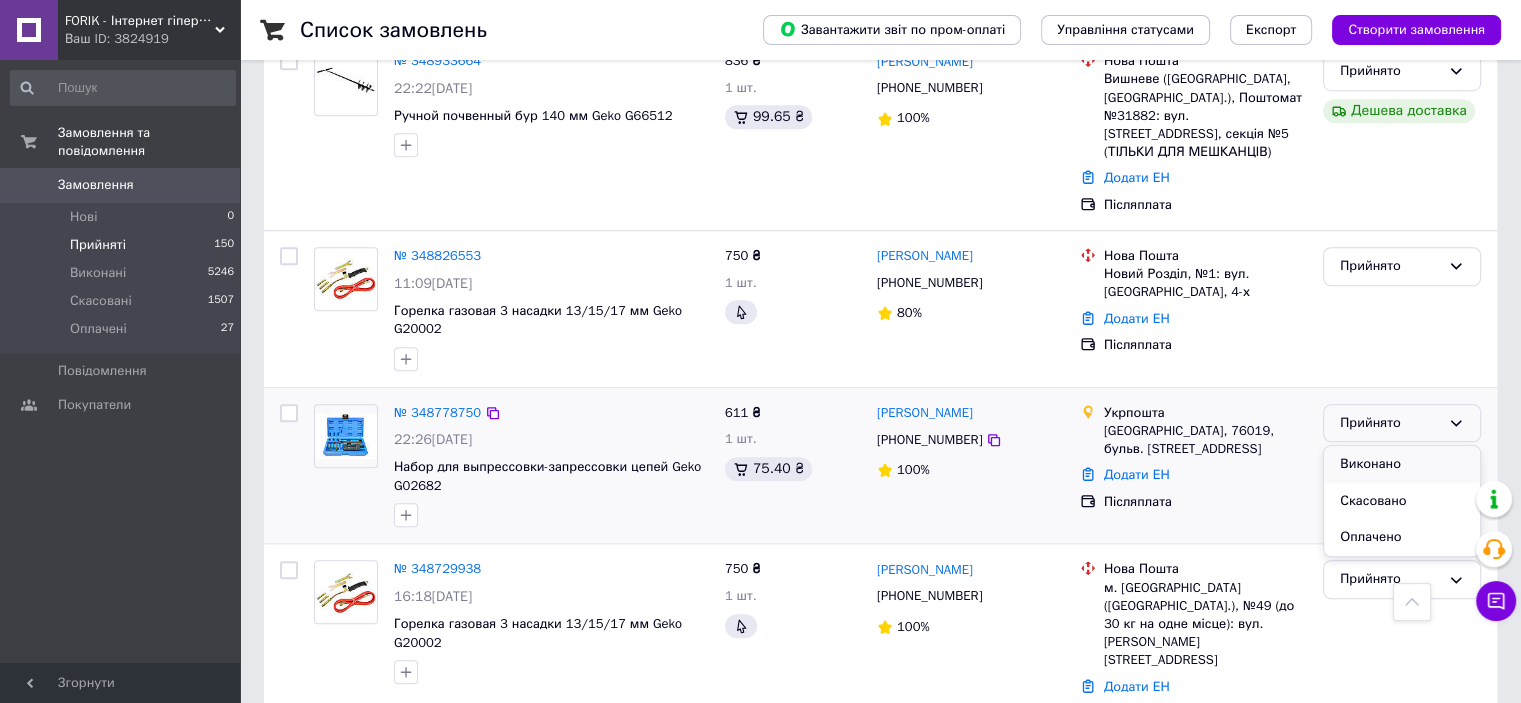 click on "Виконано" at bounding box center [1402, 464] 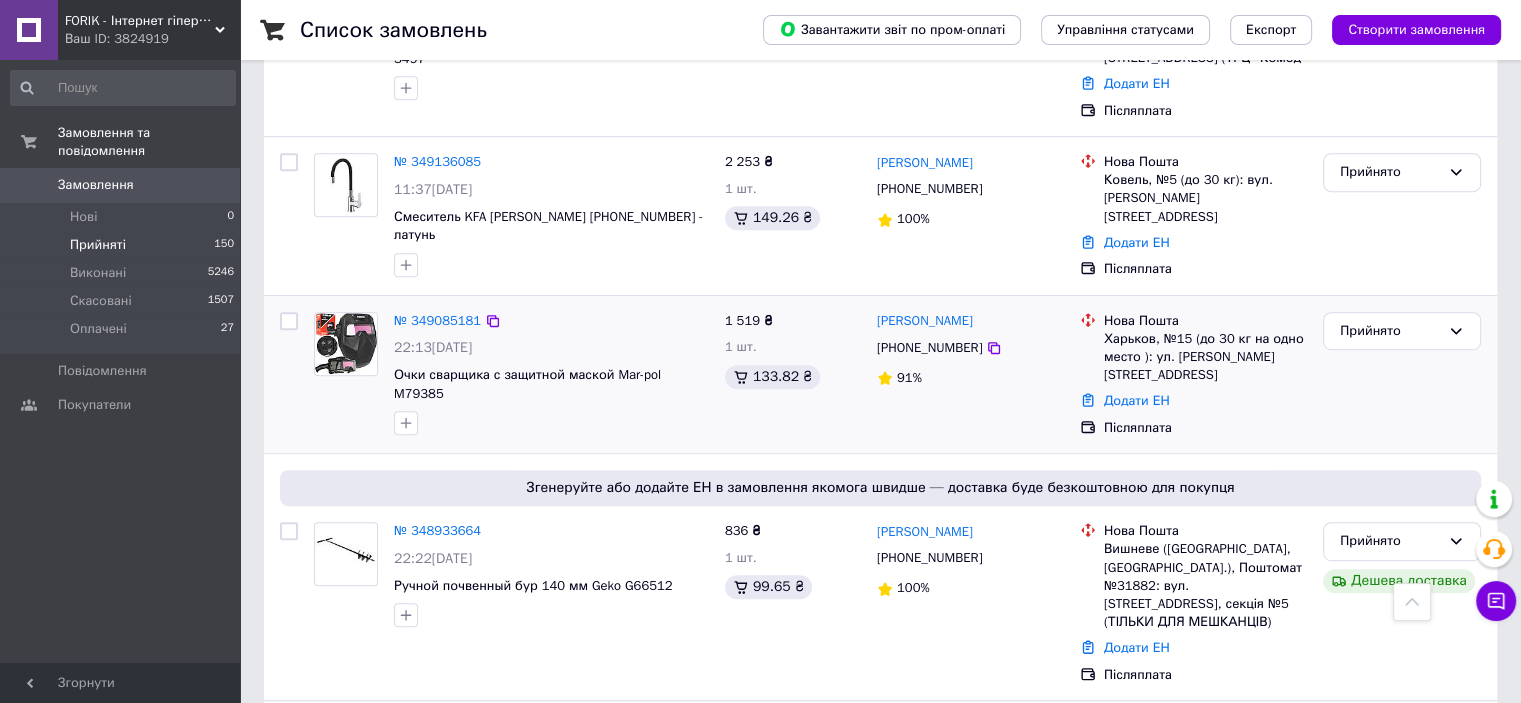 scroll, scrollTop: 1001, scrollLeft: 0, axis: vertical 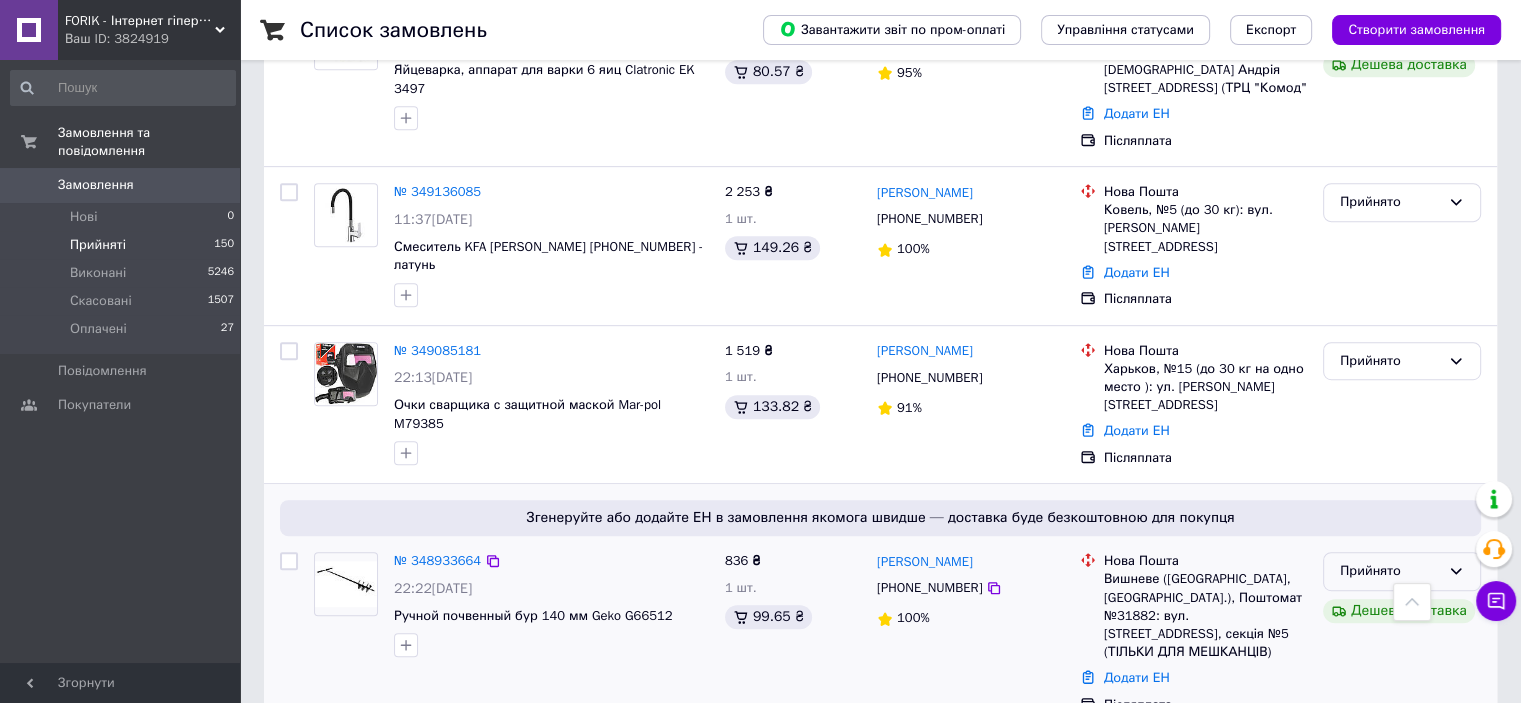 click on "Прийнято" at bounding box center [1390, 571] 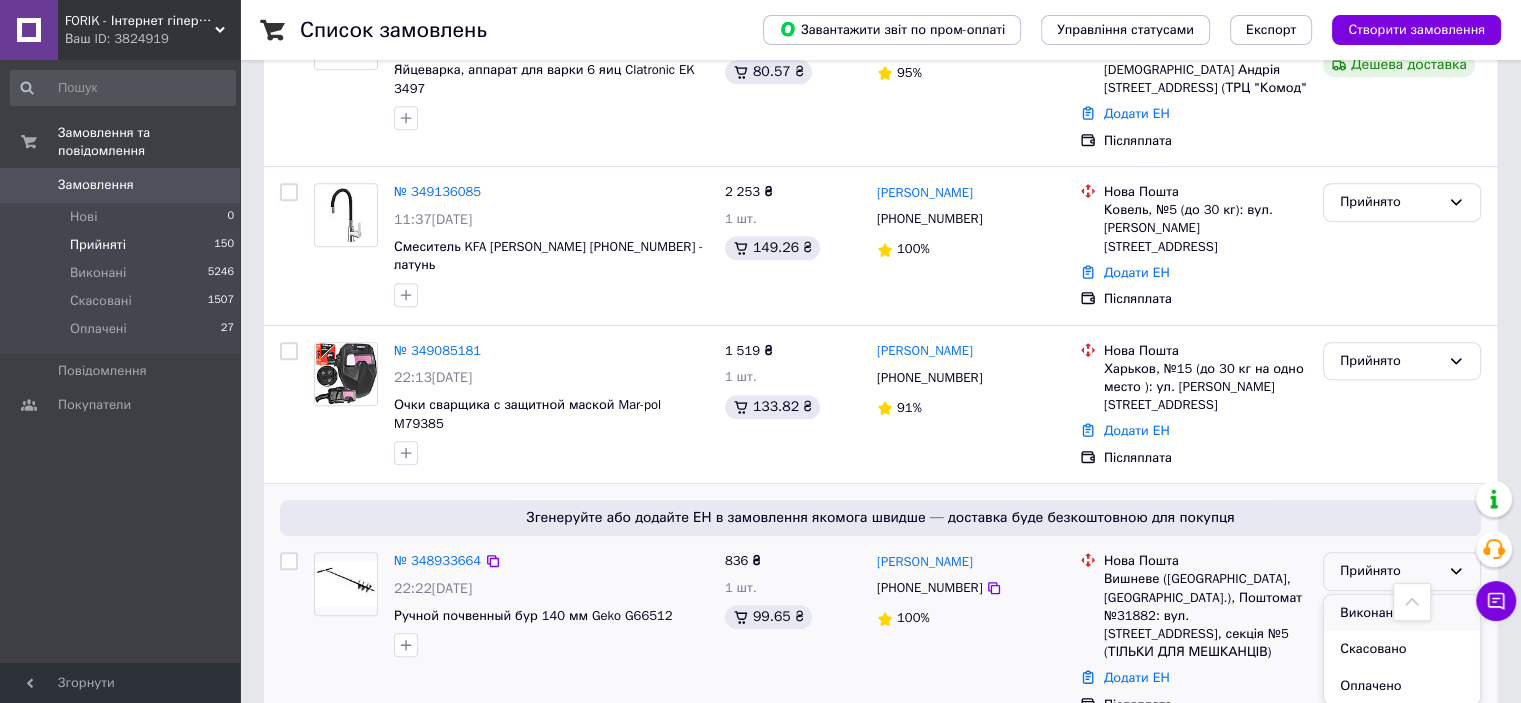 click on "Виконано" at bounding box center [1402, 613] 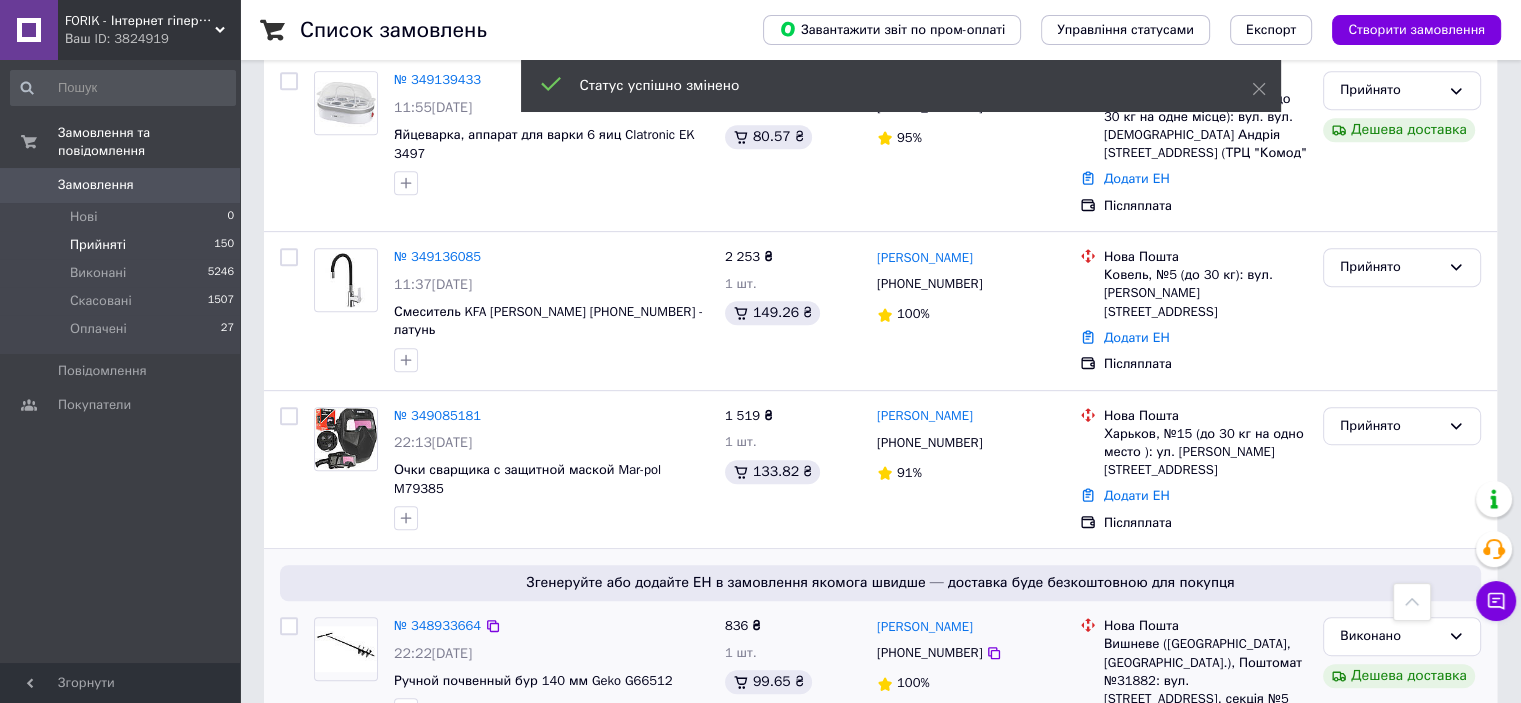 scroll, scrollTop: 801, scrollLeft: 0, axis: vertical 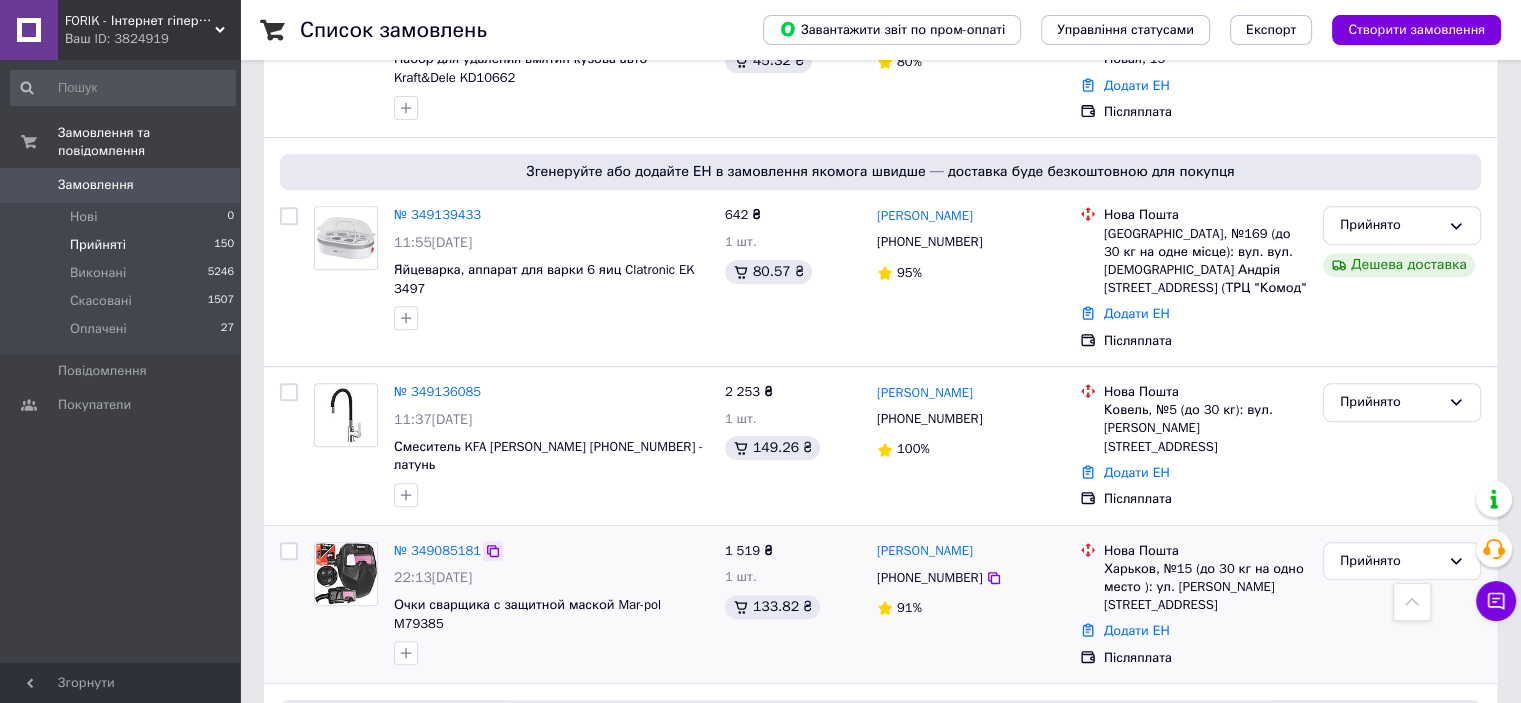 click 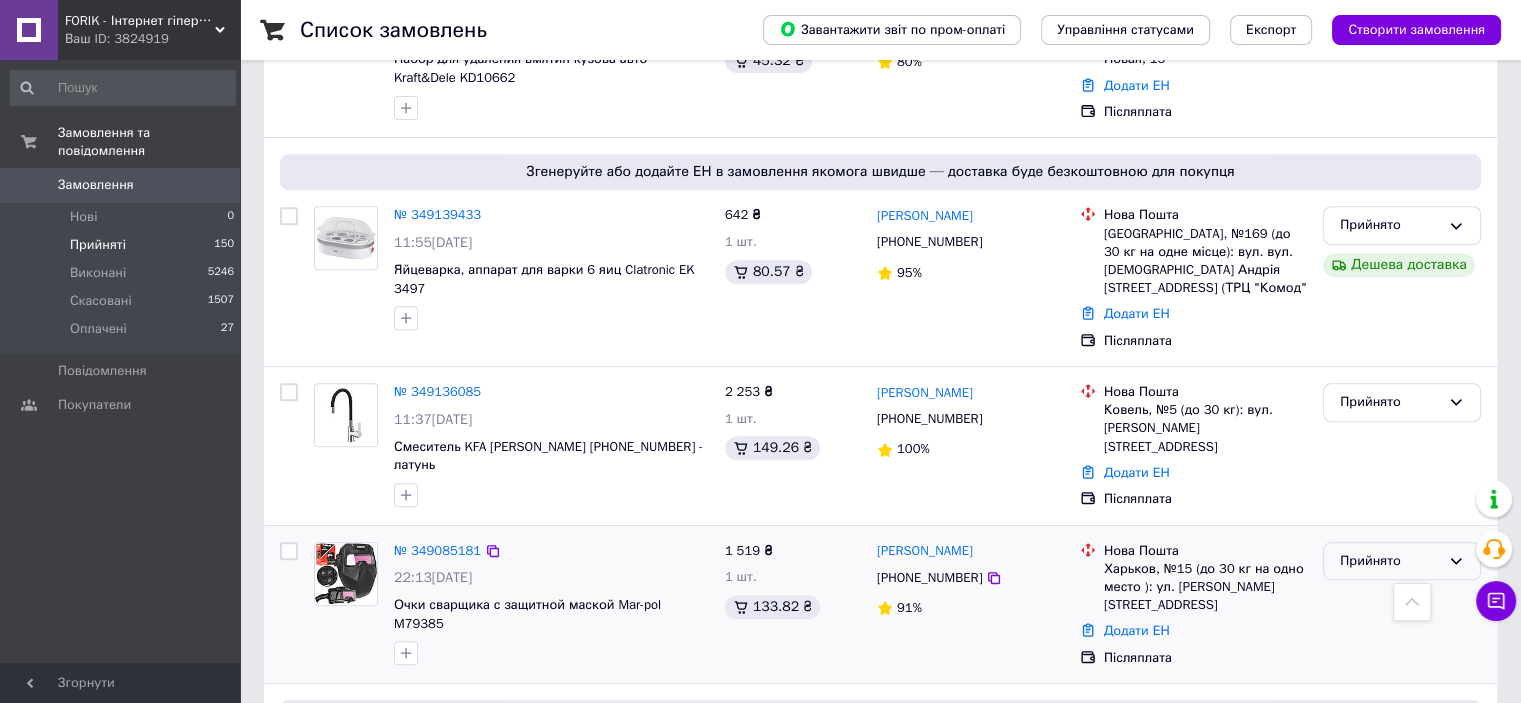 click on "Прийнято" at bounding box center [1390, 561] 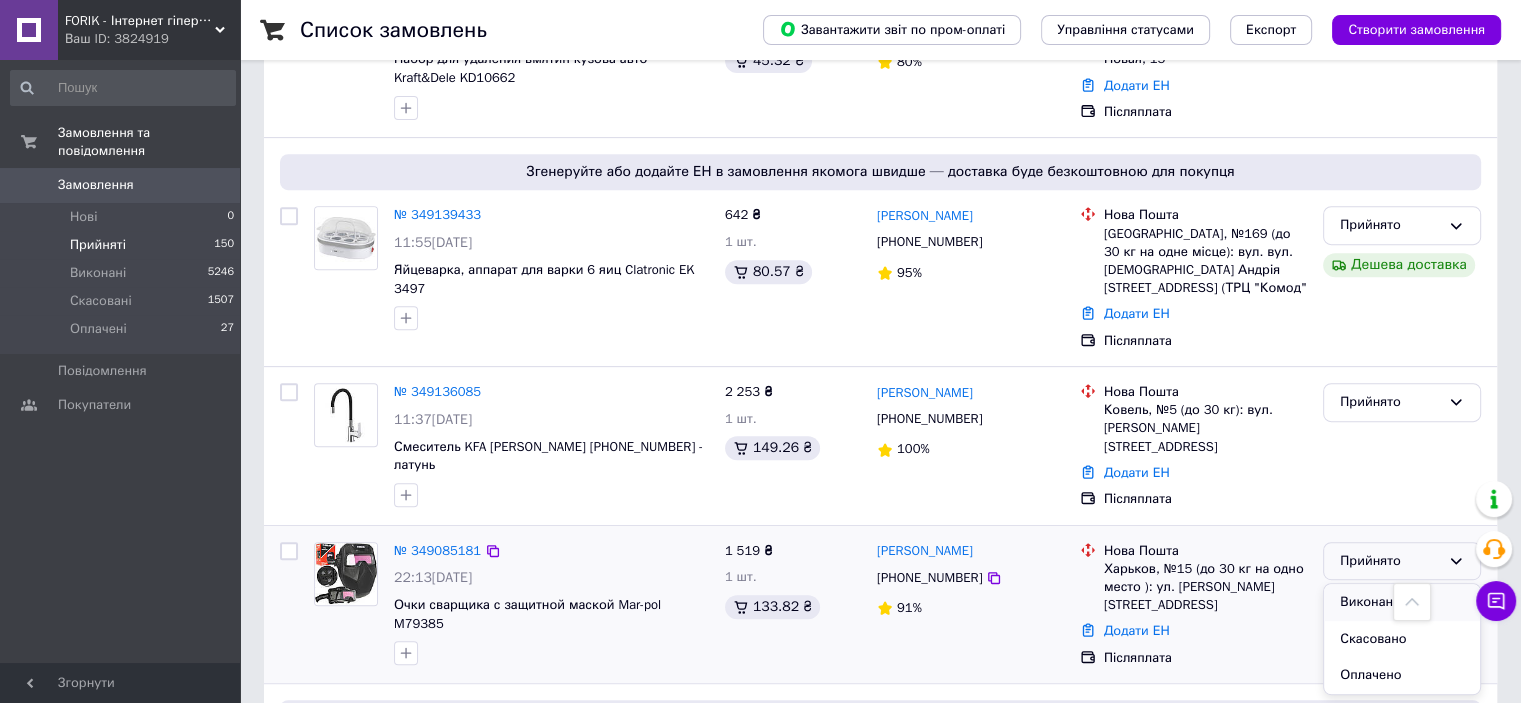 click on "Виконано" at bounding box center [1402, 602] 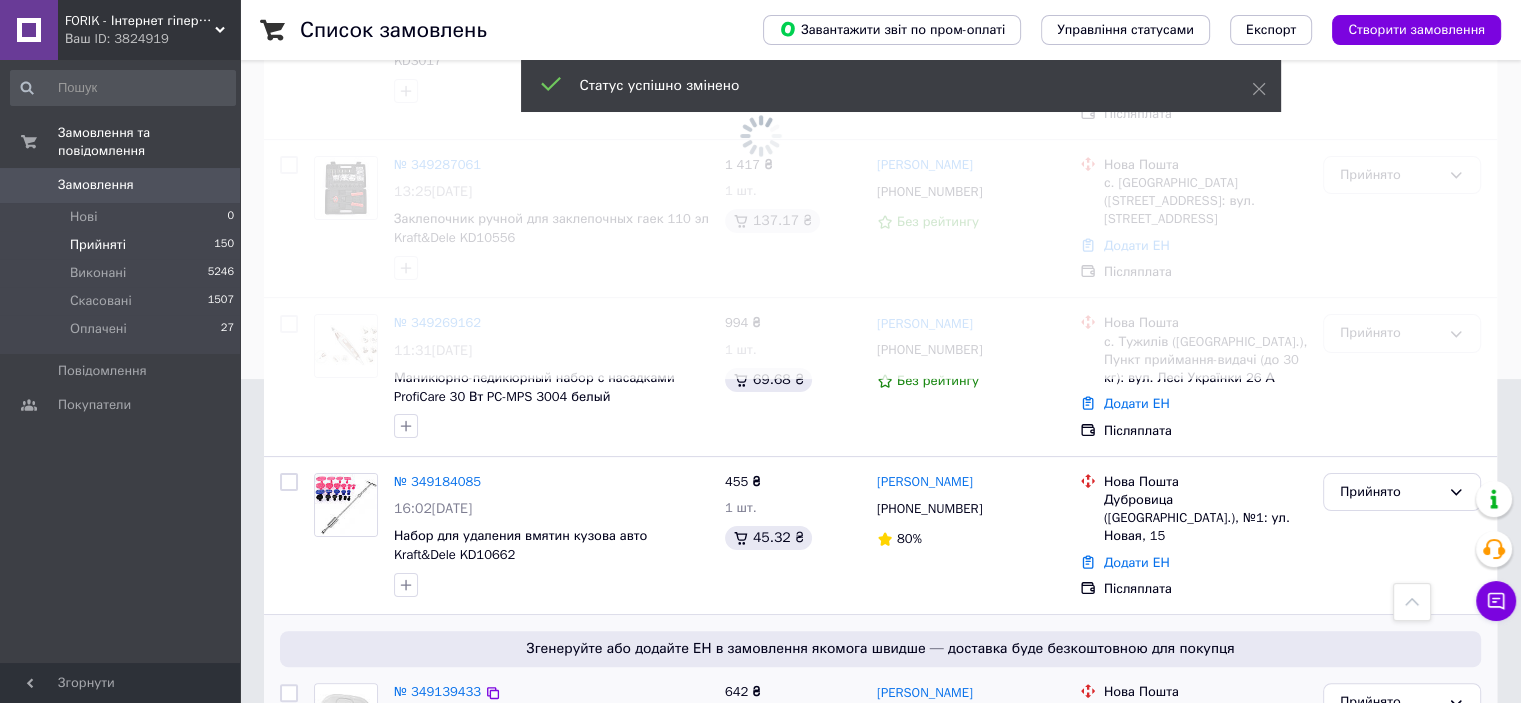 scroll, scrollTop: 301, scrollLeft: 0, axis: vertical 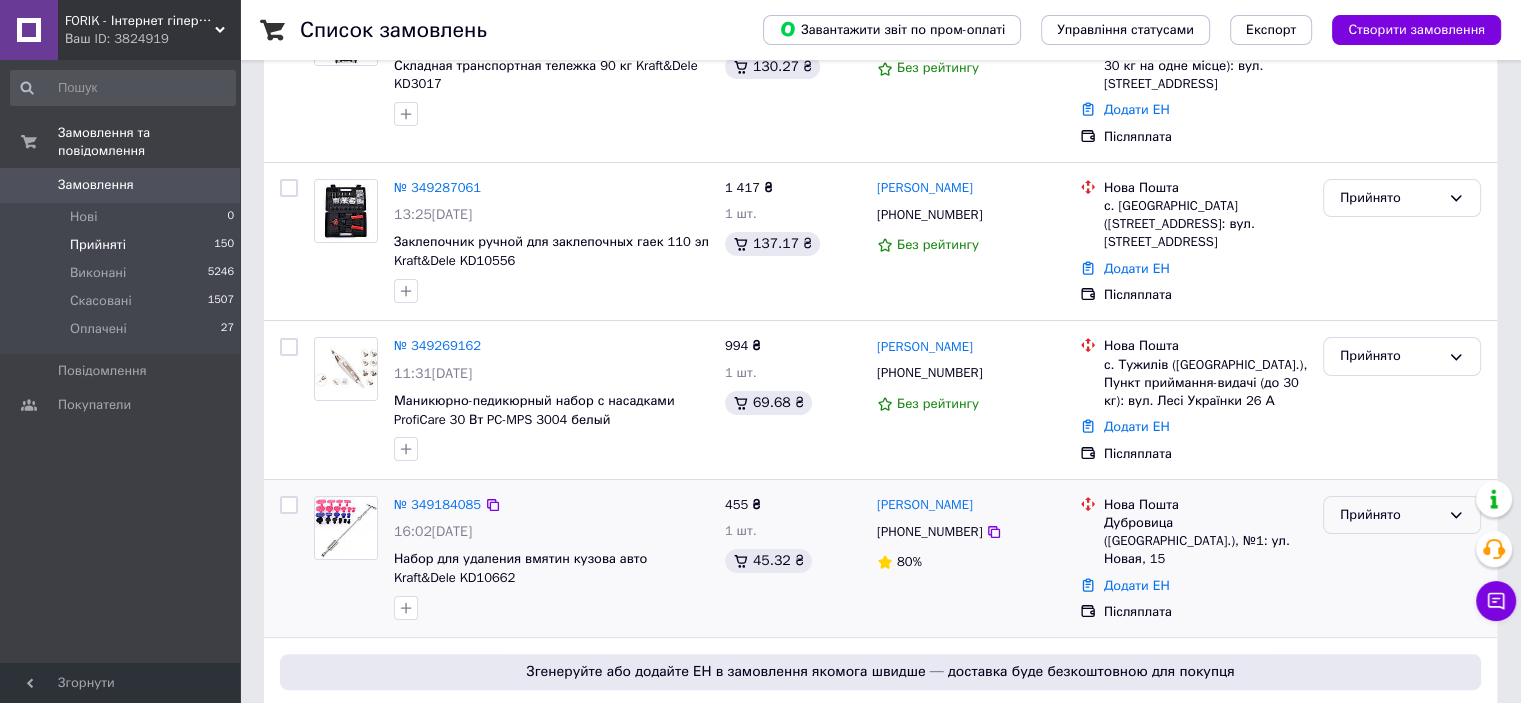 click on "Прийнято" at bounding box center (1390, 515) 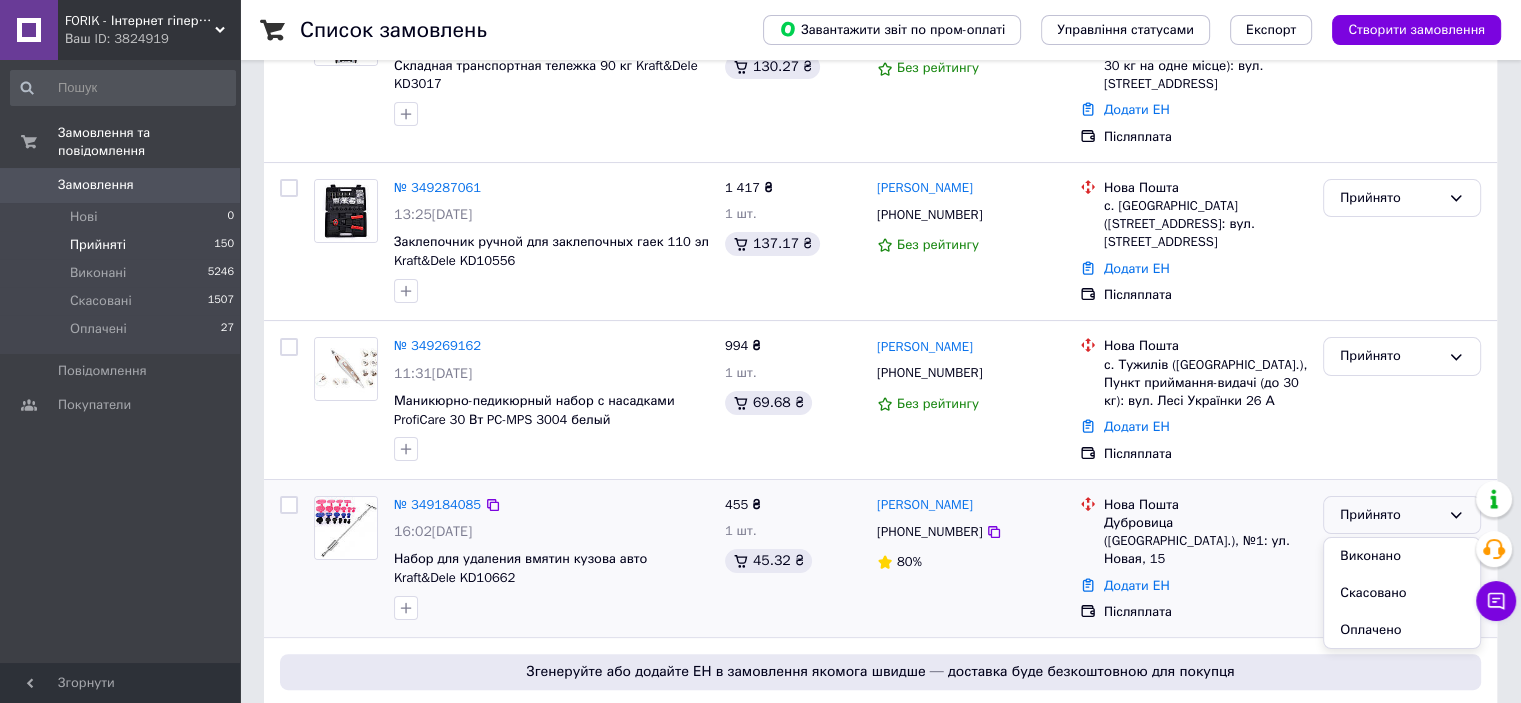 click on "Виконано" at bounding box center [1402, 556] 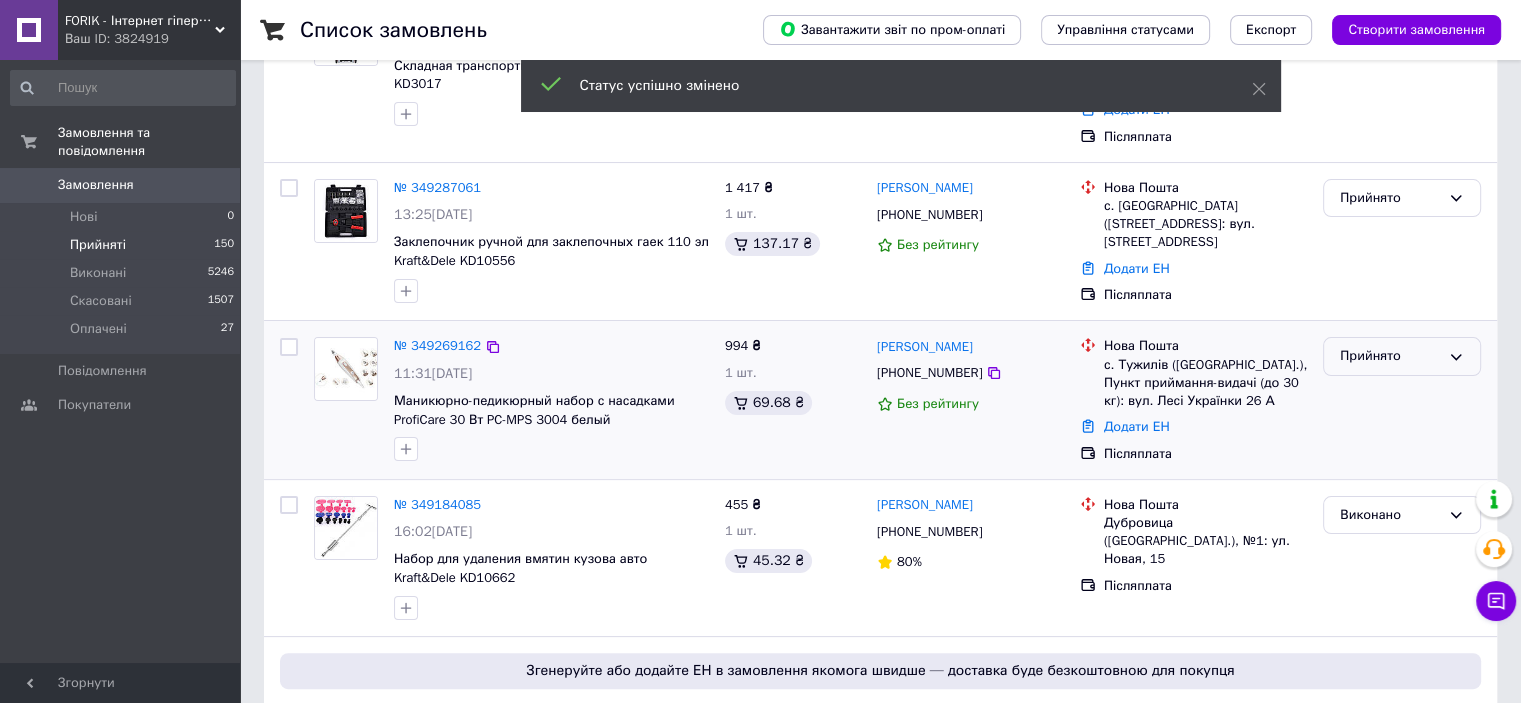 click on "Прийнято" at bounding box center (1390, 356) 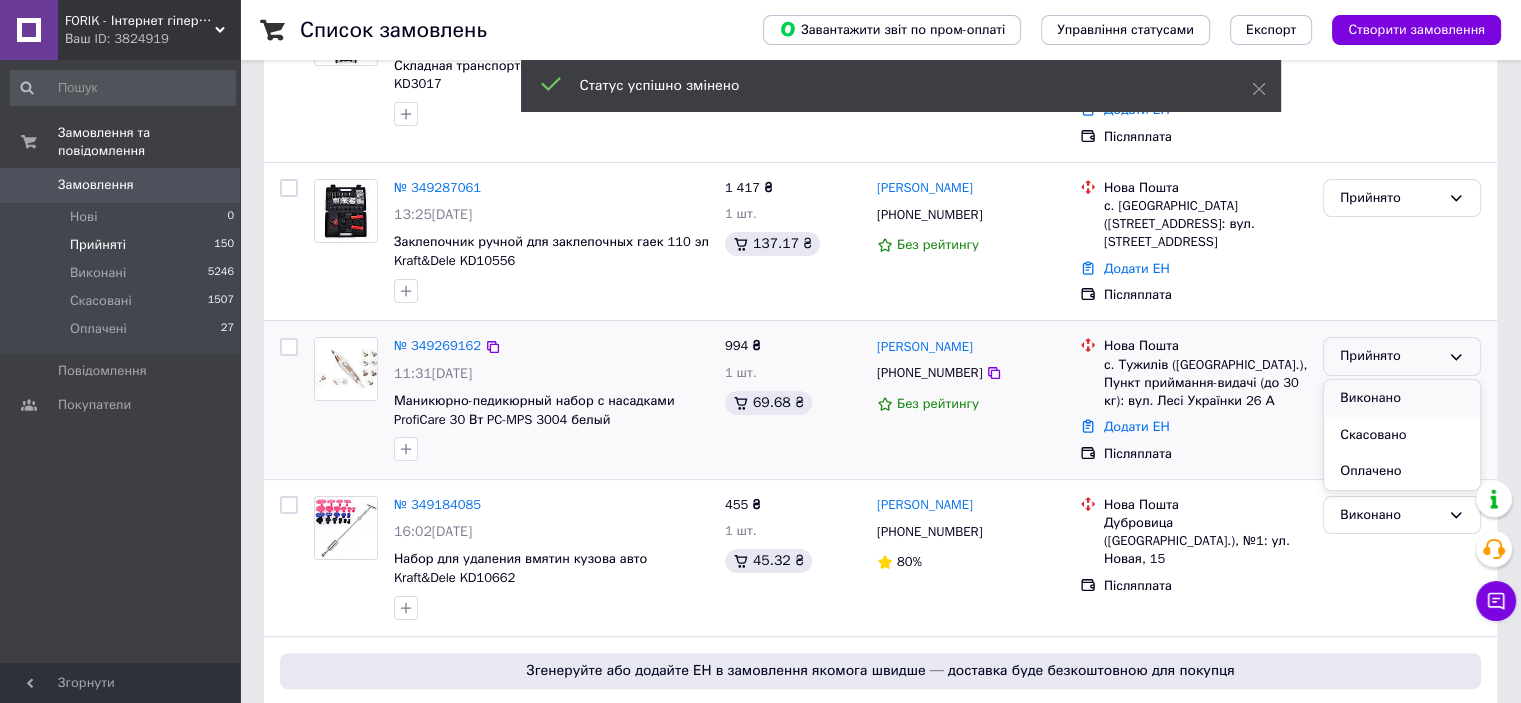 click on "Виконано" at bounding box center [1402, 398] 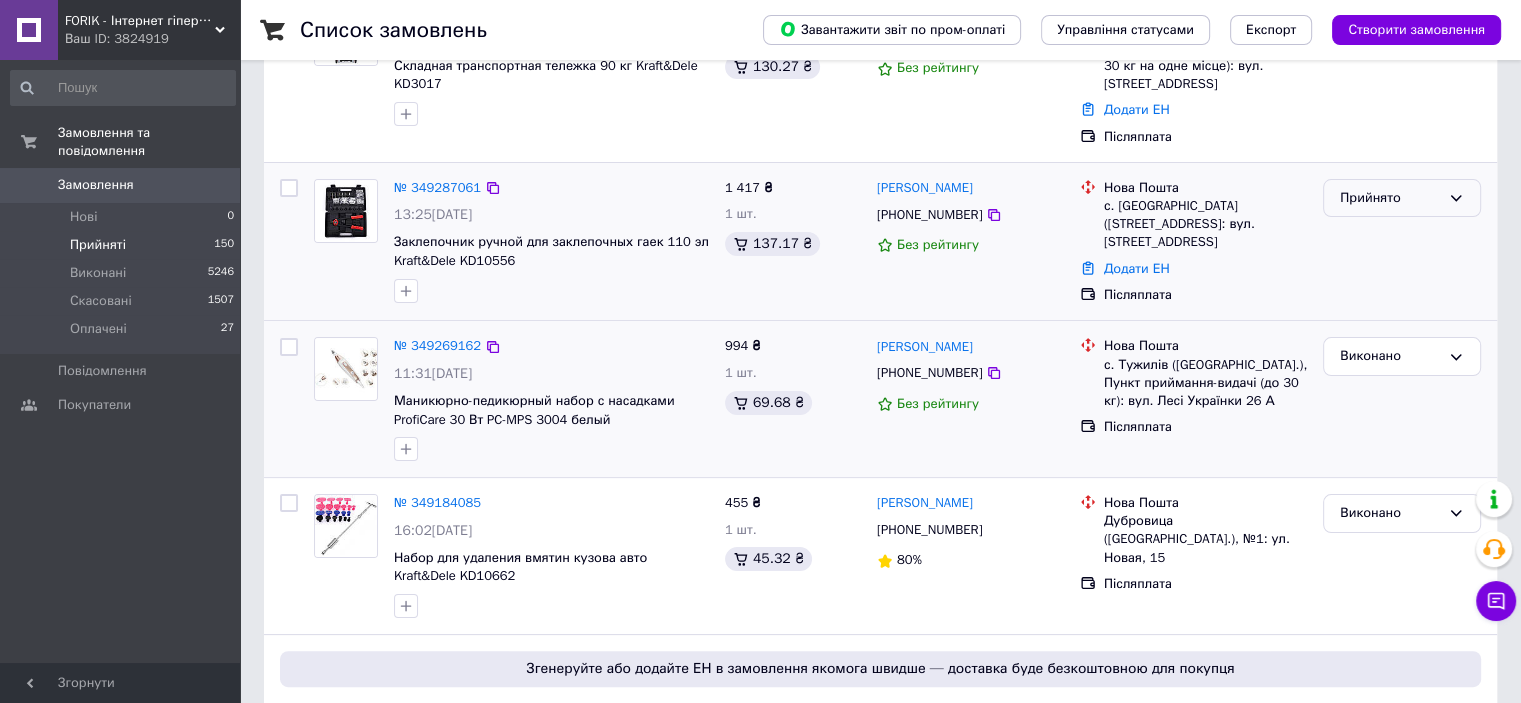 click on "Прийнято" at bounding box center (1390, 198) 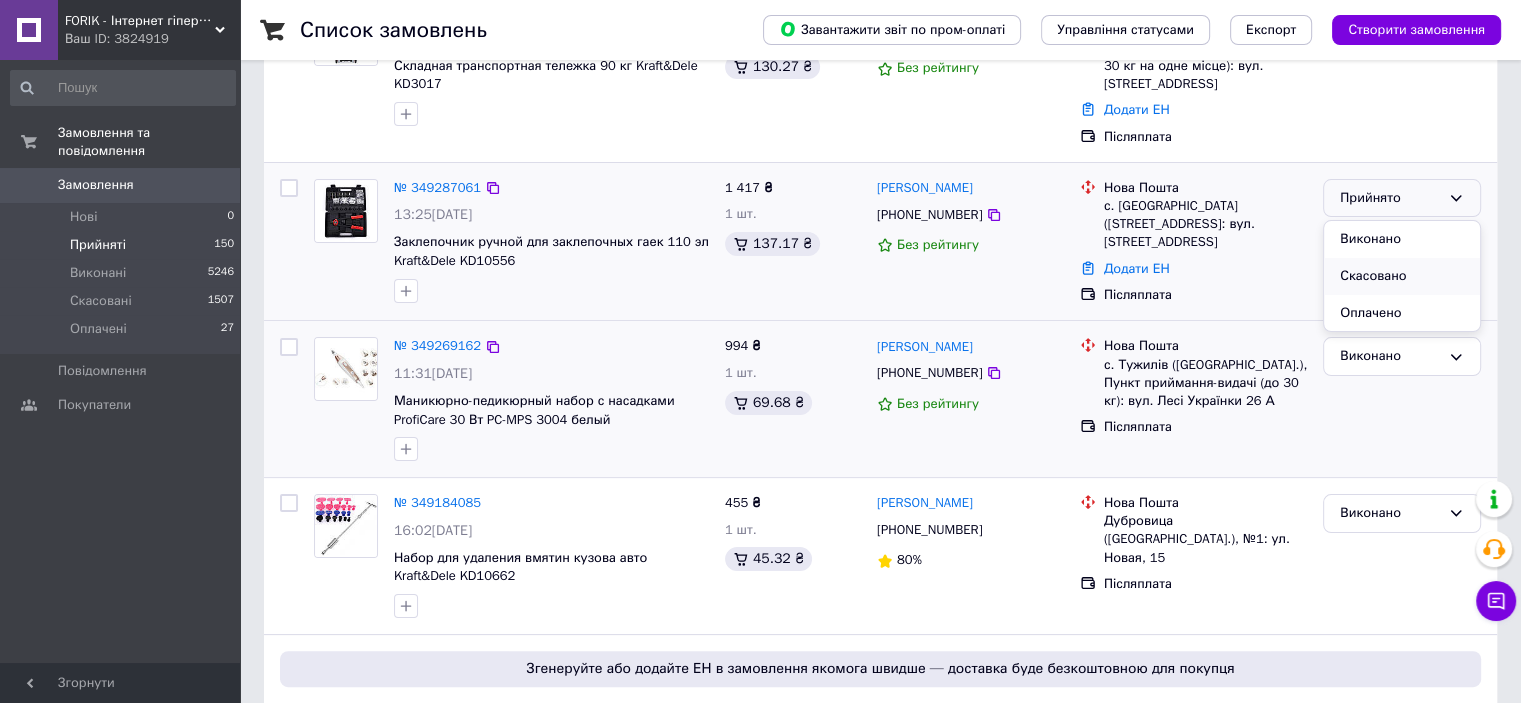 click on "Скасовано" at bounding box center [1402, 276] 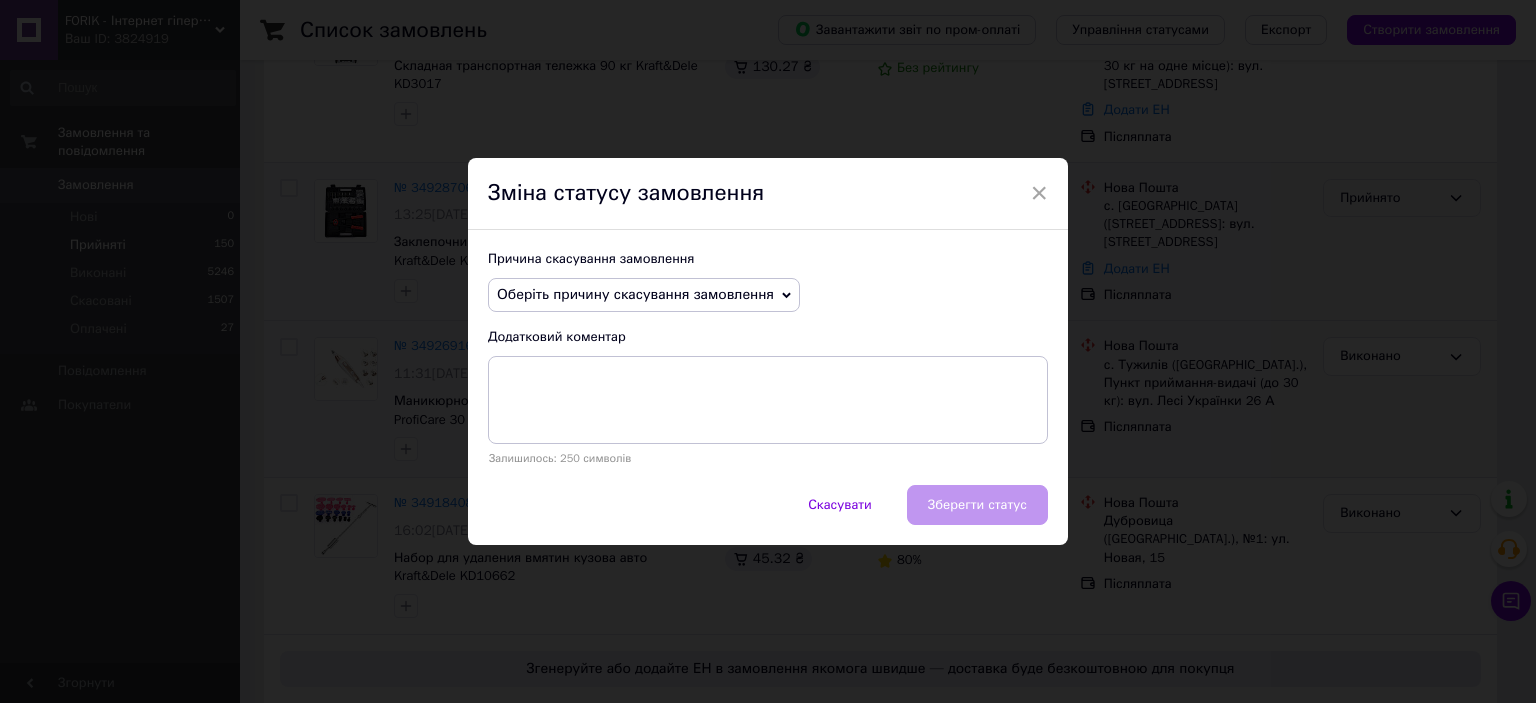 click on "Оберіть причину скасування замовлення" at bounding box center (635, 294) 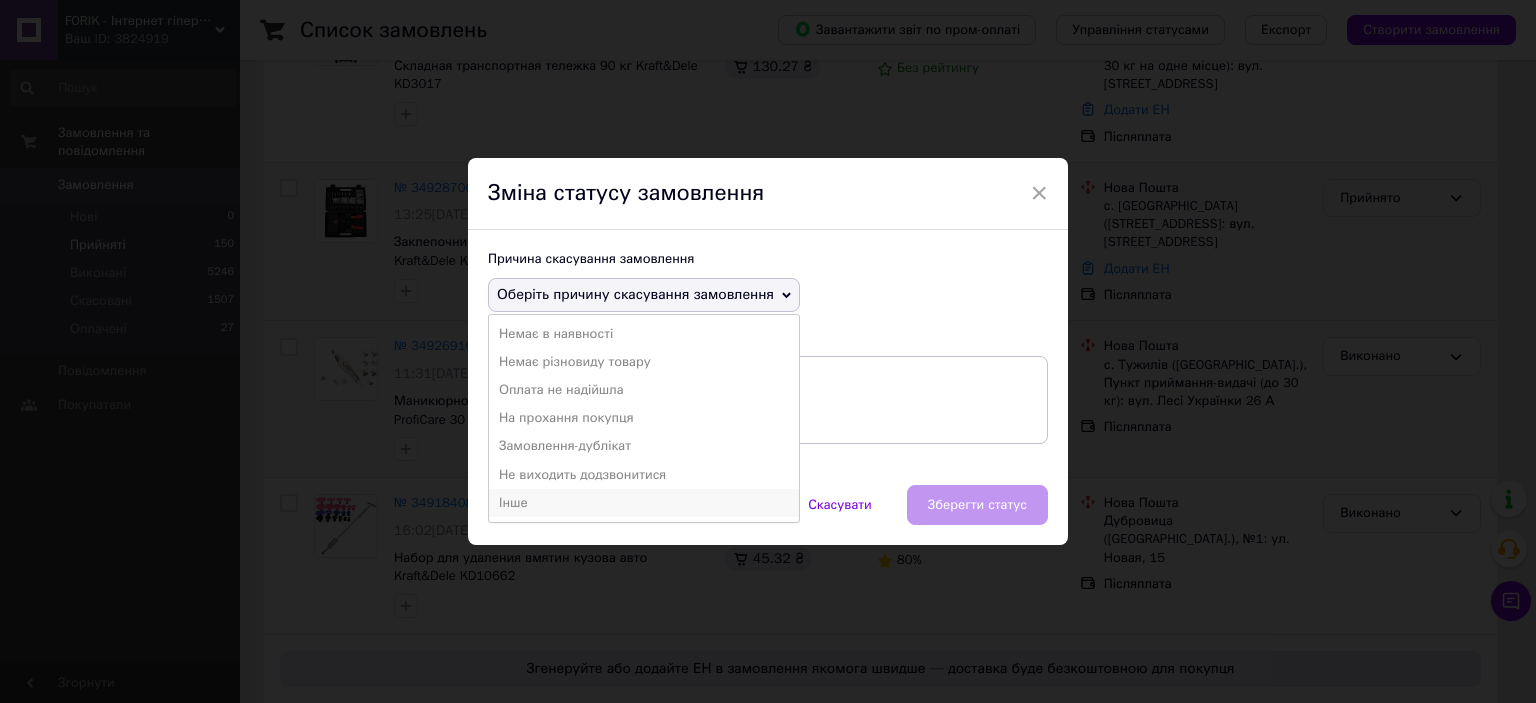 click on "Інше" at bounding box center (644, 503) 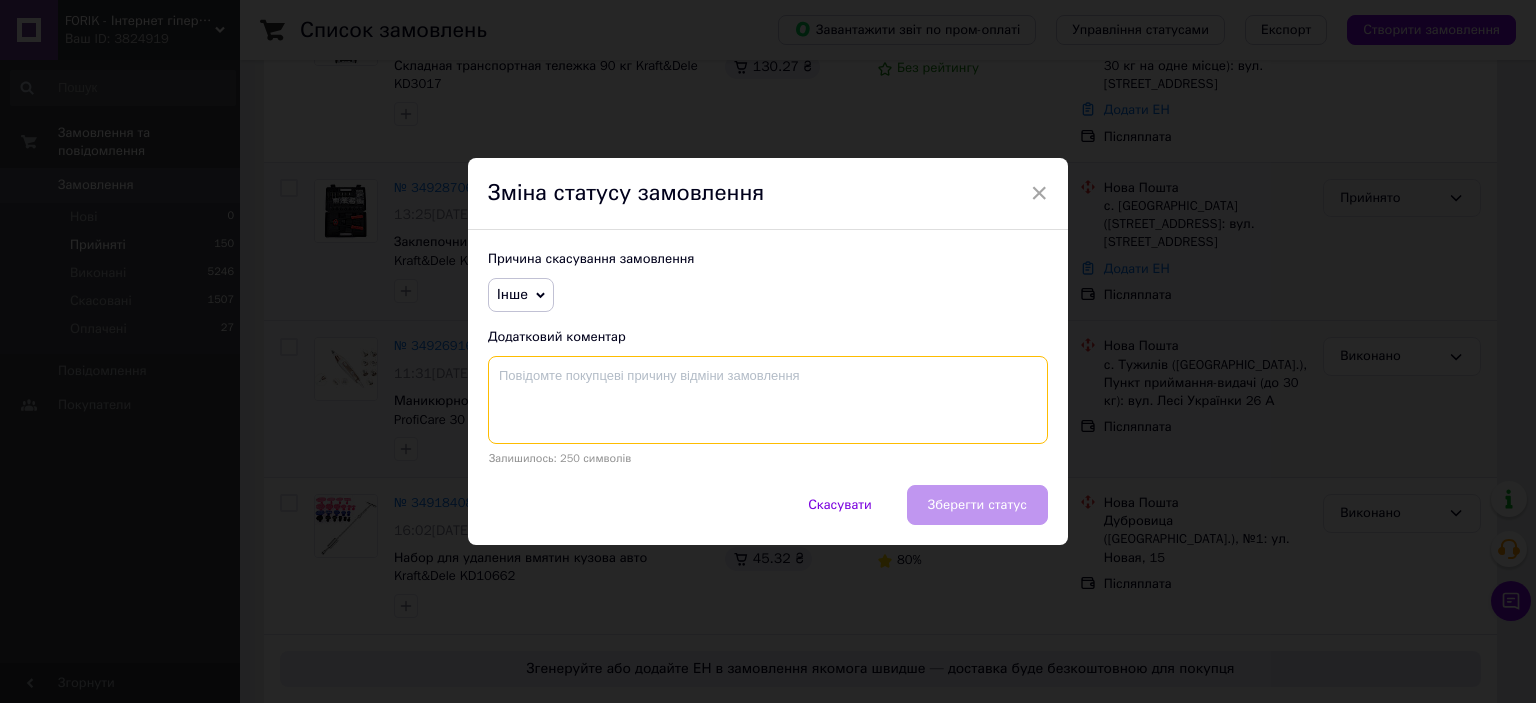 click at bounding box center [768, 400] 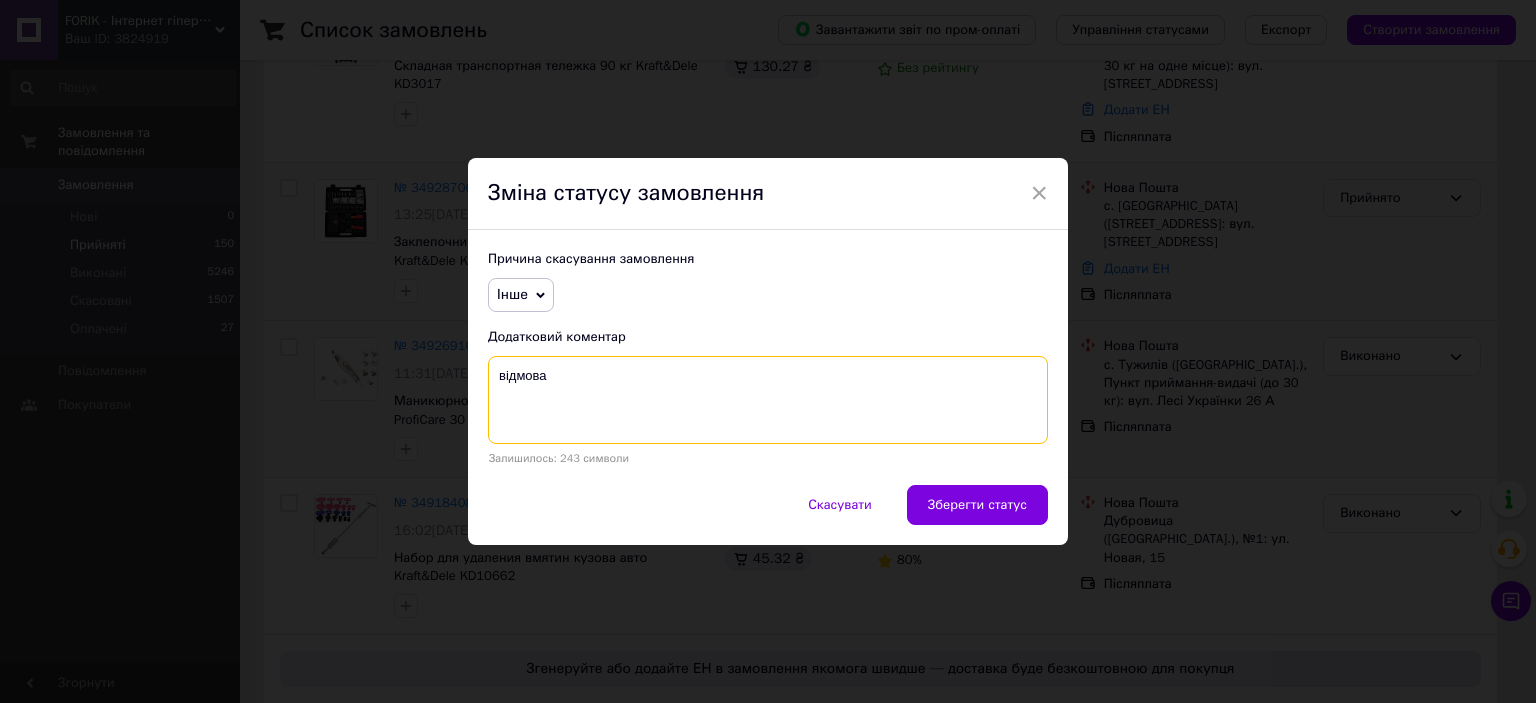 drag, startPoint x: 568, startPoint y: 392, endPoint x: 496, endPoint y: 387, distance: 72.1734 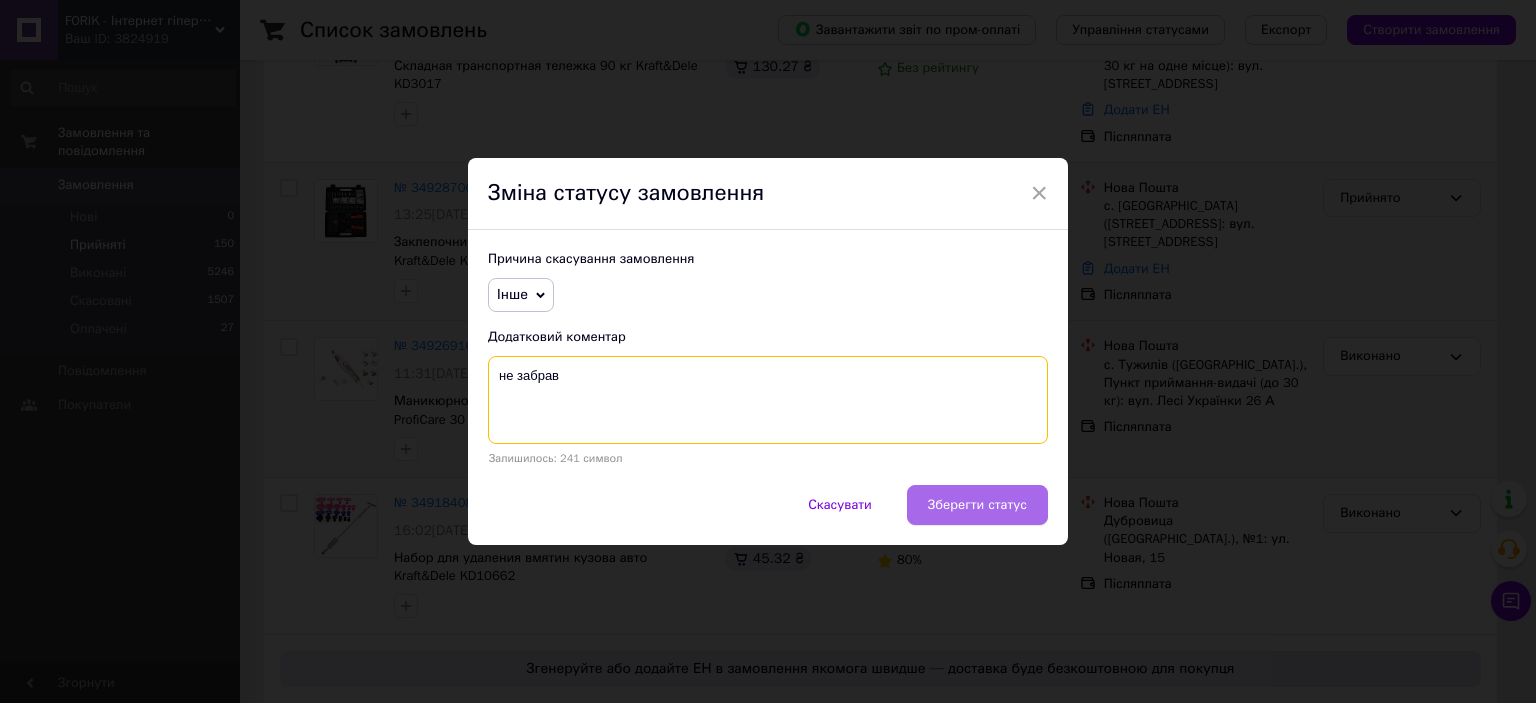 type on "не забрав" 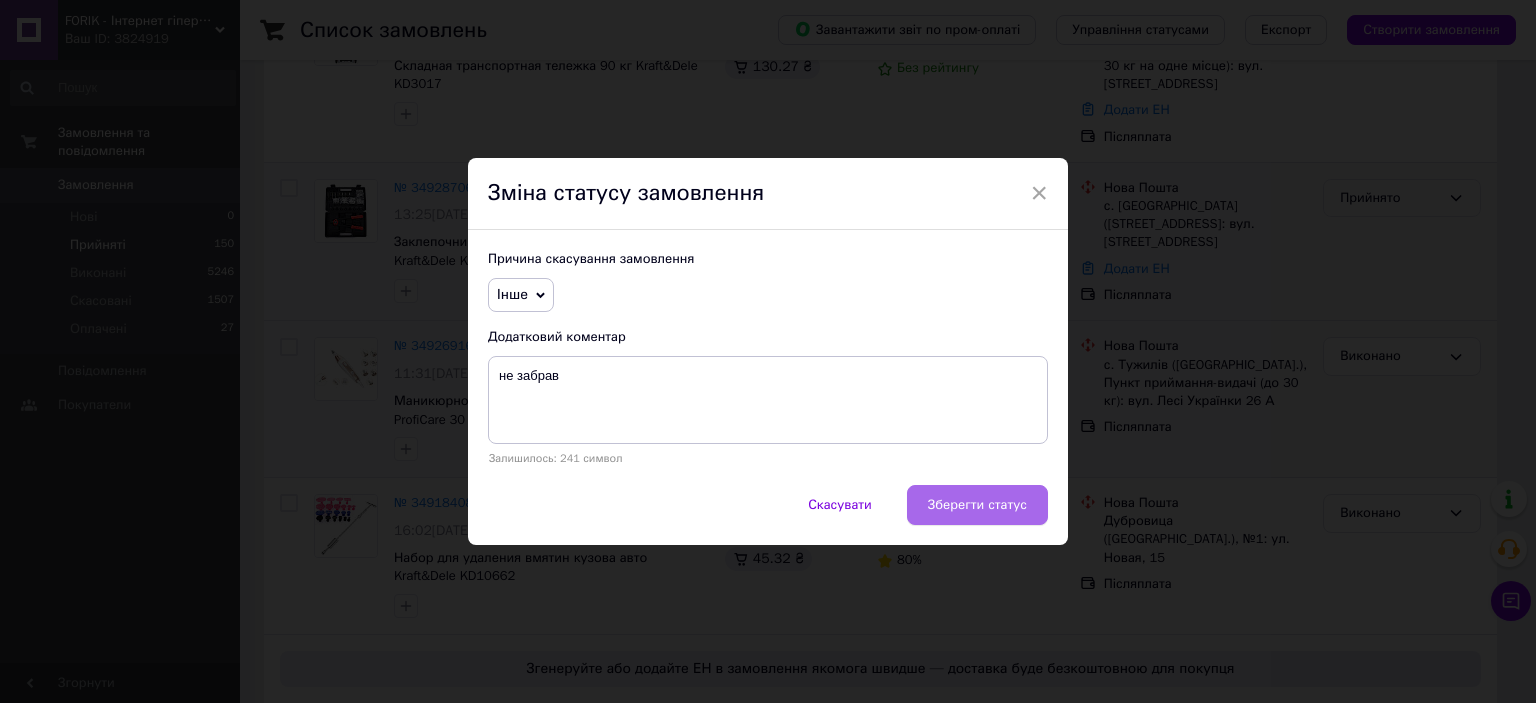 click on "Зберегти статус" at bounding box center [977, 505] 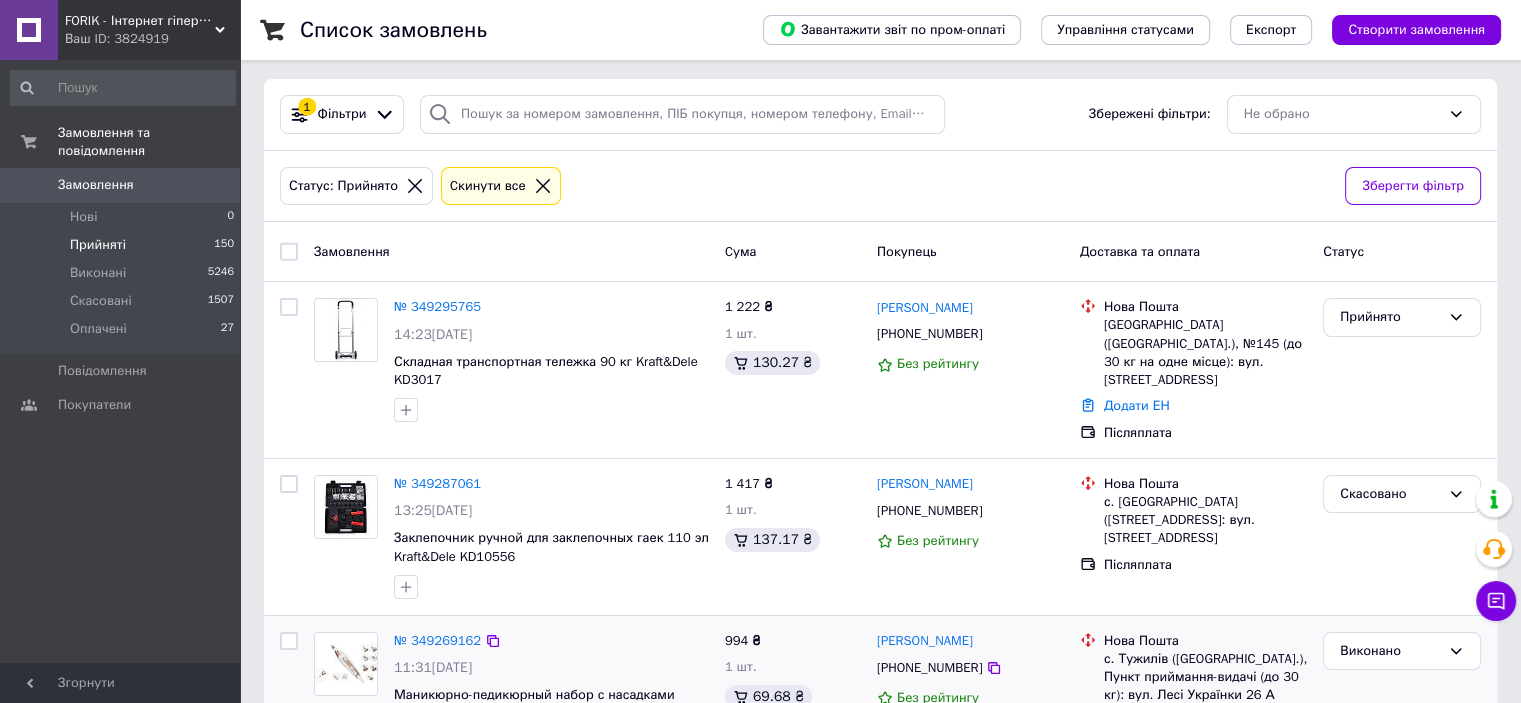 scroll, scrollTop: 1, scrollLeft: 0, axis: vertical 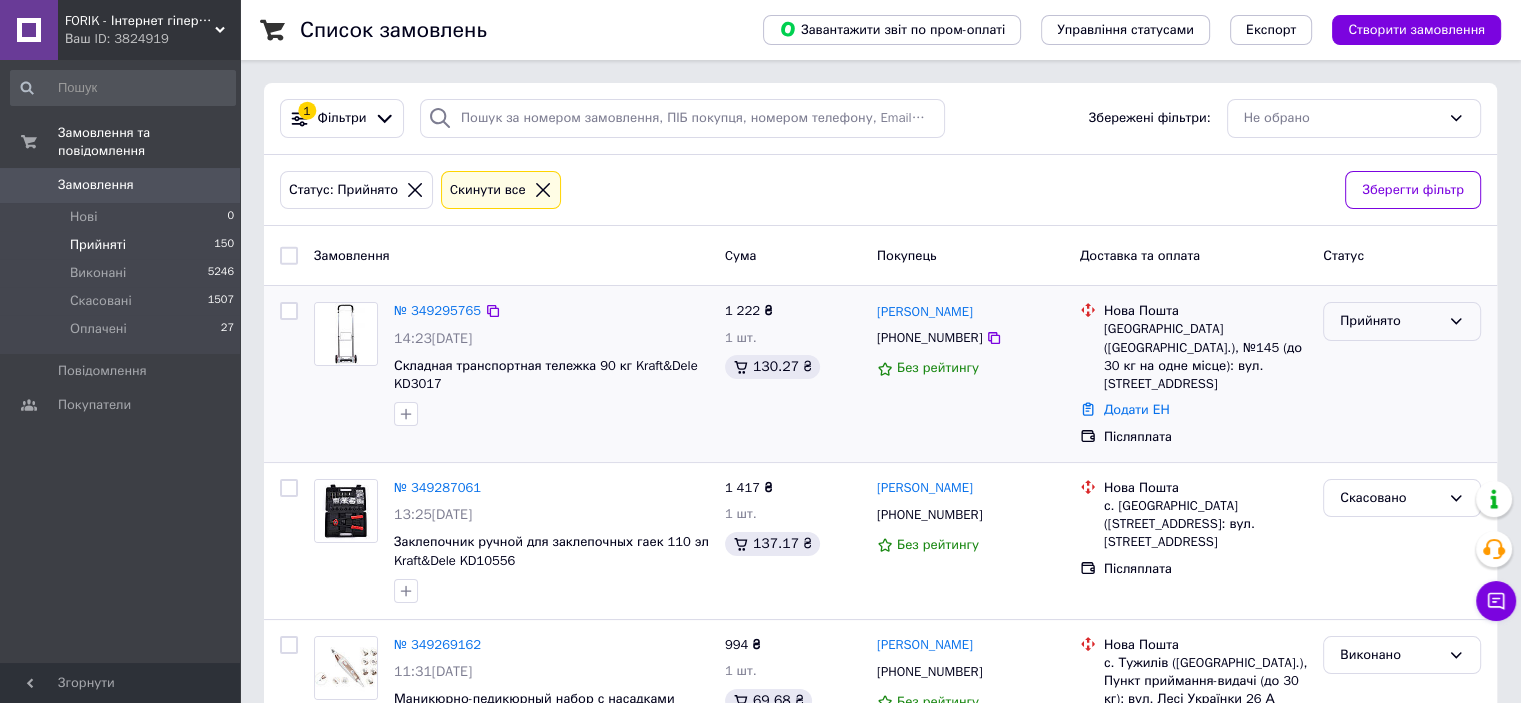 click on "Прийнято" at bounding box center (1390, 321) 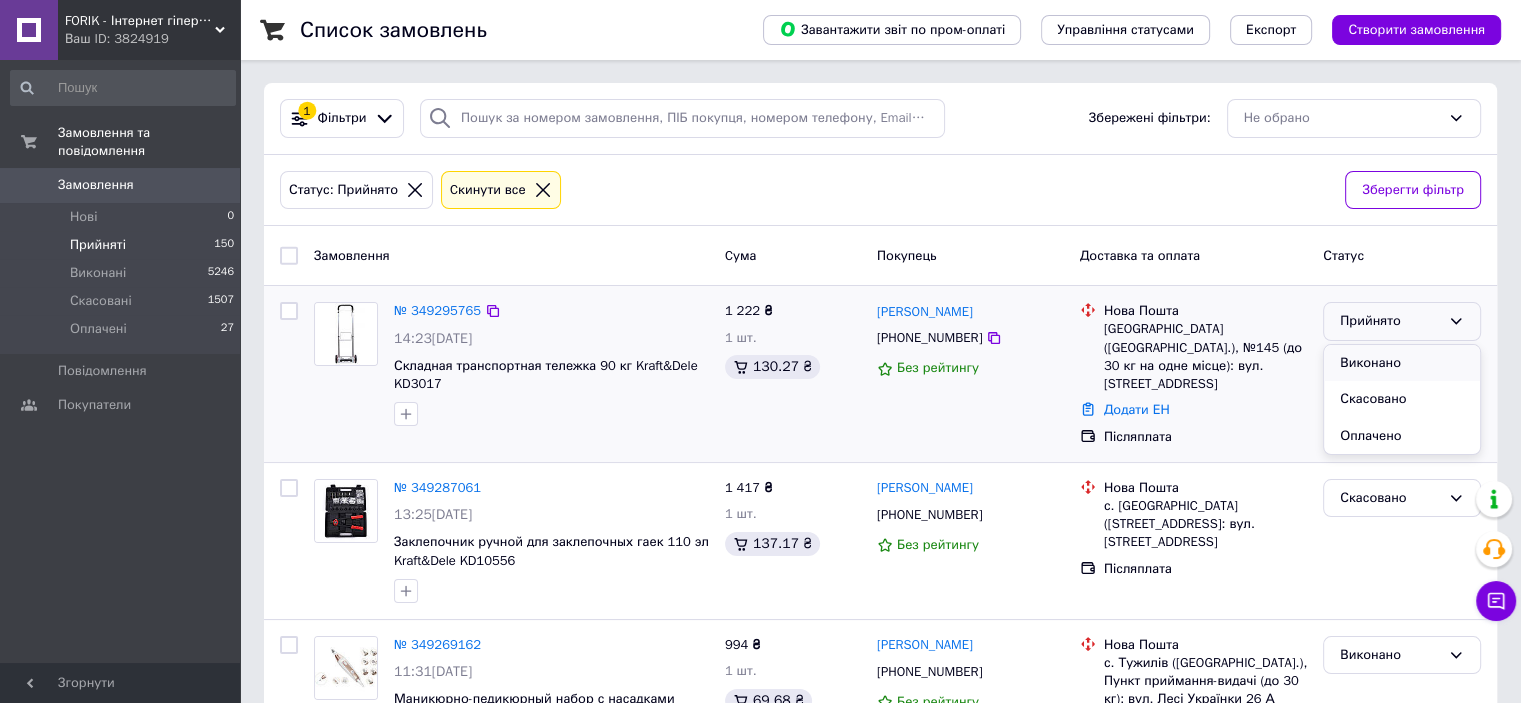 click on "Виконано" at bounding box center (1402, 363) 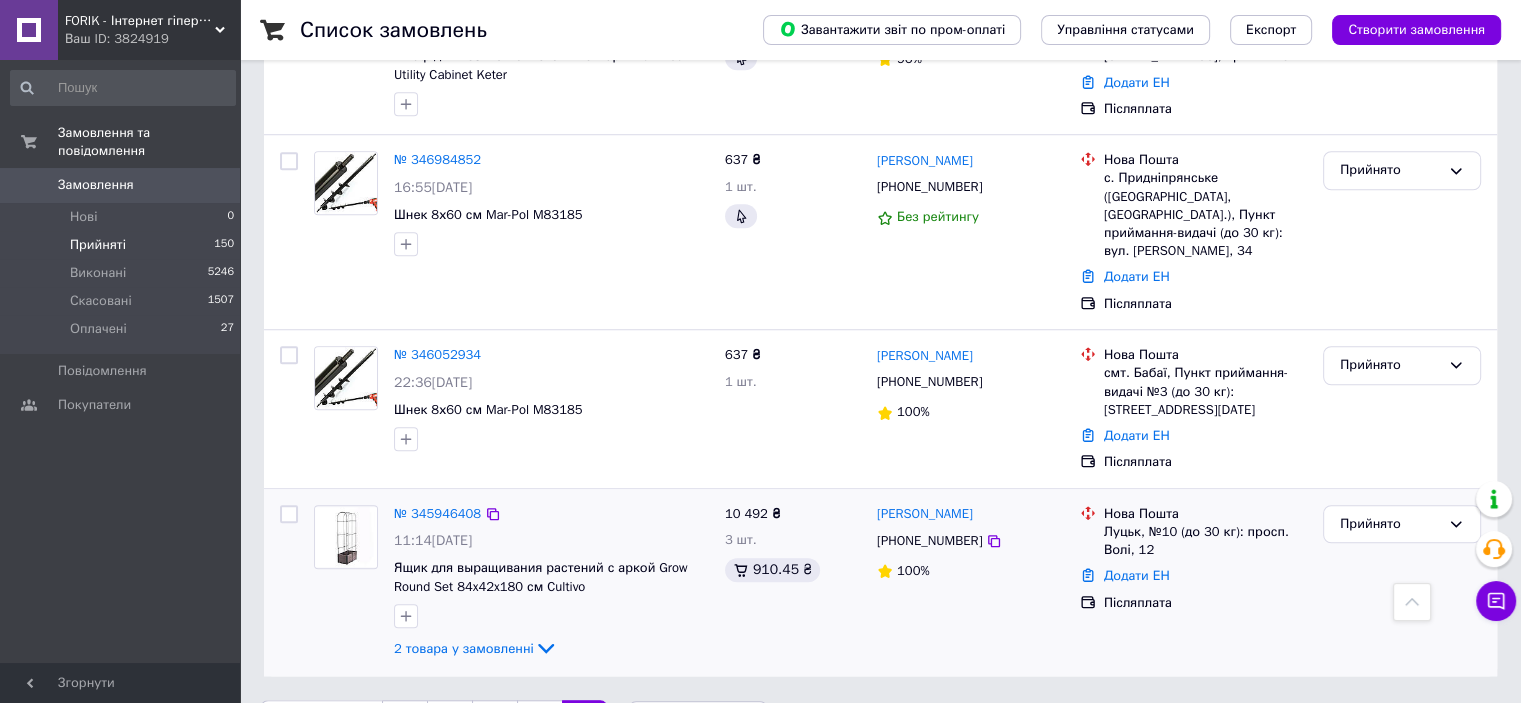 scroll, scrollTop: 1504, scrollLeft: 0, axis: vertical 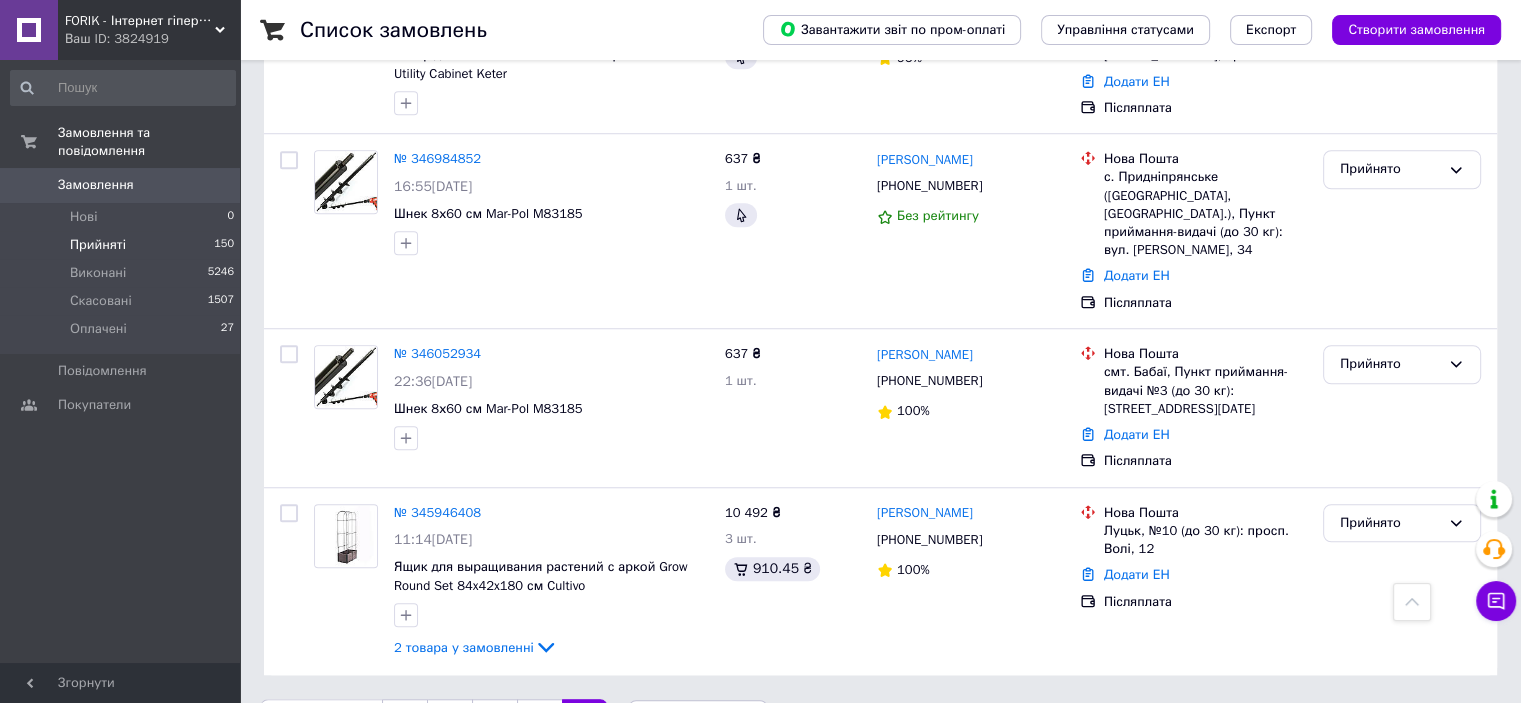 click on "6" at bounding box center [539, 720] 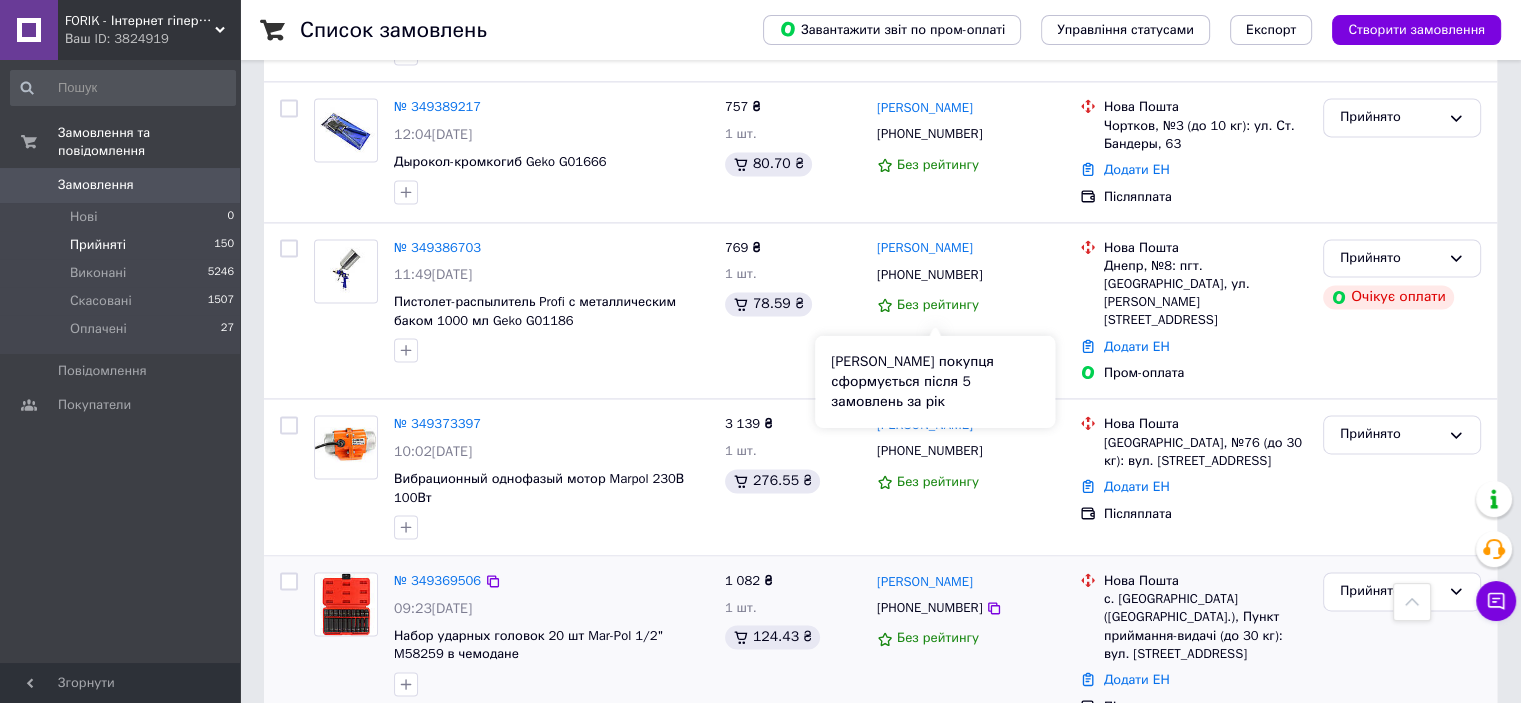 scroll, scrollTop: 2900, scrollLeft: 0, axis: vertical 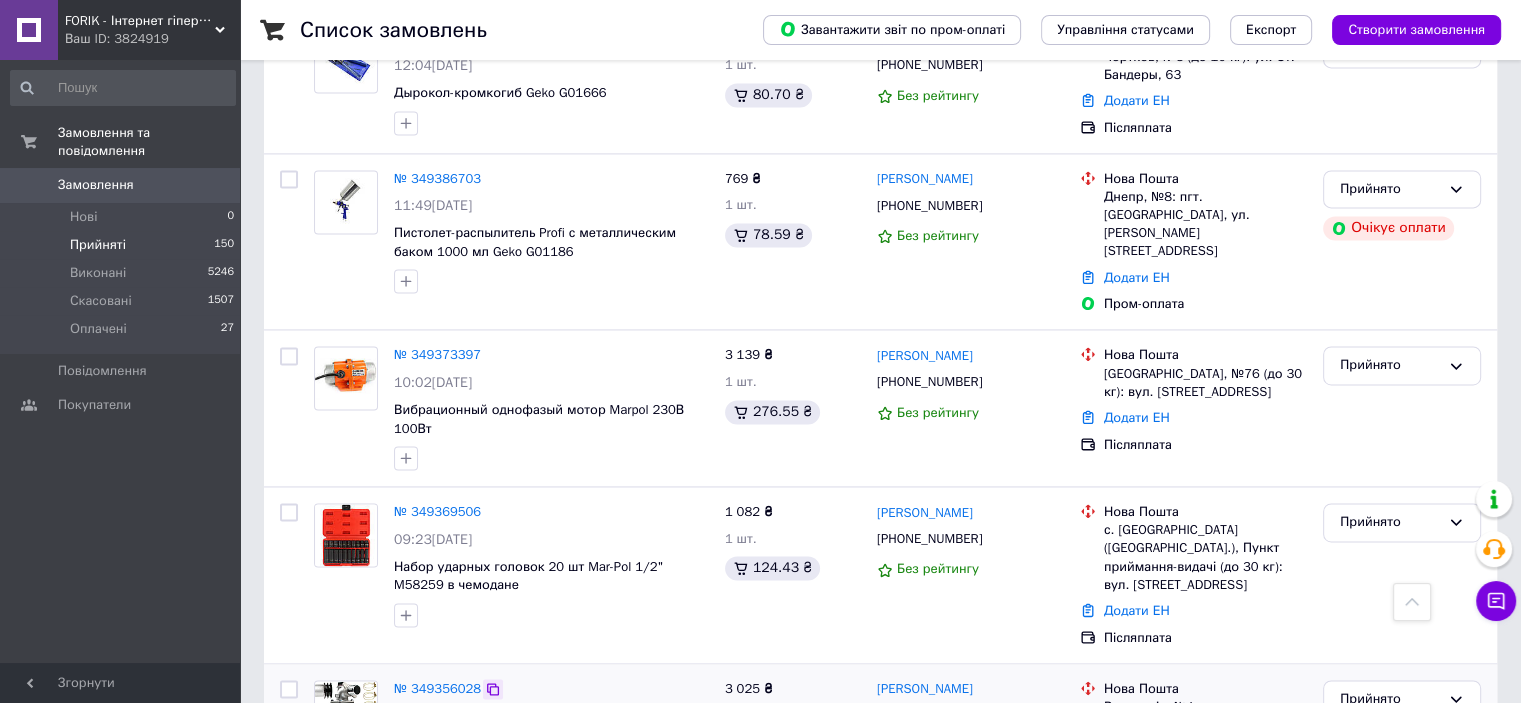 click 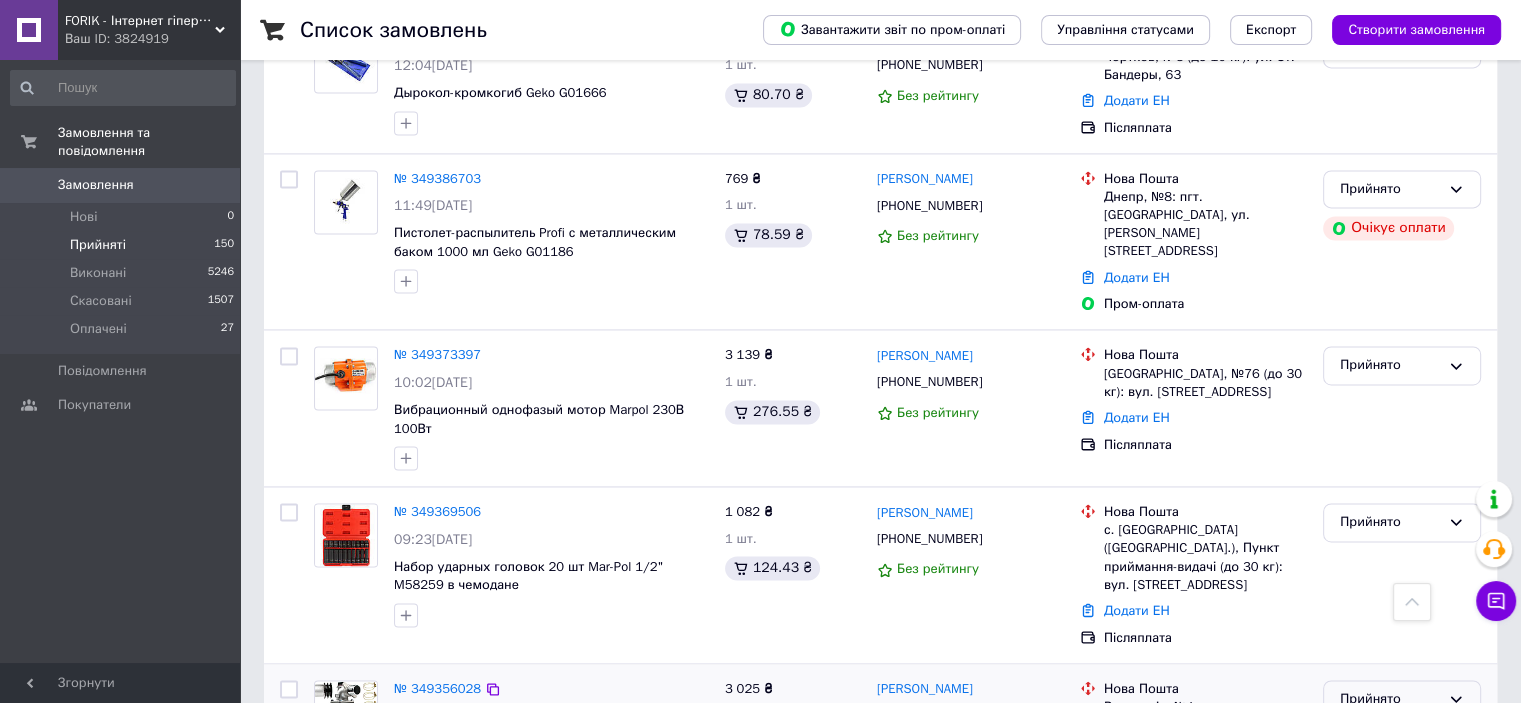 click on "Прийнято" at bounding box center (1390, 699) 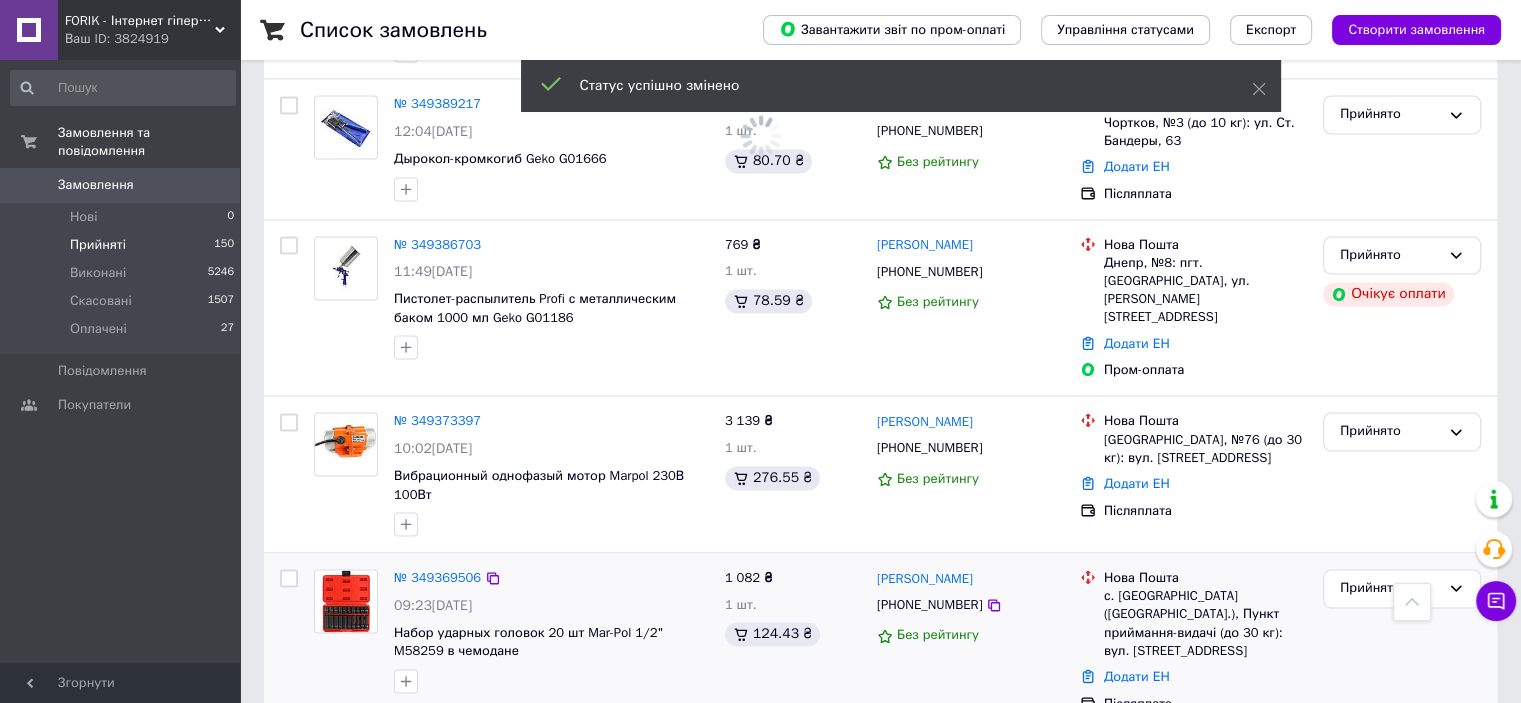 scroll, scrollTop: 2800, scrollLeft: 0, axis: vertical 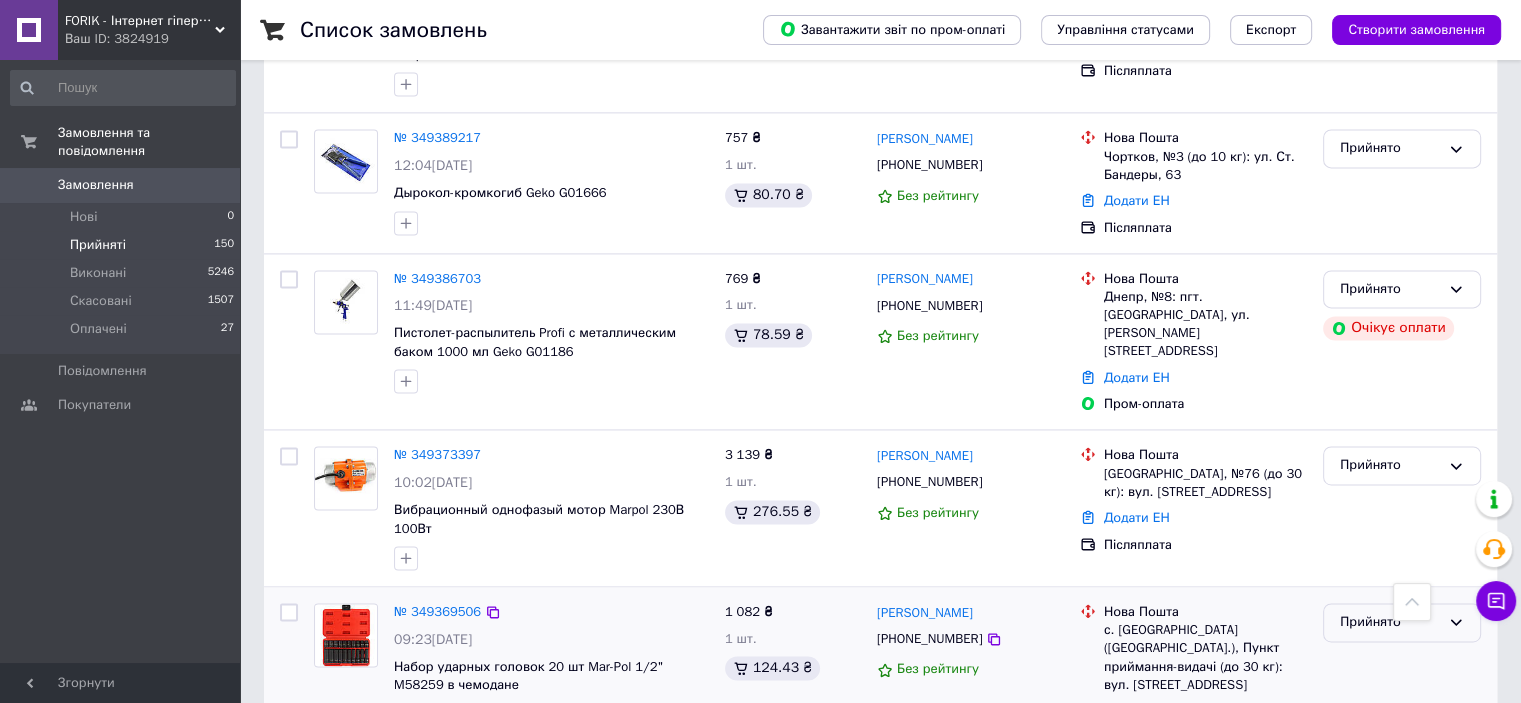 click on "Прийнято" at bounding box center (1390, 622) 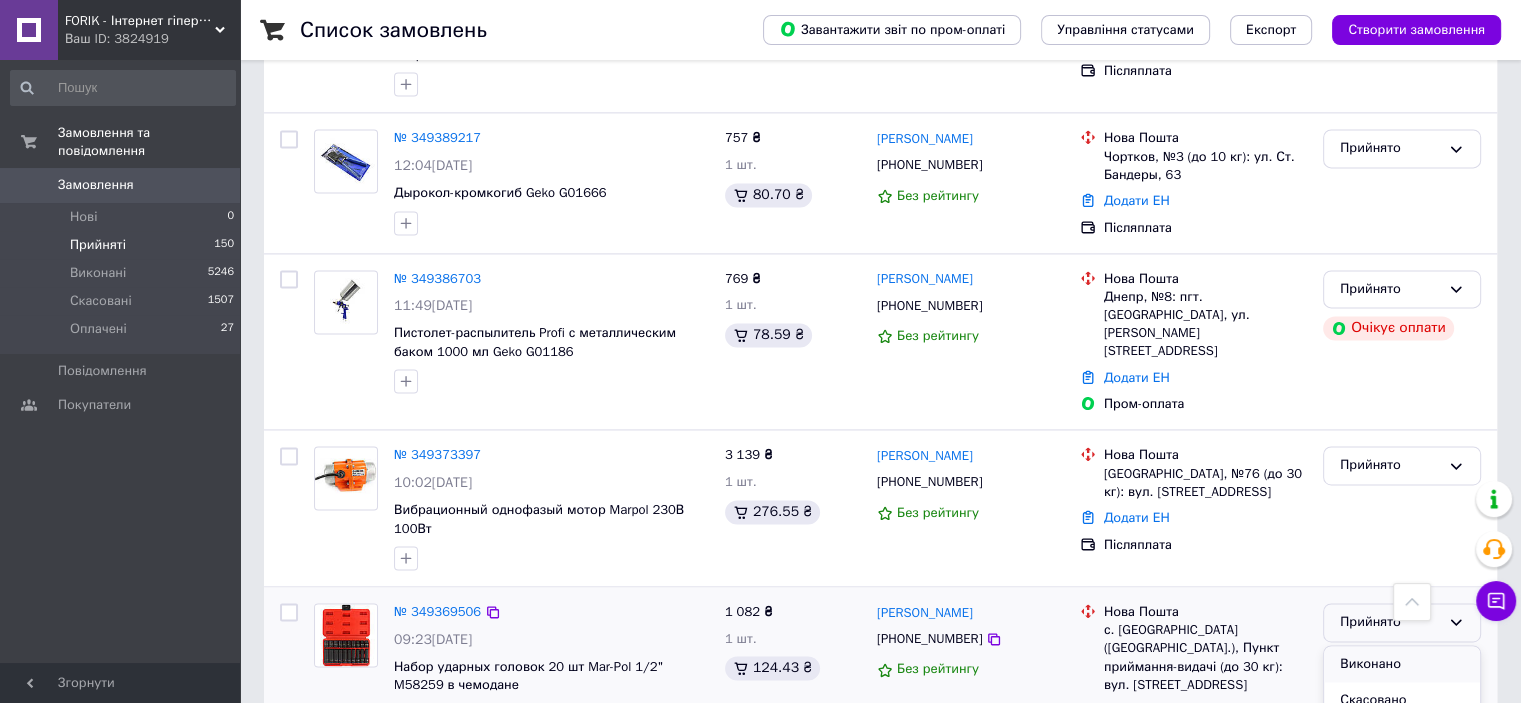 click on "Виконано" at bounding box center [1402, 664] 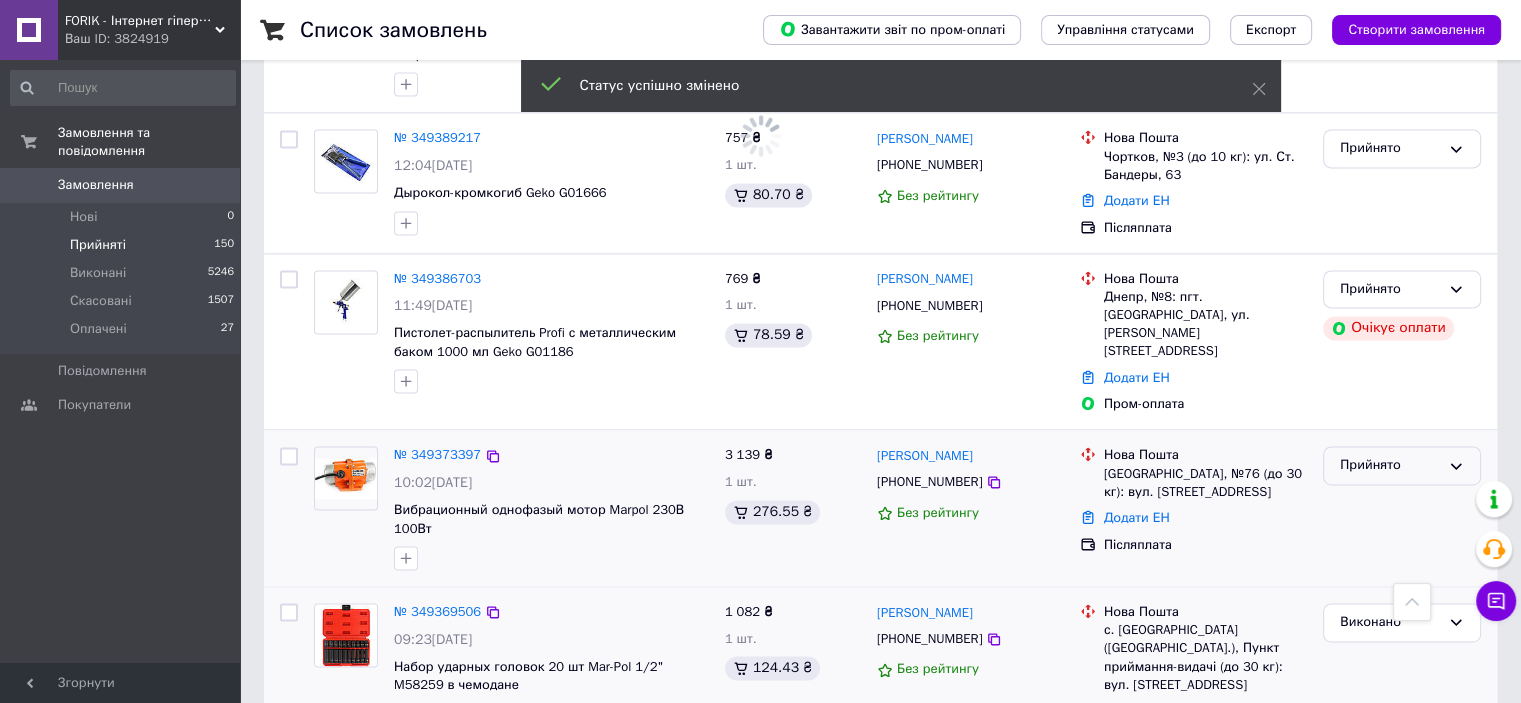 click on "Прийнято" at bounding box center (1390, 465) 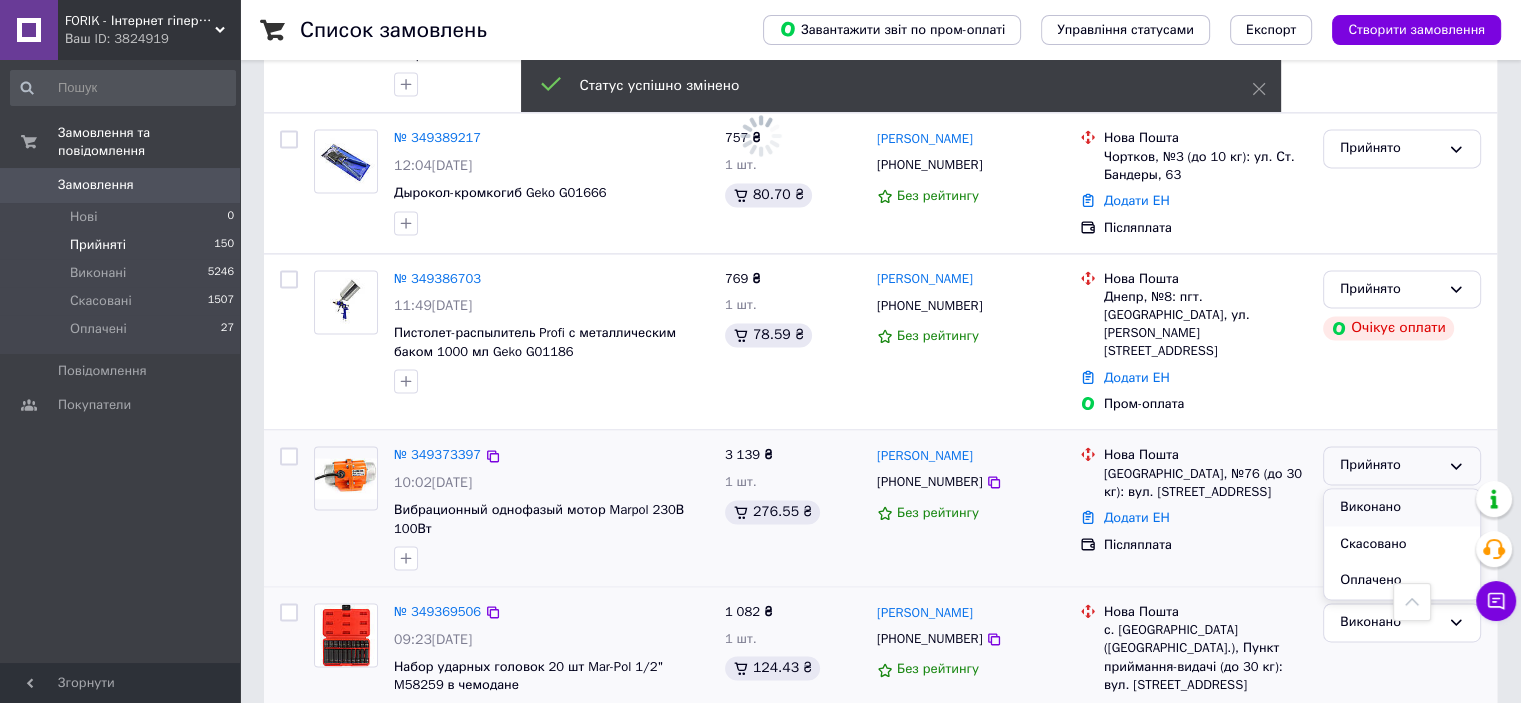 click on "Виконано" at bounding box center (1402, 507) 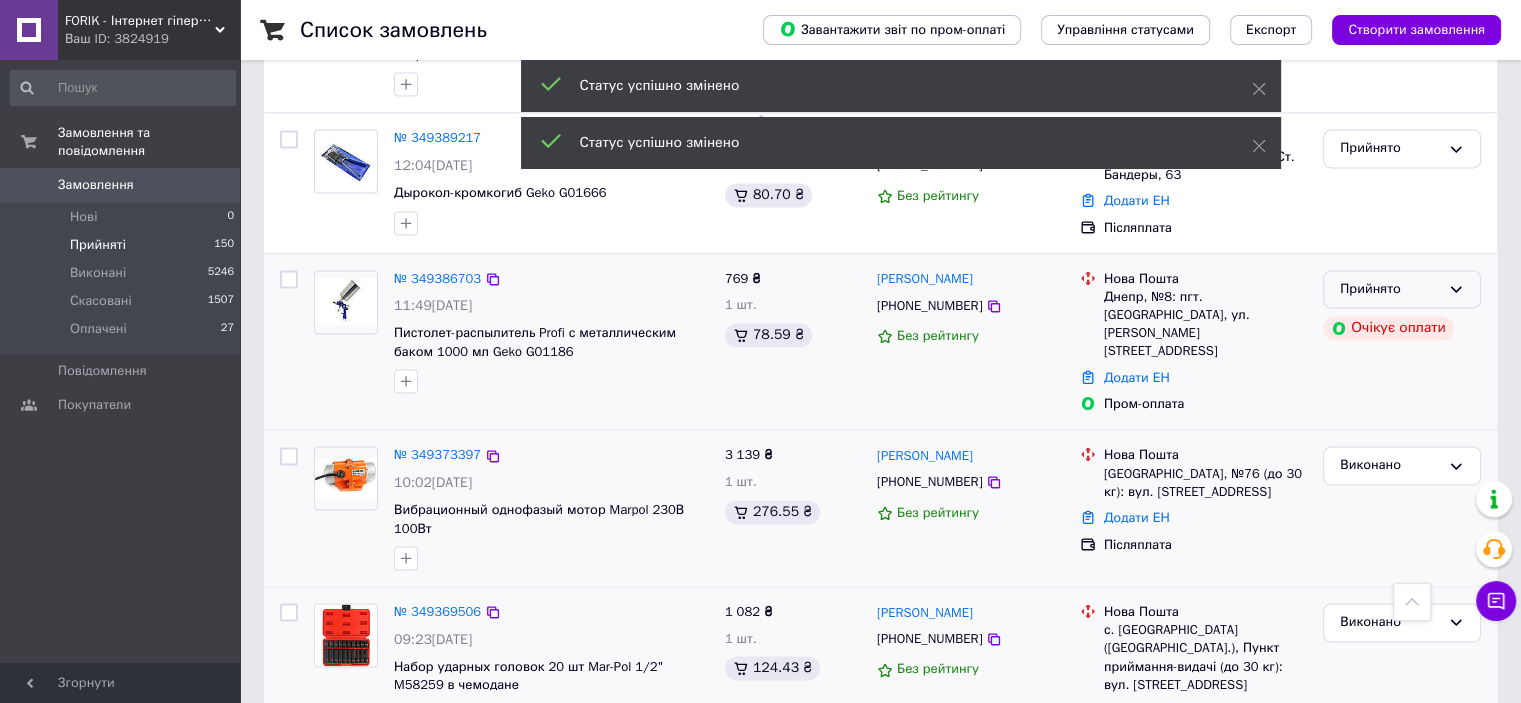 click 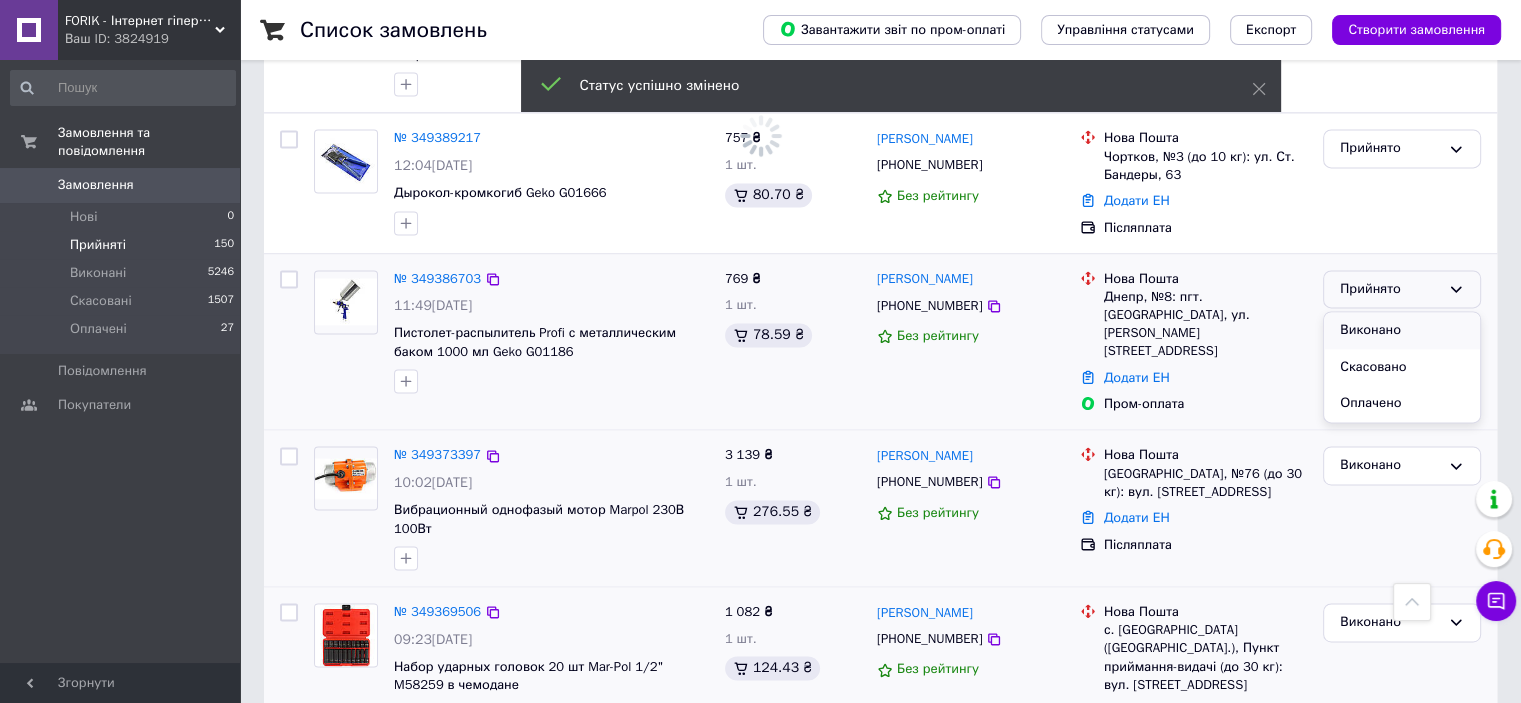 click on "Виконано" at bounding box center (1402, 330) 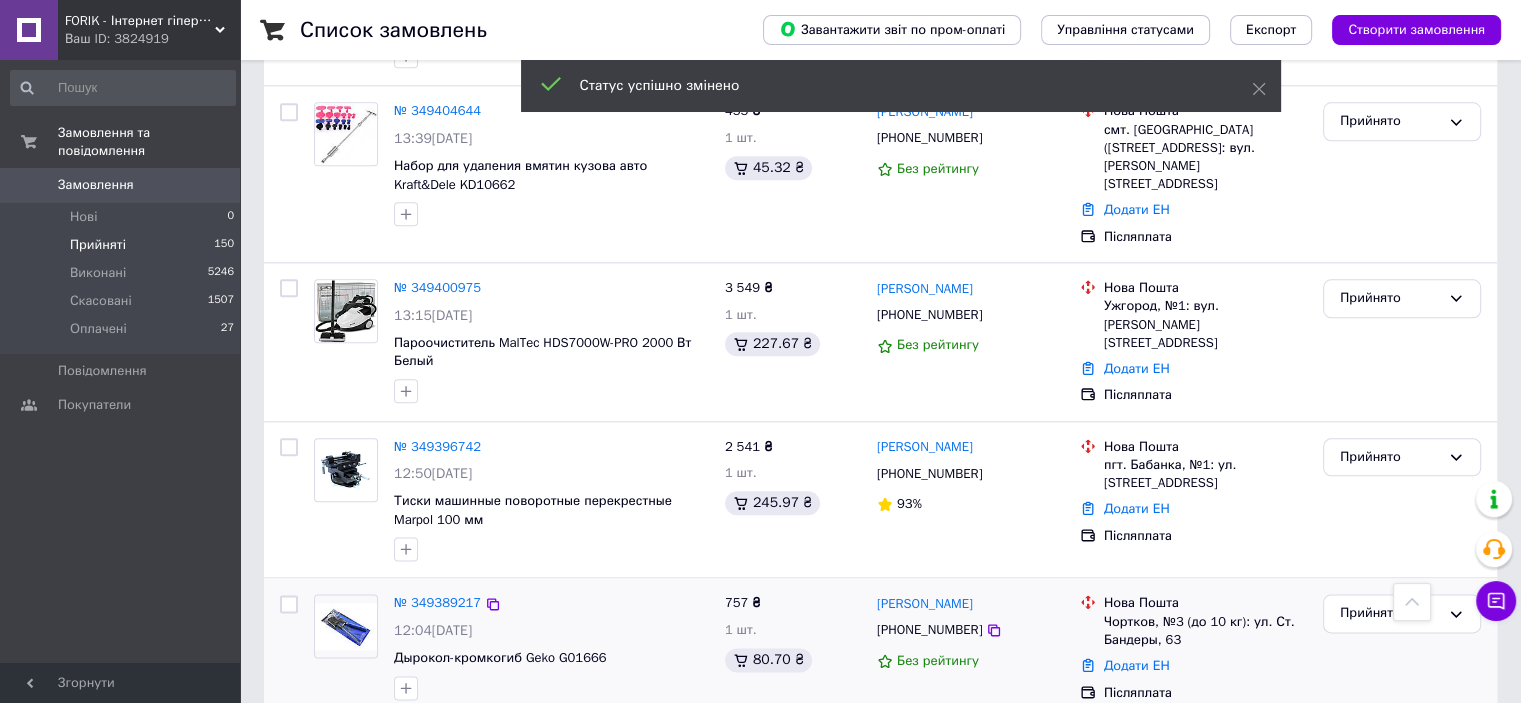 scroll, scrollTop: 2300, scrollLeft: 0, axis: vertical 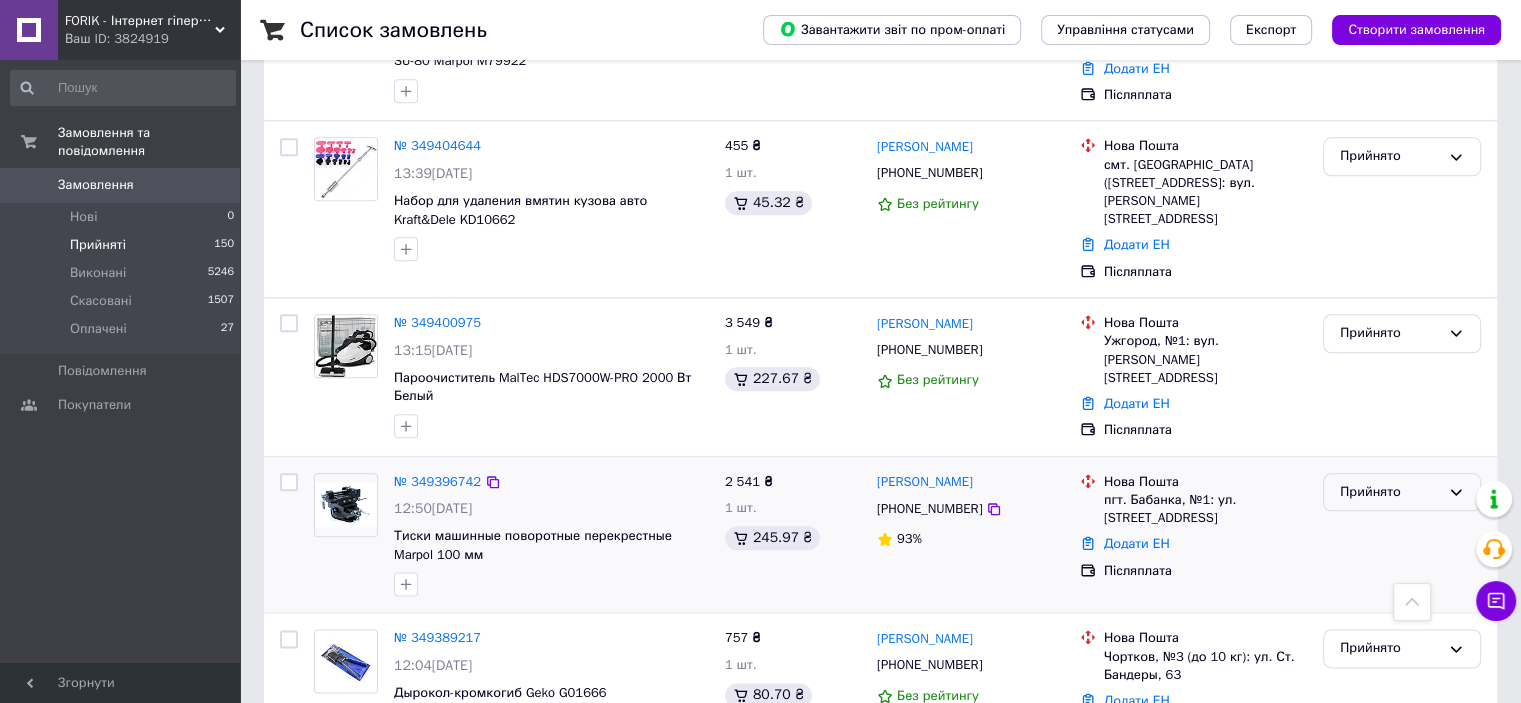 click on "Прийнято" at bounding box center [1390, 492] 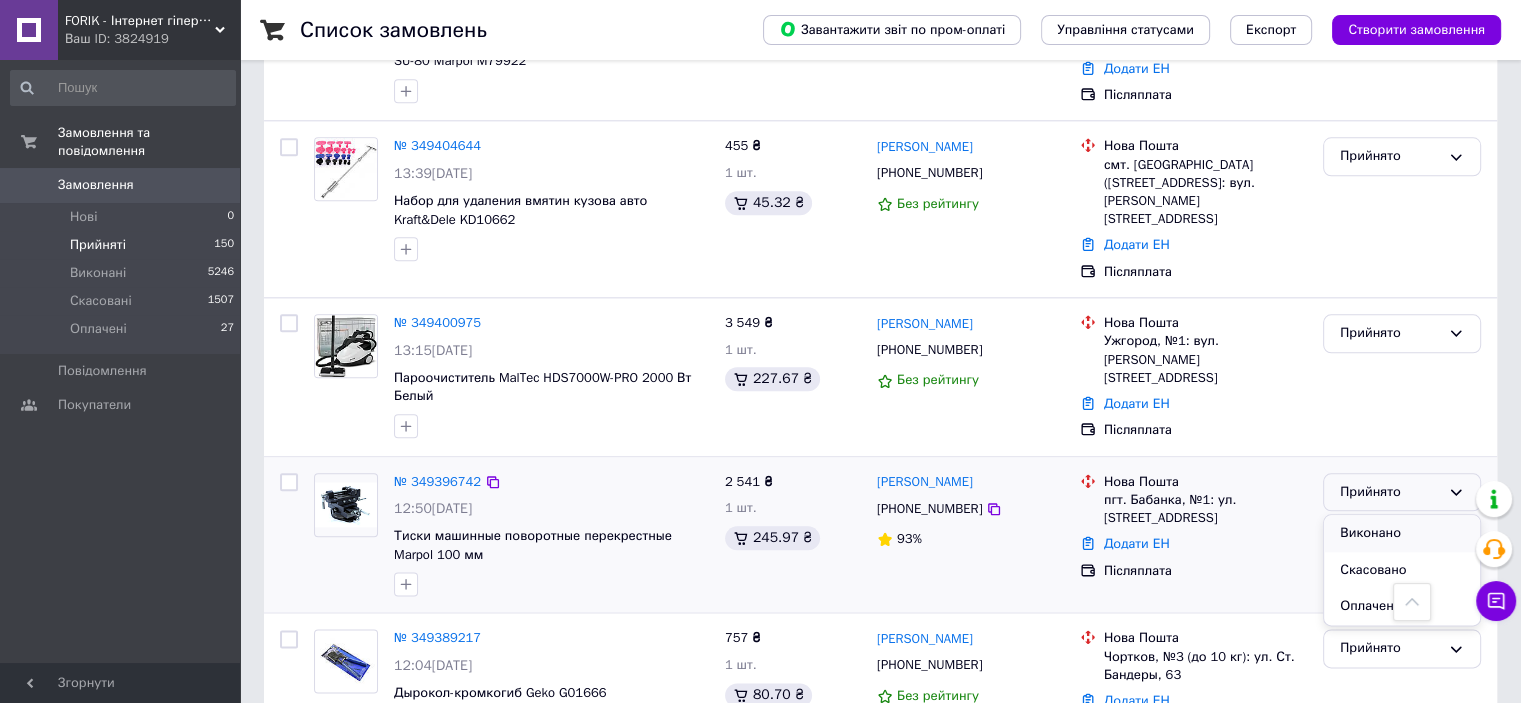 click on "Виконано" at bounding box center (1402, 533) 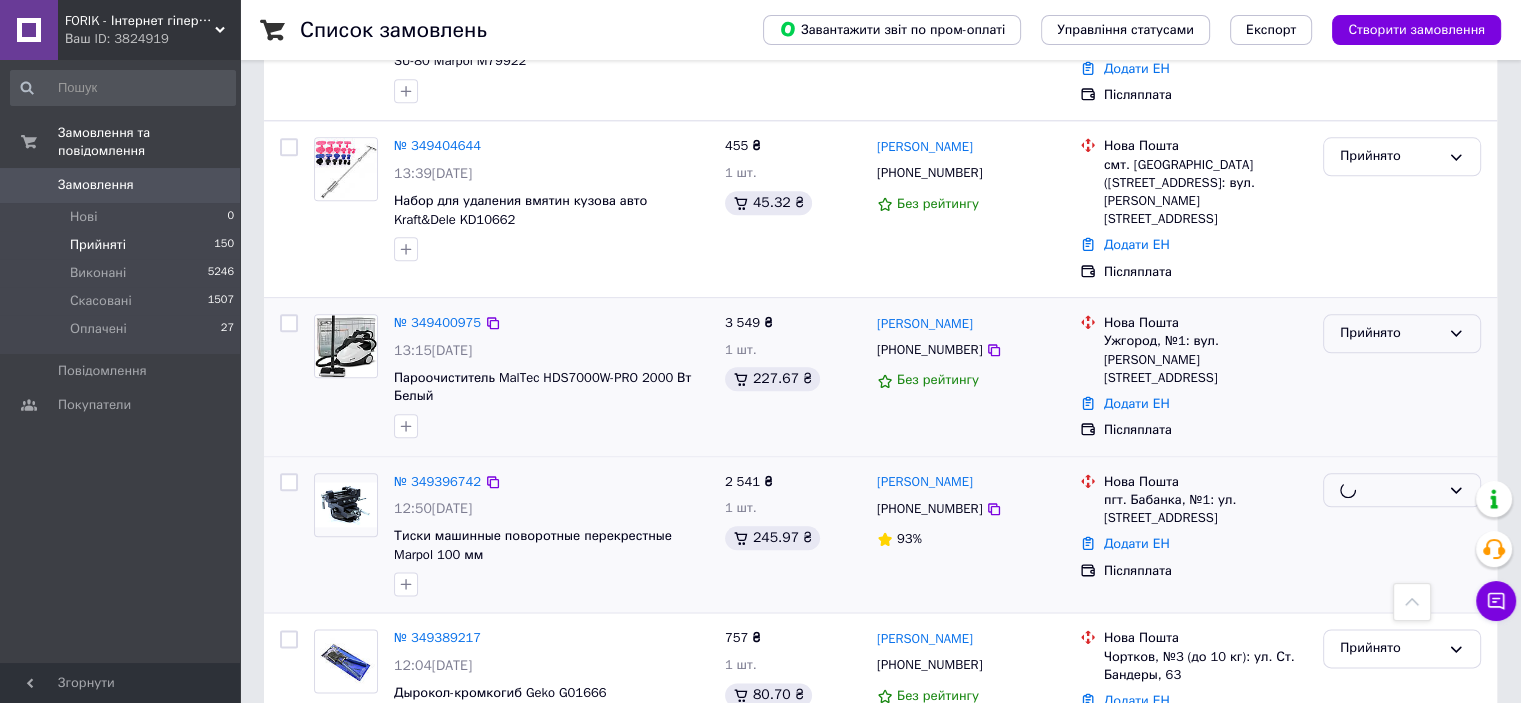click on "Прийнято" at bounding box center [1390, 333] 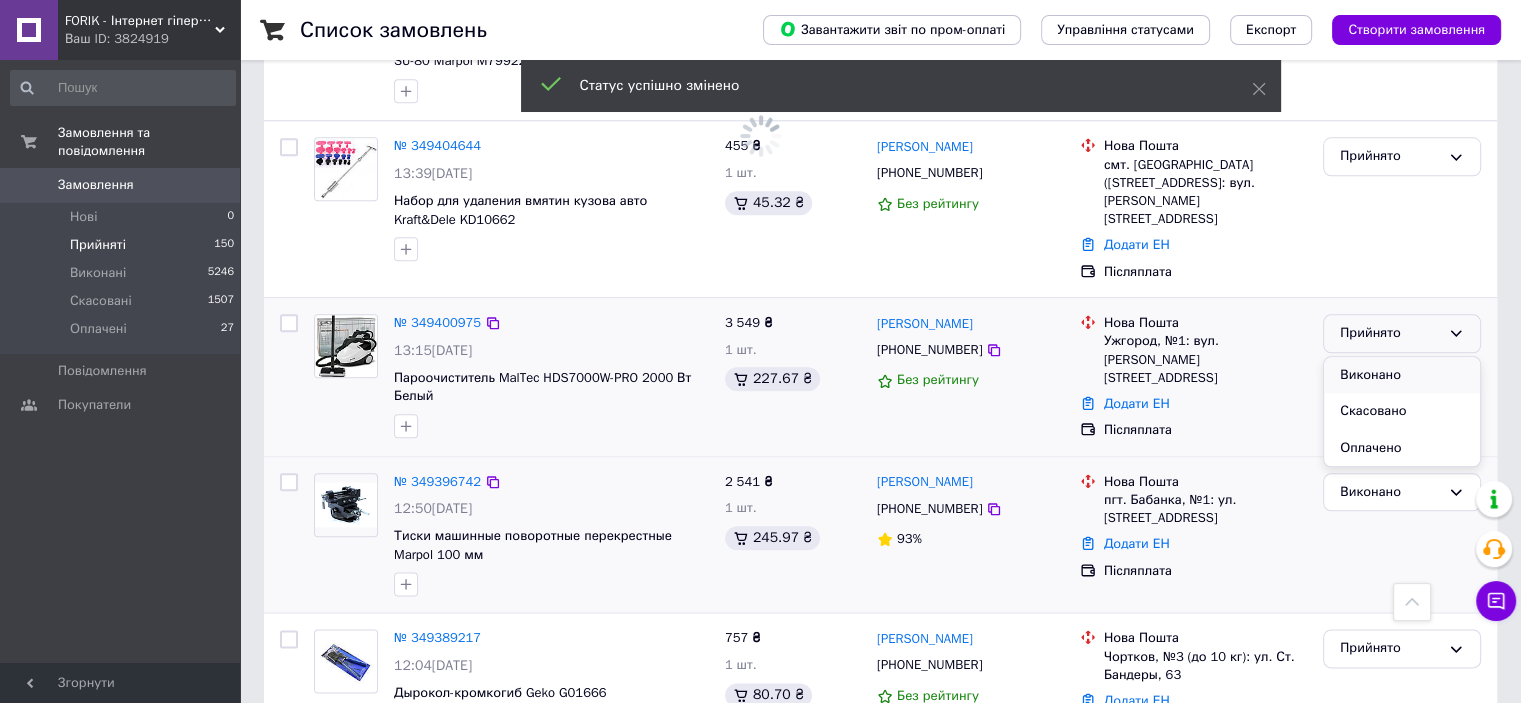 click on "Виконано" at bounding box center [1402, 375] 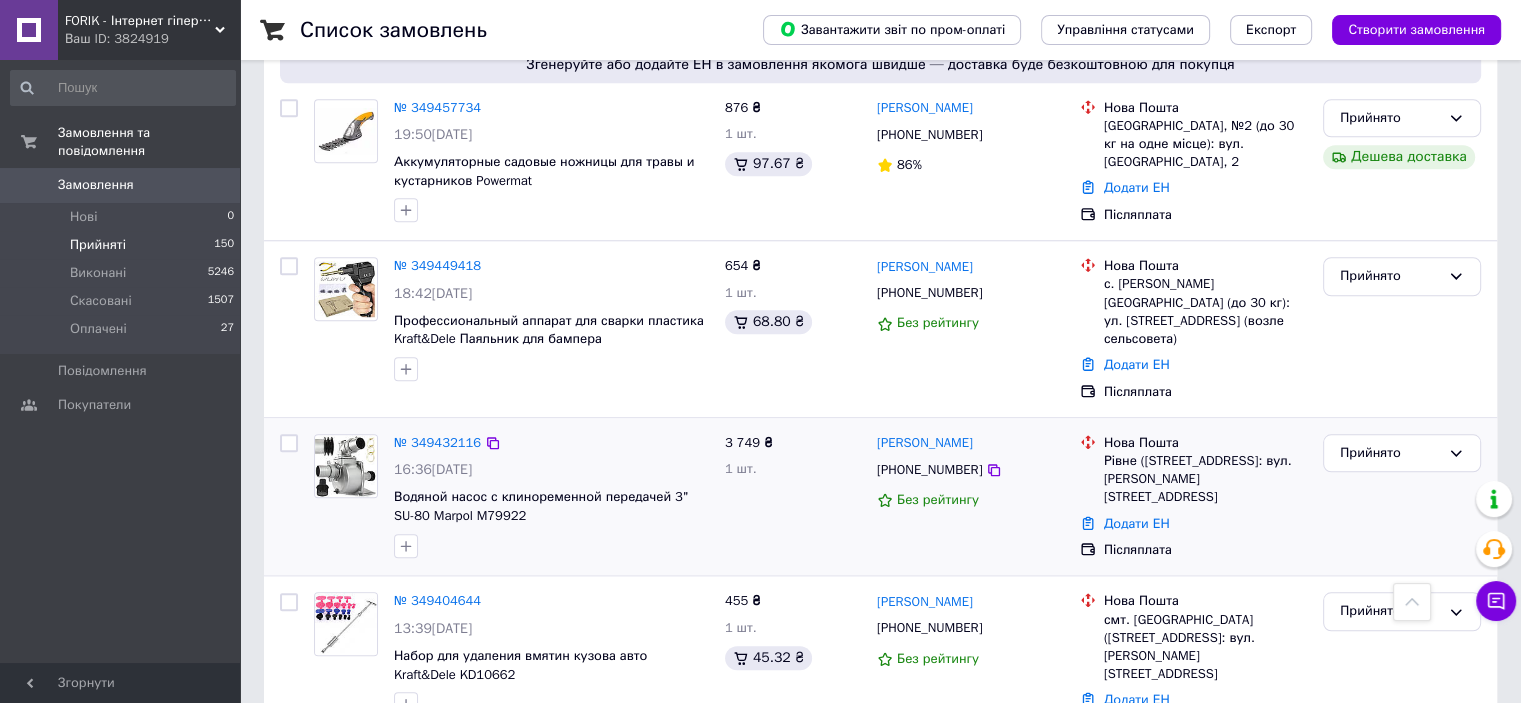scroll, scrollTop: 1800, scrollLeft: 0, axis: vertical 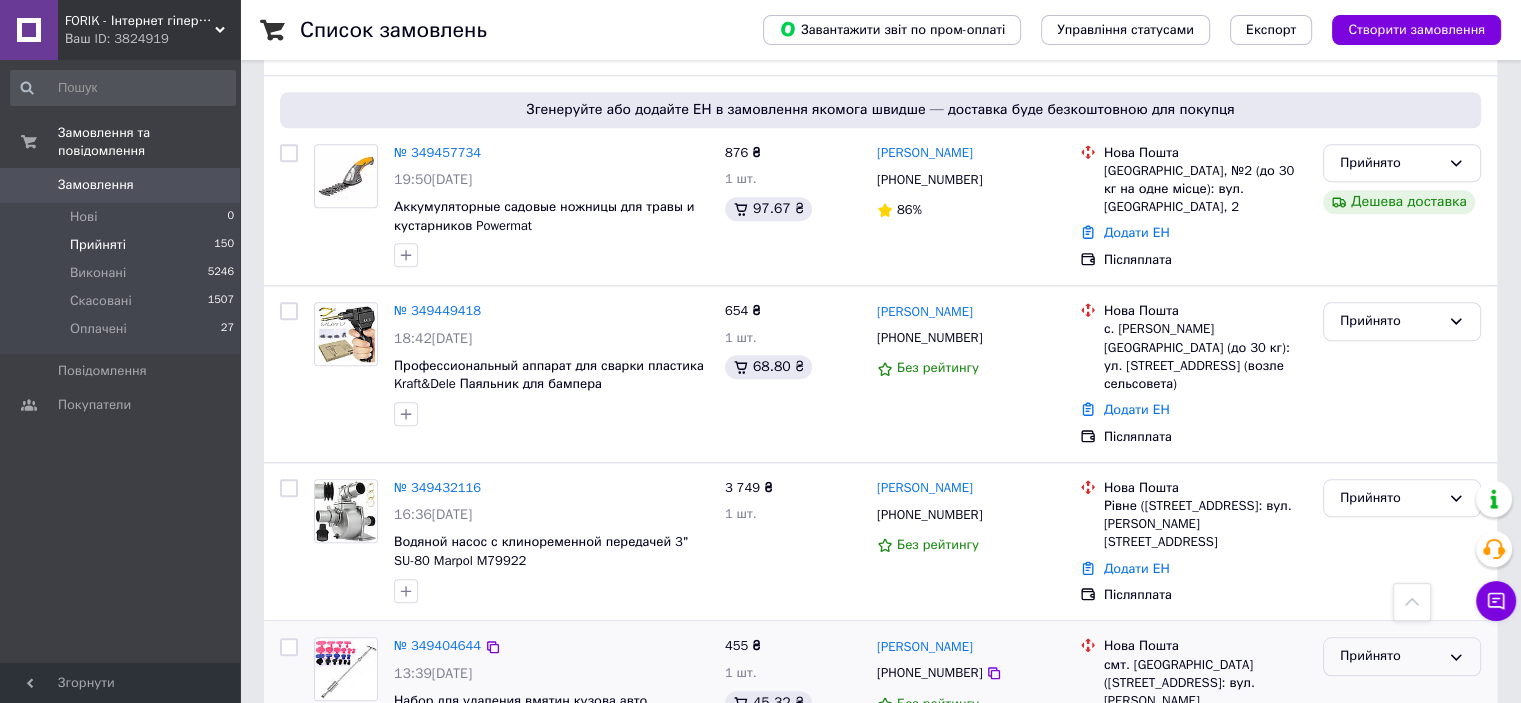 click on "Прийнято" at bounding box center [1390, 656] 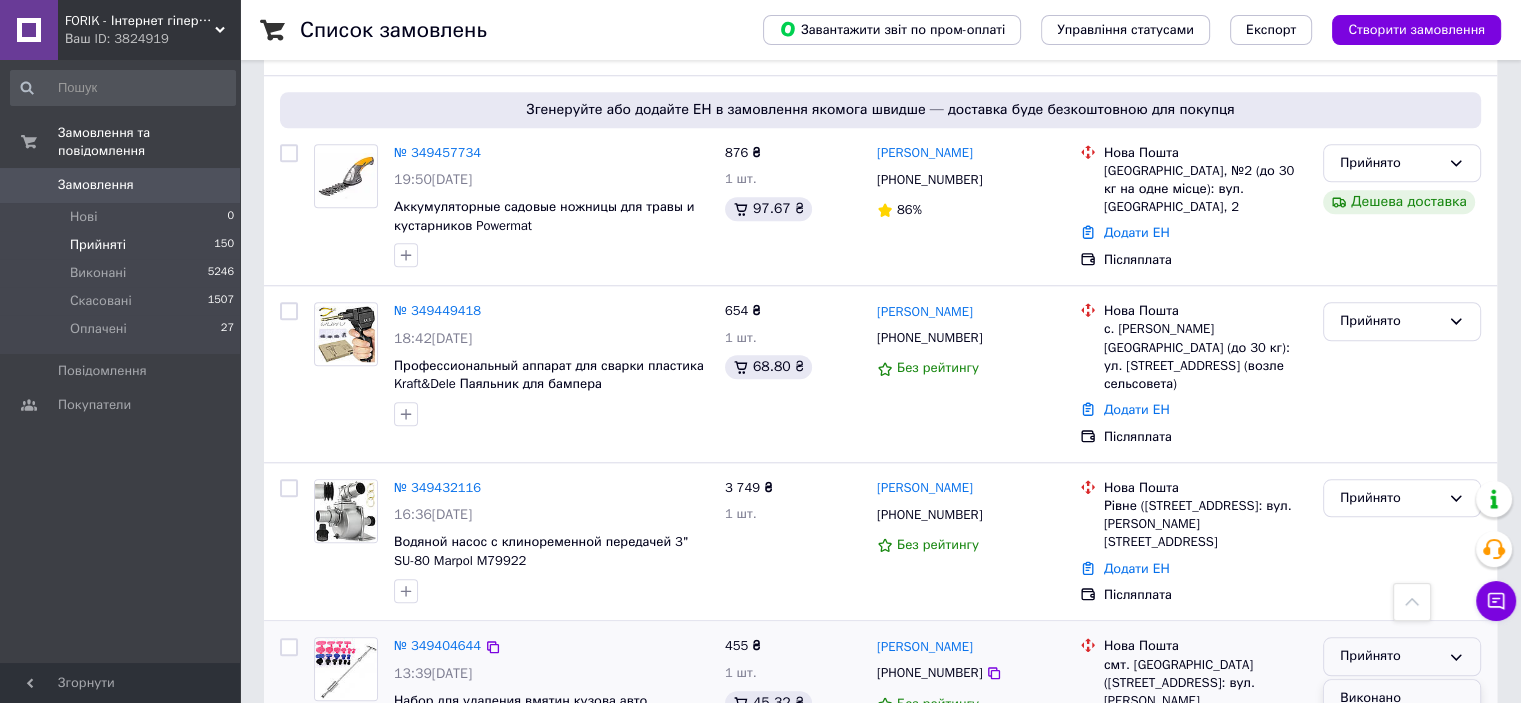 click on "Виконано" at bounding box center (1402, 698) 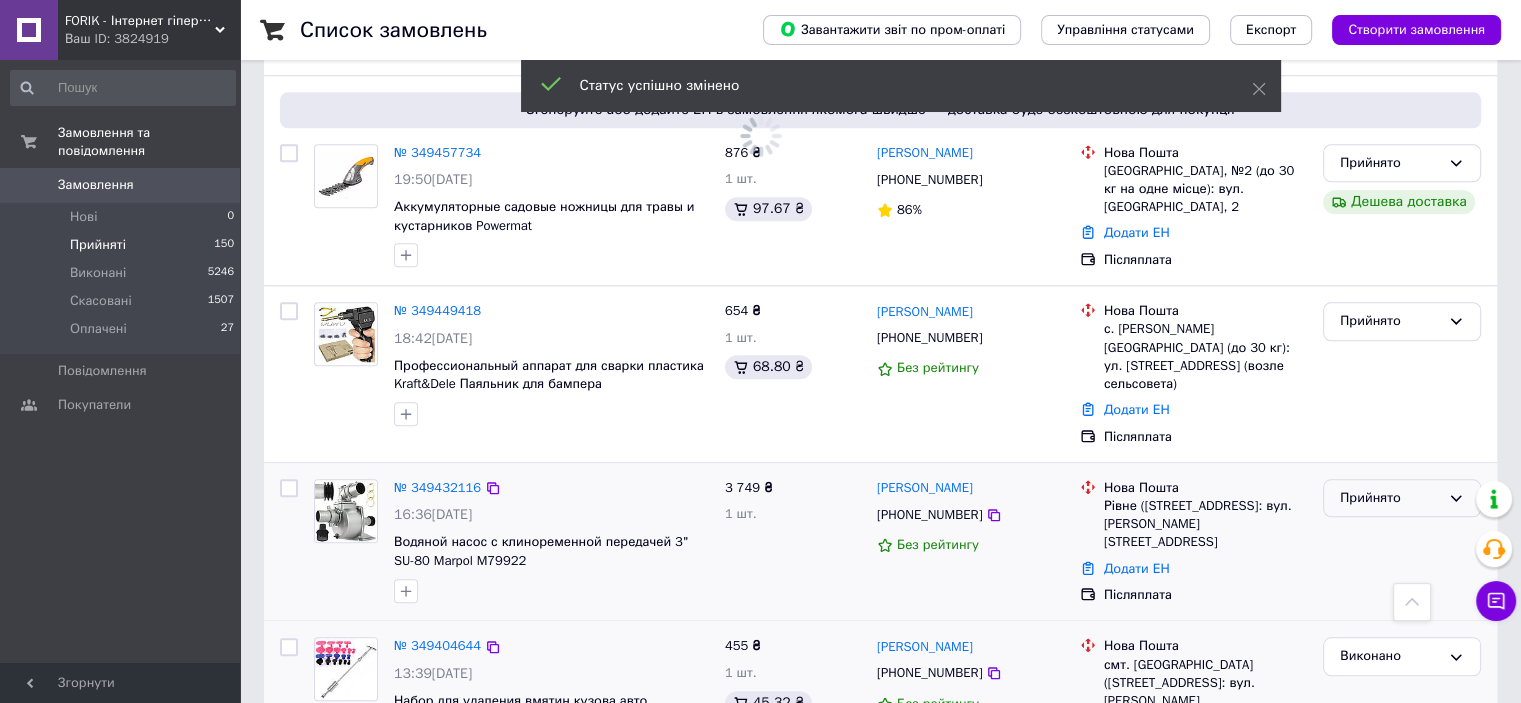 click on "Прийнято" at bounding box center [1390, 498] 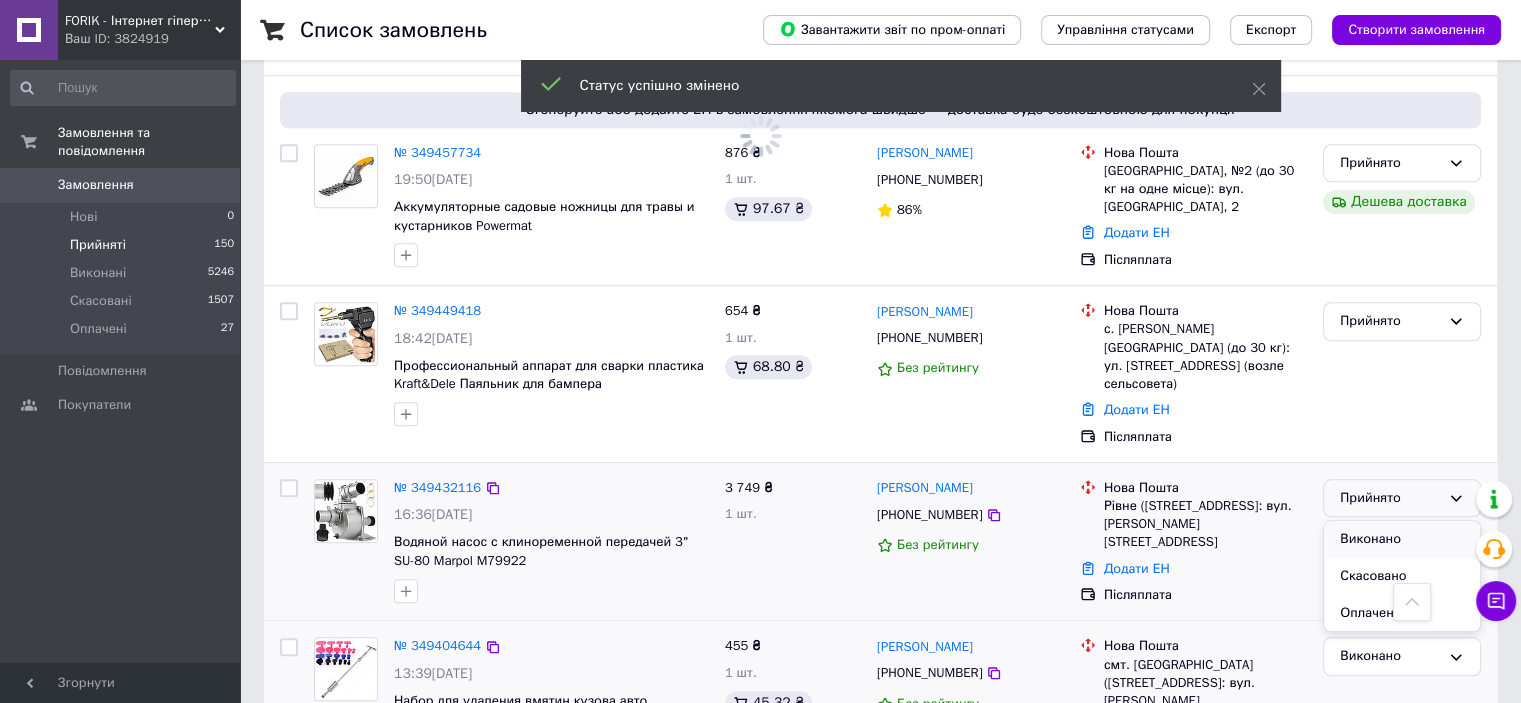 click on "Виконано" at bounding box center [1402, 539] 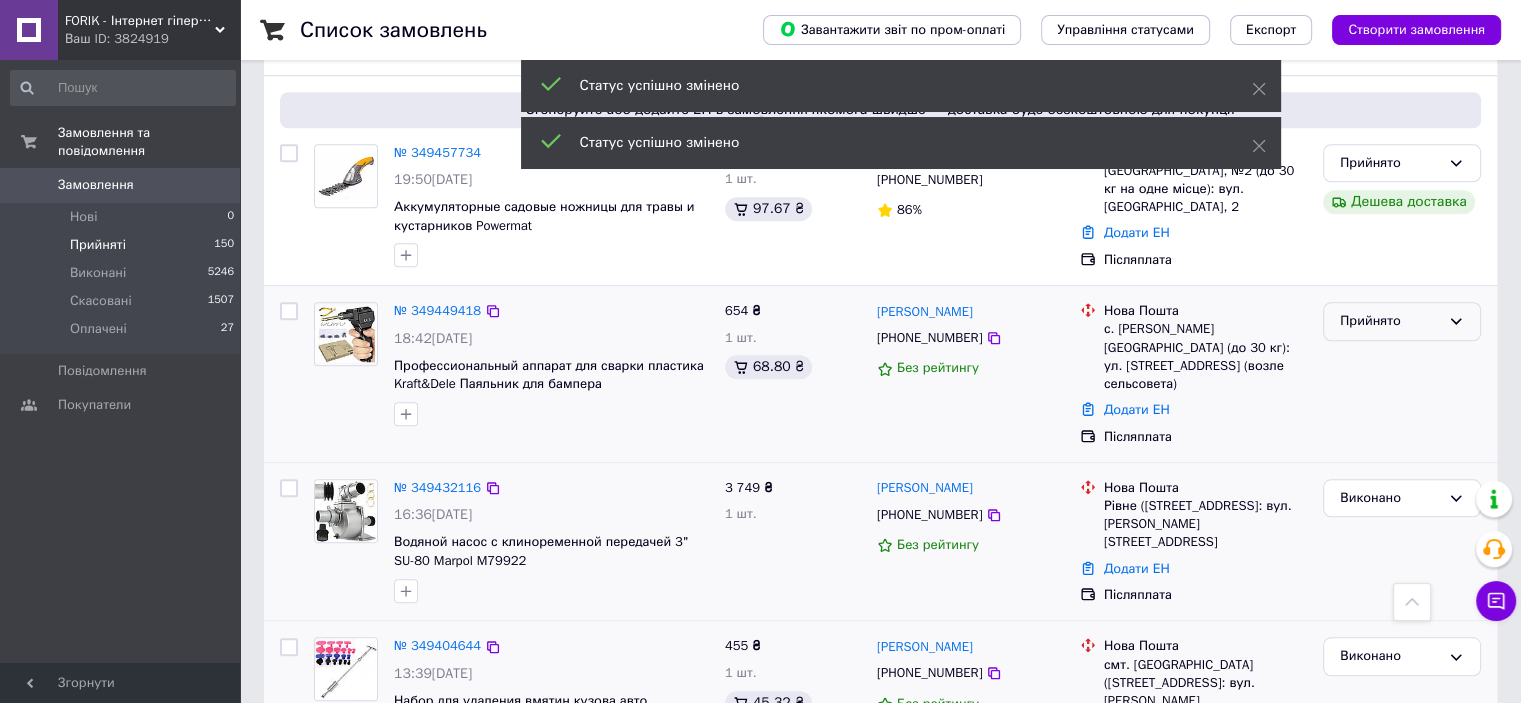 click on "Прийнято" at bounding box center (1390, 321) 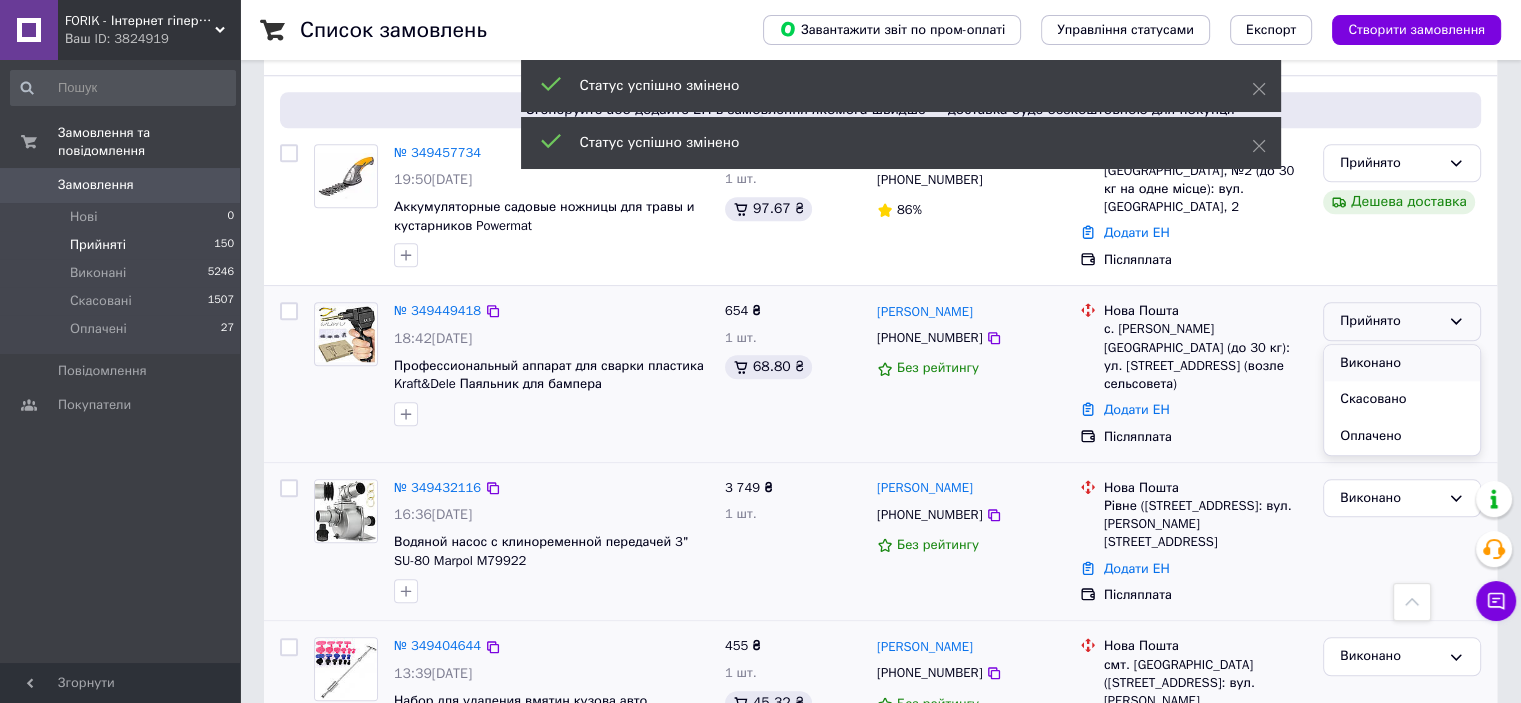 click on "Виконано" at bounding box center (1402, 363) 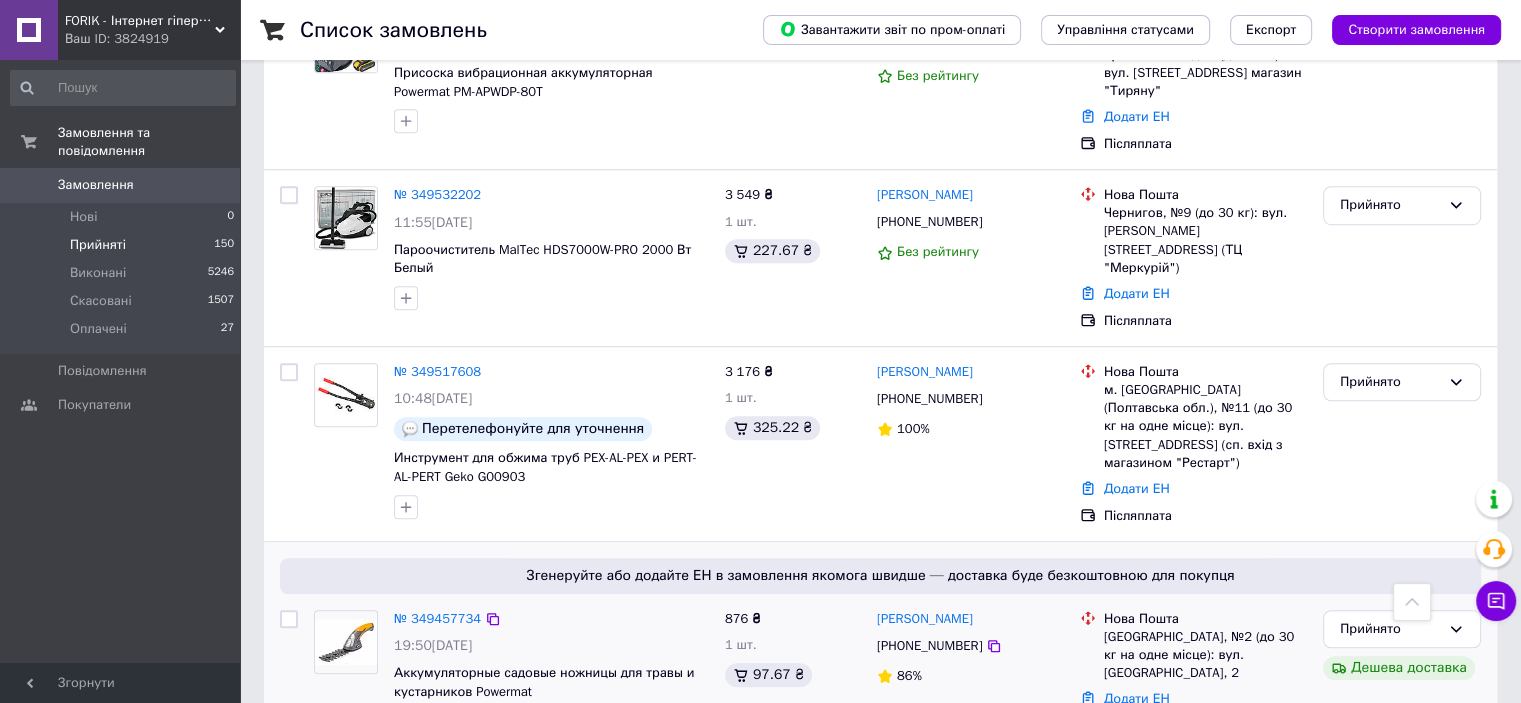 scroll, scrollTop: 1300, scrollLeft: 0, axis: vertical 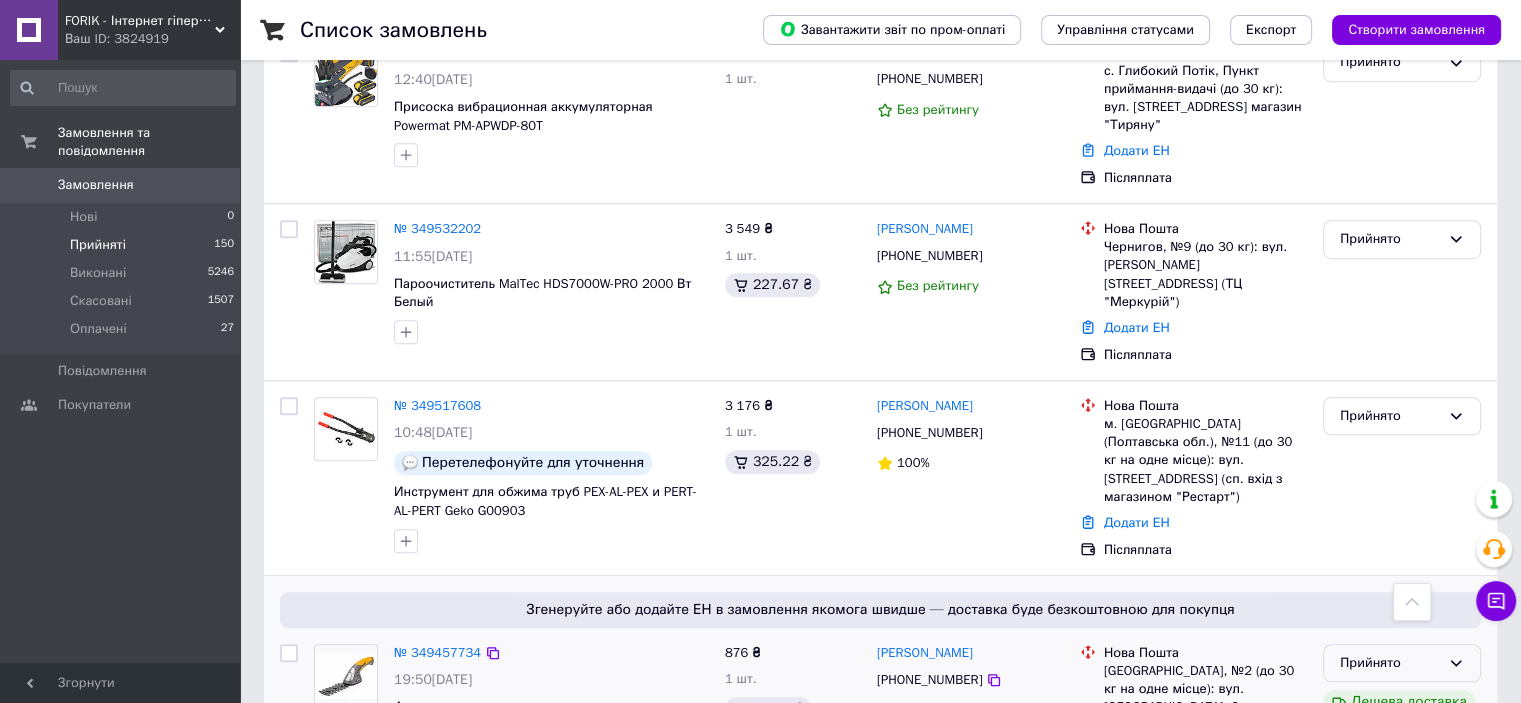 click on "Прийнято" at bounding box center (1390, 663) 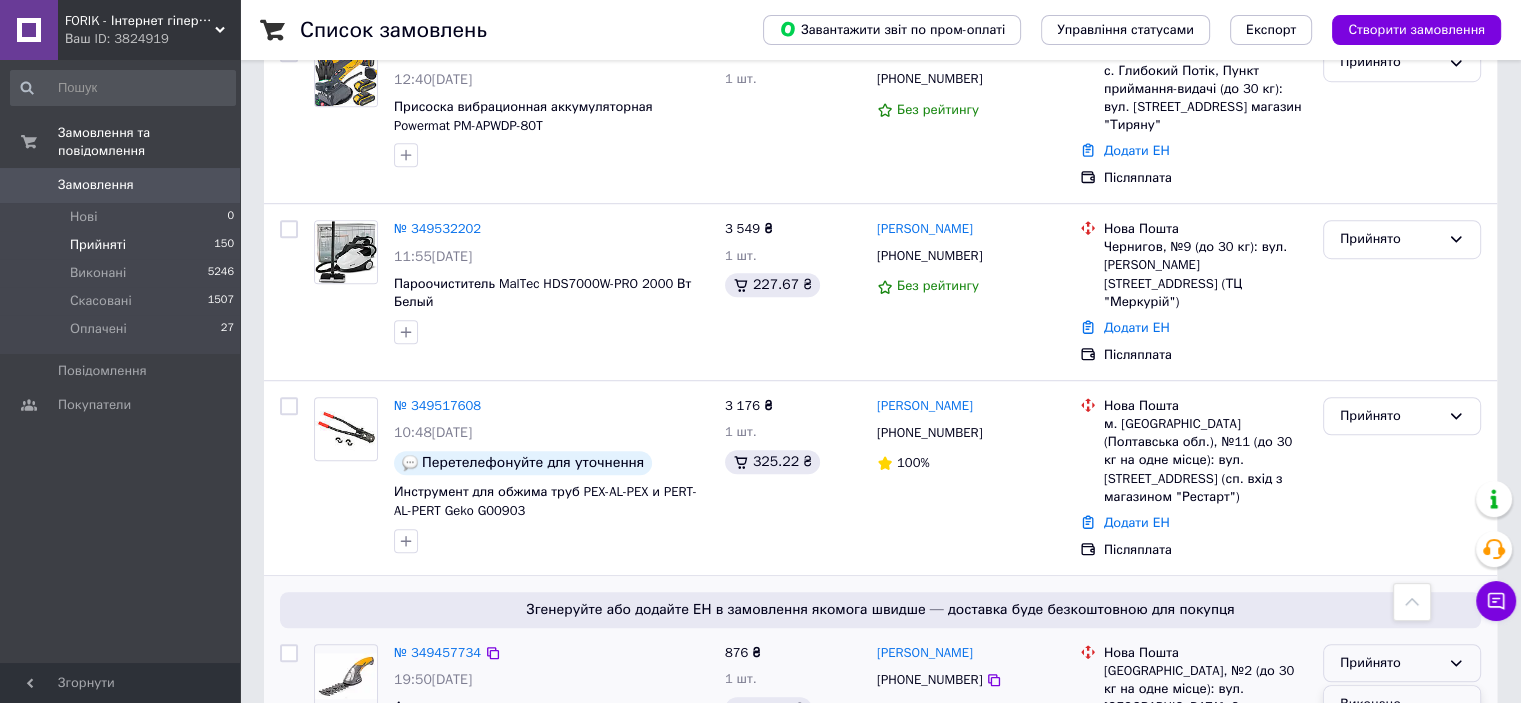 drag, startPoint x: 1359, startPoint y: 598, endPoint x: 1352, endPoint y: 576, distance: 23.086792 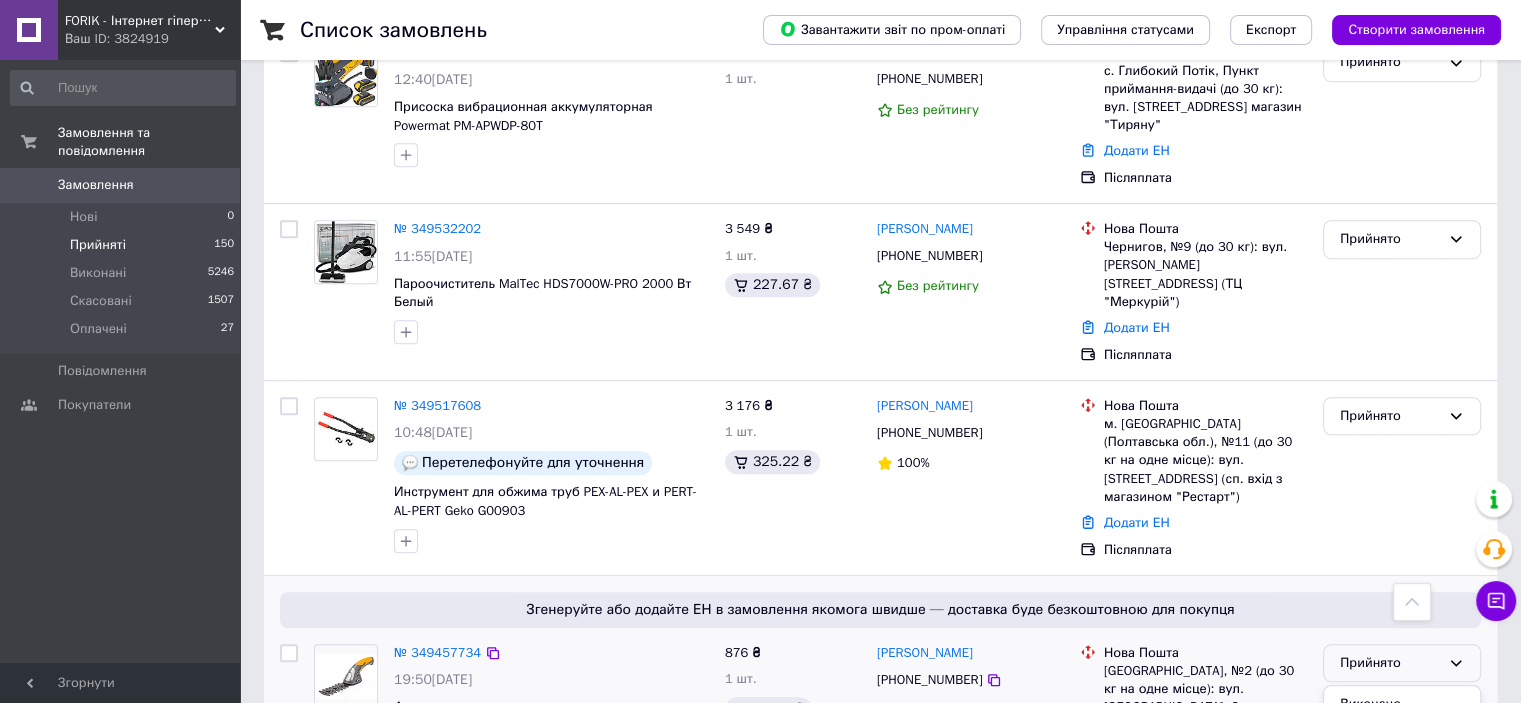 click on "Виконано" at bounding box center [1402, 704] 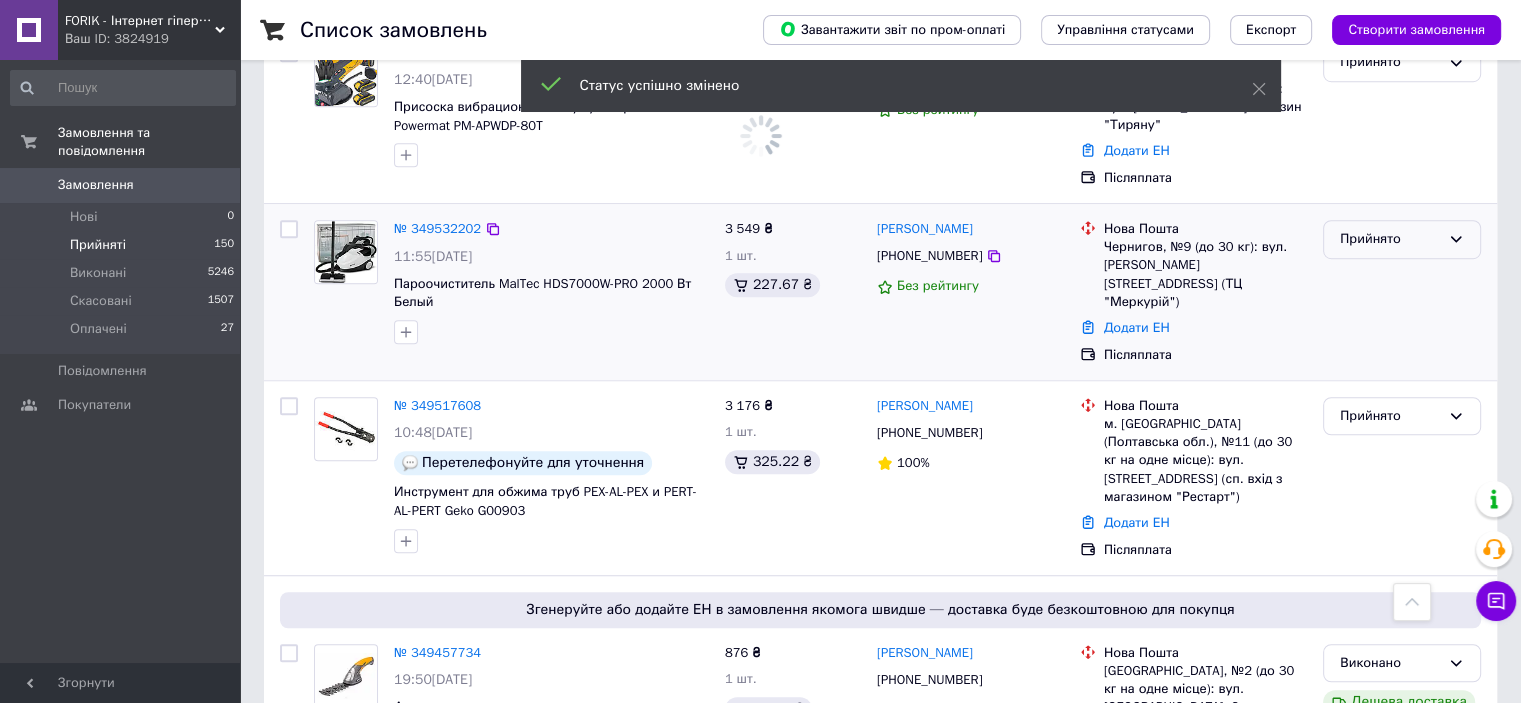 click on "Прийнято" at bounding box center (1390, 239) 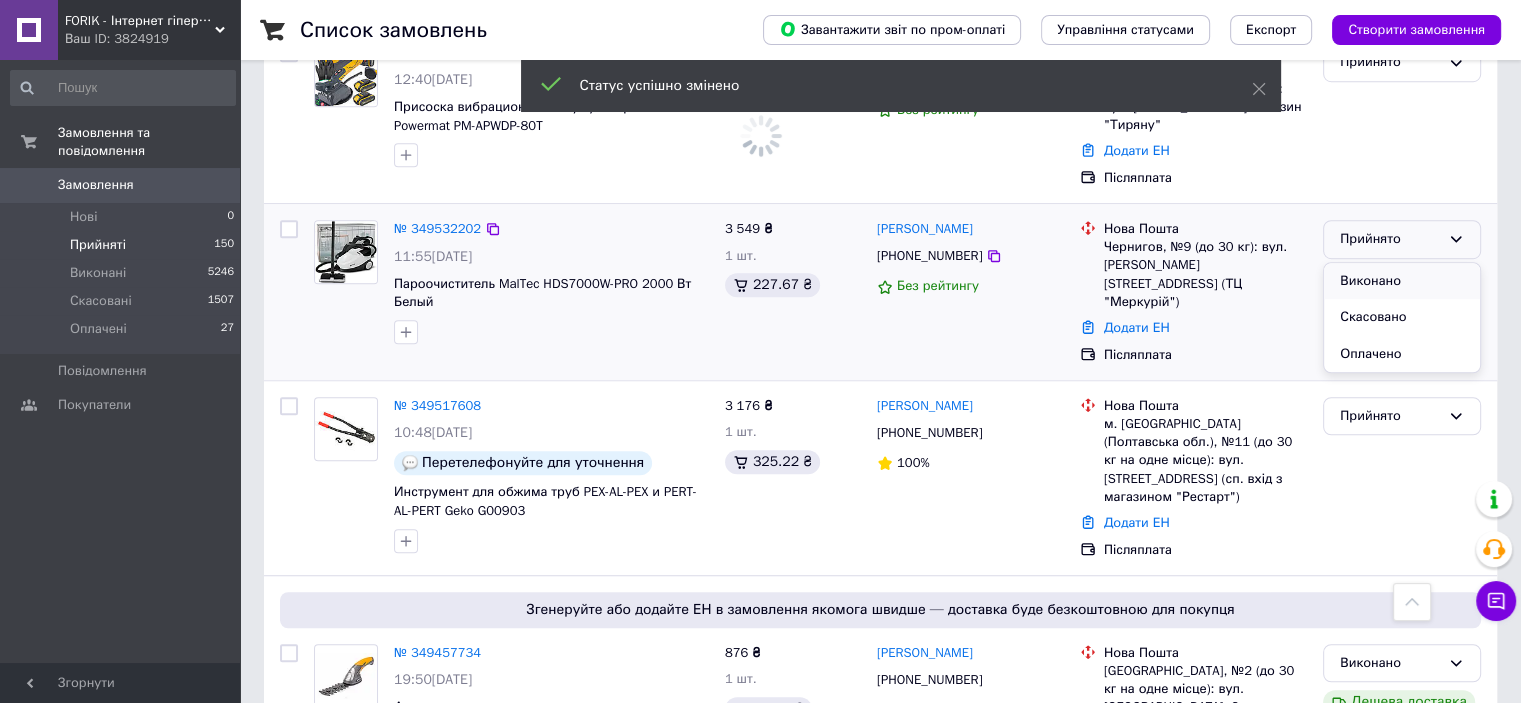 click on "Виконано" at bounding box center (1402, 281) 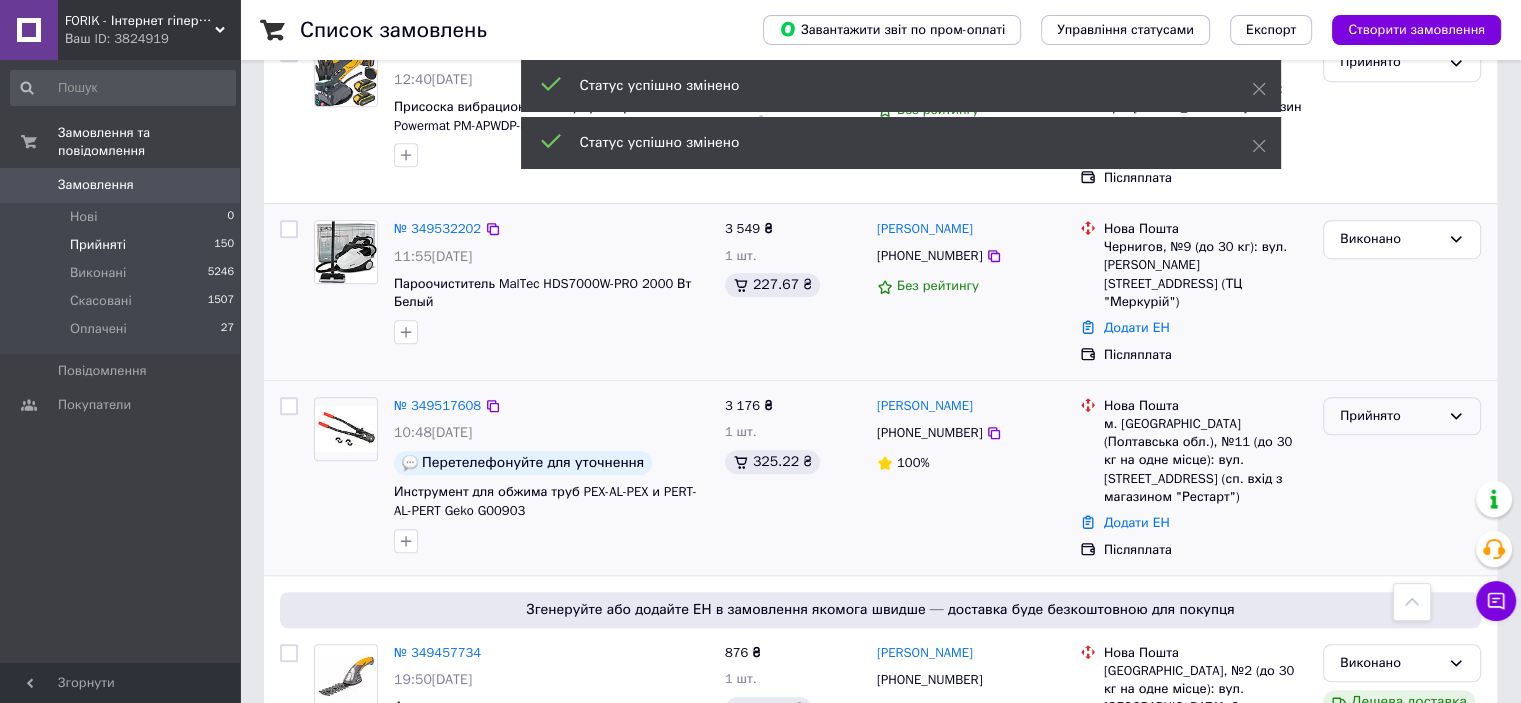 click on "Прийнято" at bounding box center (1402, 416) 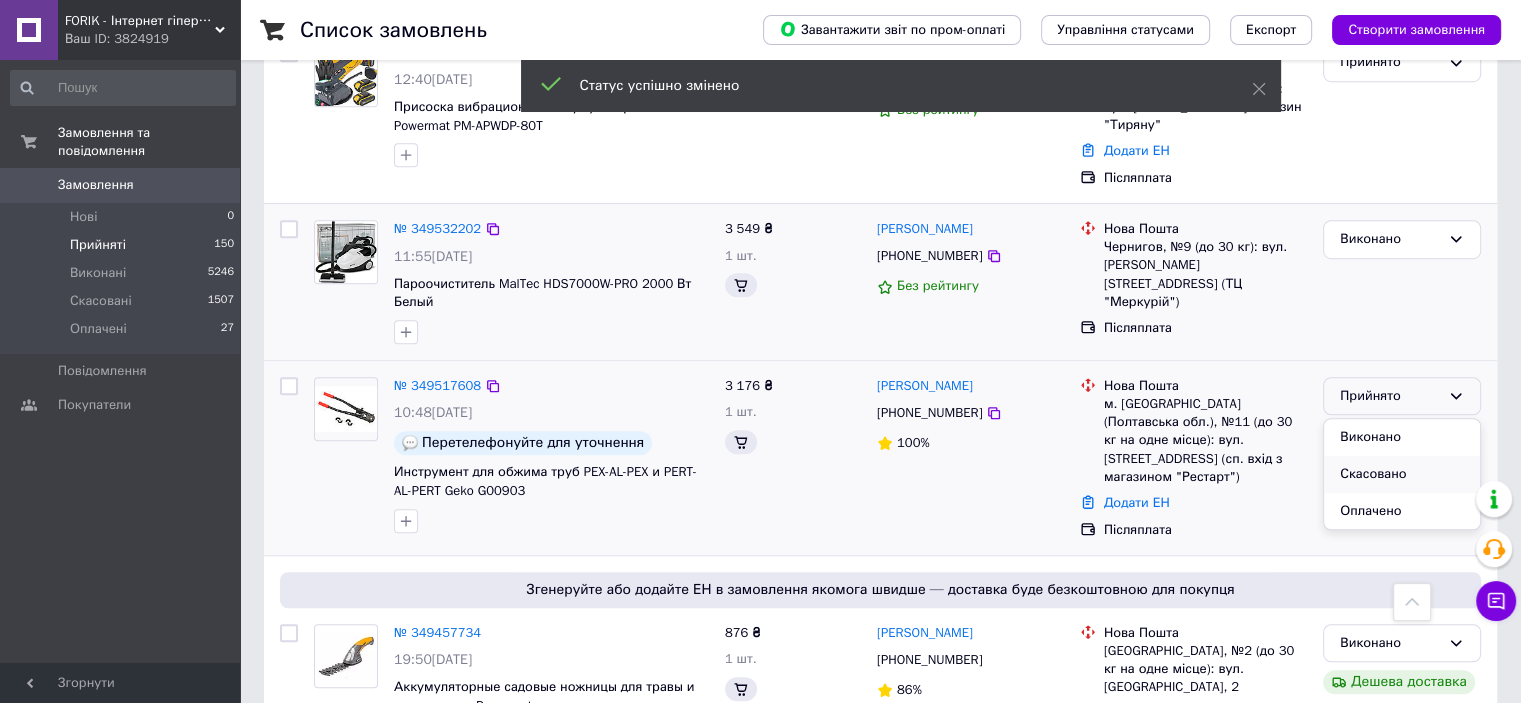 click on "Скасовано" at bounding box center (1402, 474) 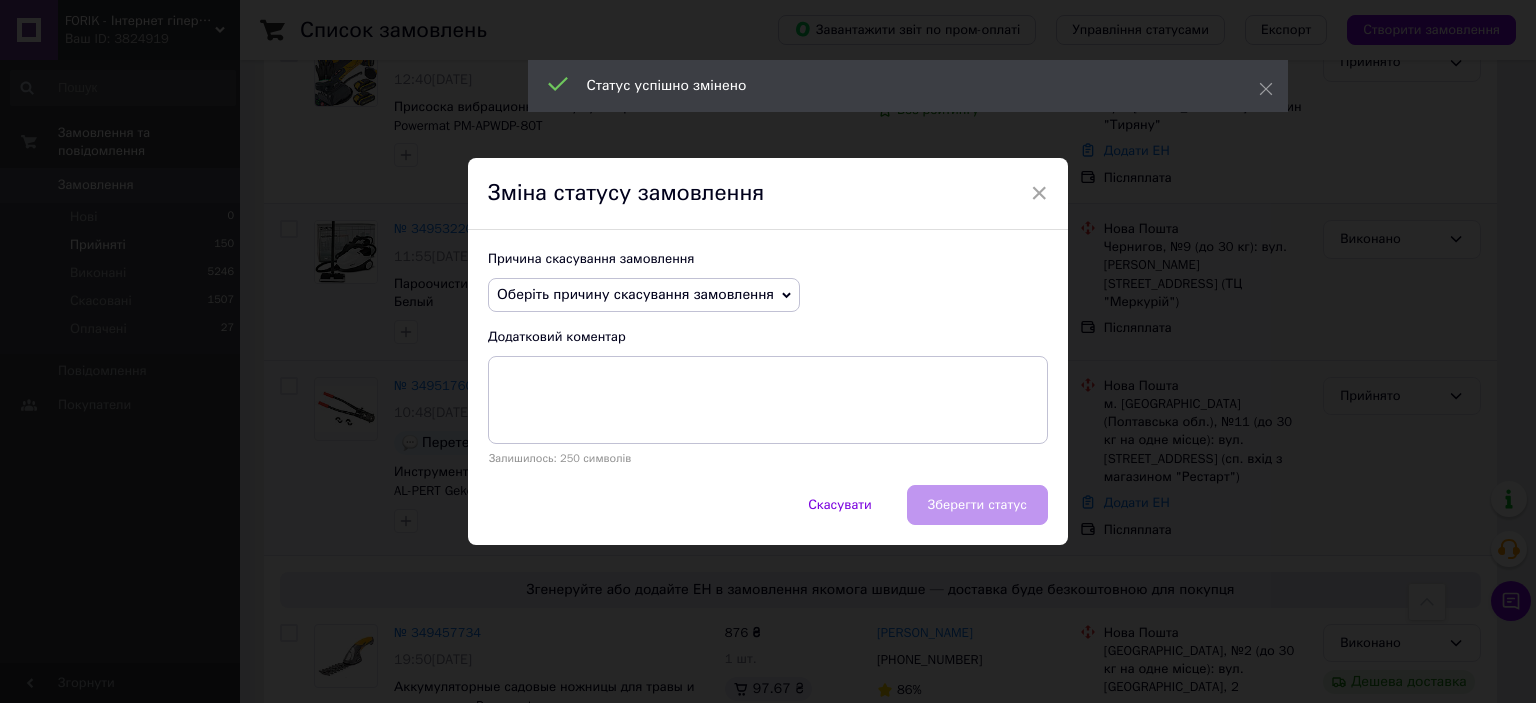 click on "Оберіть причину скасування замовлення" at bounding box center [635, 294] 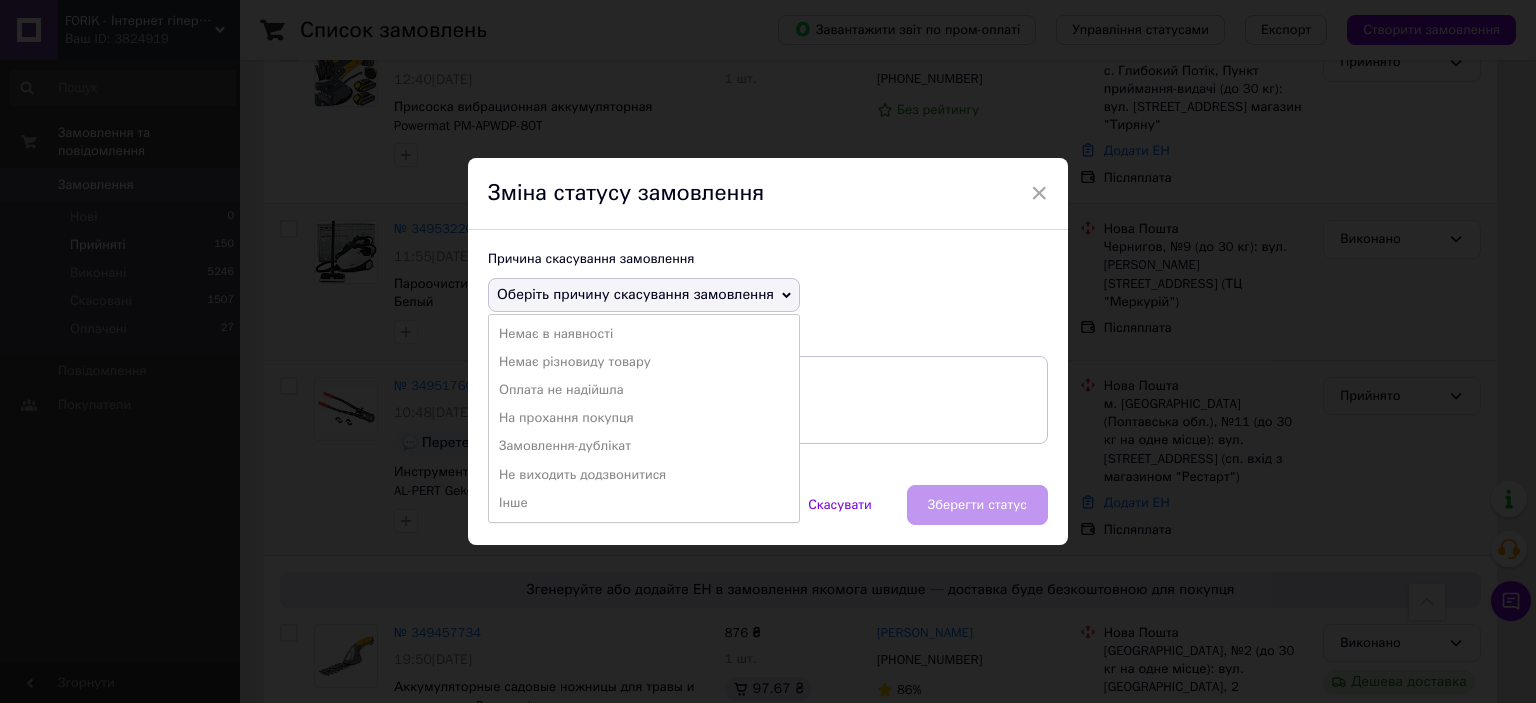 drag, startPoint x: 596, startPoint y: 416, endPoint x: 820, endPoint y: 475, distance: 231.6398 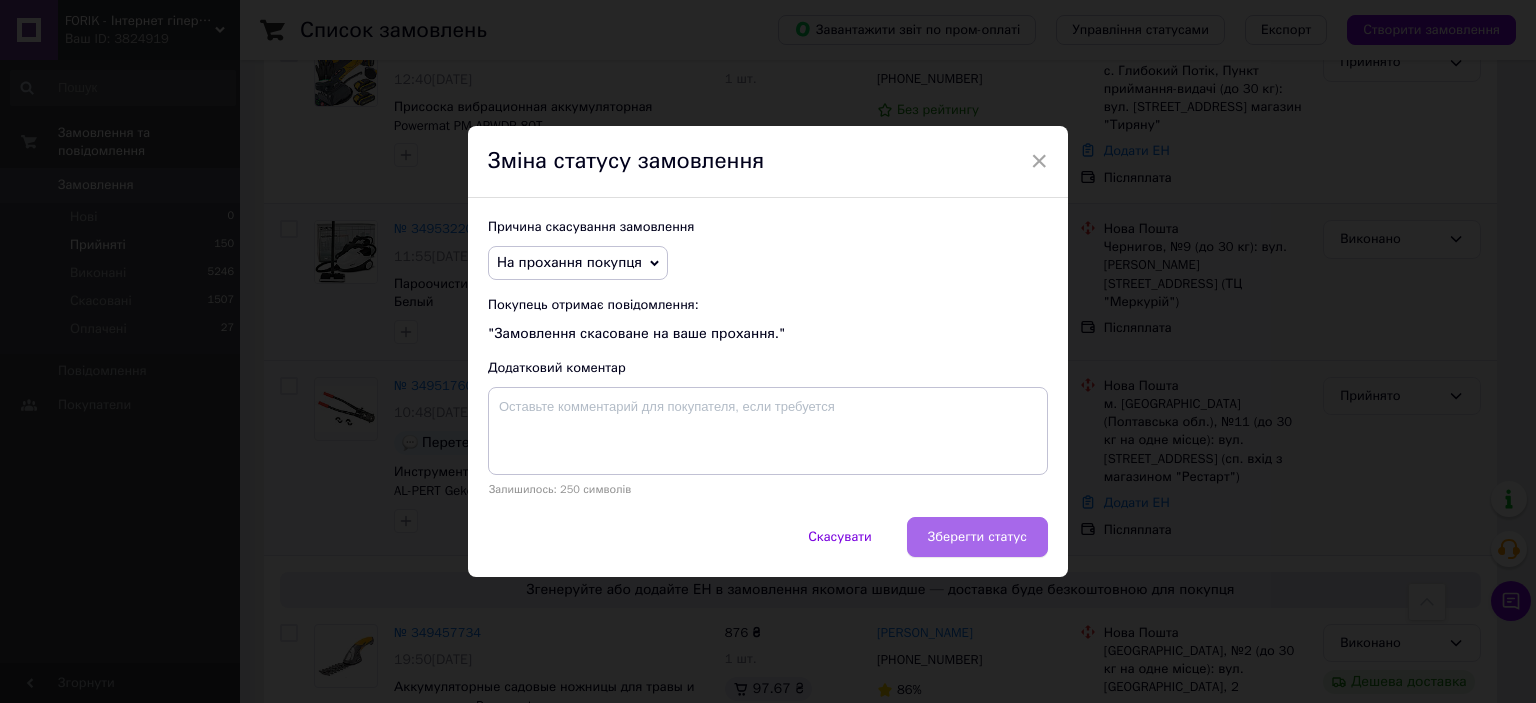 click on "Зберегти статус" at bounding box center (977, 537) 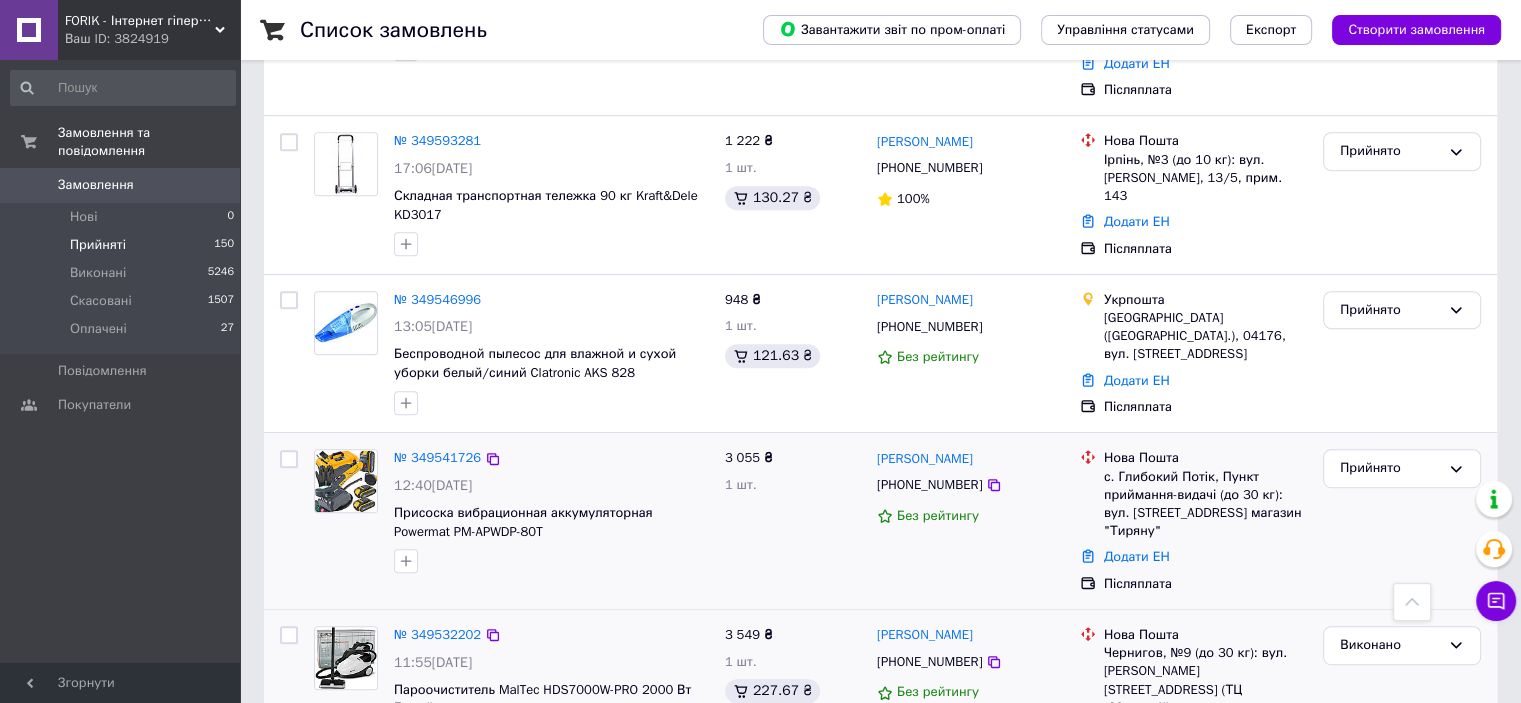scroll, scrollTop: 800, scrollLeft: 0, axis: vertical 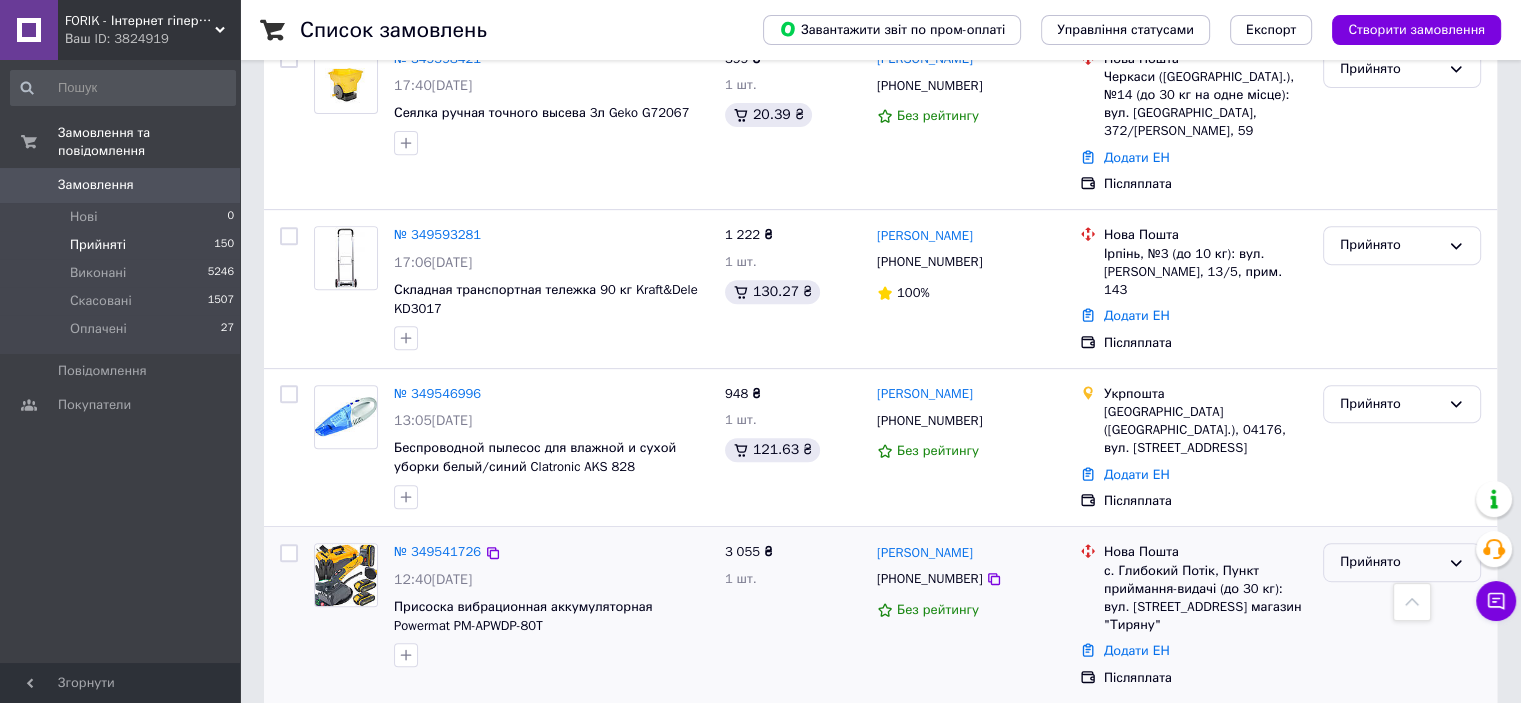 click on "Прийнято" at bounding box center [1390, 562] 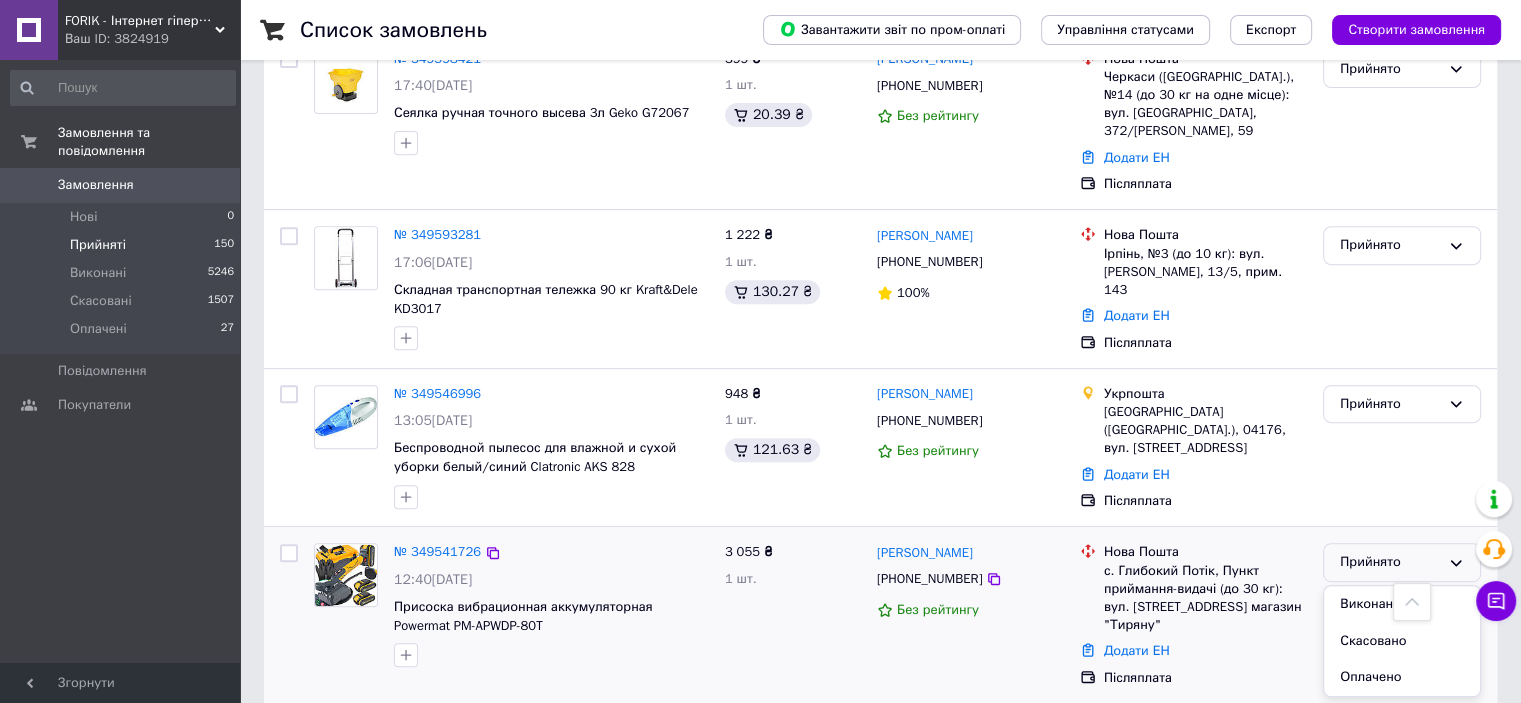click on "Виконано" at bounding box center [1402, 604] 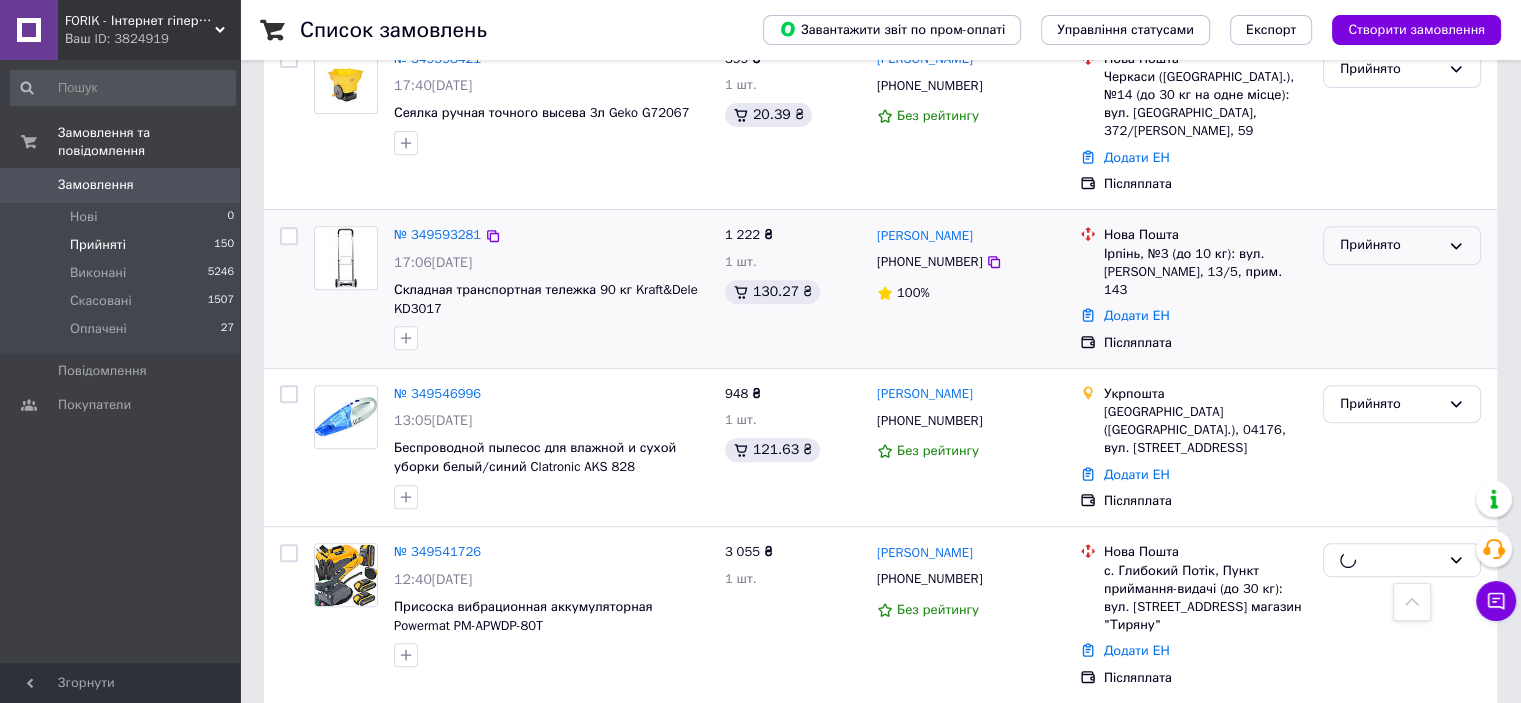 click on "Прийнято" at bounding box center (1390, 245) 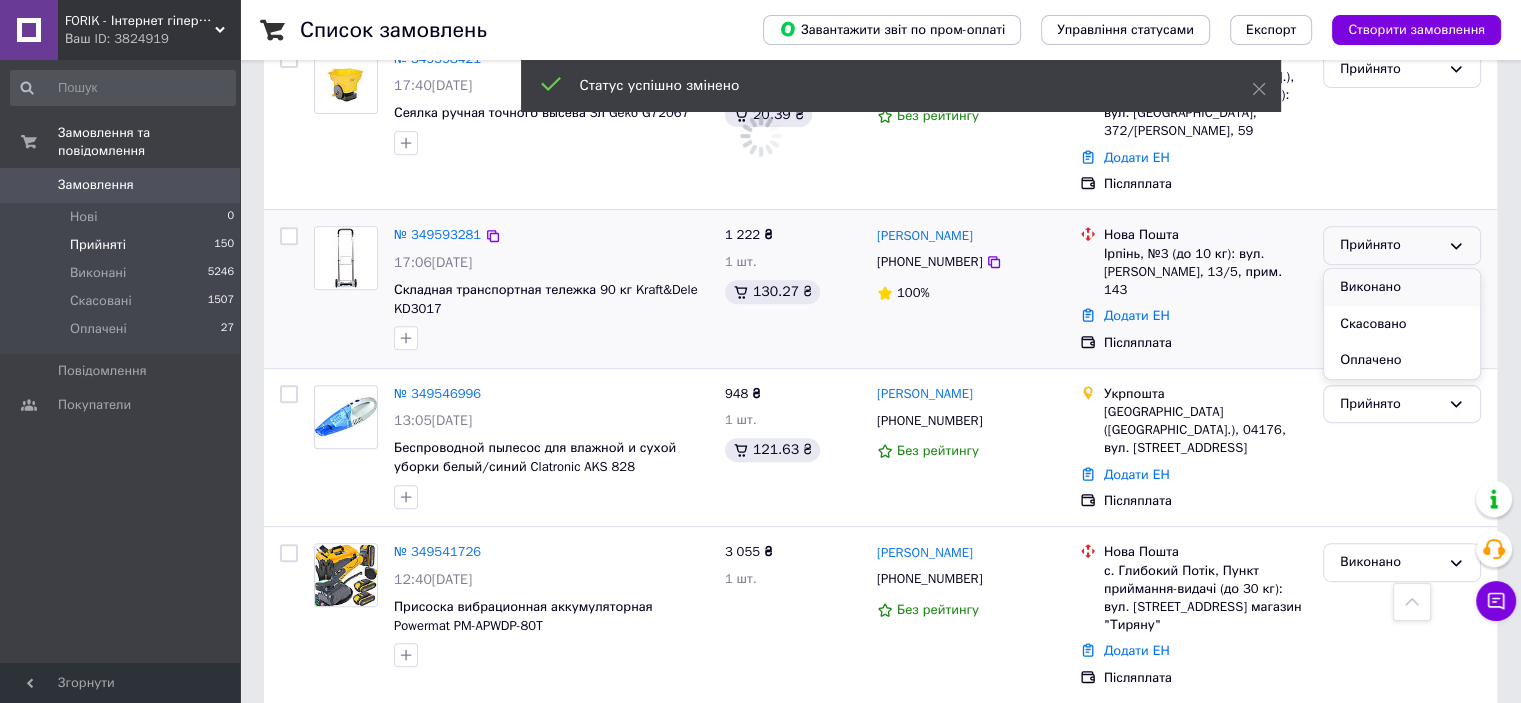 click on "Виконано" at bounding box center (1402, 287) 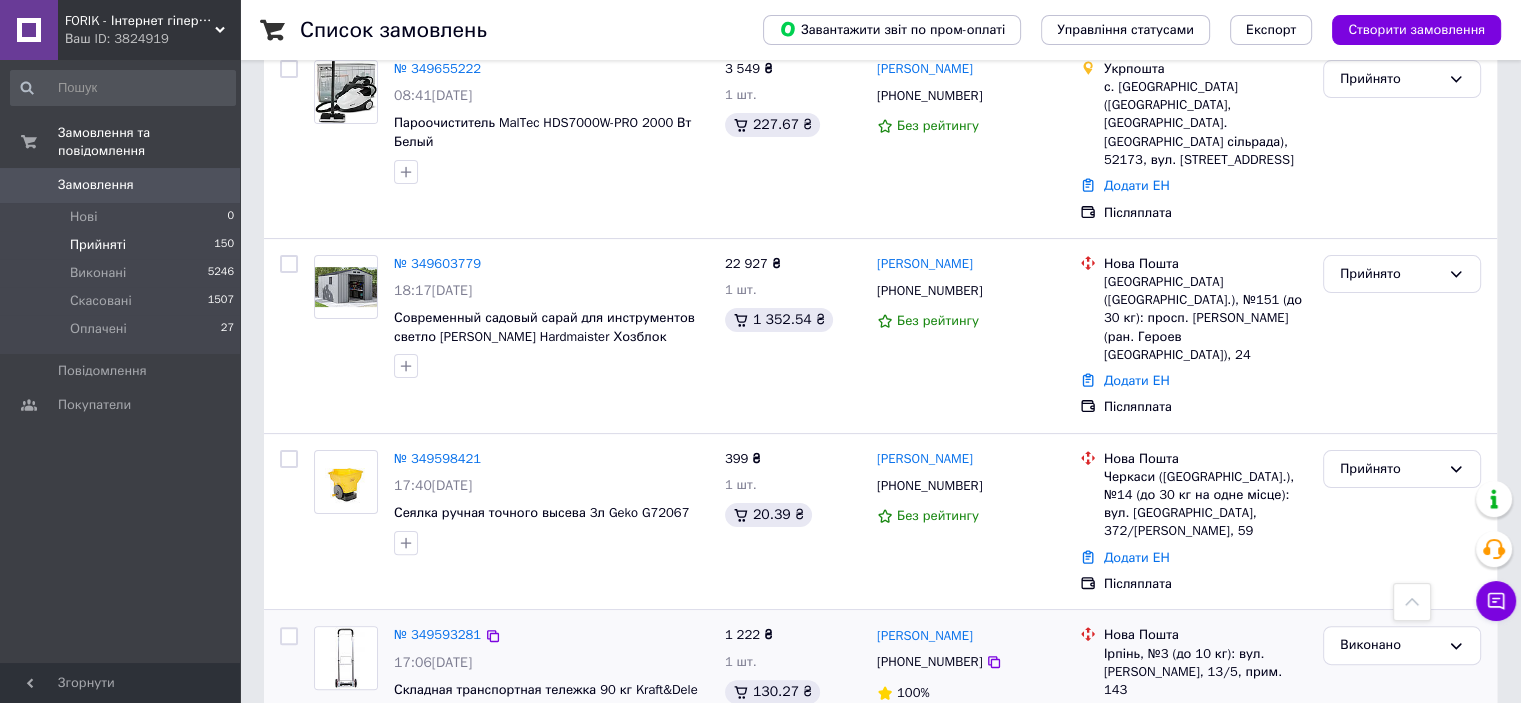 scroll, scrollTop: 300, scrollLeft: 0, axis: vertical 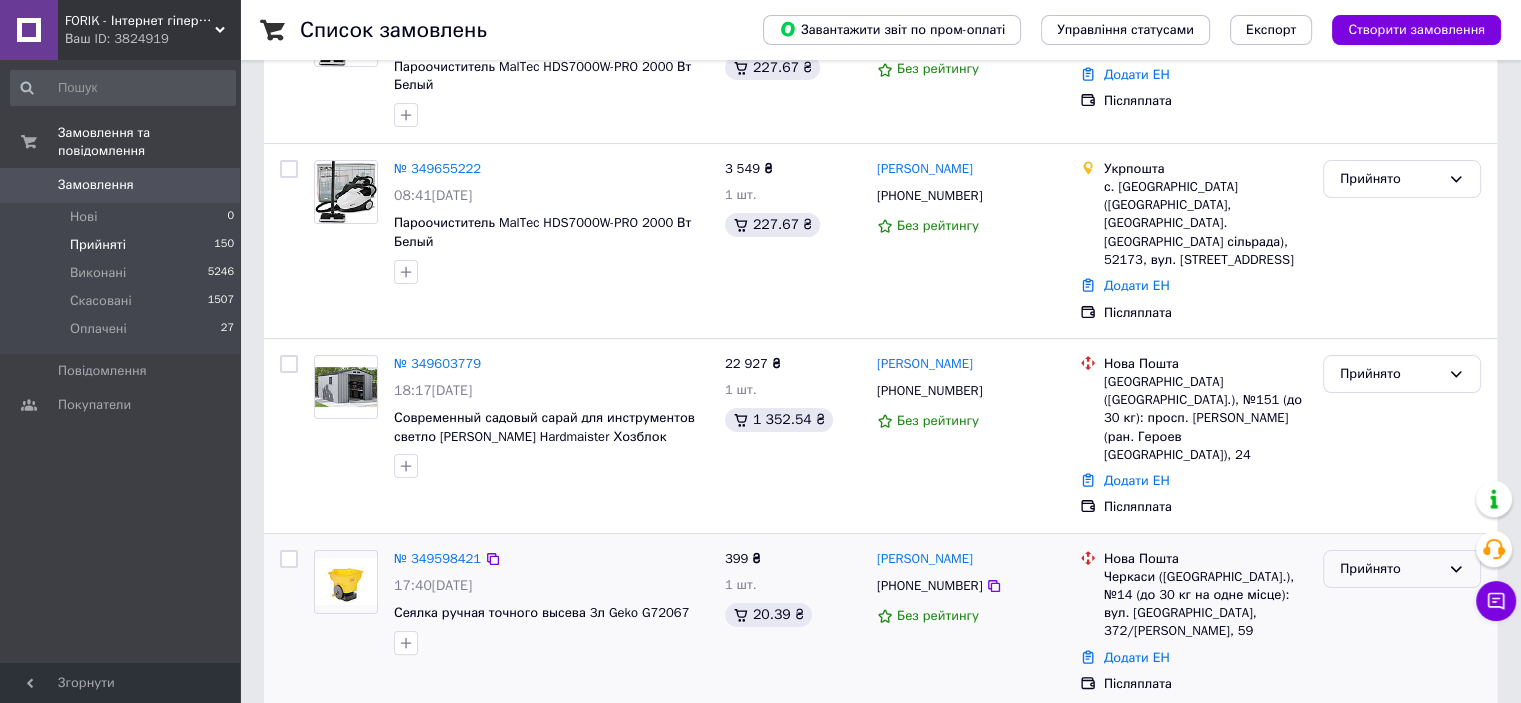 click on "Прийнято" at bounding box center [1390, 569] 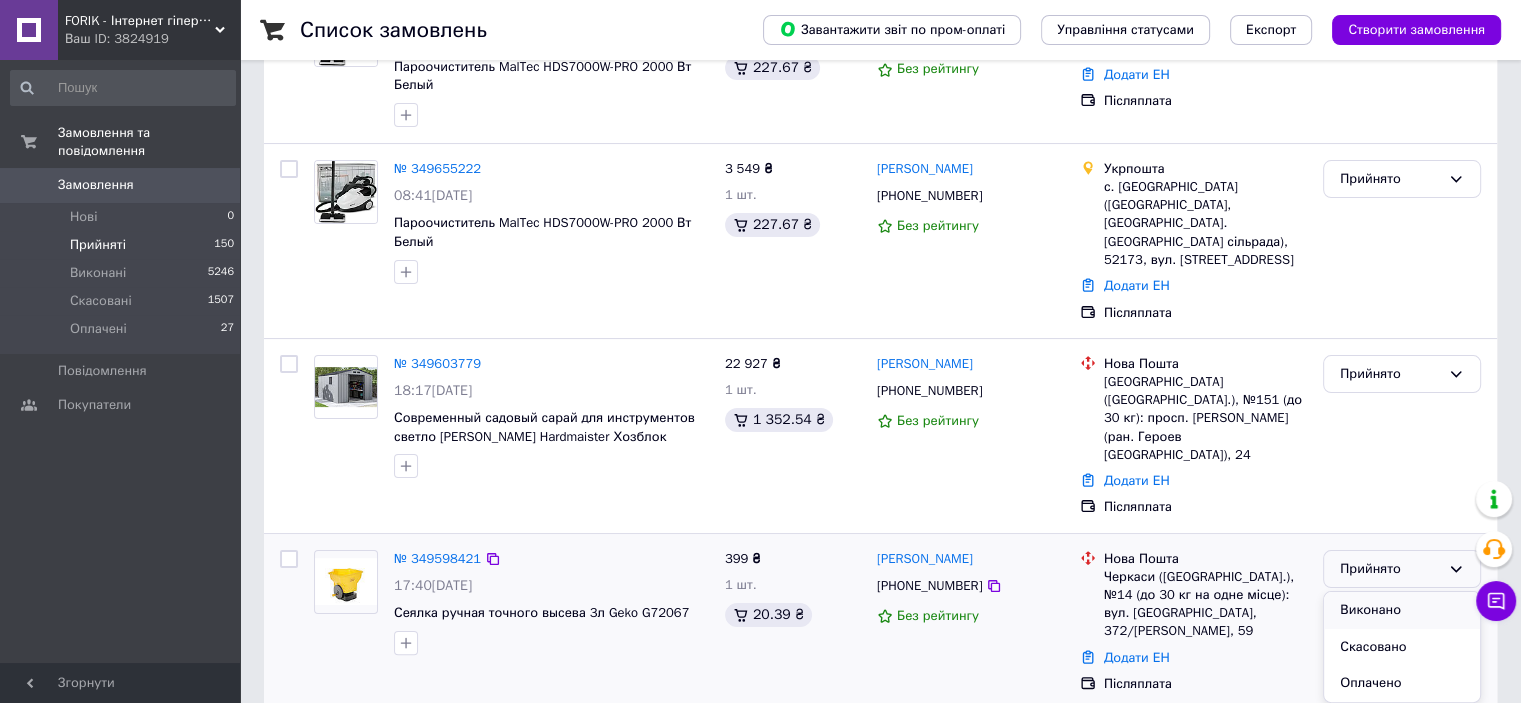 click on "Виконано" at bounding box center [1402, 610] 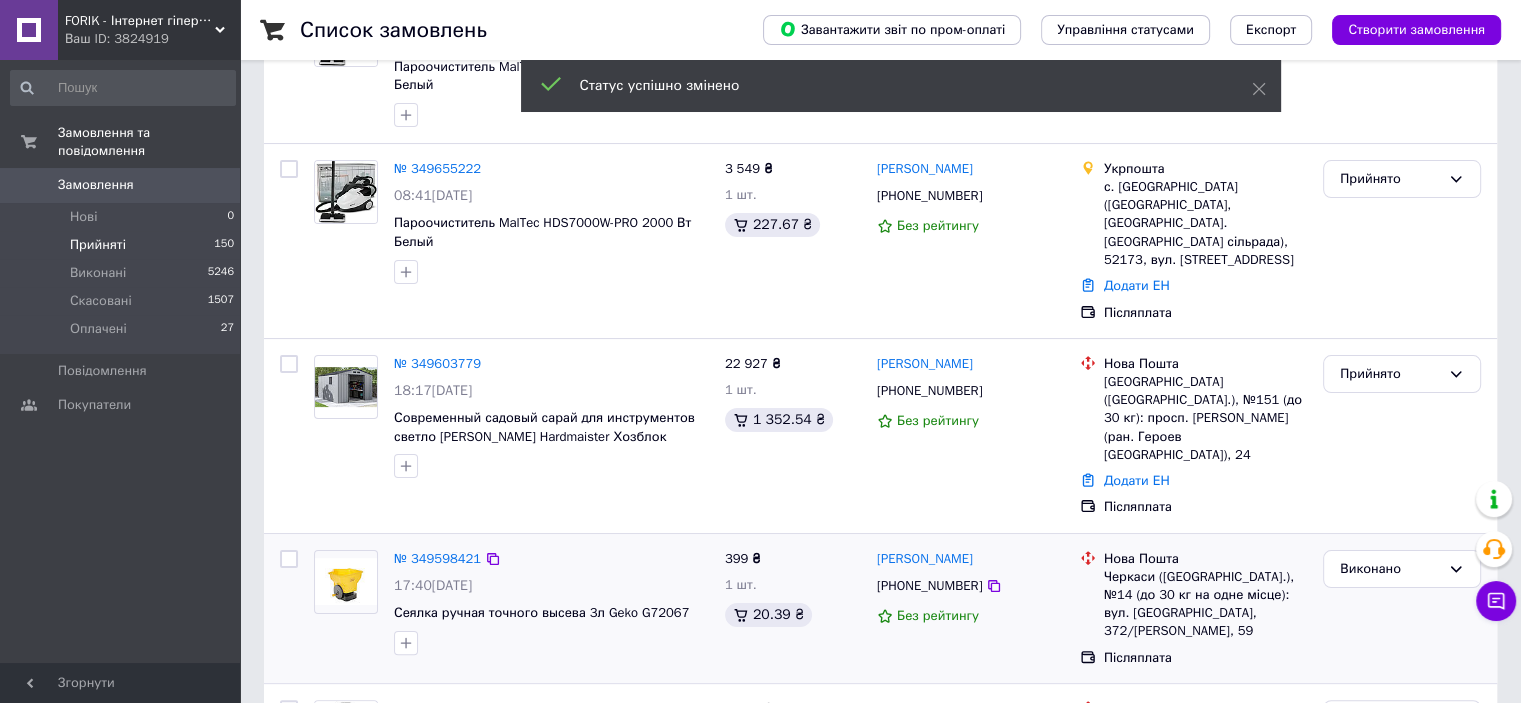 click on "Прийнято" at bounding box center [1390, 179] 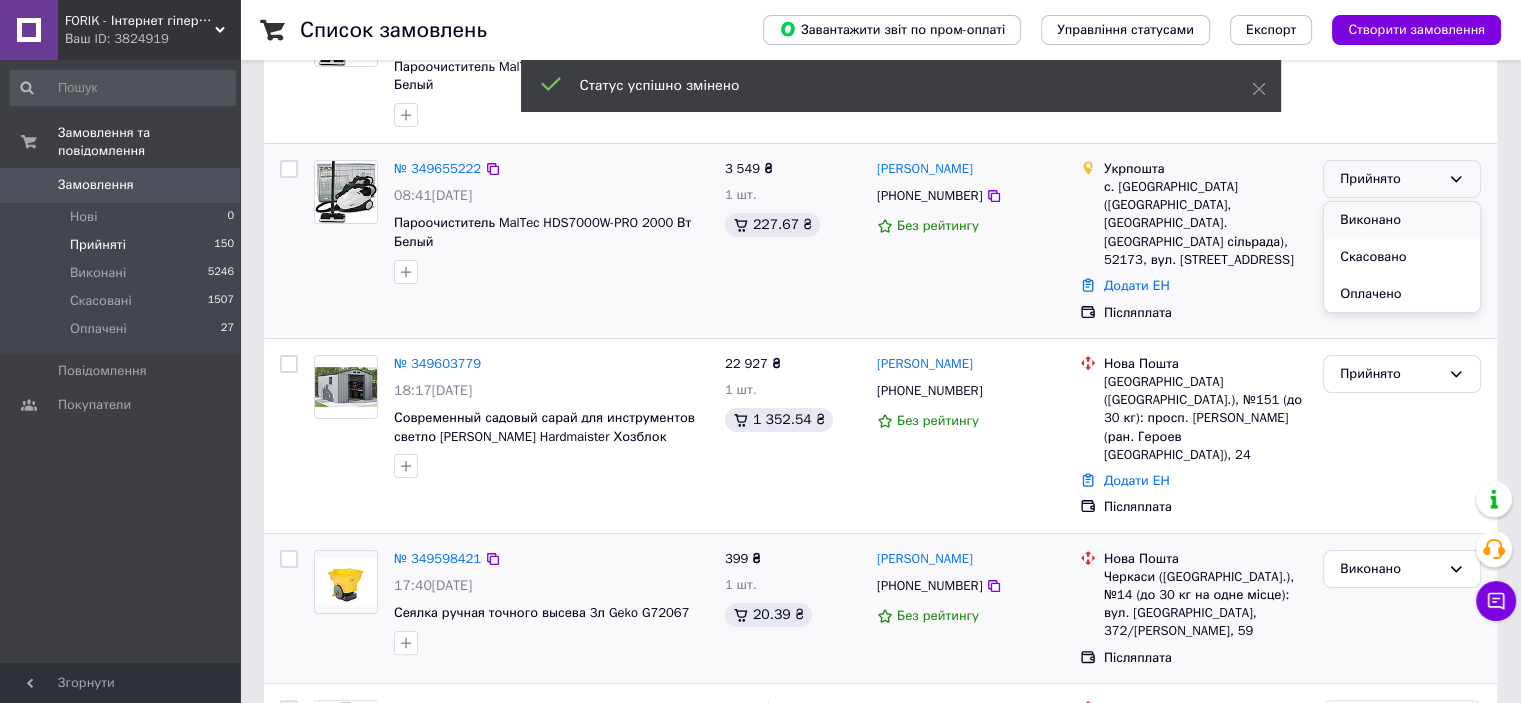 click on "Виконано" at bounding box center (1402, 220) 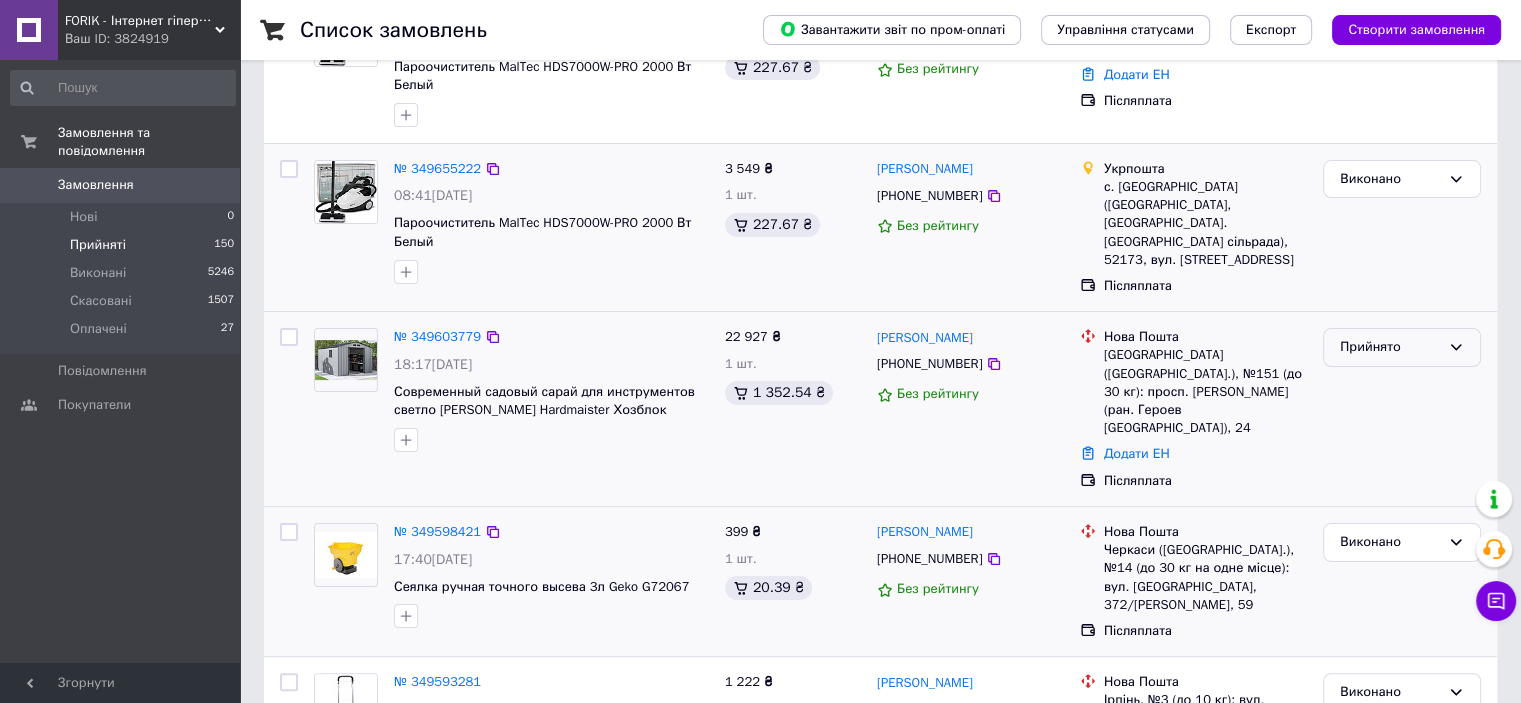click on "Прийнято" at bounding box center (1390, 347) 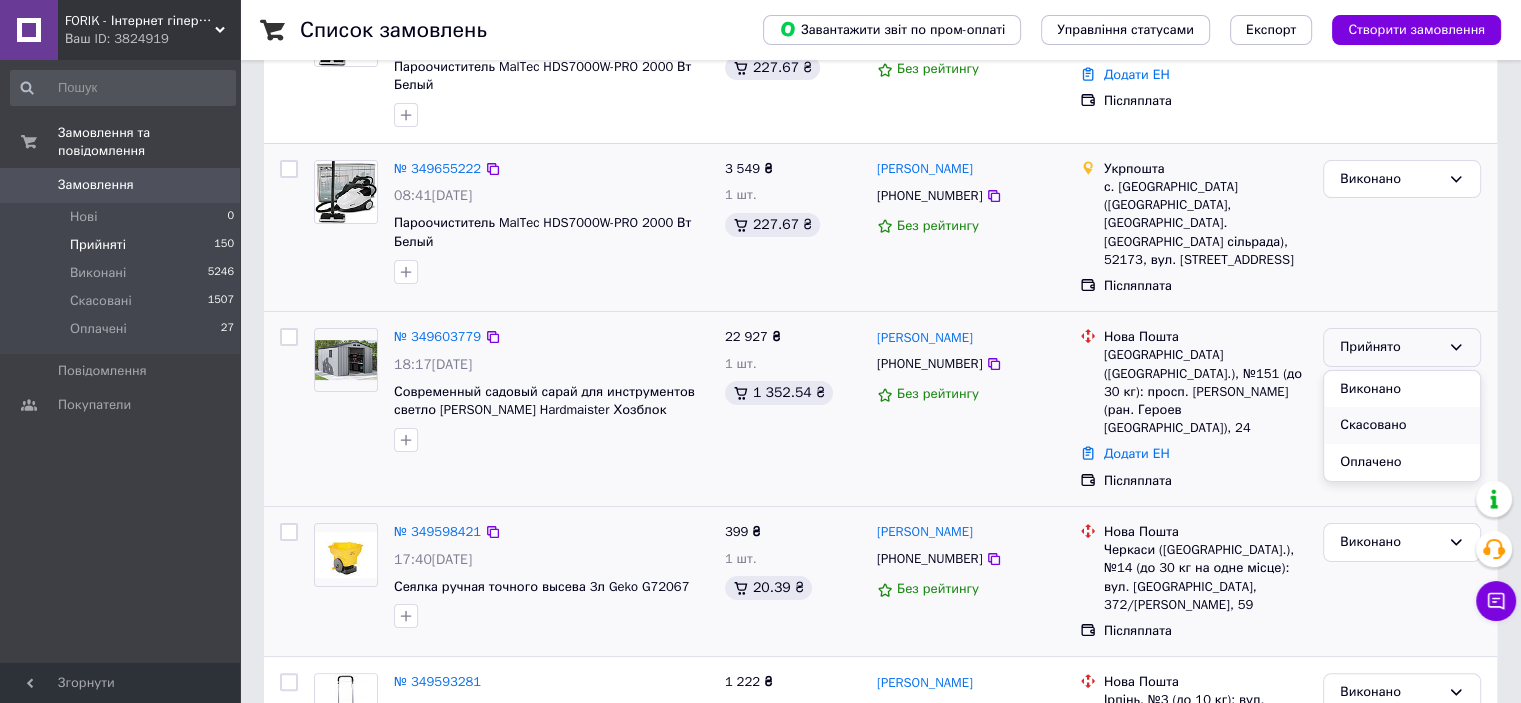 click on "Скасовано" at bounding box center (1402, 425) 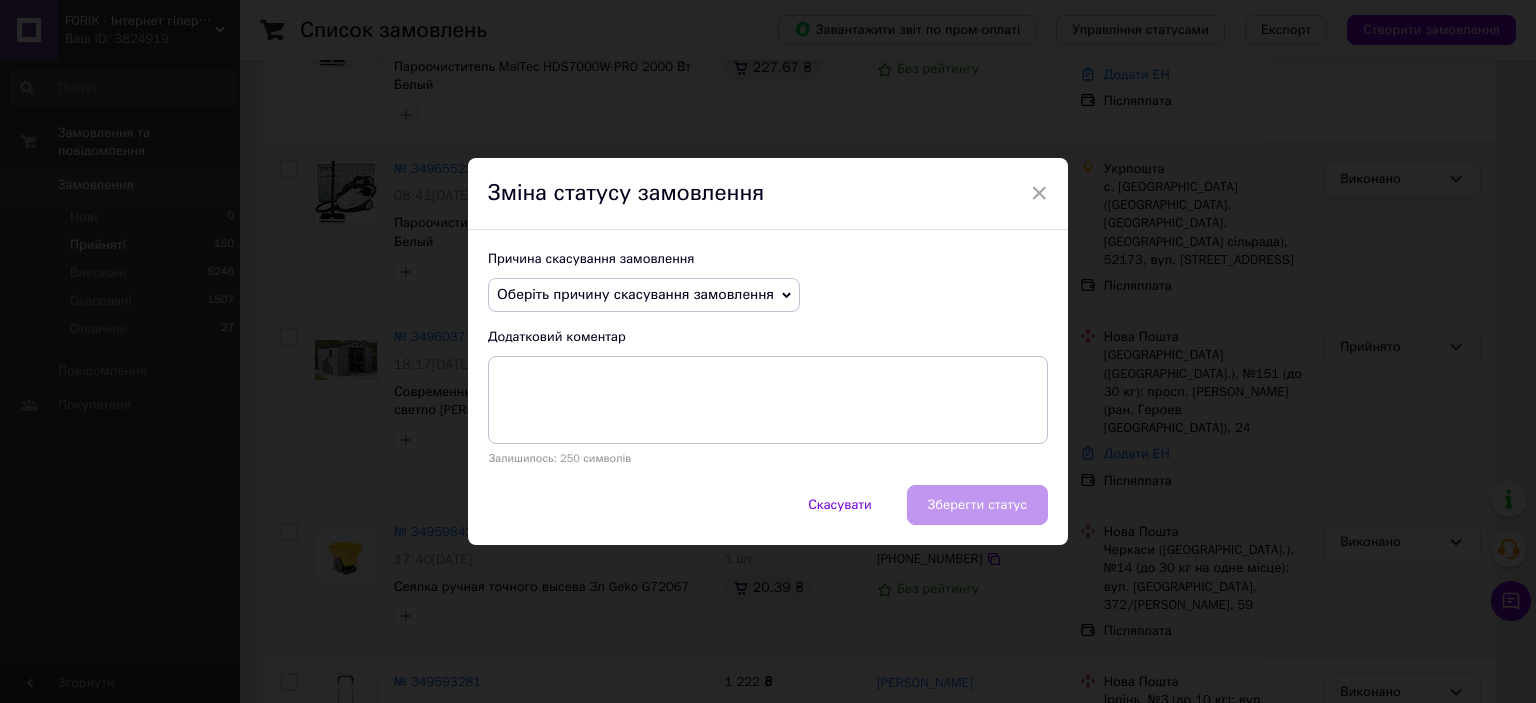 click on "Оберіть причину скасування замовлення" at bounding box center (635, 294) 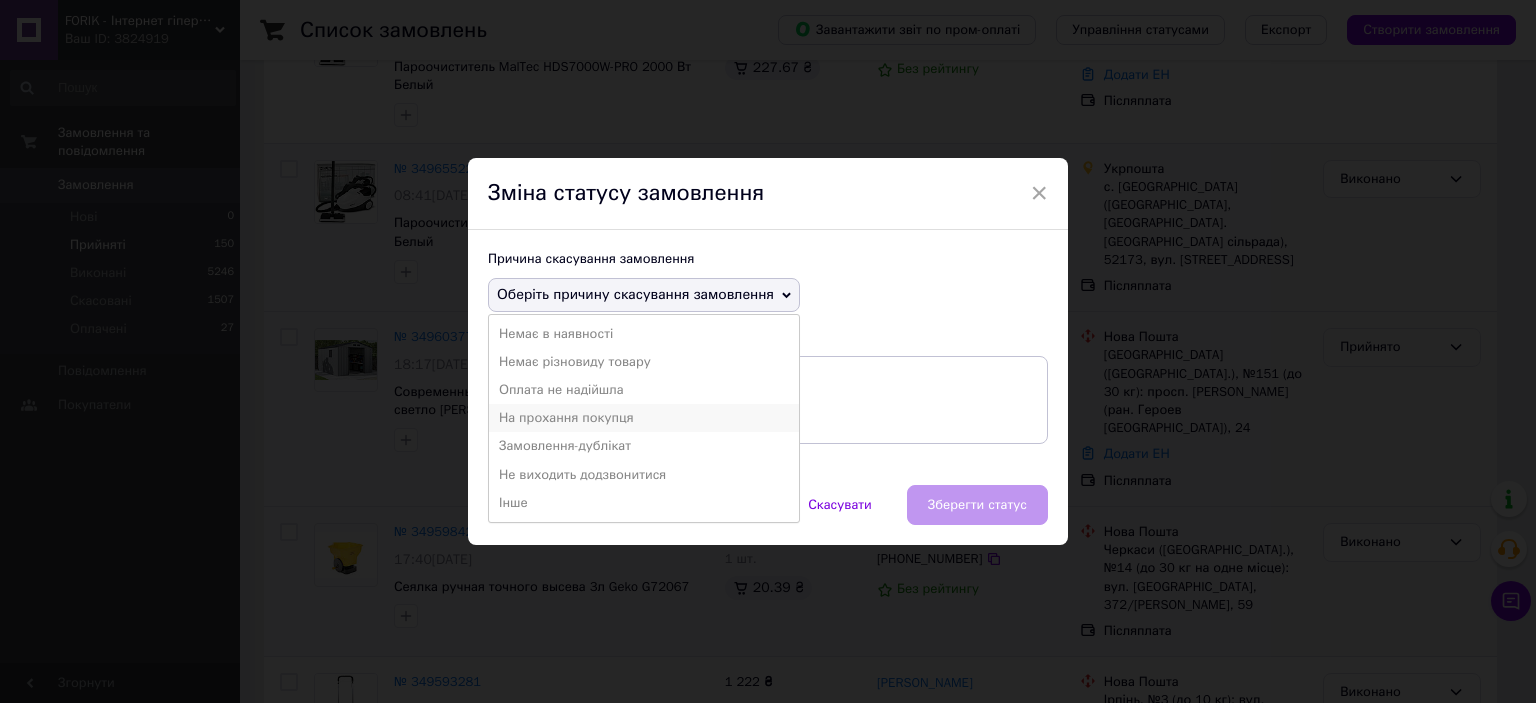 click on "На прохання покупця" at bounding box center [644, 418] 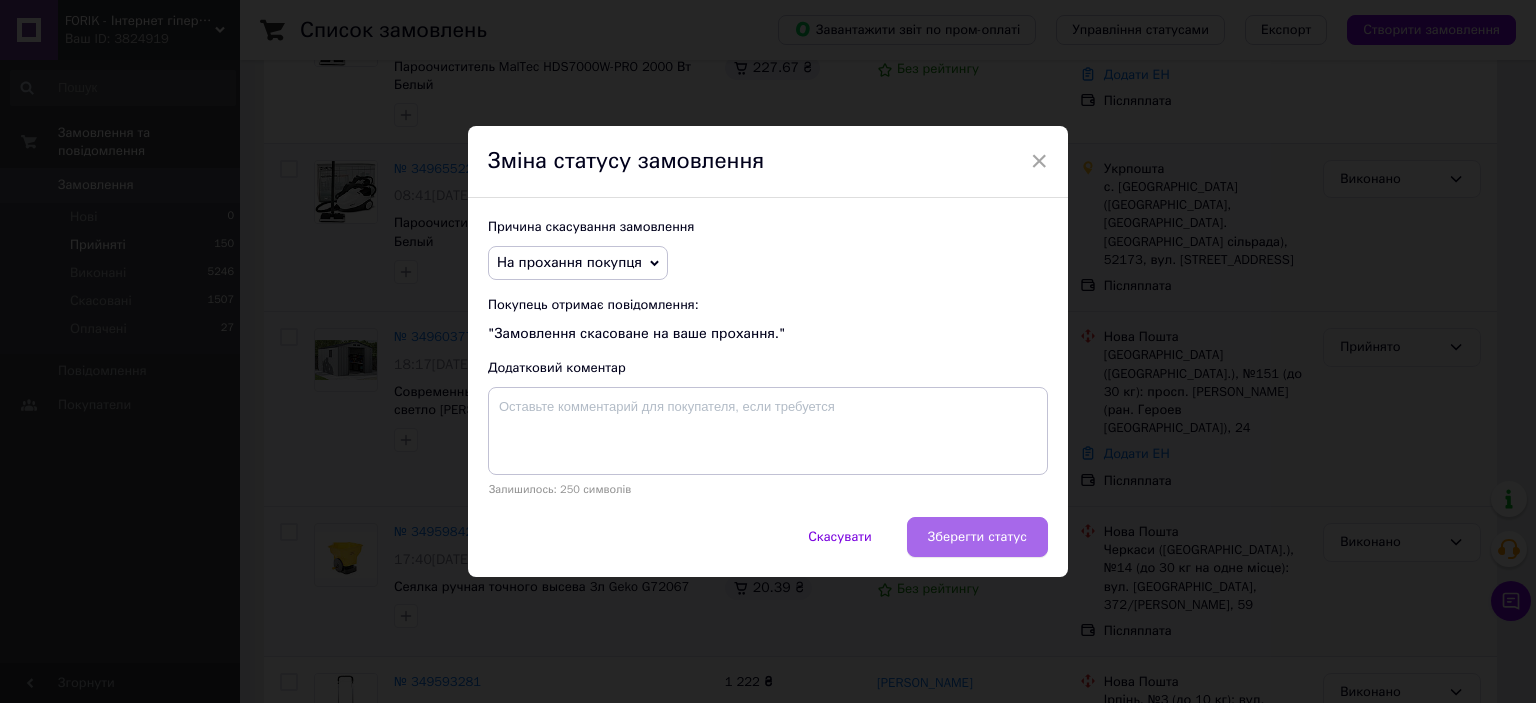 click on "Зберегти статус" at bounding box center (977, 537) 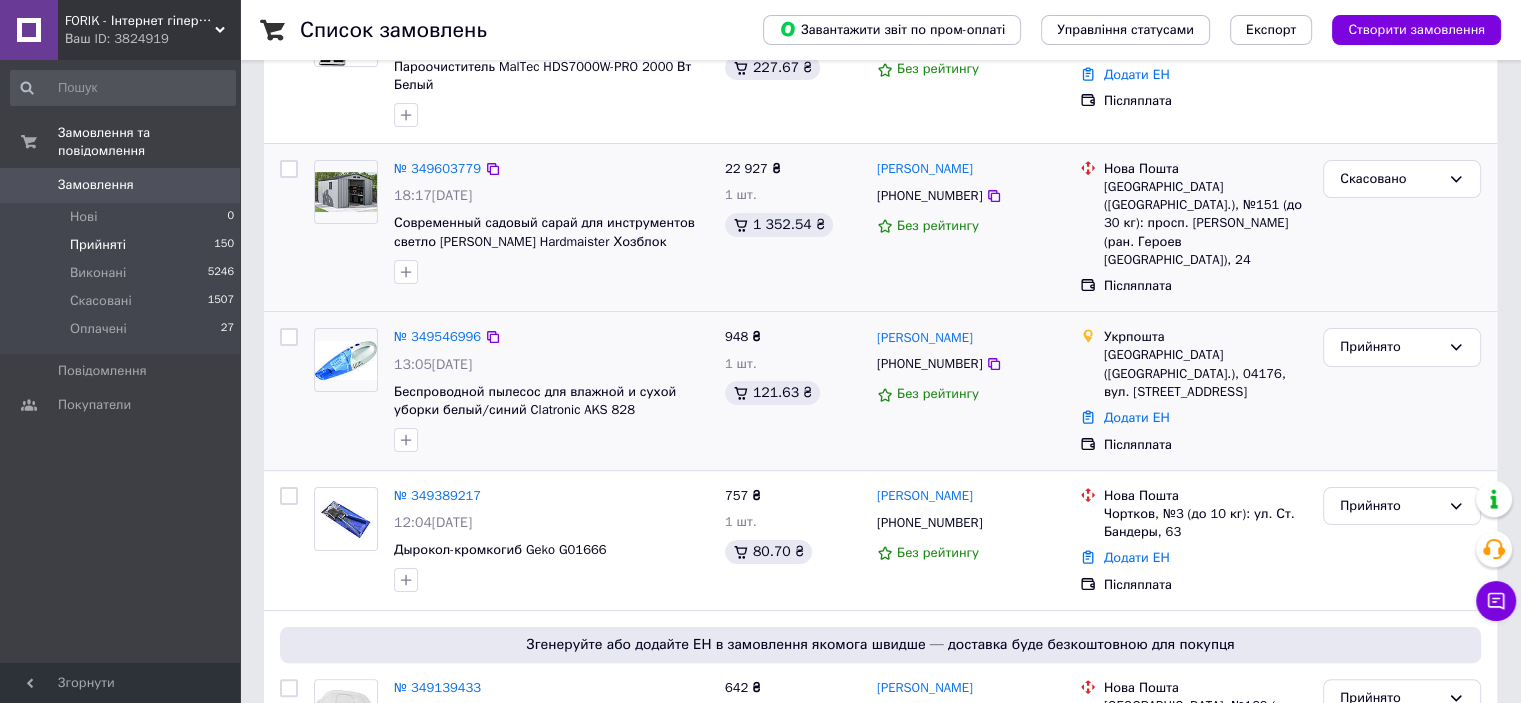 scroll, scrollTop: 100, scrollLeft: 0, axis: vertical 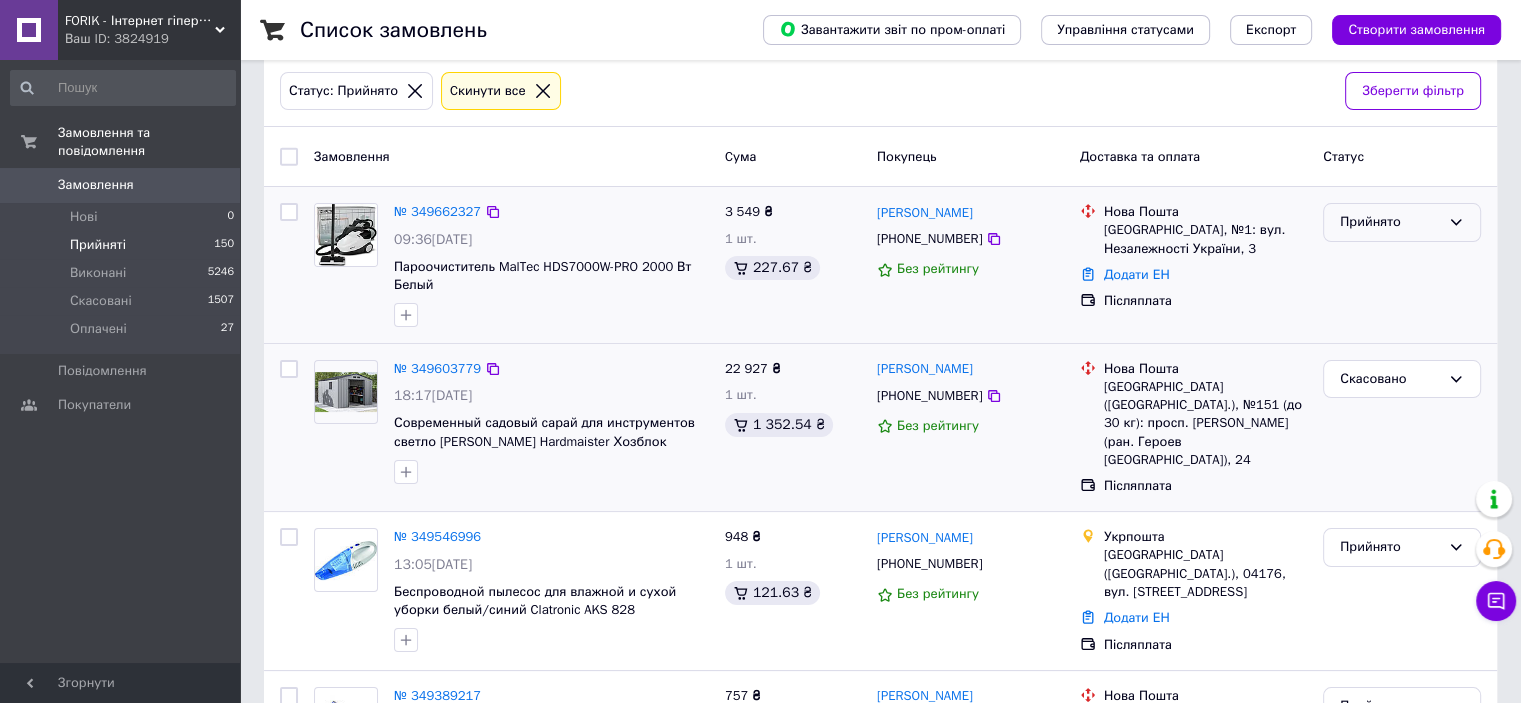 click on "Прийнято" at bounding box center [1390, 222] 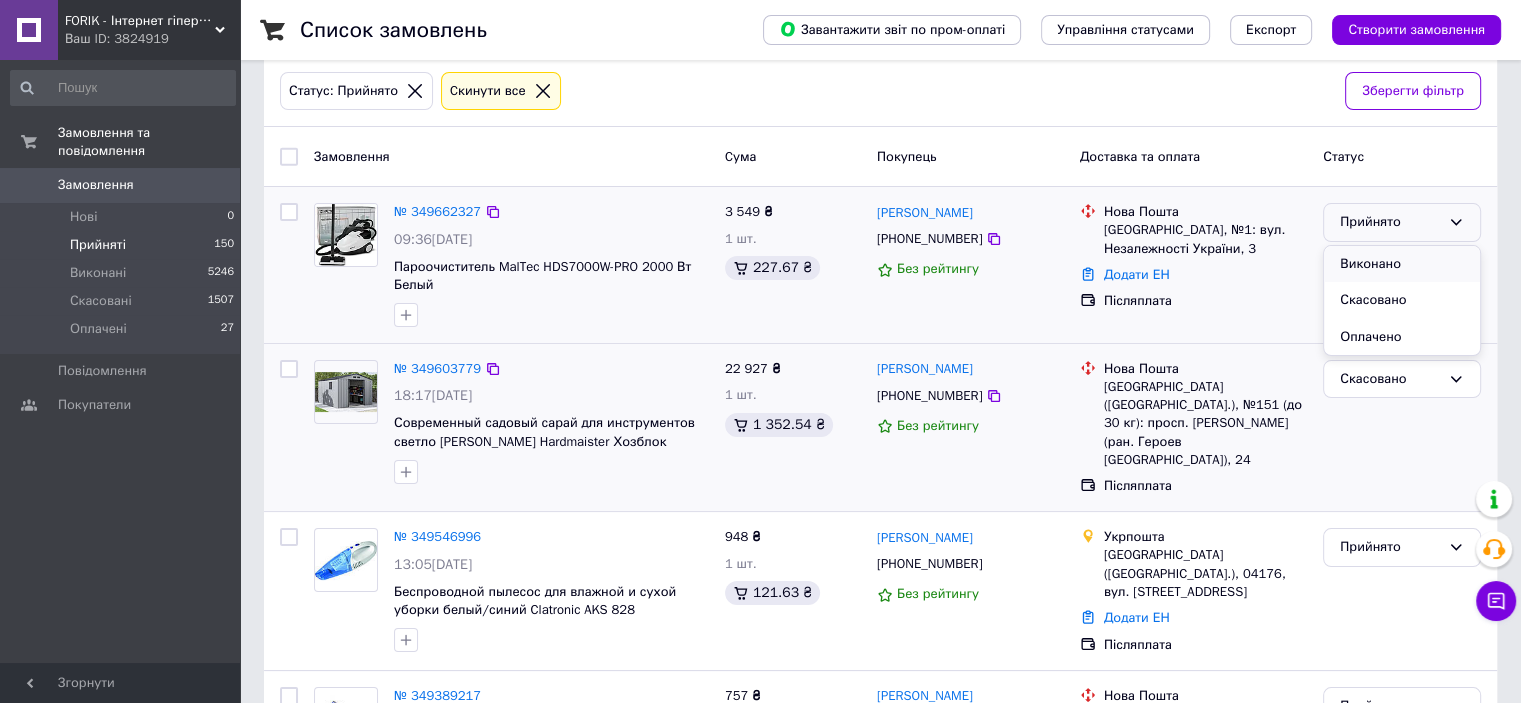 click on "Виконано" at bounding box center (1402, 264) 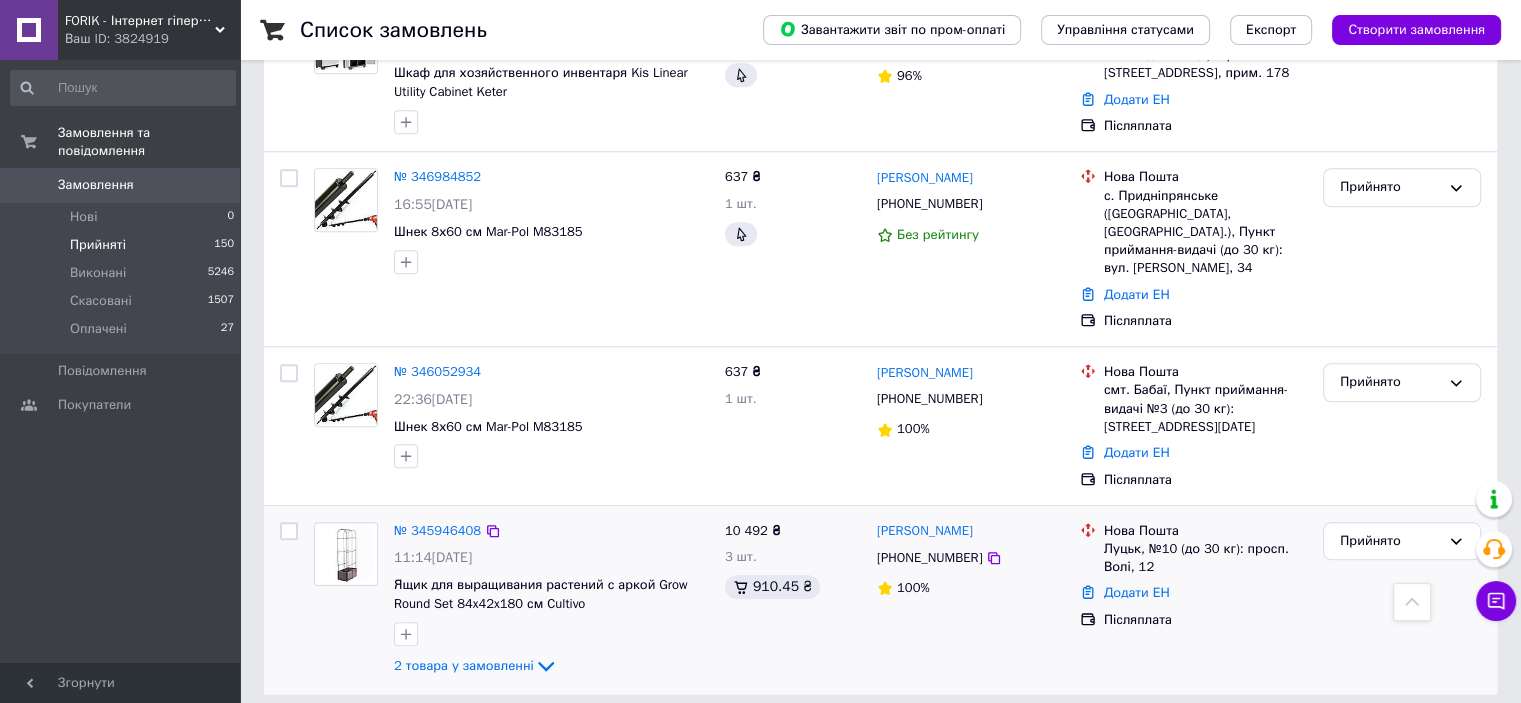 scroll, scrollTop: 1644, scrollLeft: 0, axis: vertical 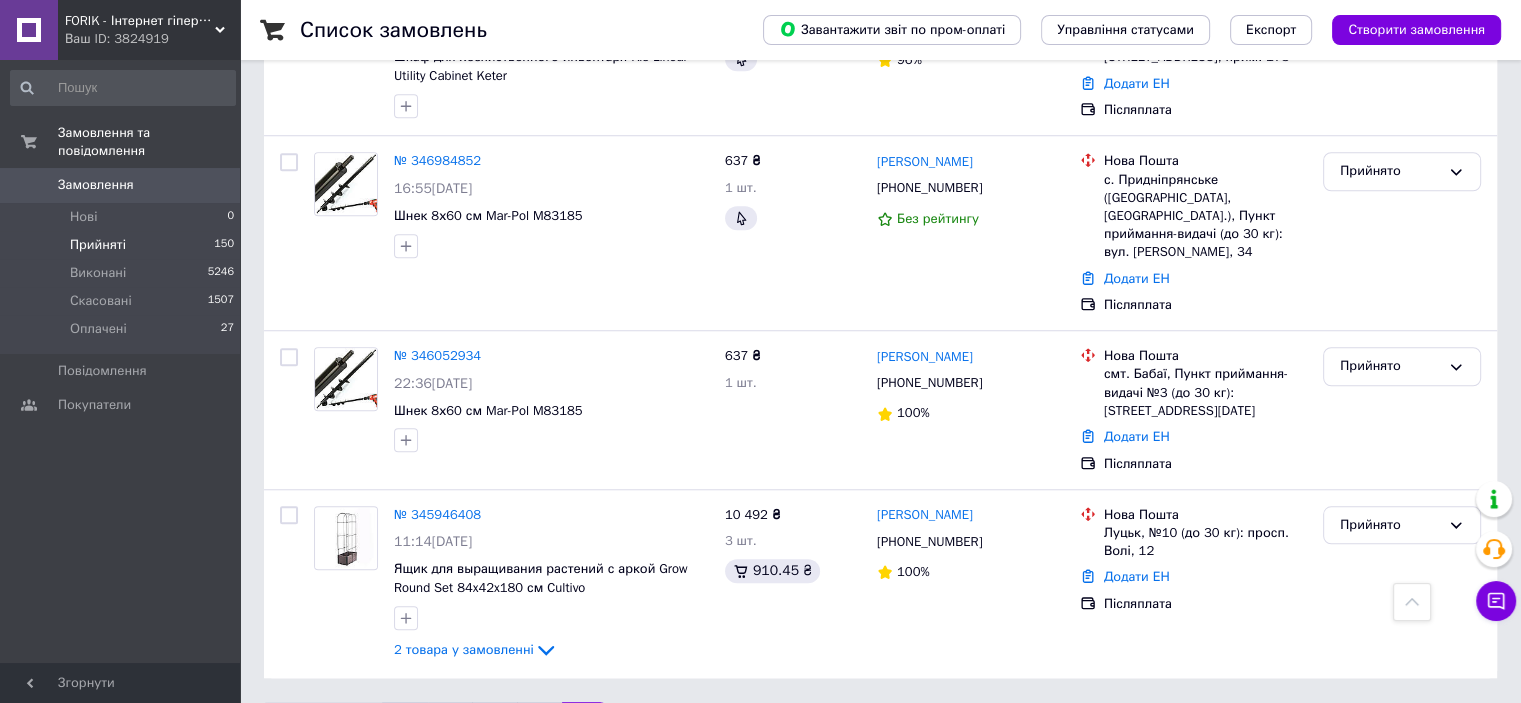 click on "5" at bounding box center (539, 723) 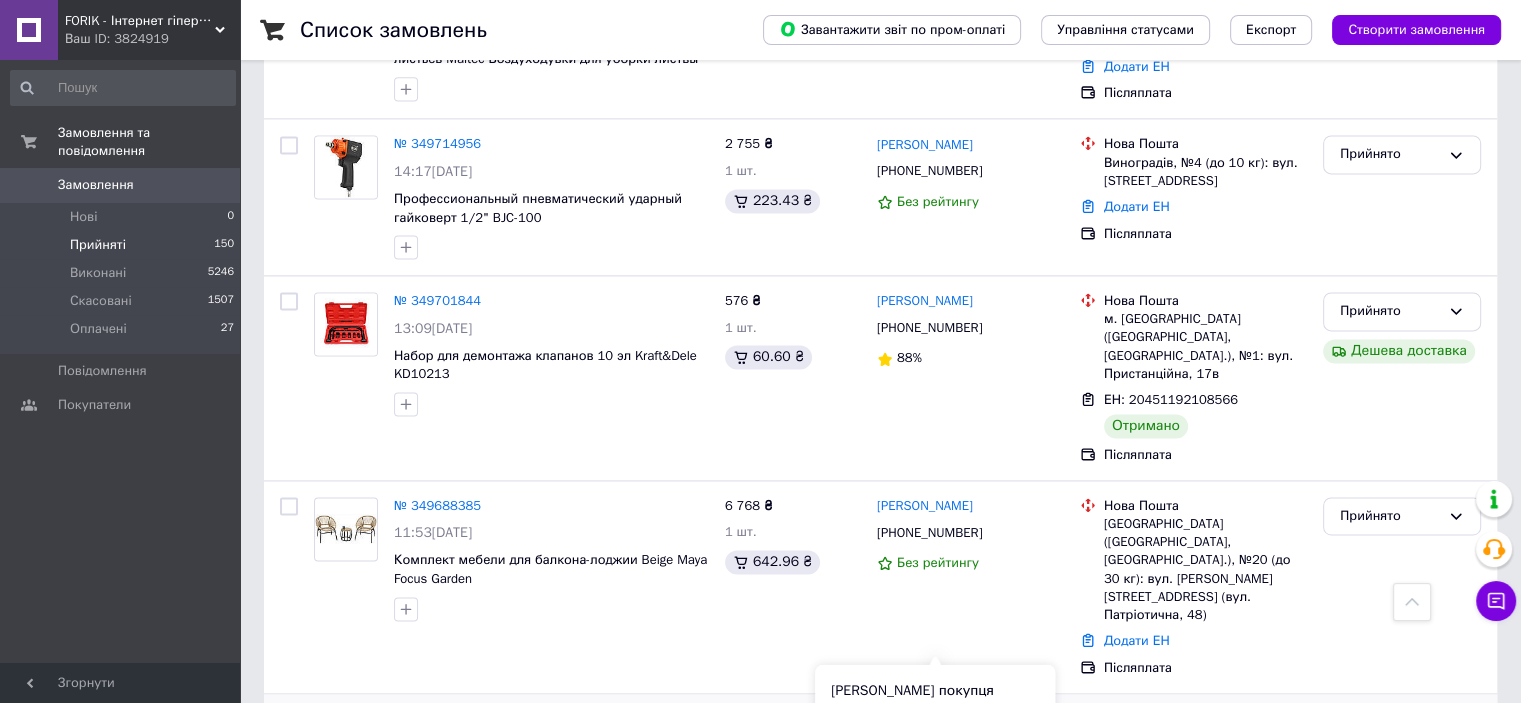scroll, scrollTop: 2865, scrollLeft: 0, axis: vertical 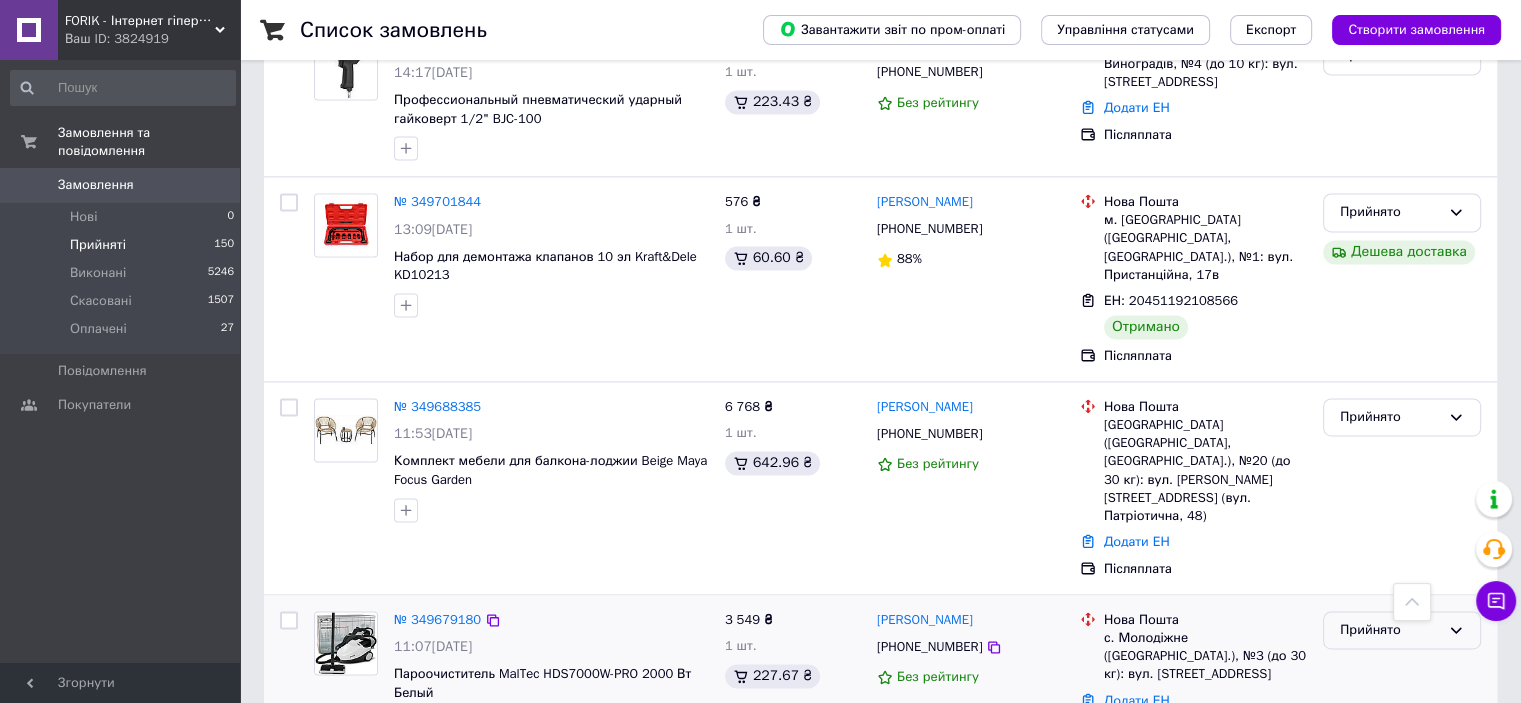 click on "Прийнято" at bounding box center (1390, 630) 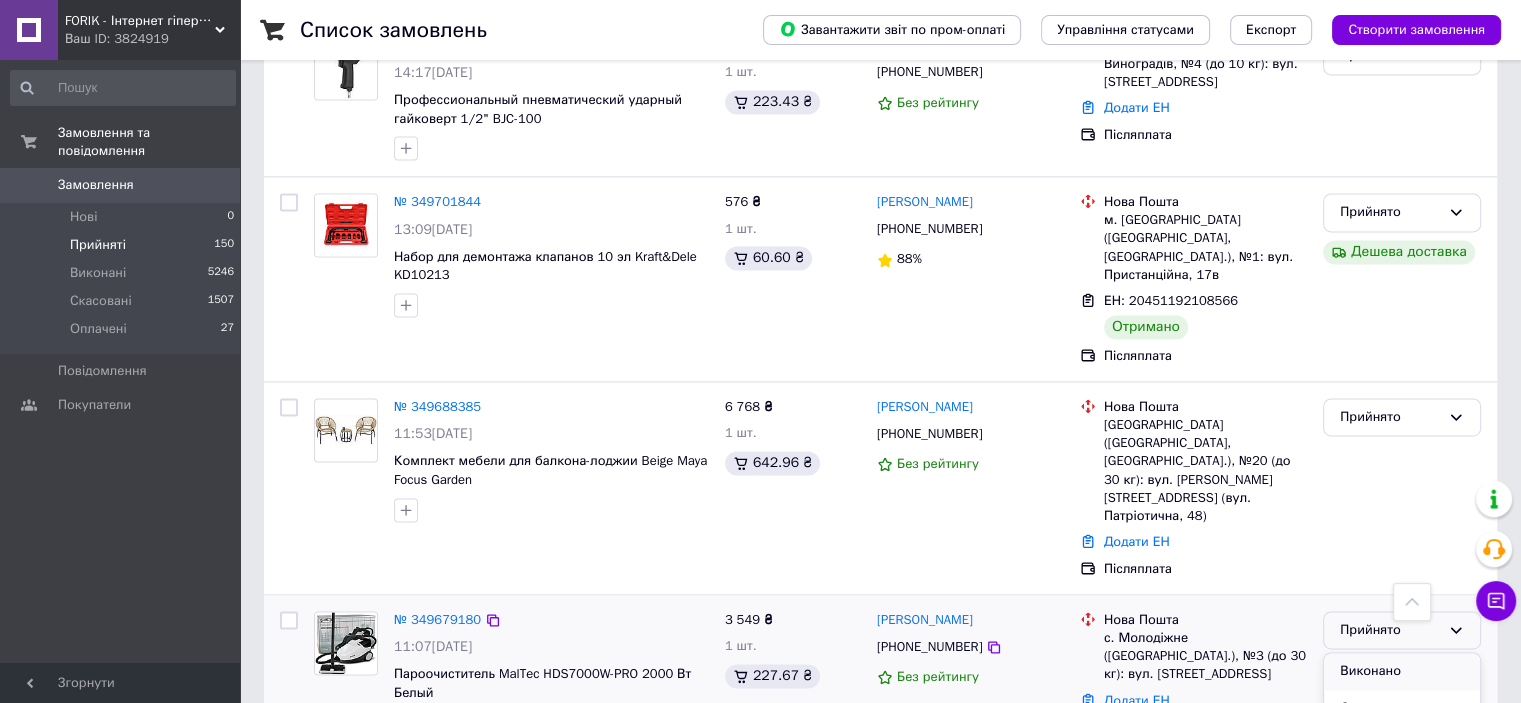 click on "Виконано" at bounding box center [1402, 671] 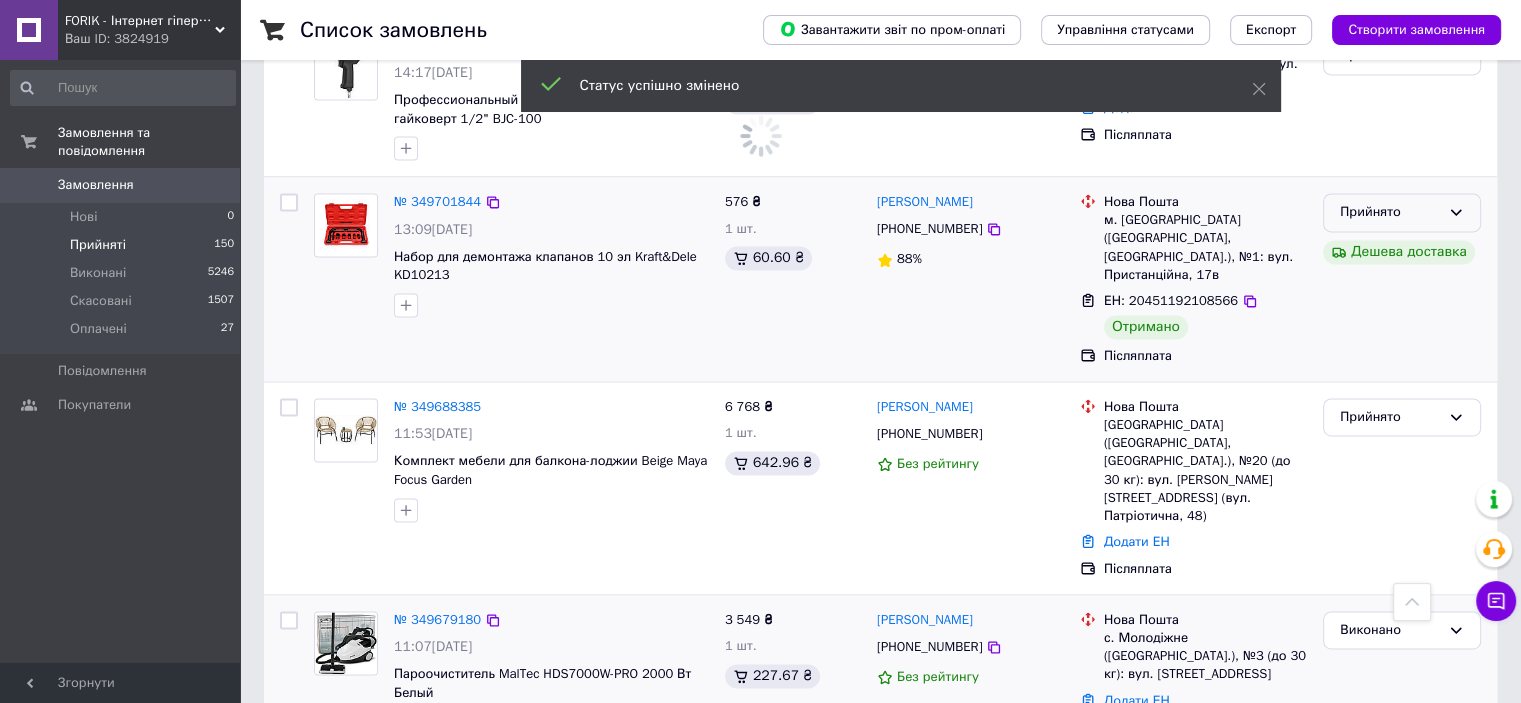 click on "Прийнято" at bounding box center [1390, 212] 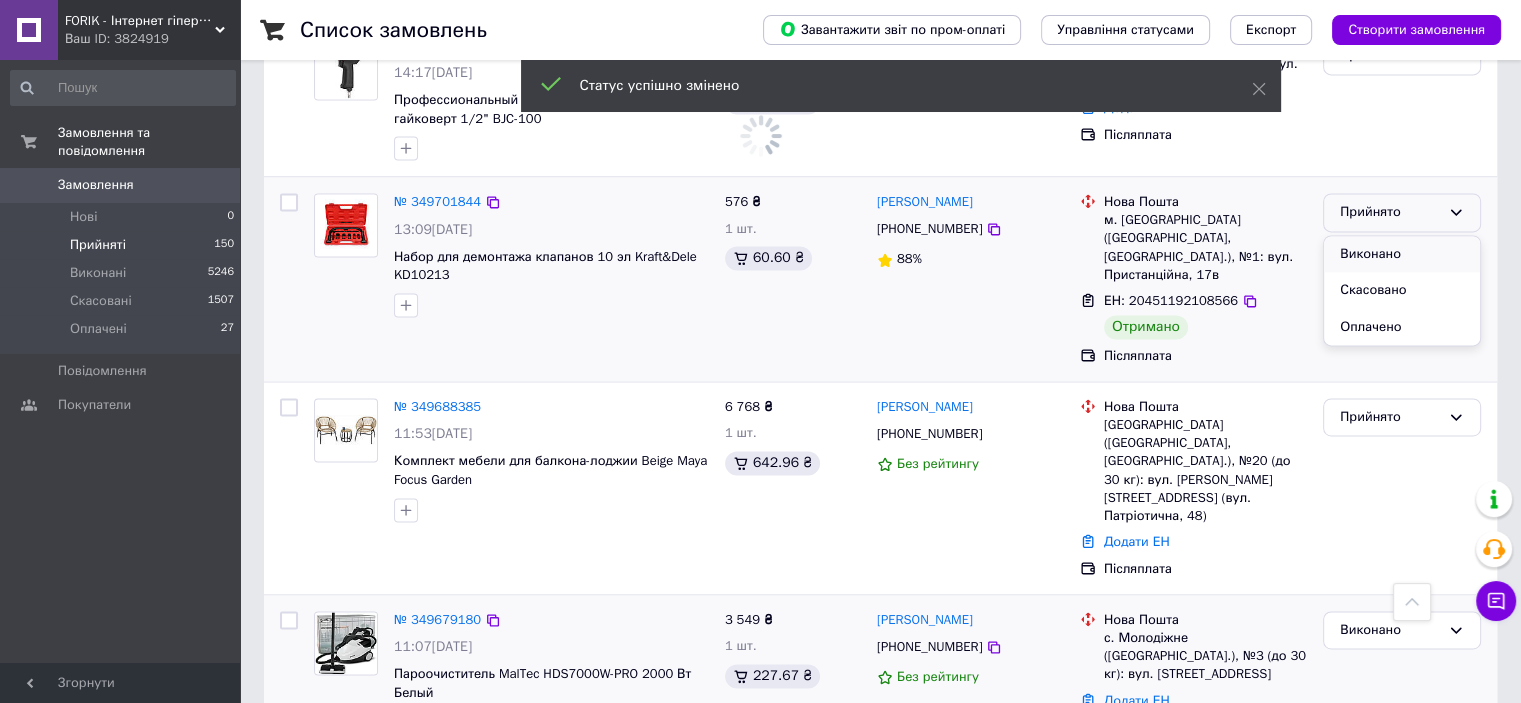 click on "Виконано" at bounding box center (1402, 254) 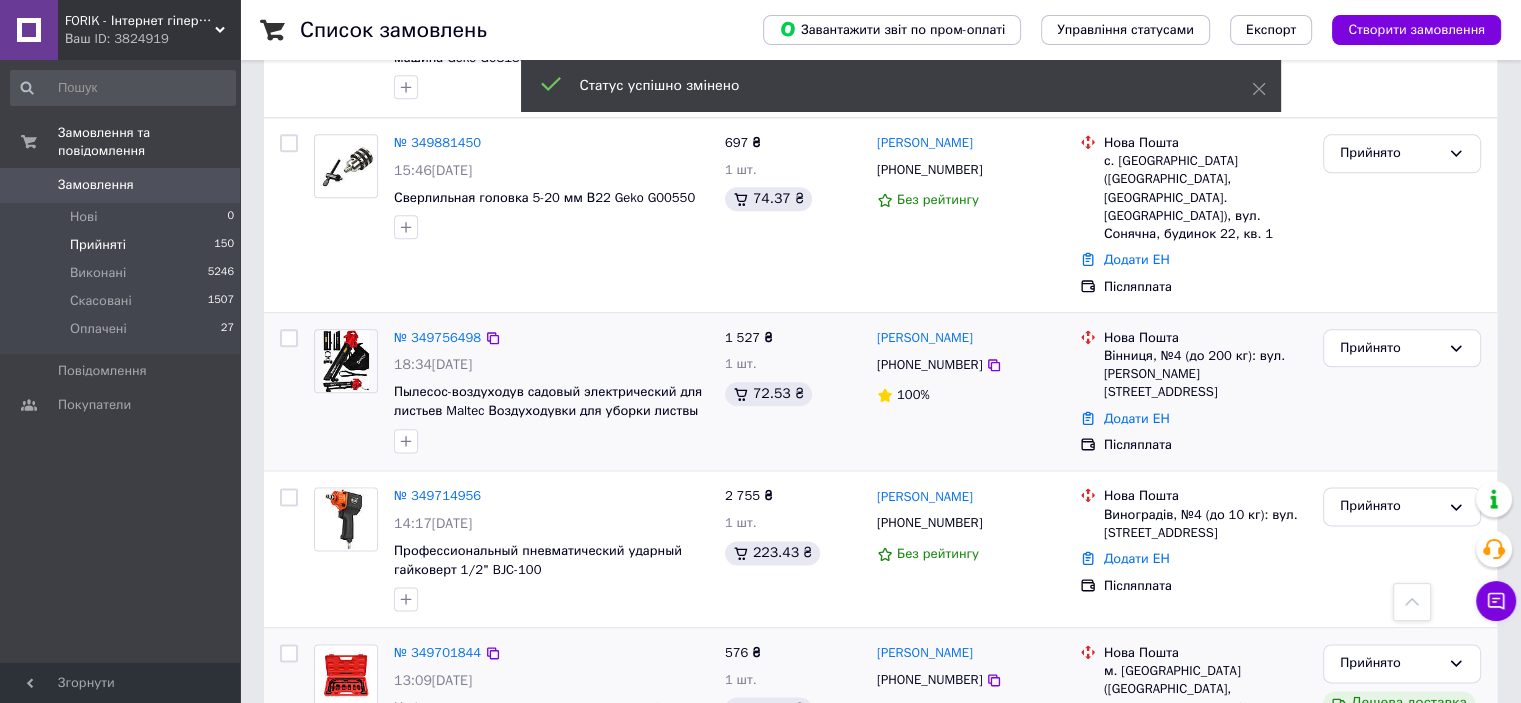 scroll, scrollTop: 2365, scrollLeft: 0, axis: vertical 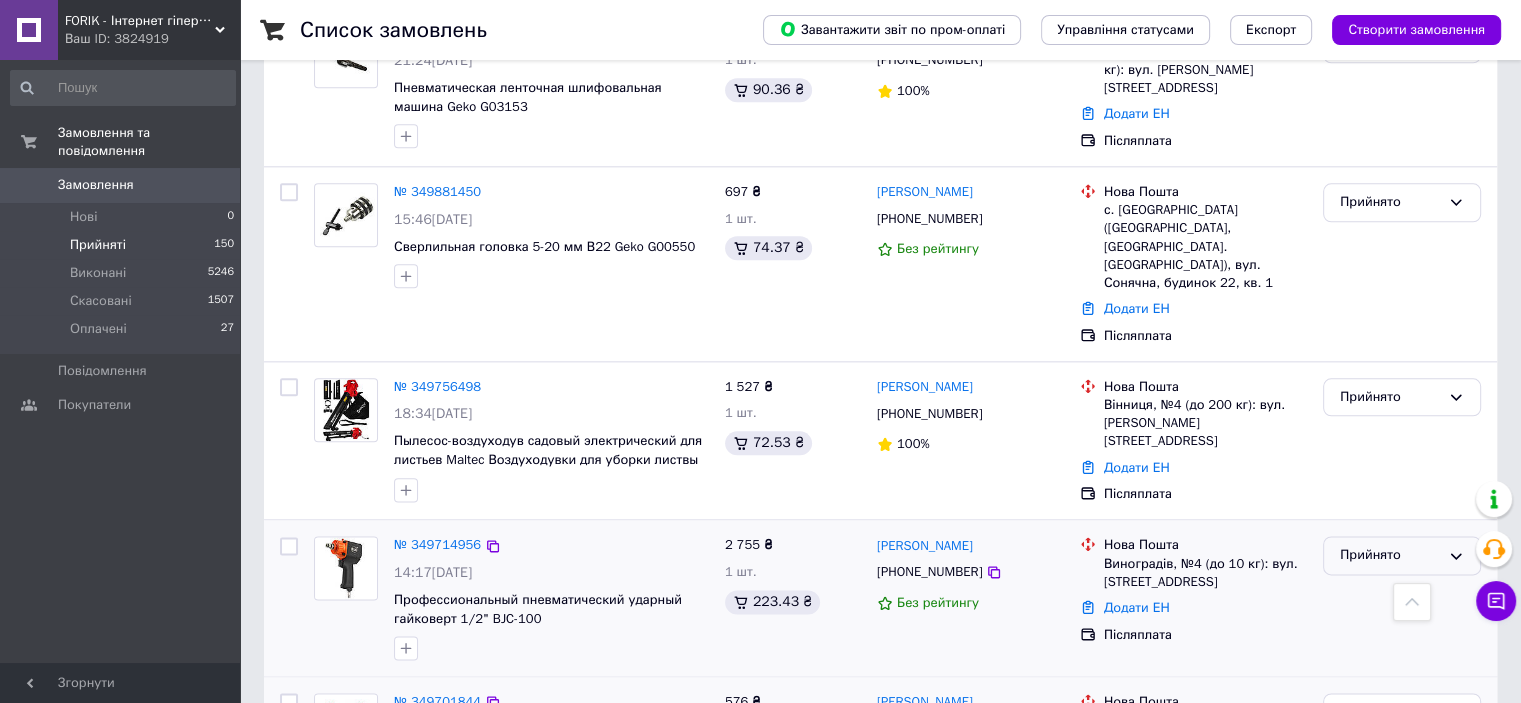 click on "Прийнято" at bounding box center (1390, 555) 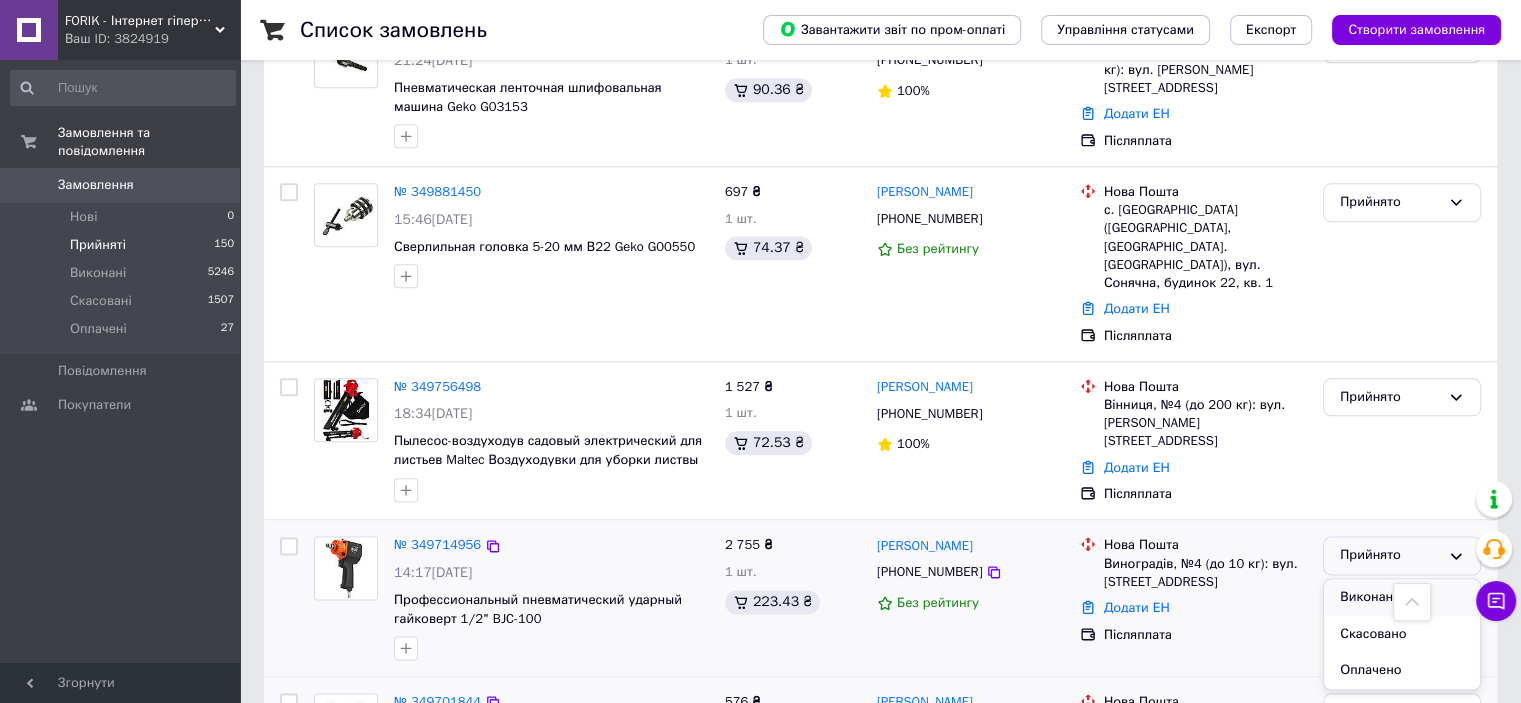 click on "Виконано" at bounding box center [1402, 597] 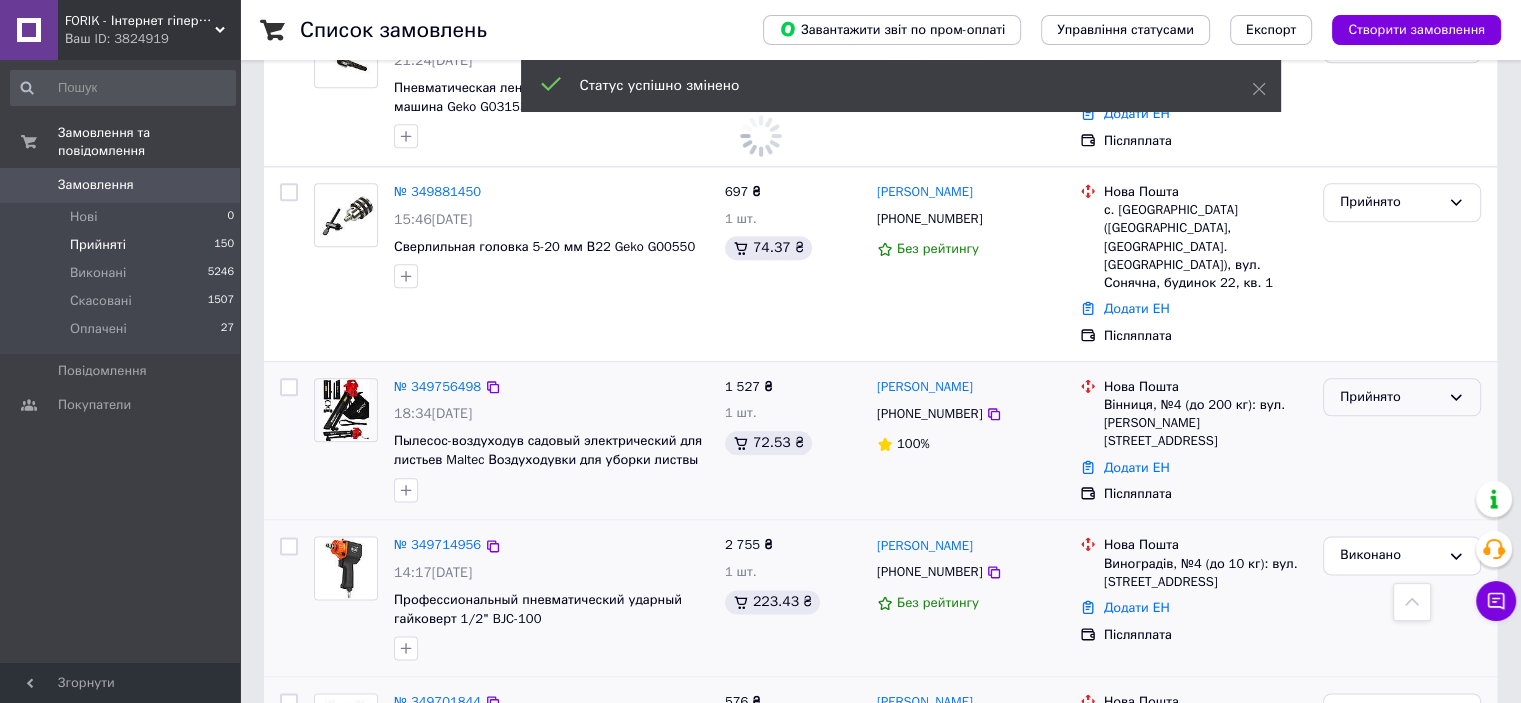 click on "Прийнято" at bounding box center [1390, 397] 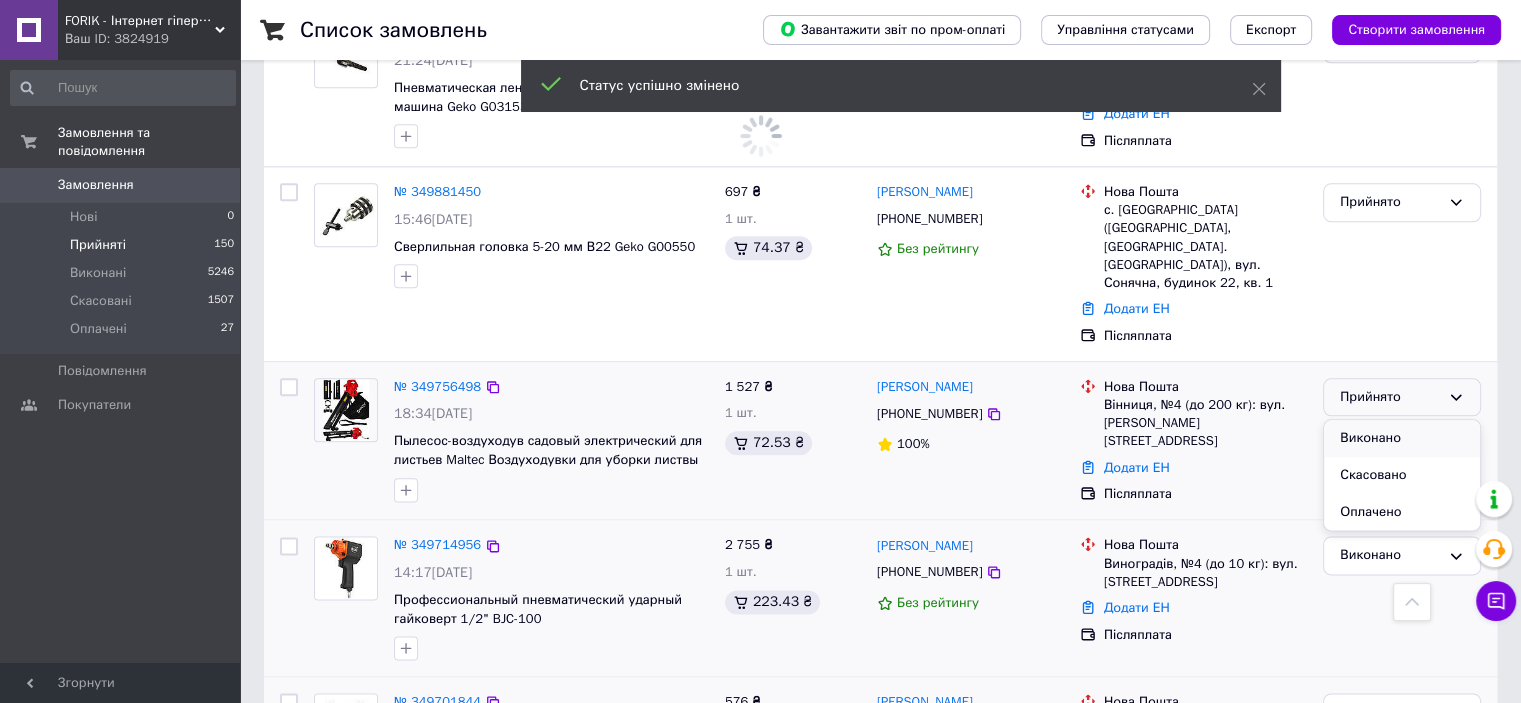 click on "Виконано" at bounding box center (1402, 438) 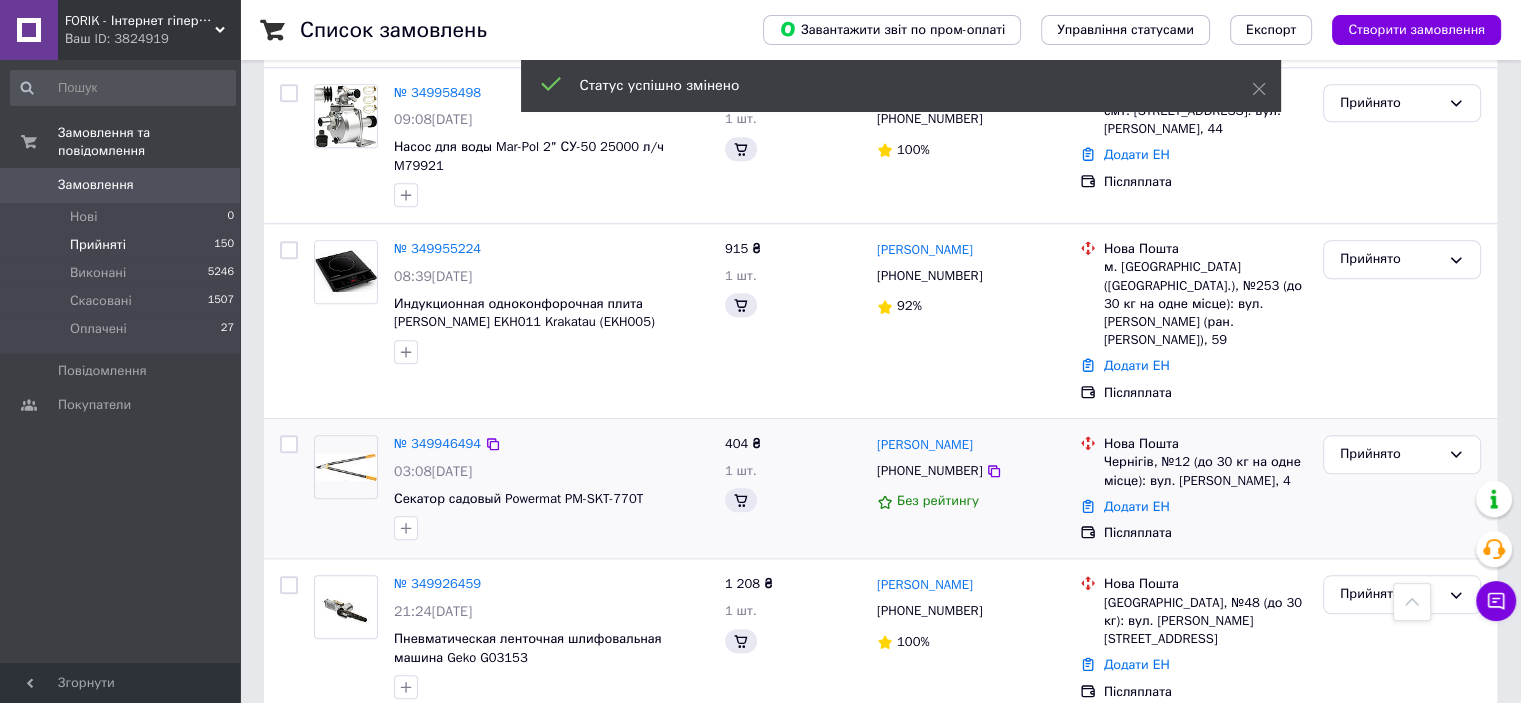 scroll, scrollTop: 1765, scrollLeft: 0, axis: vertical 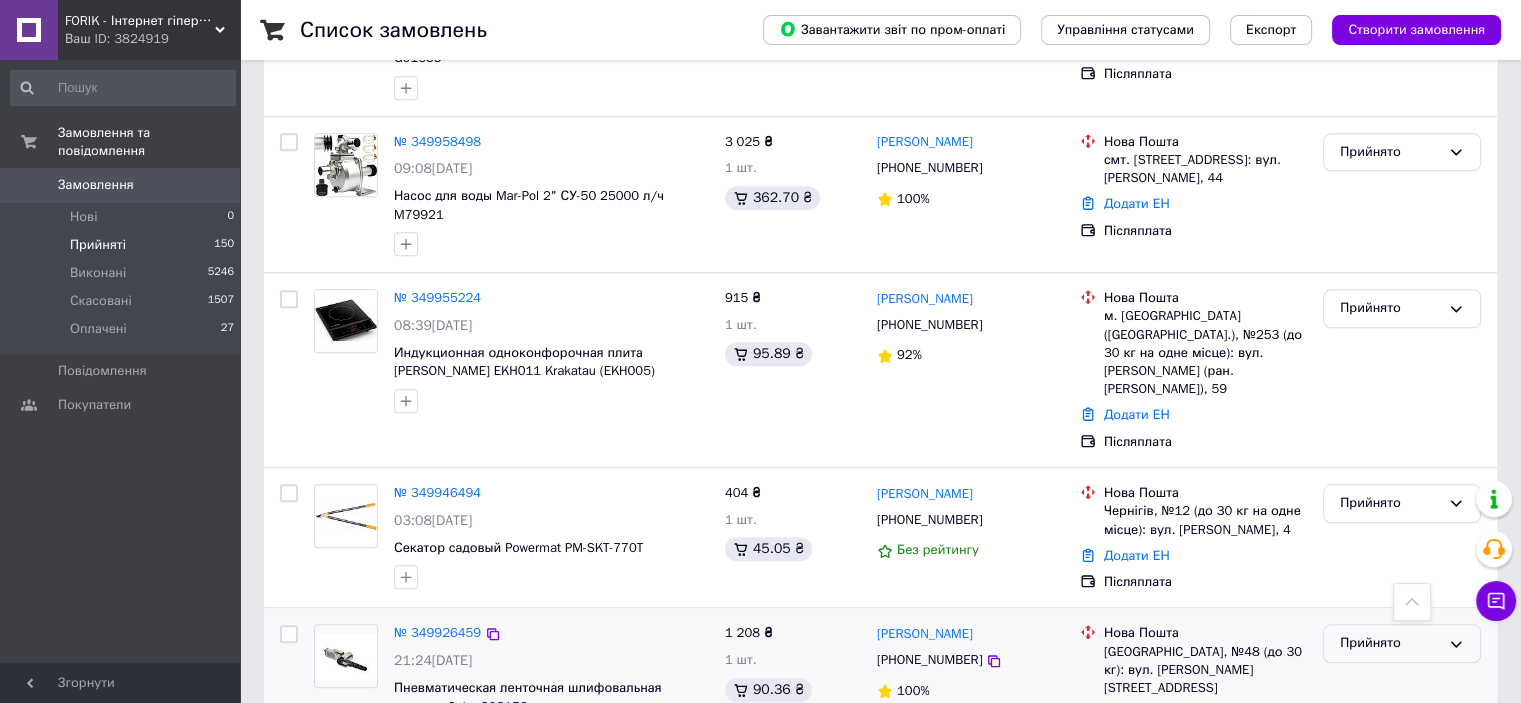 click on "Прийнято" at bounding box center [1390, 643] 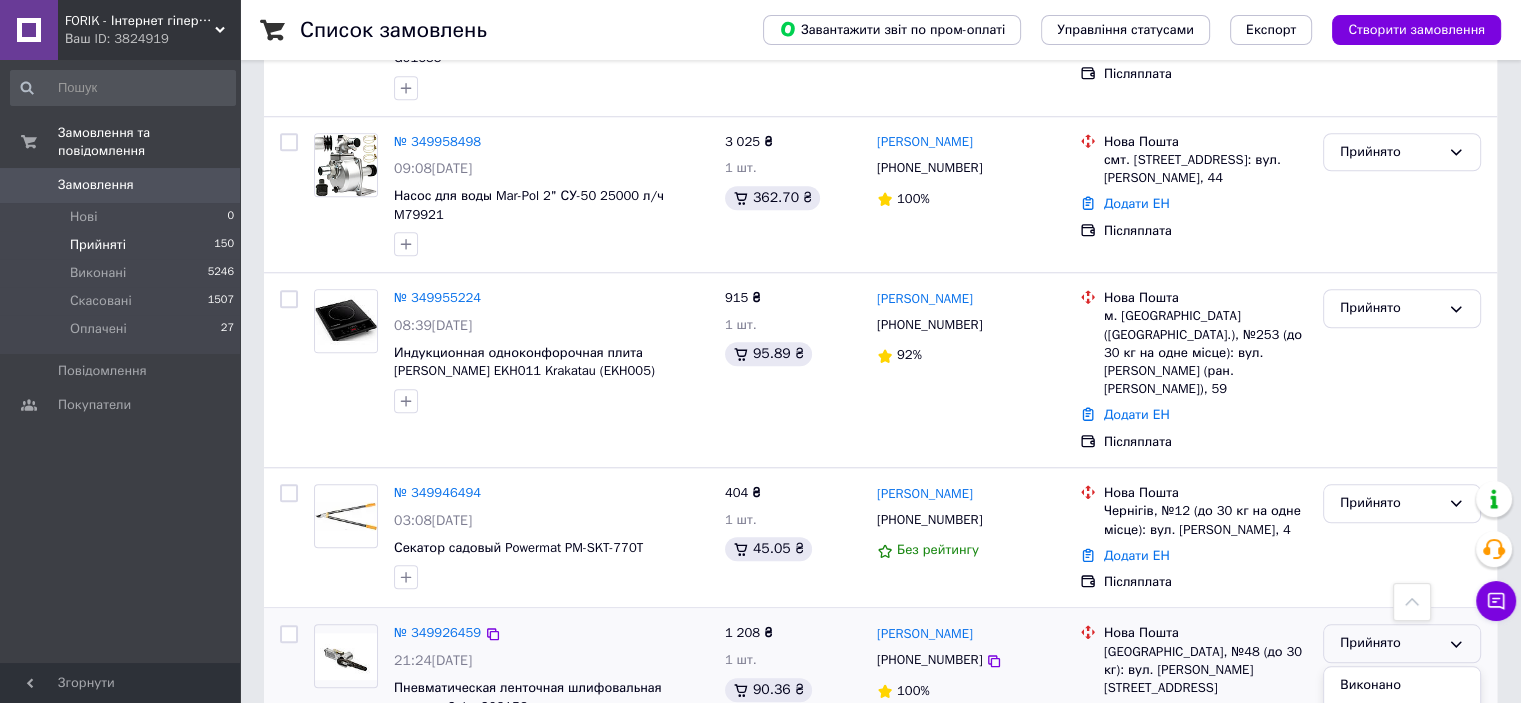 drag, startPoint x: 1357, startPoint y: 623, endPoint x: 1354, endPoint y: 611, distance: 12.369317 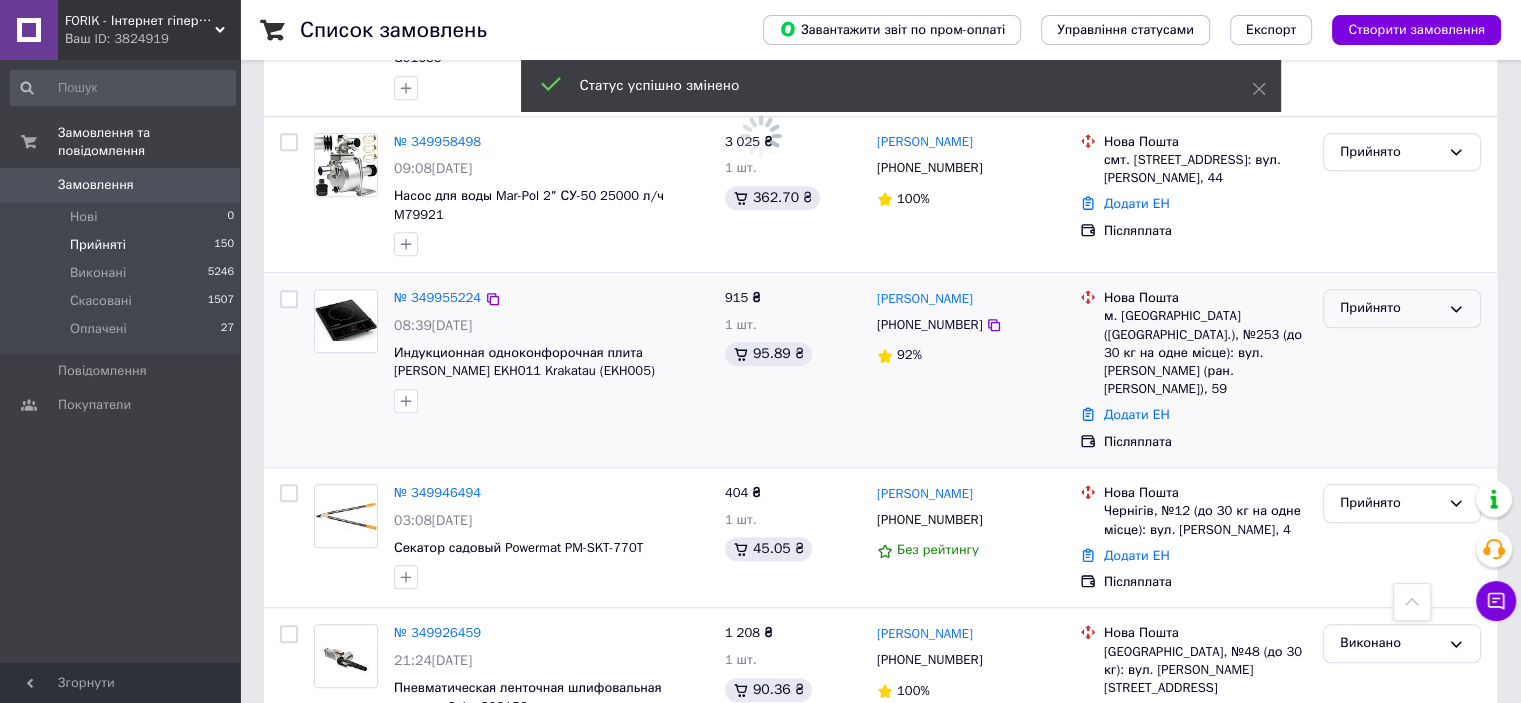 click on "Прийнято" at bounding box center [1390, 308] 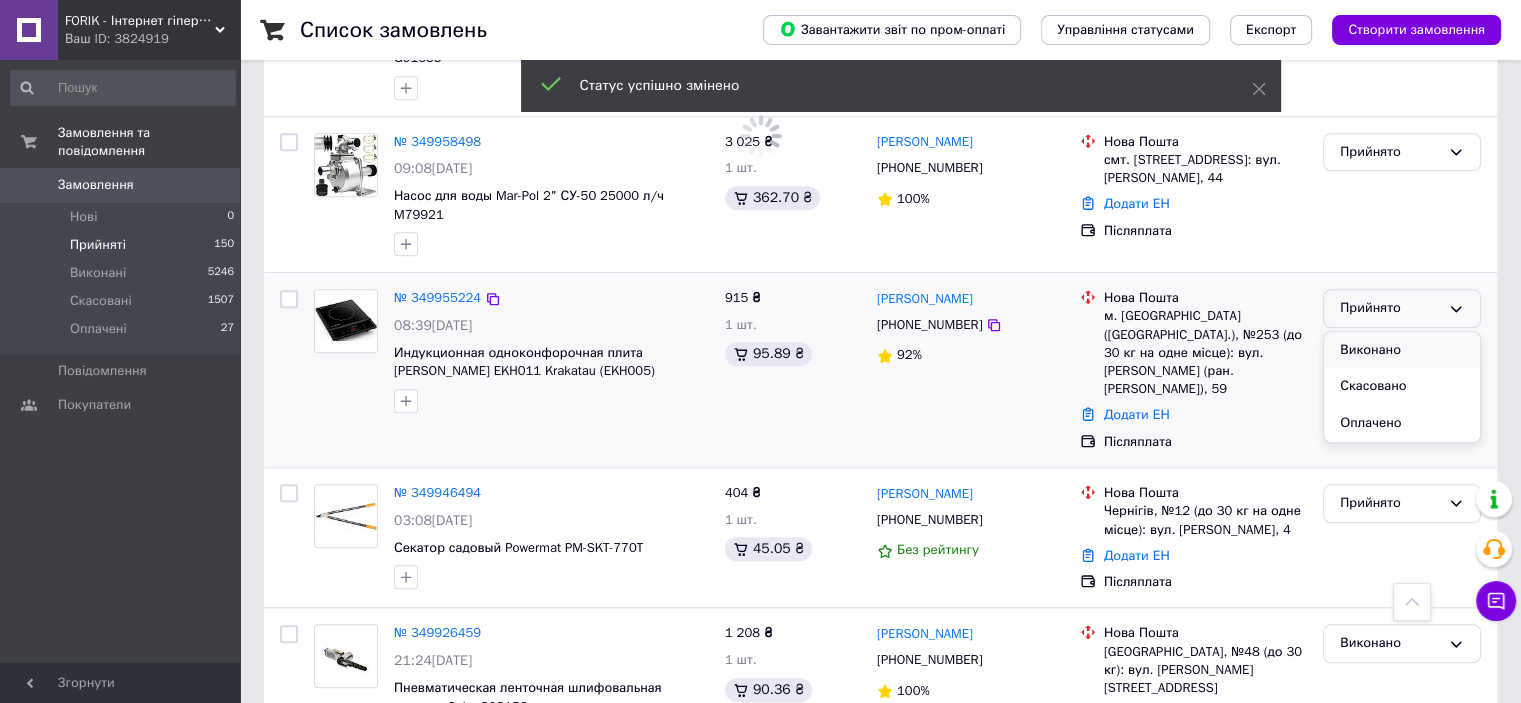 click on "Виконано" at bounding box center [1402, 350] 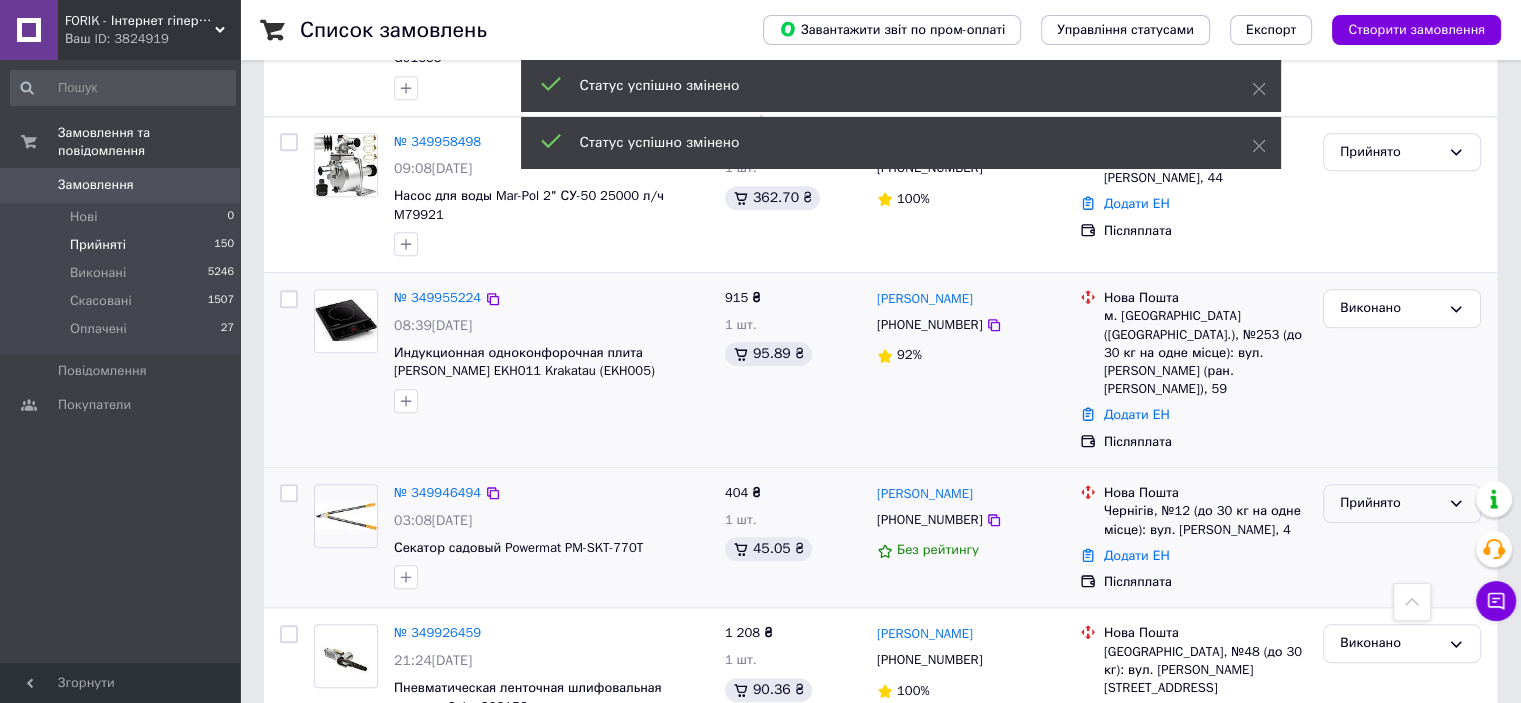 click on "Прийнято" at bounding box center (1390, 503) 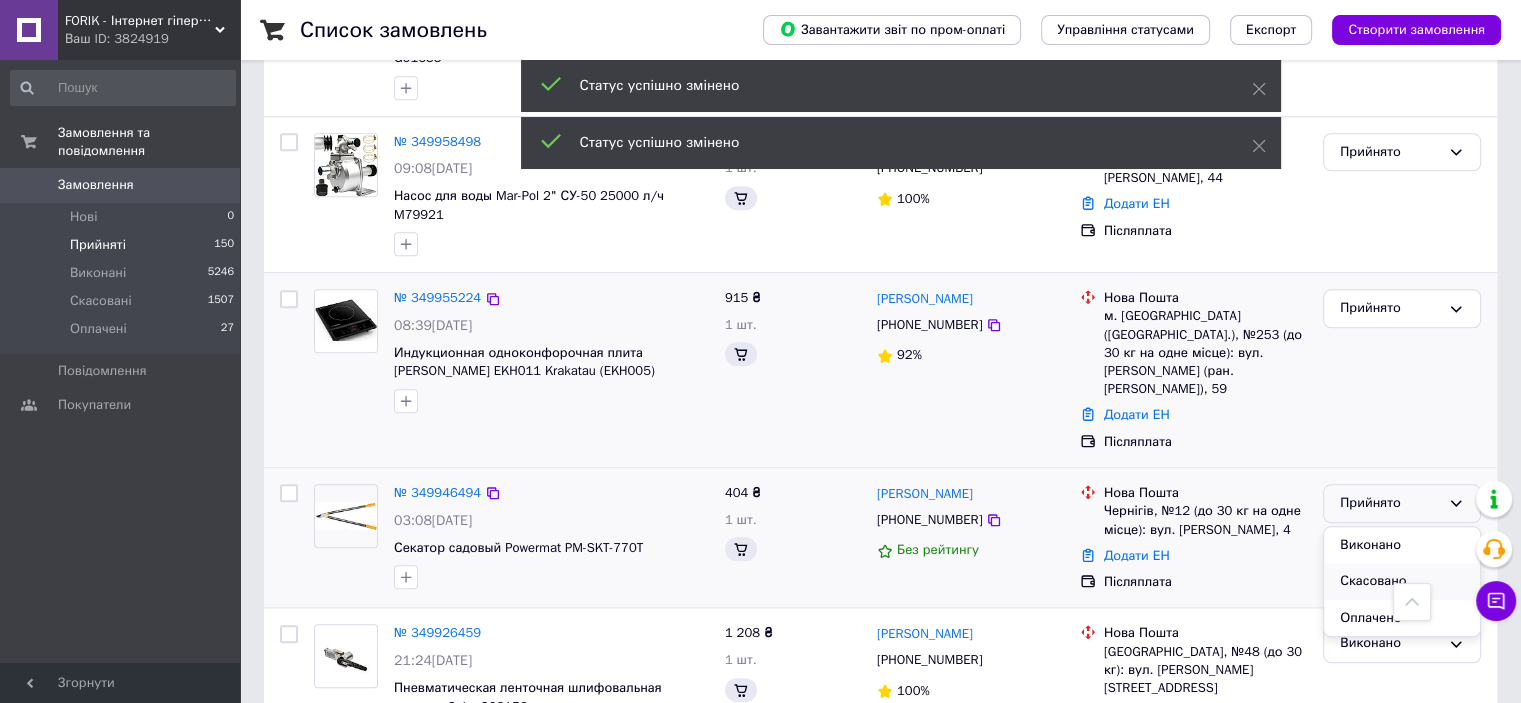 click on "Скасовано" at bounding box center [1402, 581] 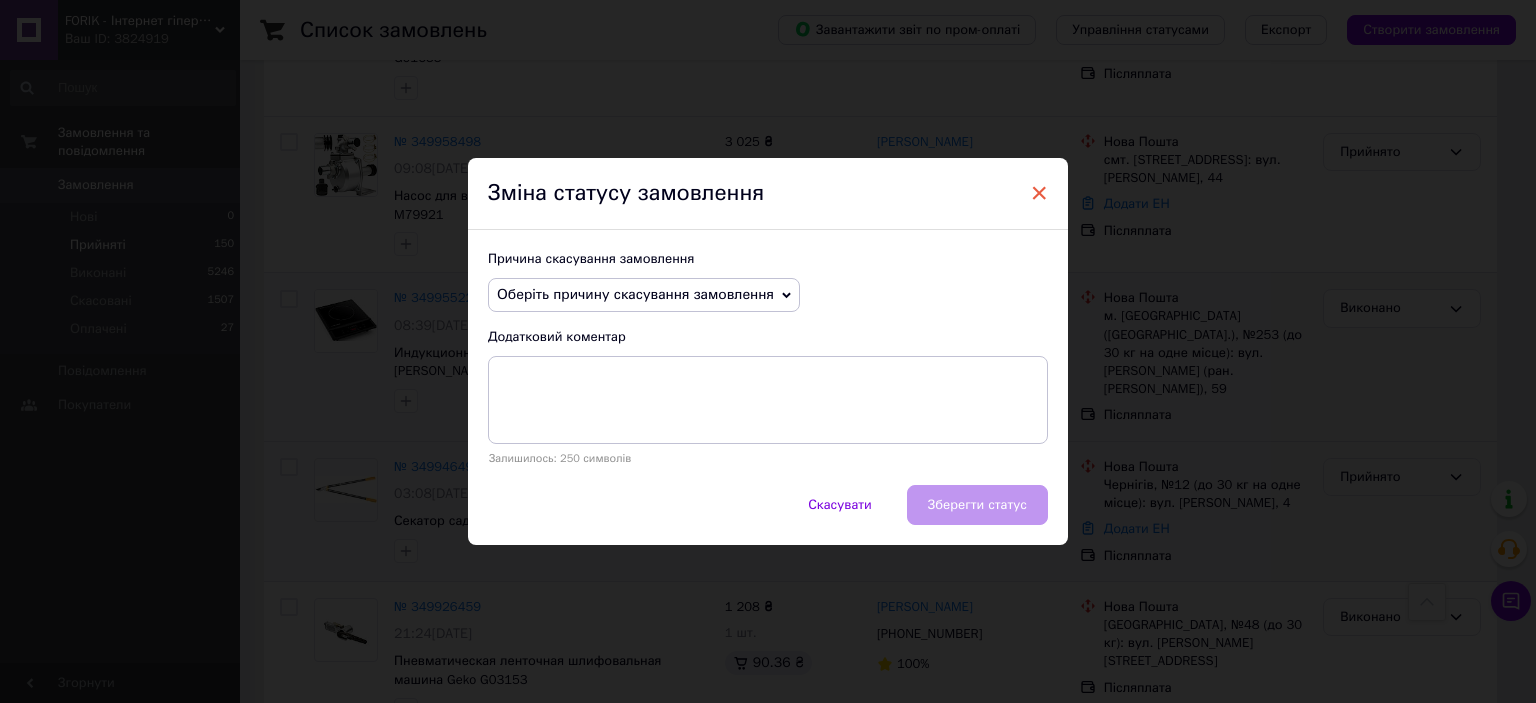 click on "×" at bounding box center (1039, 193) 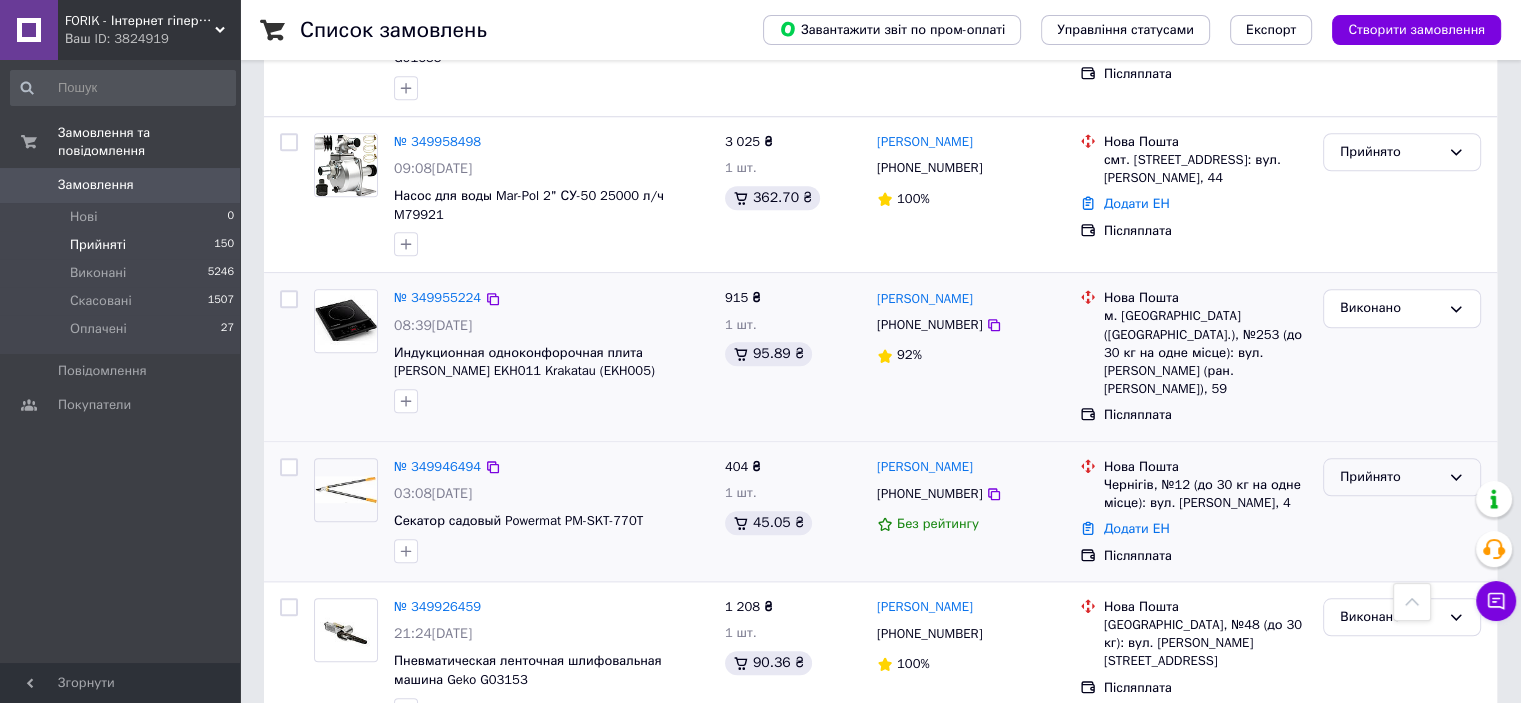 click on "Прийнято" at bounding box center (1390, 477) 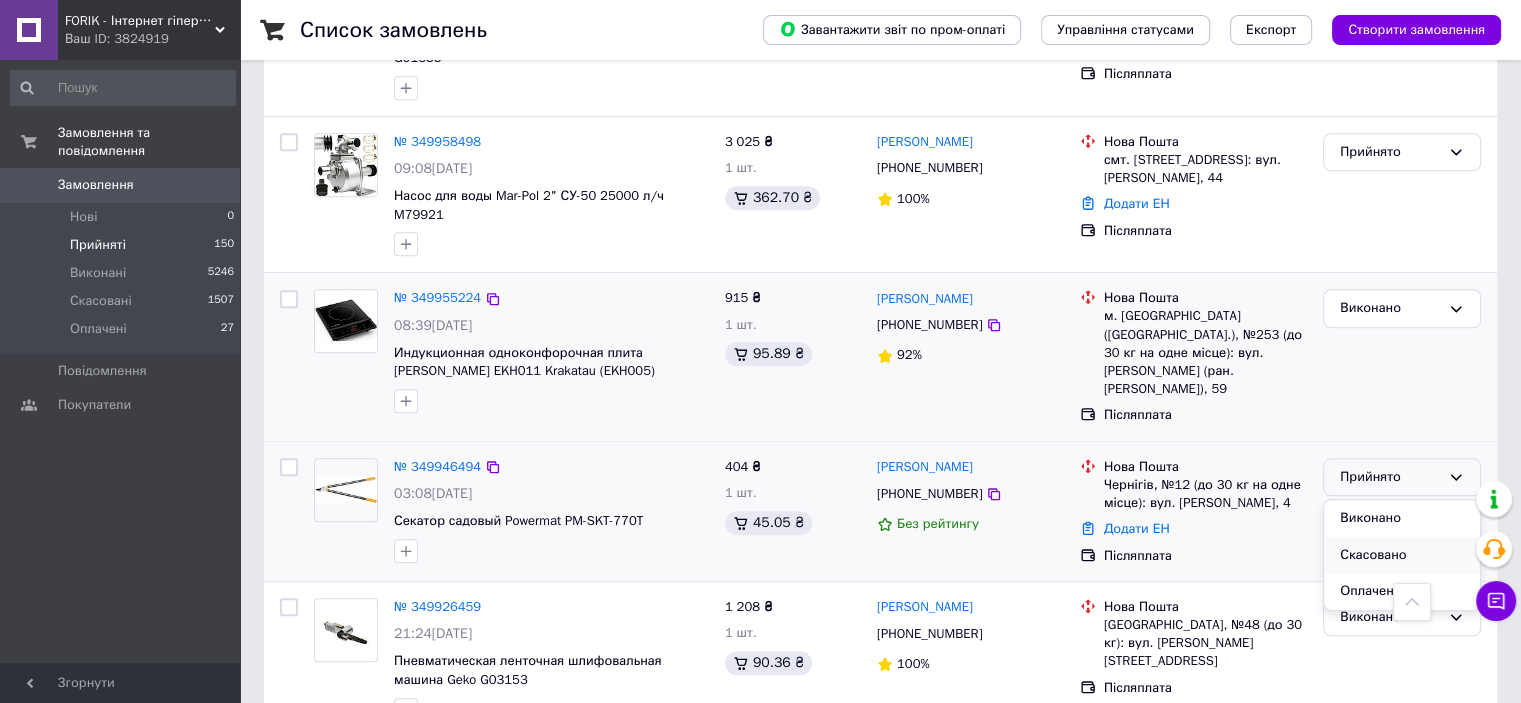 click on "Скасовано" at bounding box center (1402, 555) 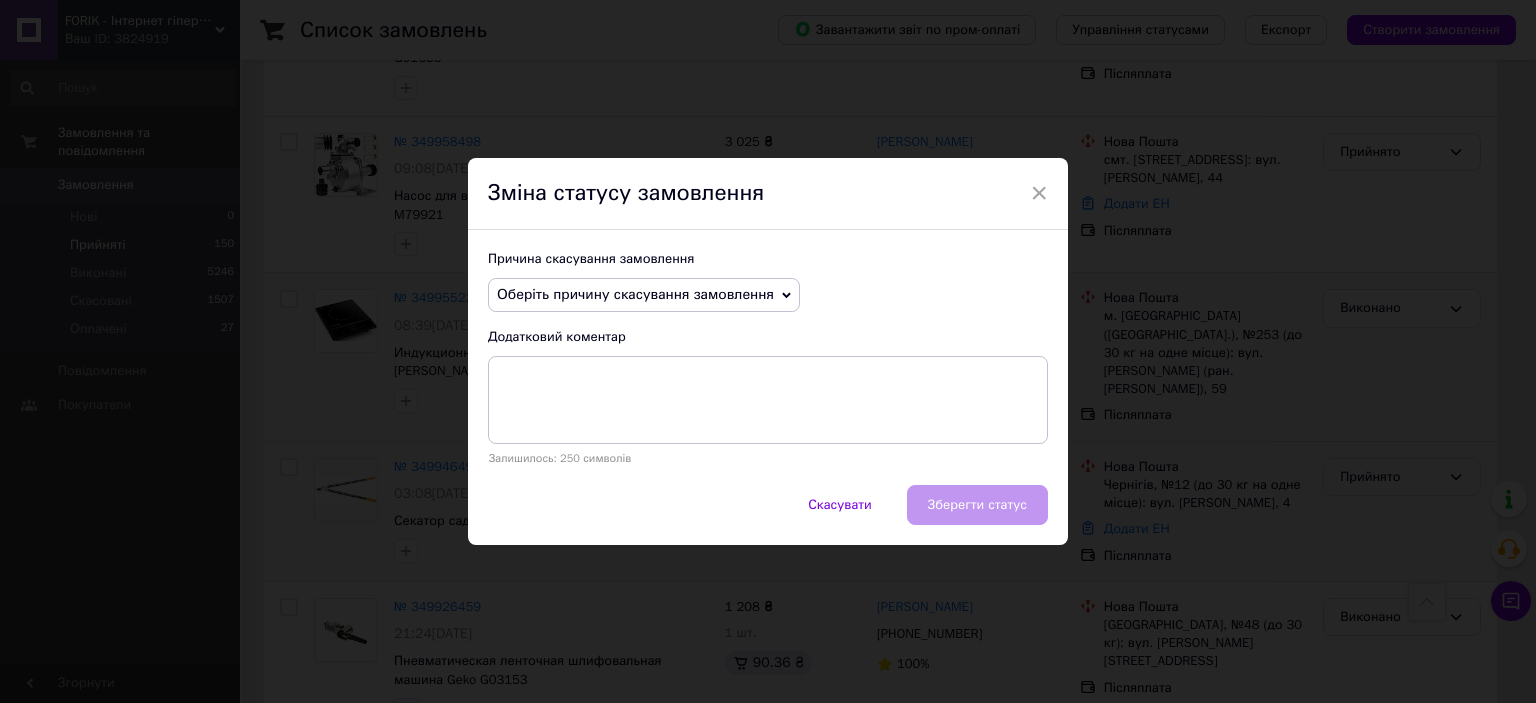 click on "Оберіть причину скасування замовлення" at bounding box center (635, 294) 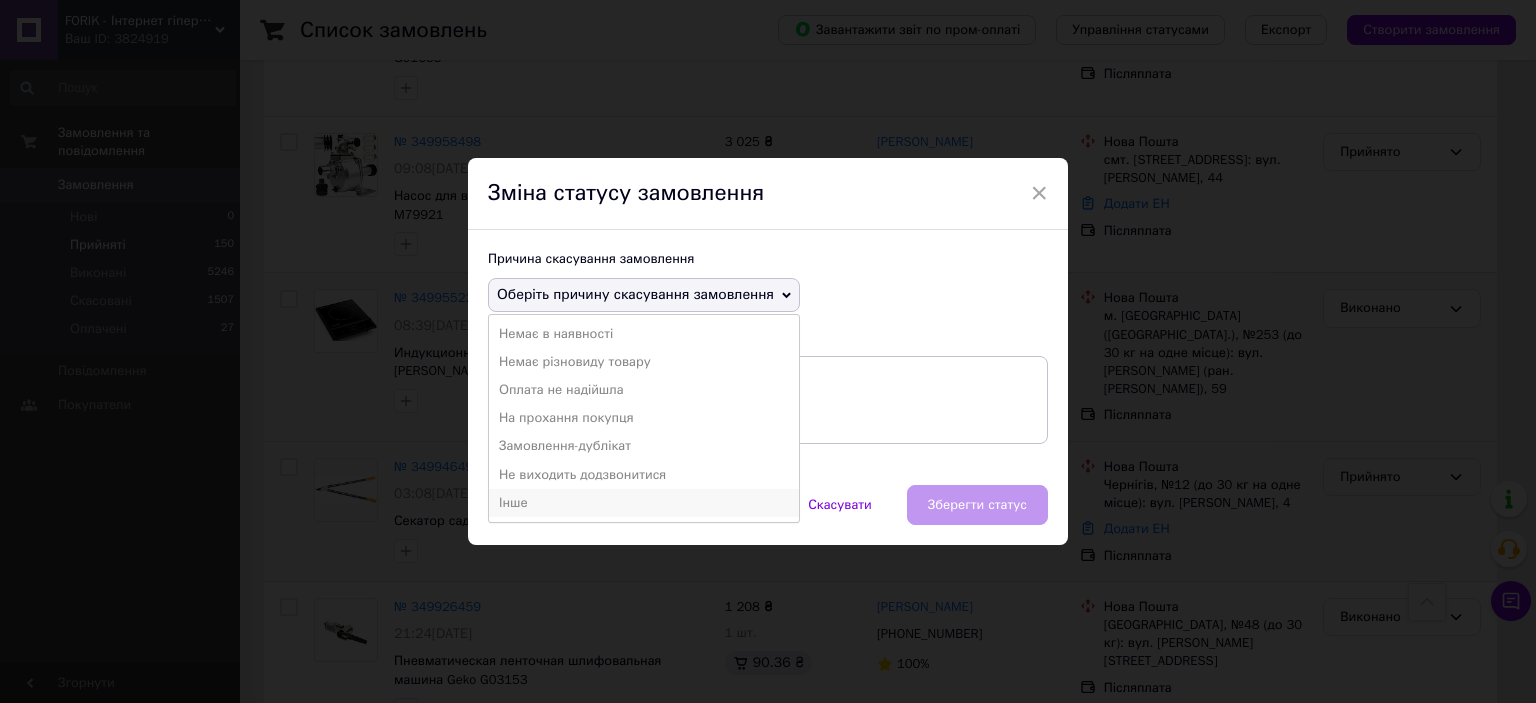 click on "Інше" at bounding box center [644, 503] 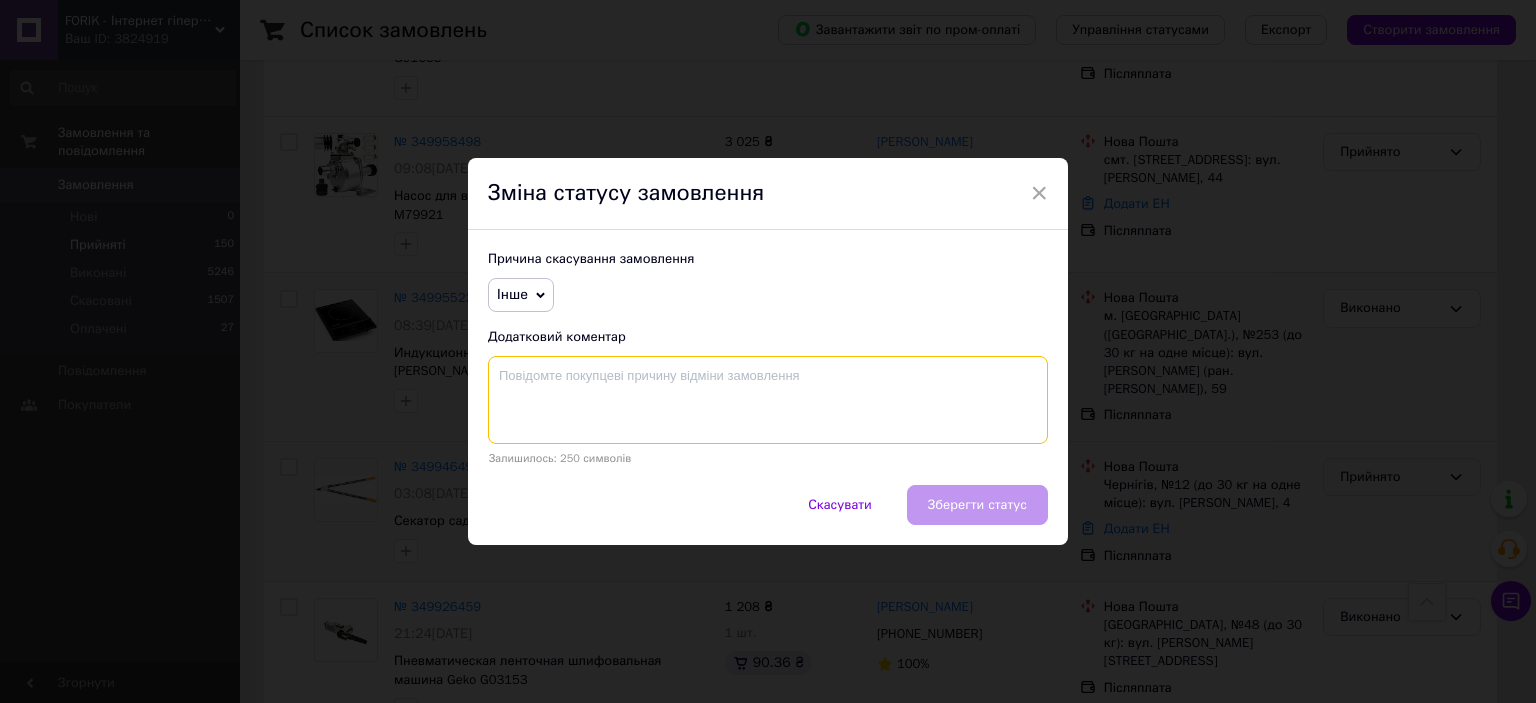 click at bounding box center [768, 400] 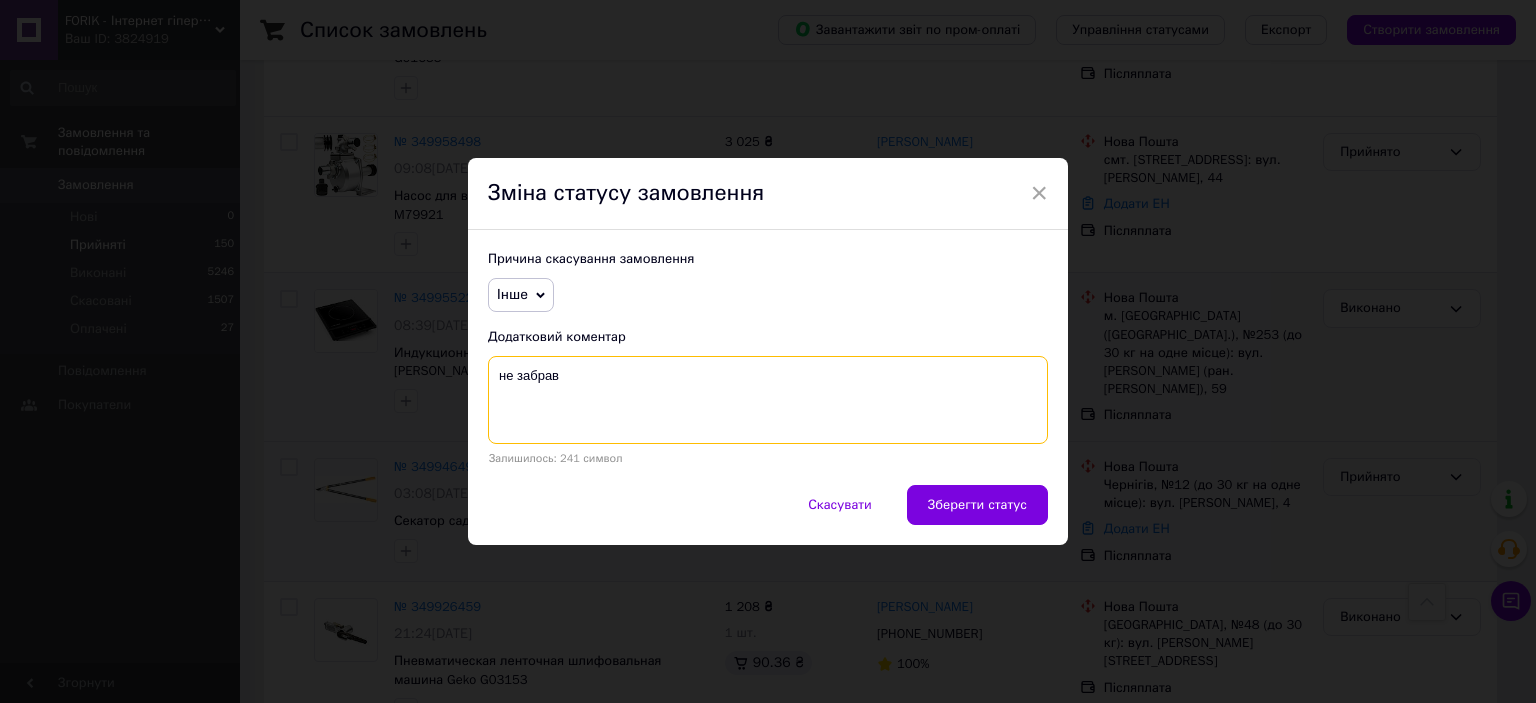 type on "не забрав" 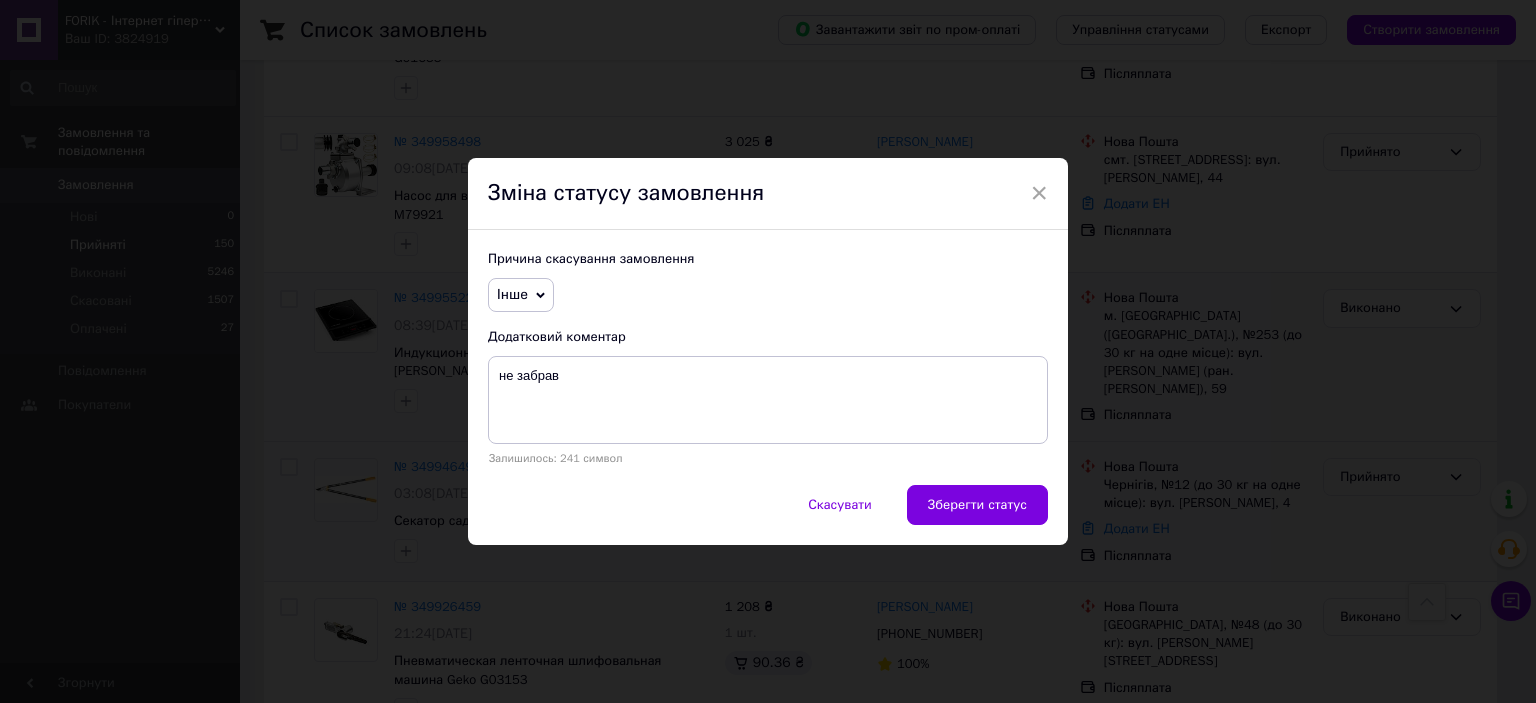 click on "Зберегти статус" at bounding box center [977, 505] 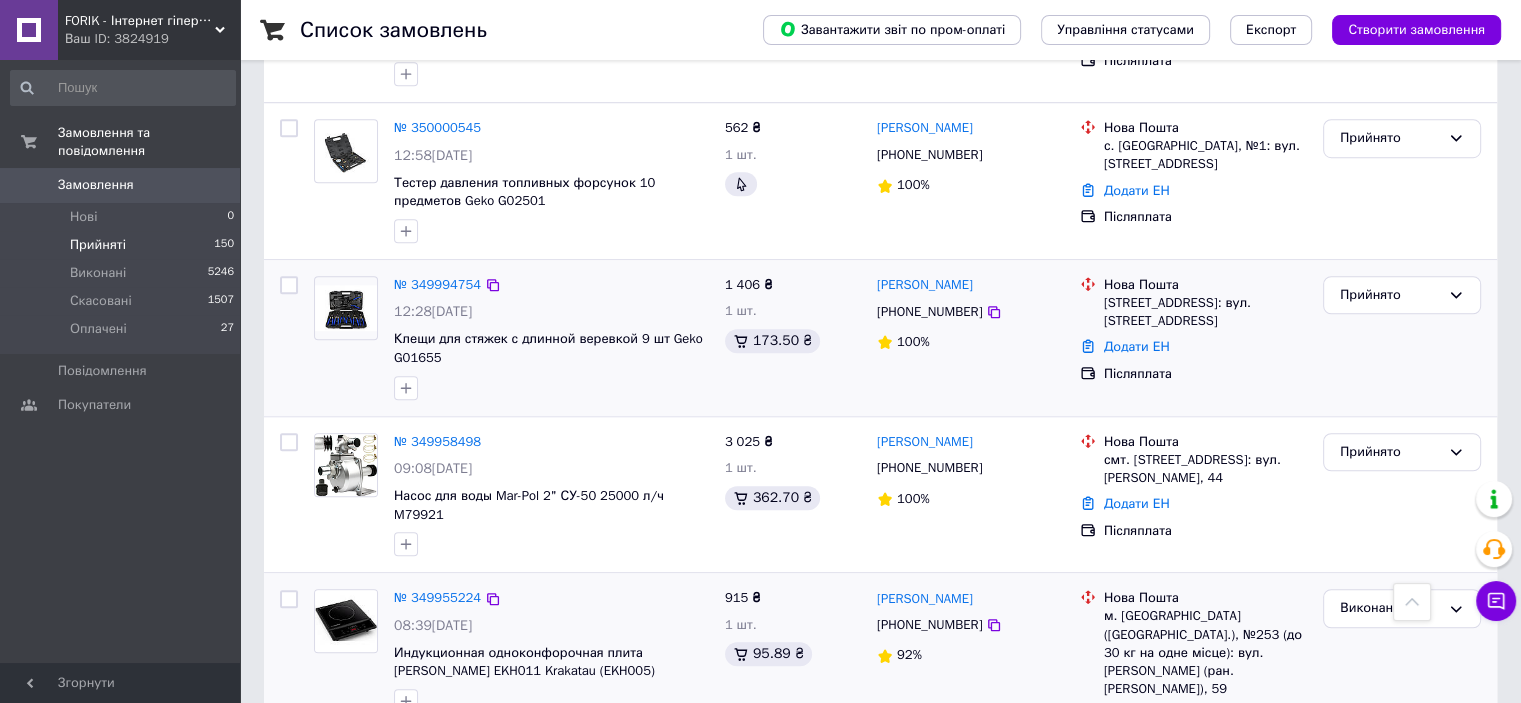 scroll, scrollTop: 1365, scrollLeft: 0, axis: vertical 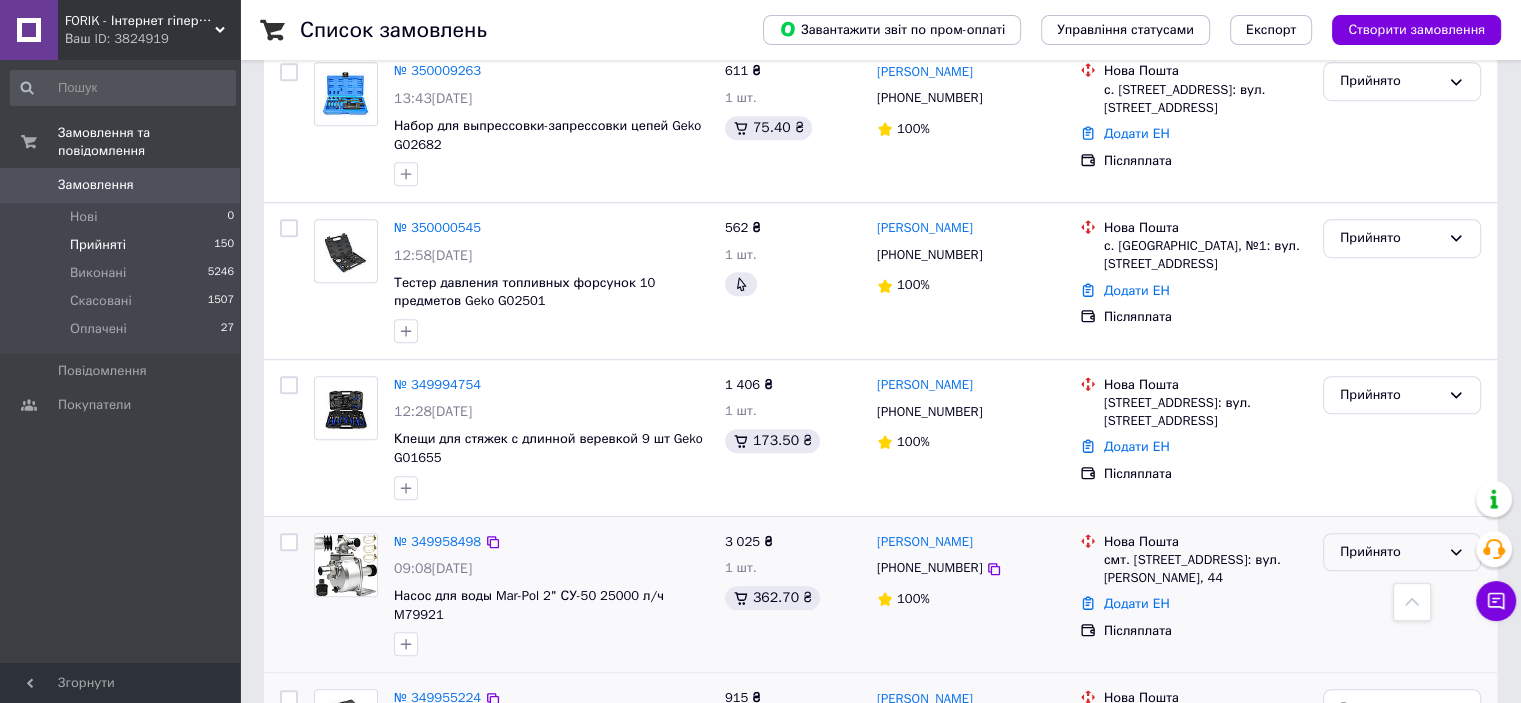 click on "Прийнято" at bounding box center [1390, 552] 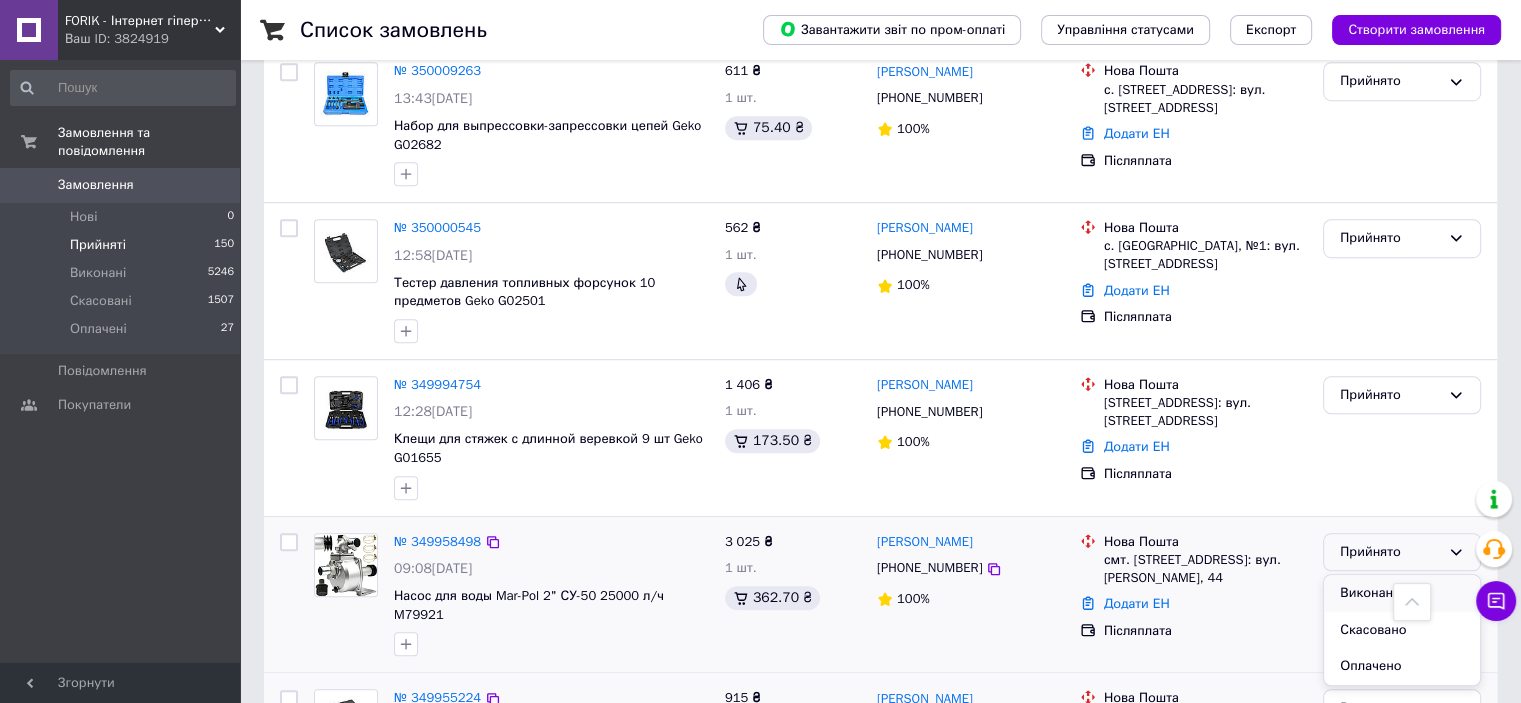 click on "Виконано" at bounding box center (1402, 593) 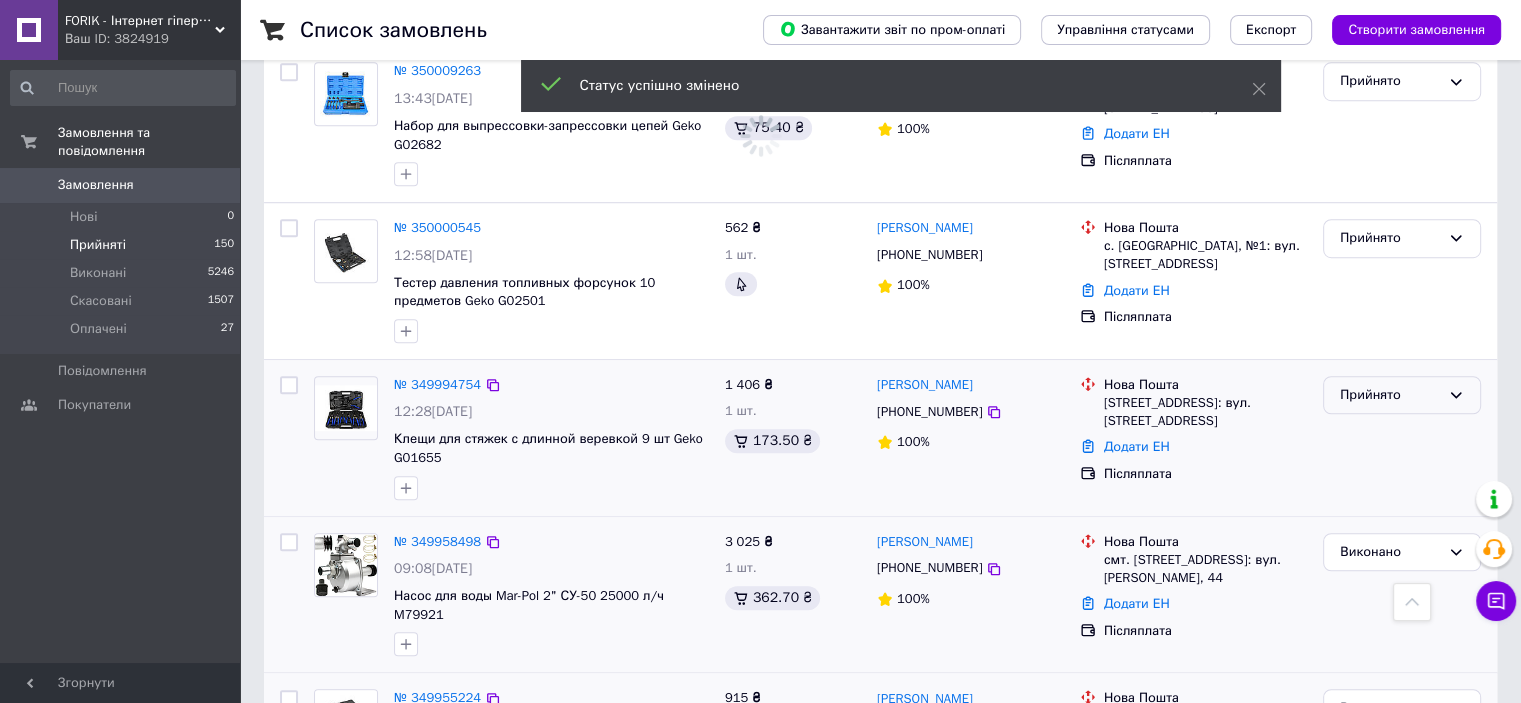 click on "Прийнято" at bounding box center (1390, 395) 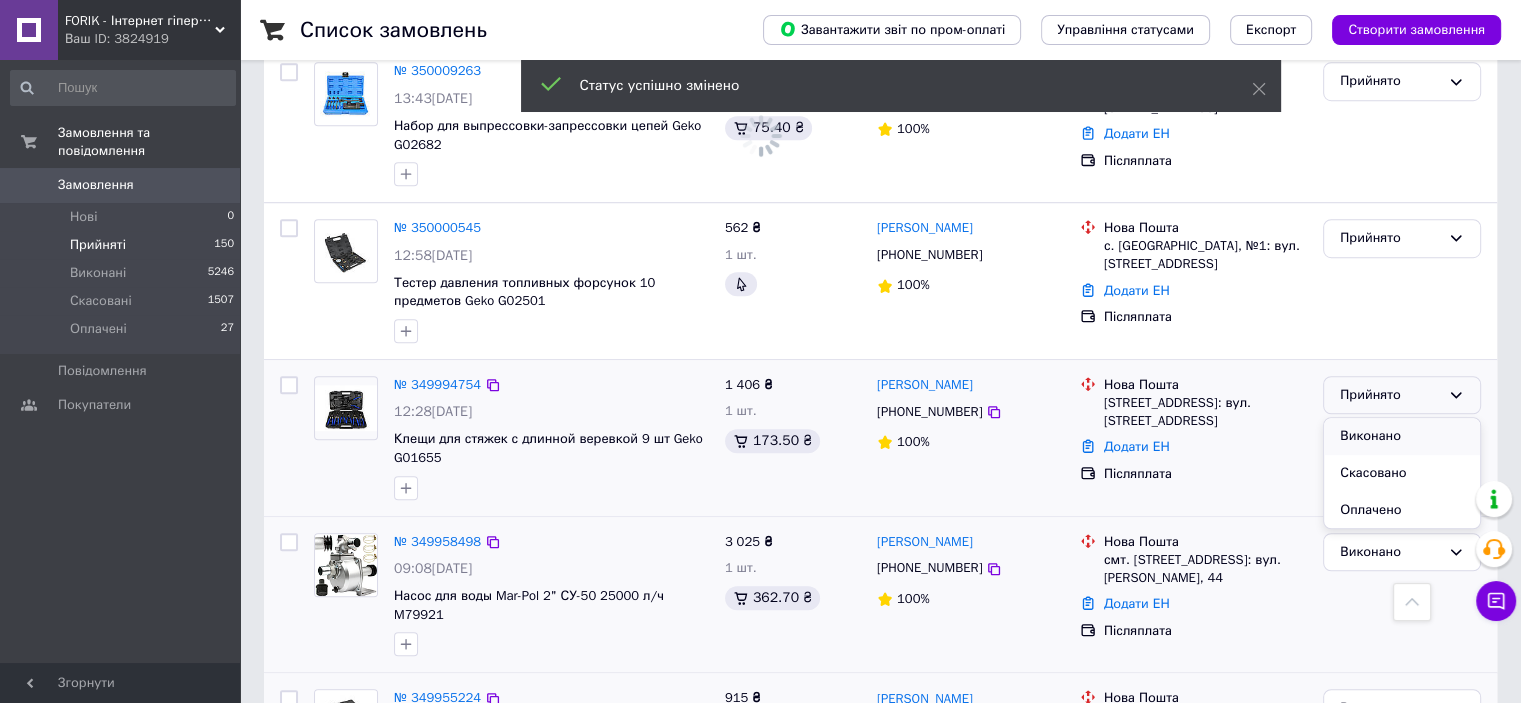 click on "Виконано" at bounding box center (1402, 436) 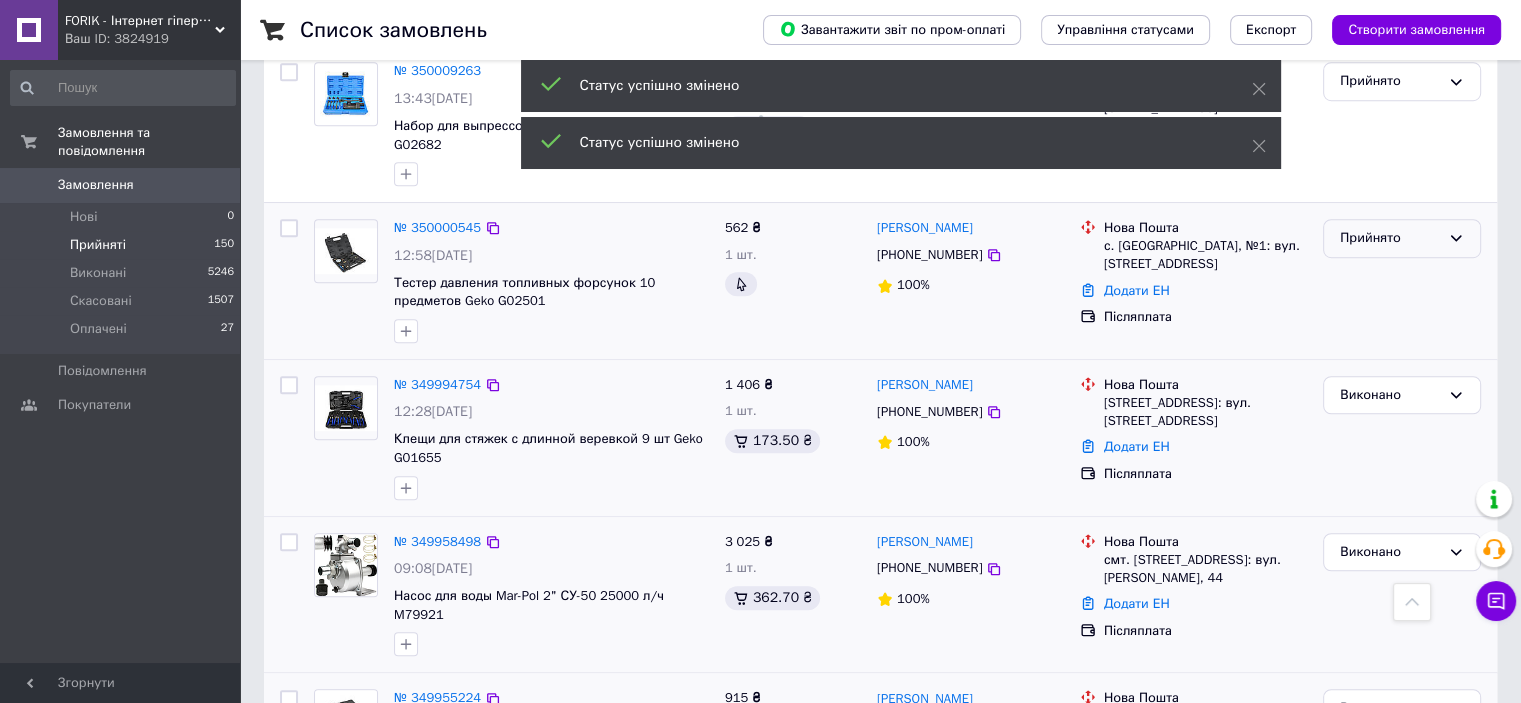 click on "Прийнято" at bounding box center (1390, 238) 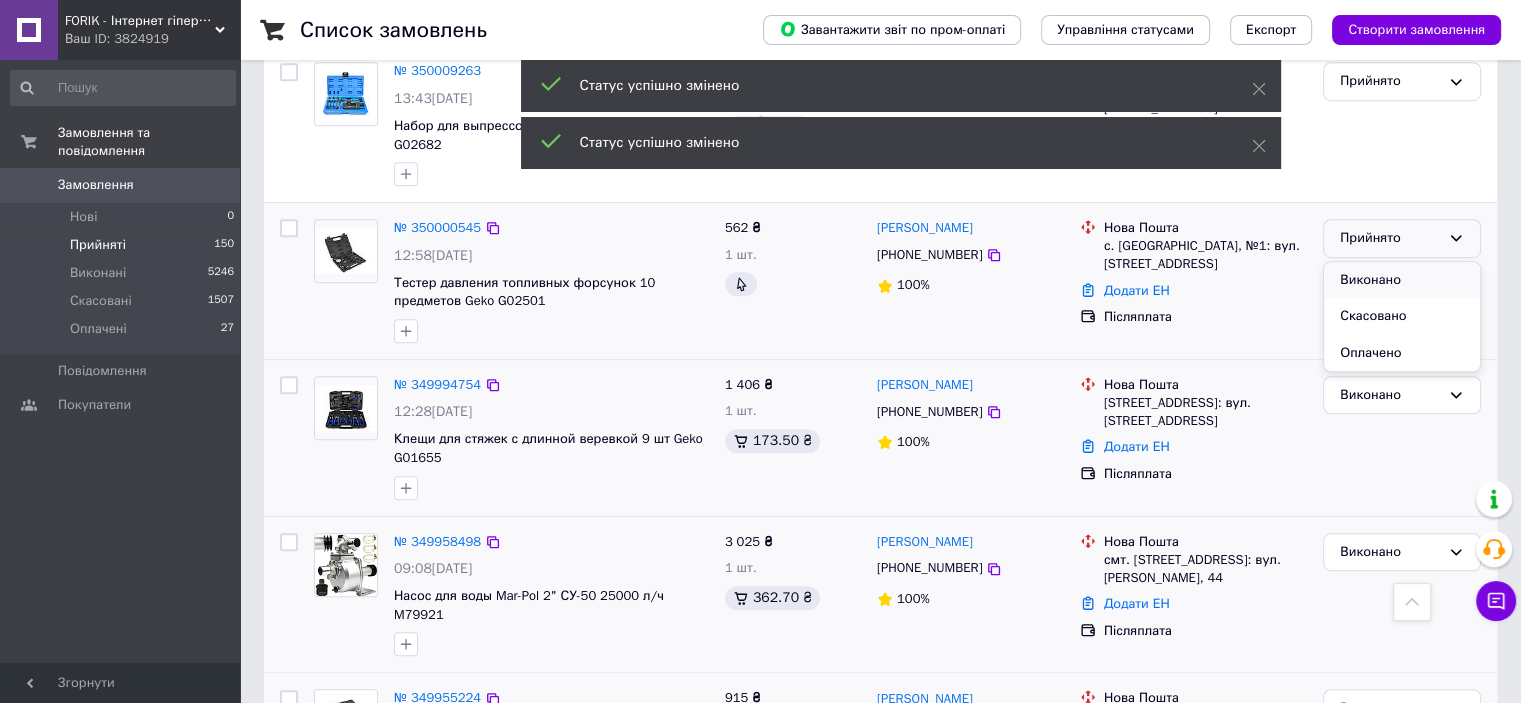 click on "Виконано" at bounding box center (1402, 280) 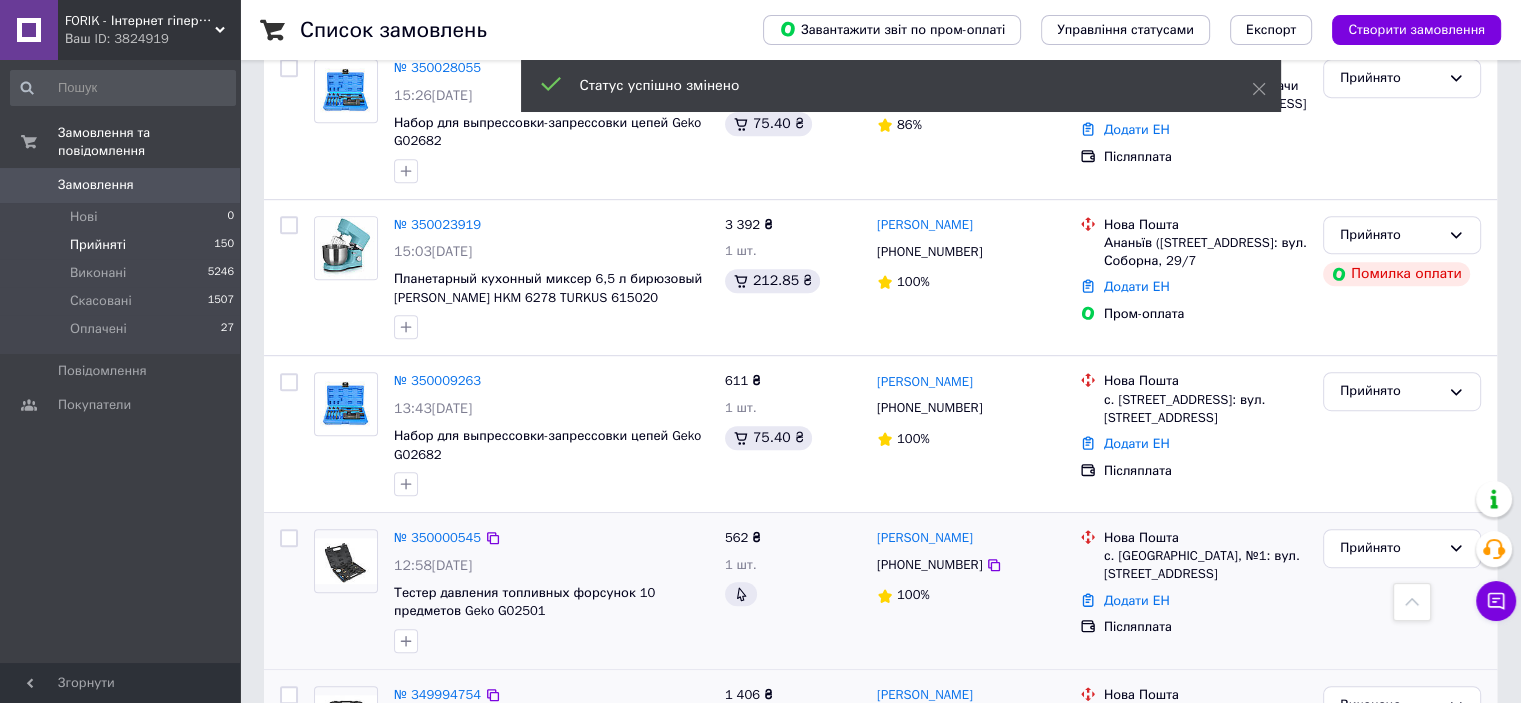 scroll, scrollTop: 965, scrollLeft: 0, axis: vertical 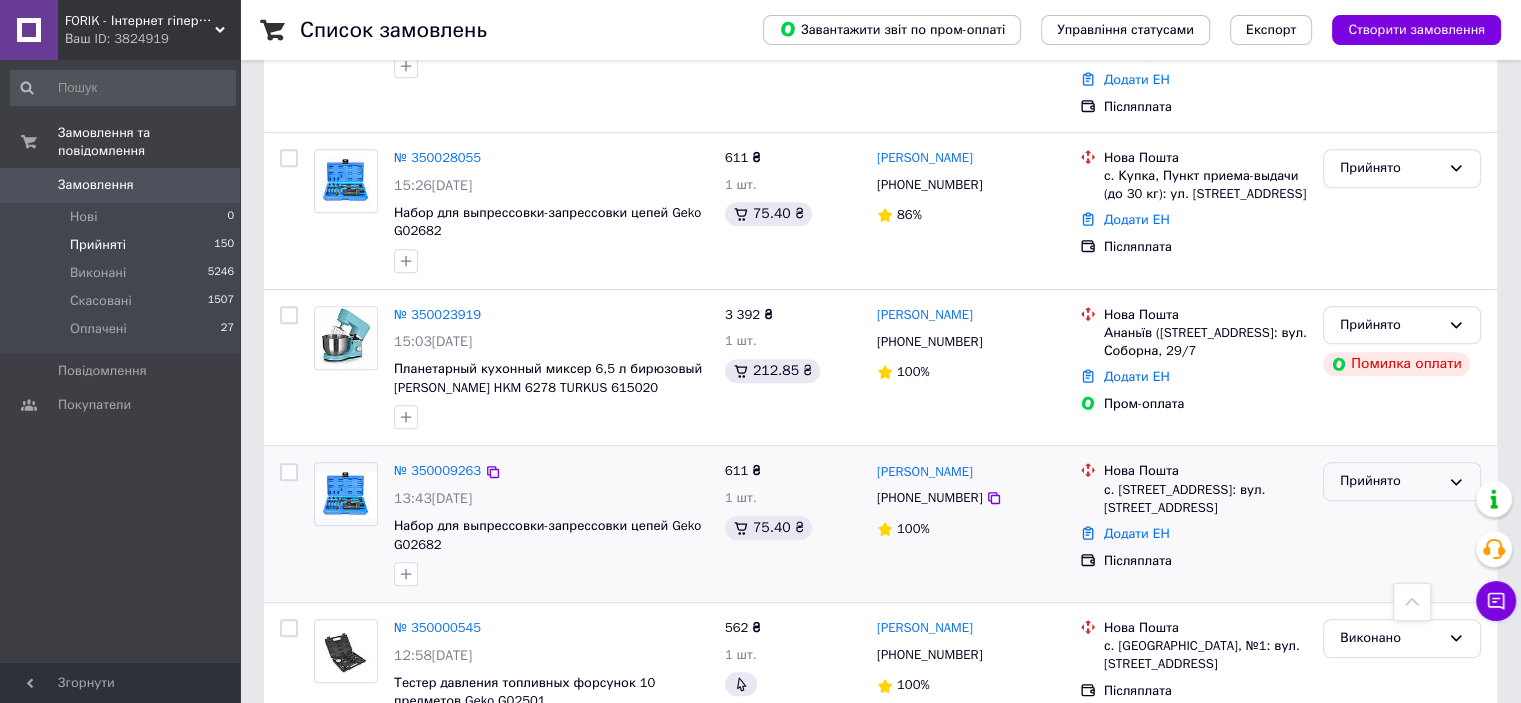 click on "Прийнято" at bounding box center [1390, 481] 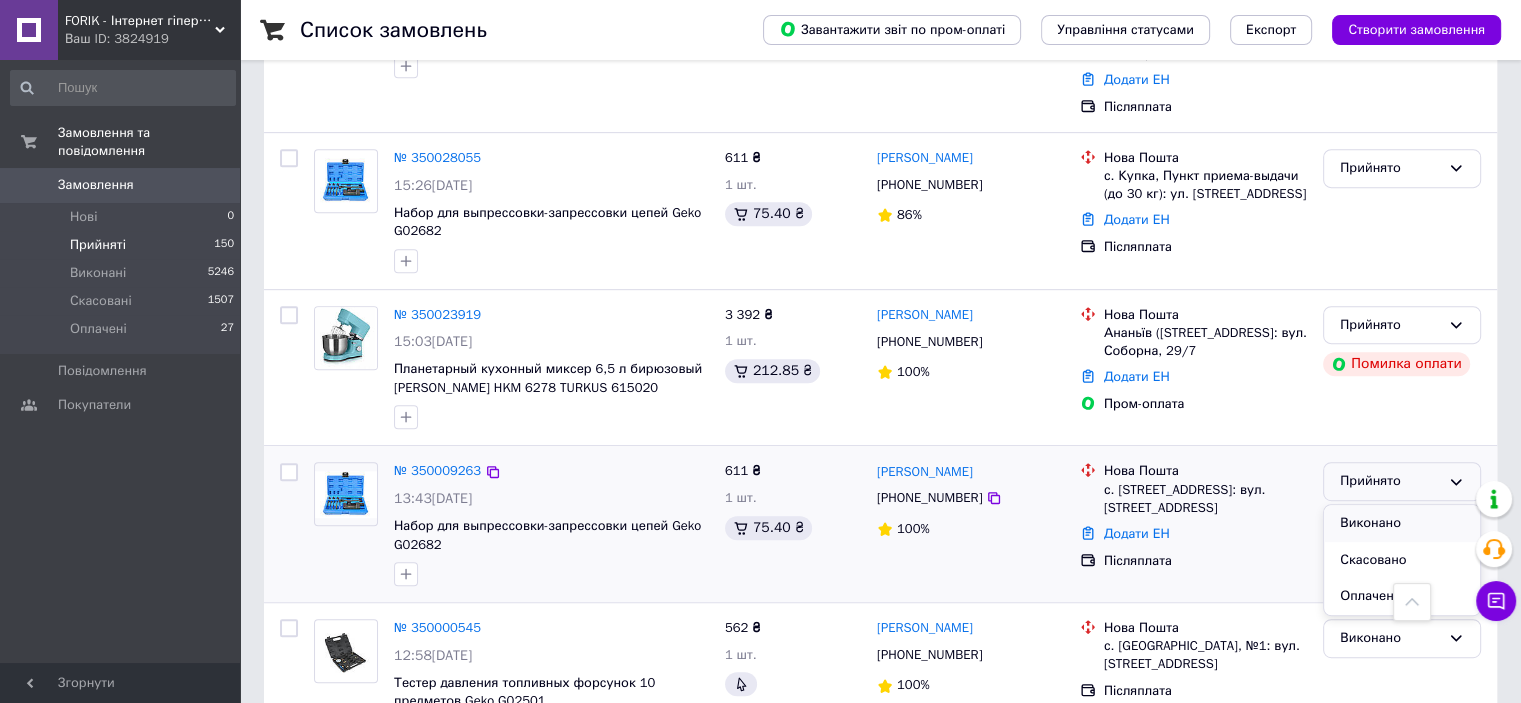 click on "Виконано" at bounding box center [1402, 523] 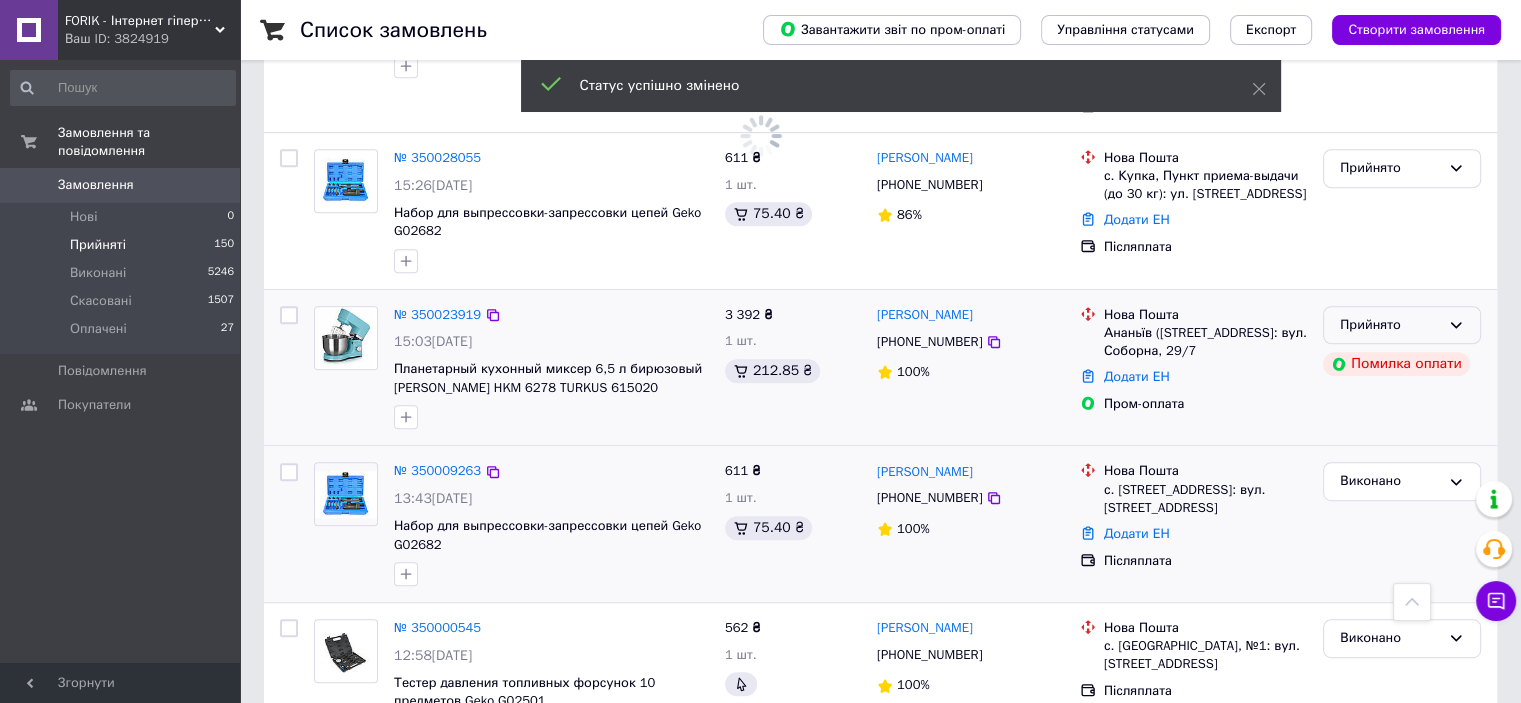 click 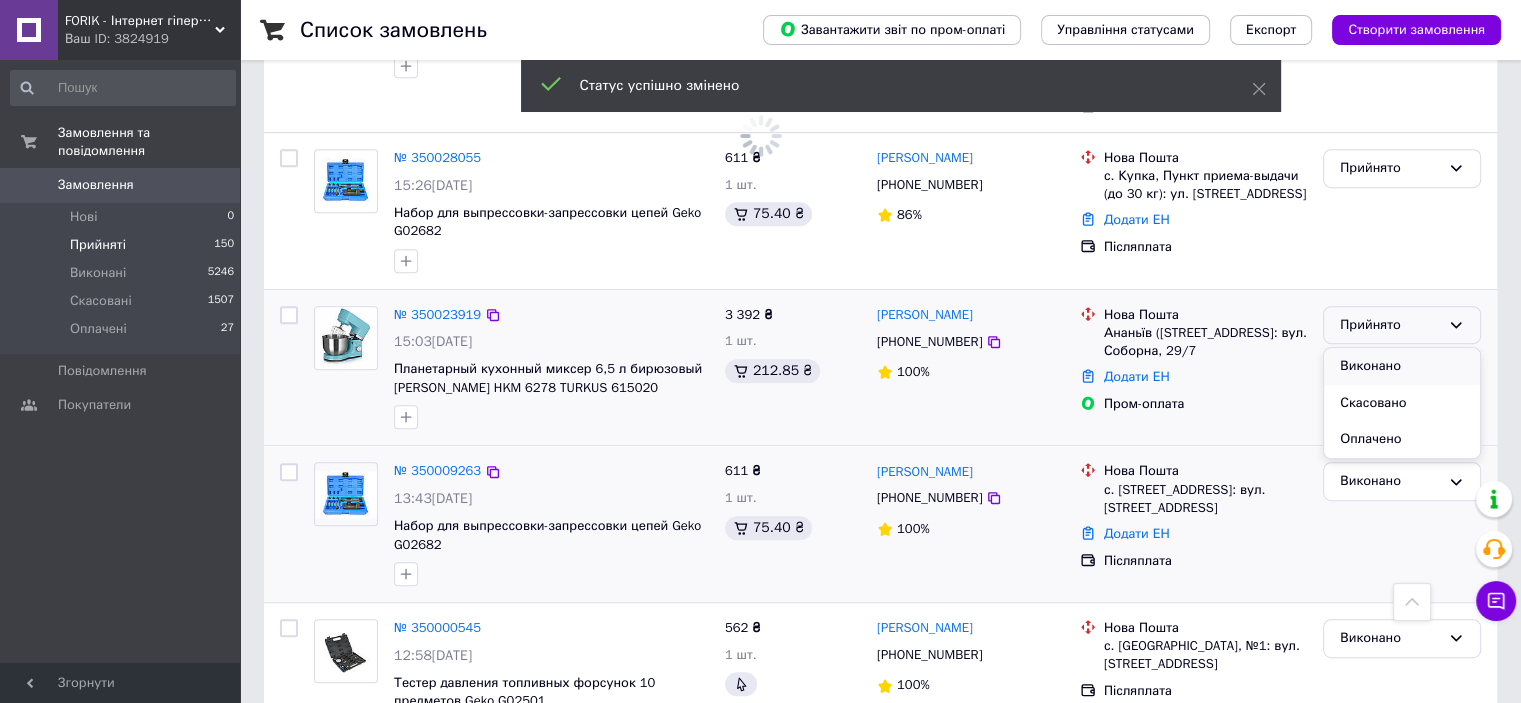 click on "Виконано" at bounding box center [1402, 366] 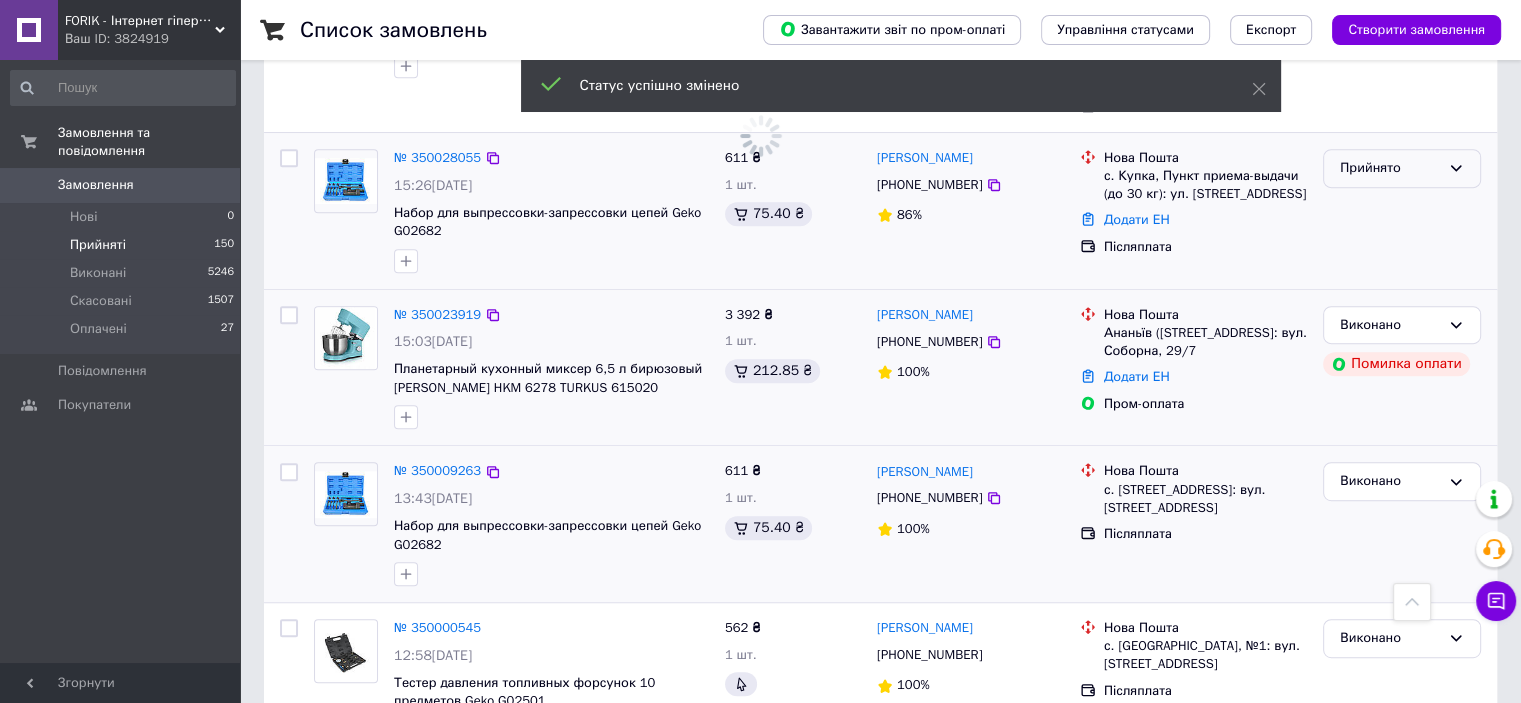 click on "Прийнято" at bounding box center (1390, 168) 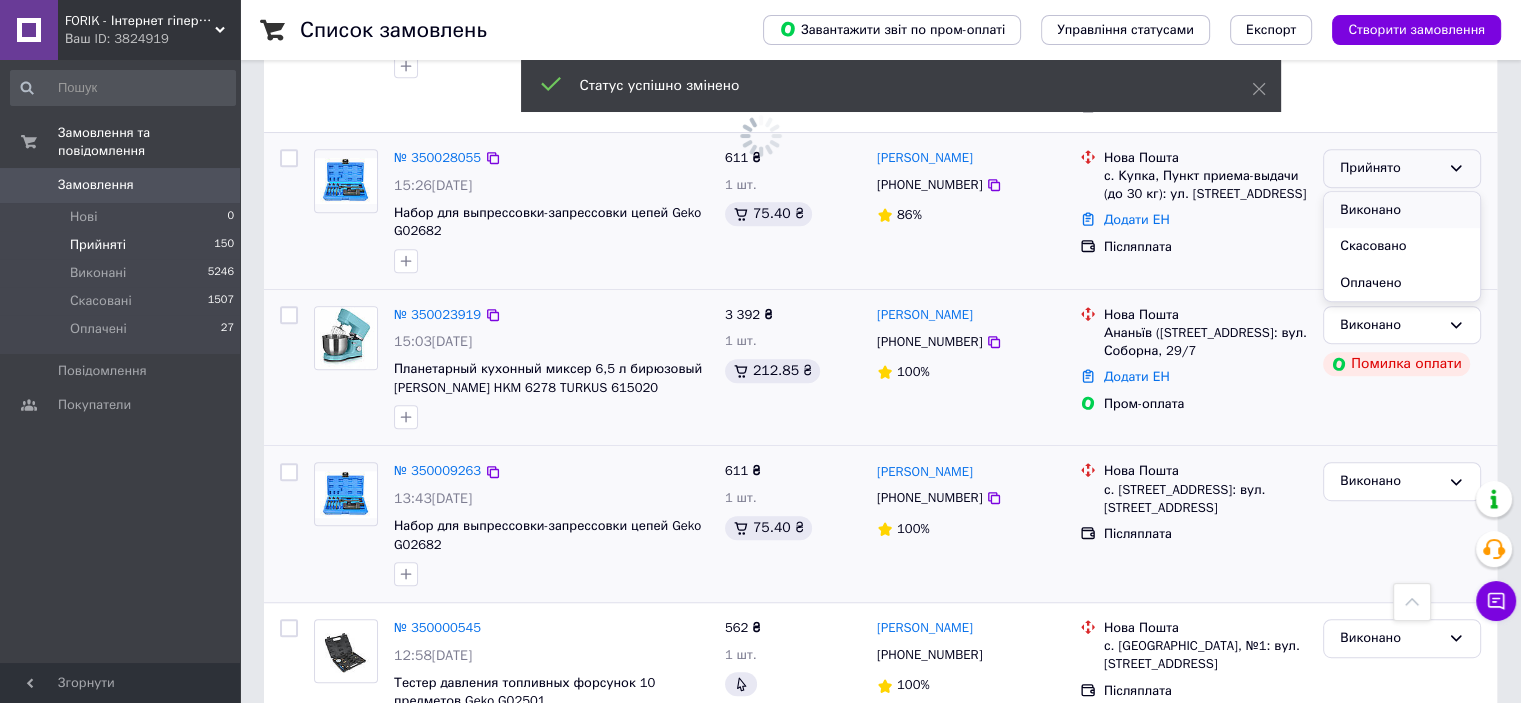 click on "Виконано" at bounding box center (1402, 210) 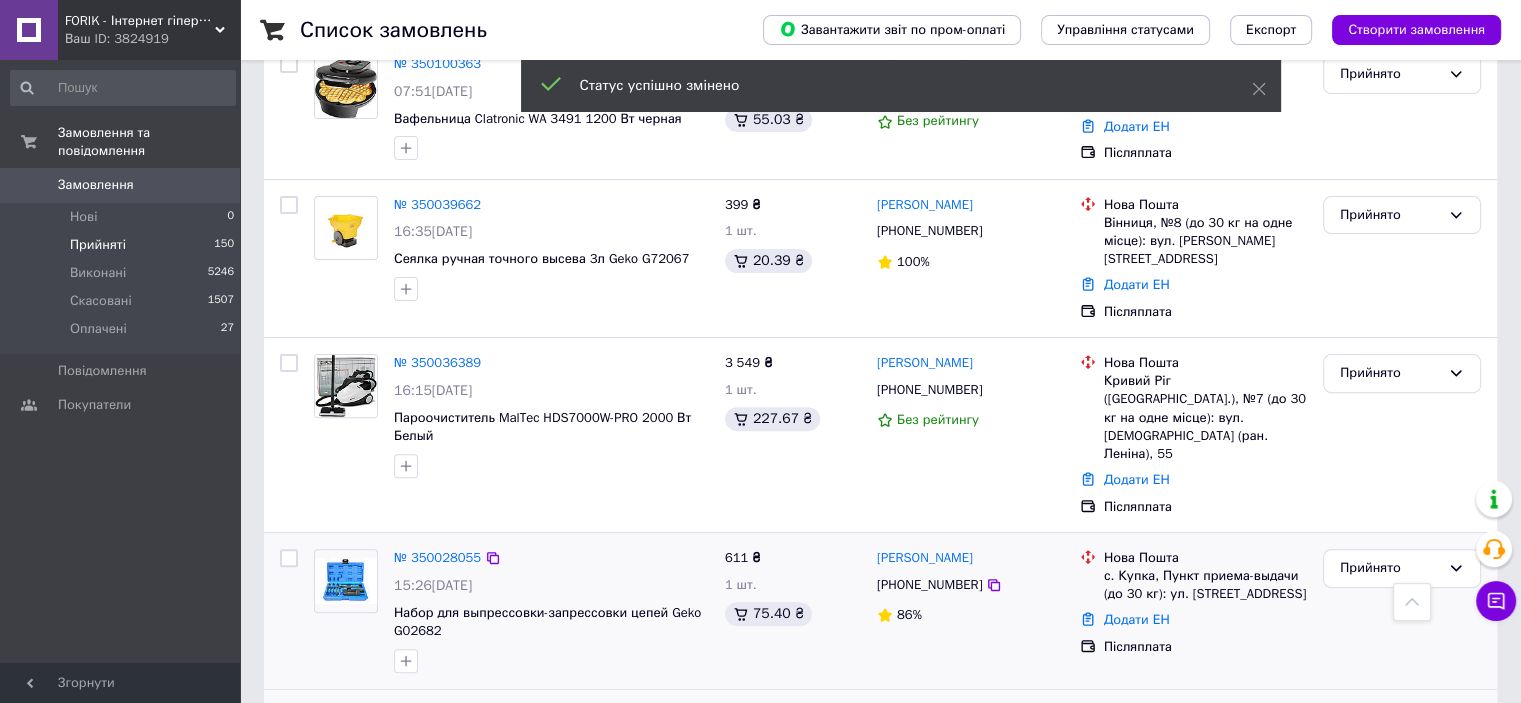 scroll, scrollTop: 465, scrollLeft: 0, axis: vertical 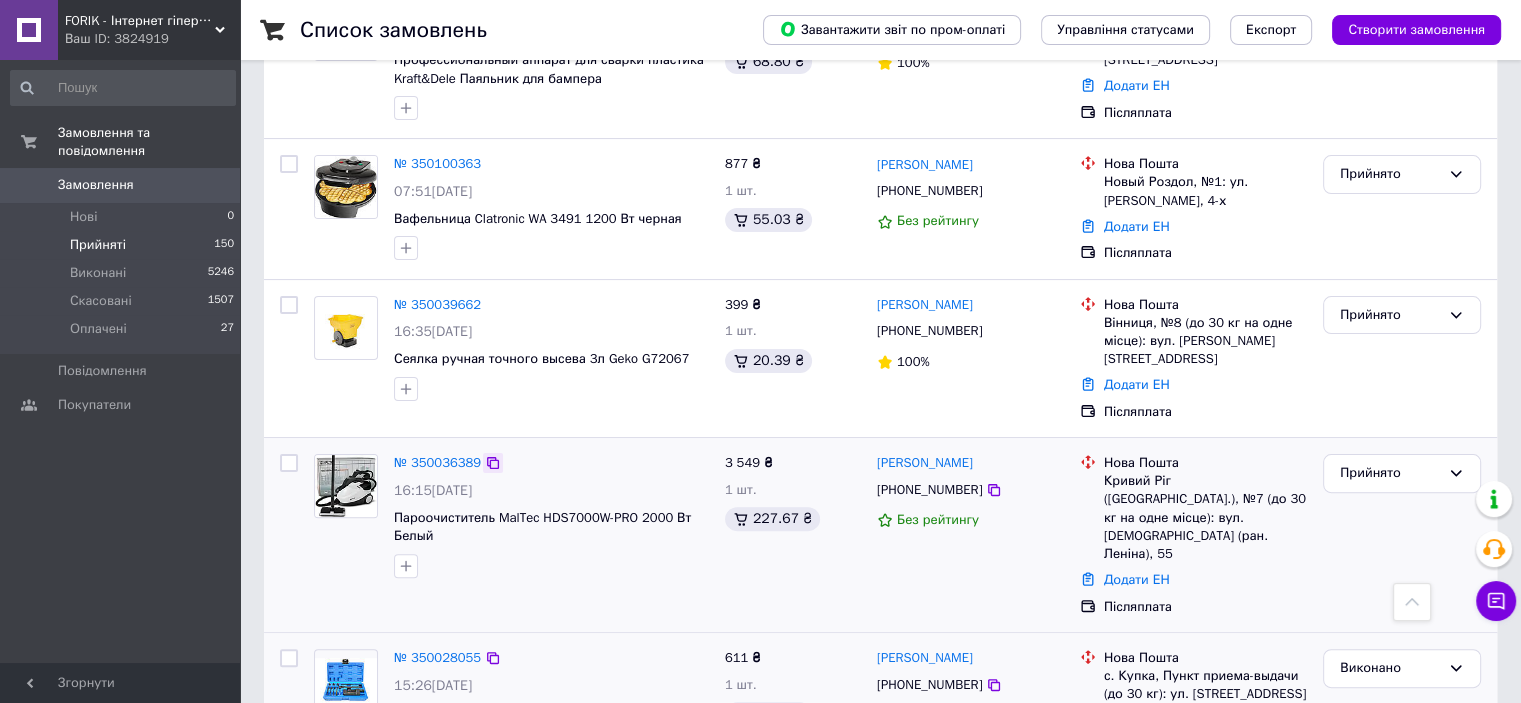 click 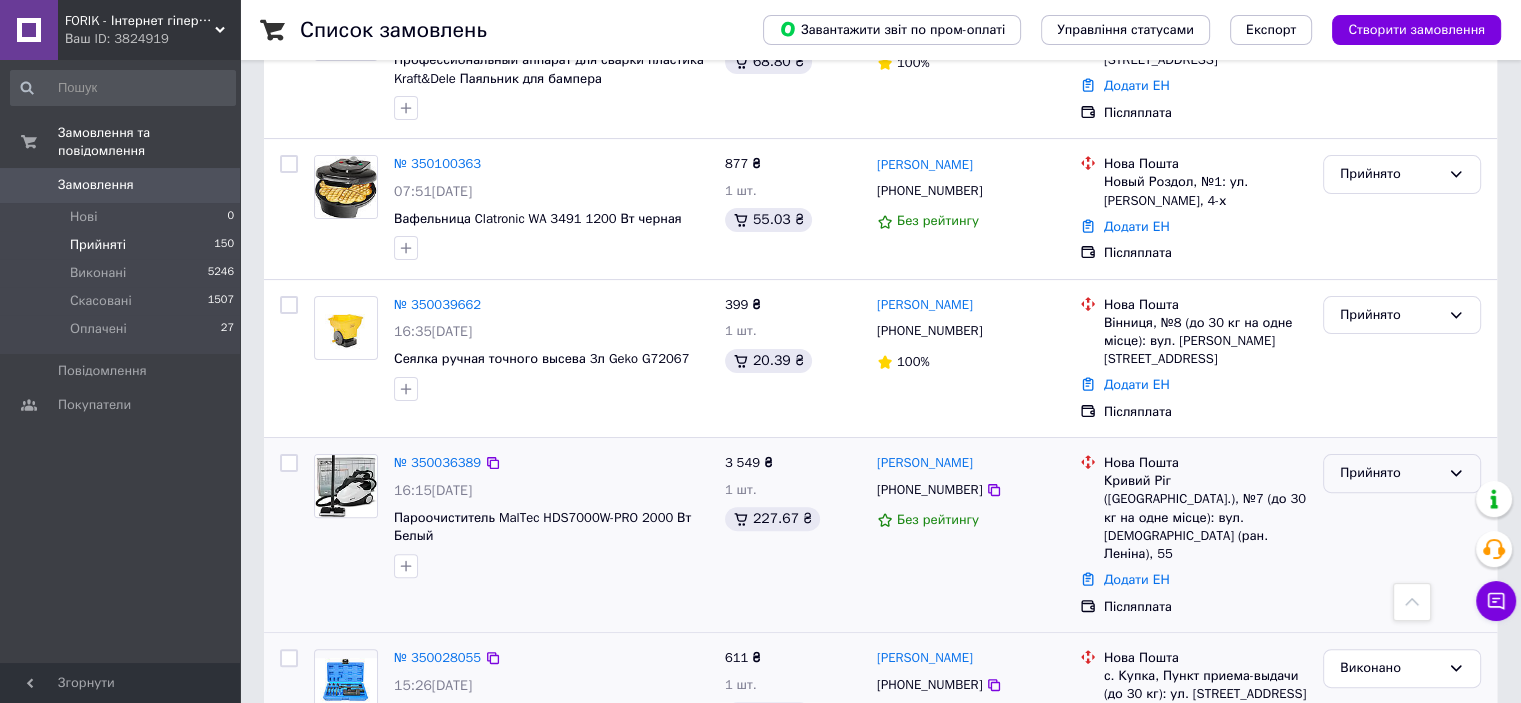 click on "Прийнято" at bounding box center [1390, 473] 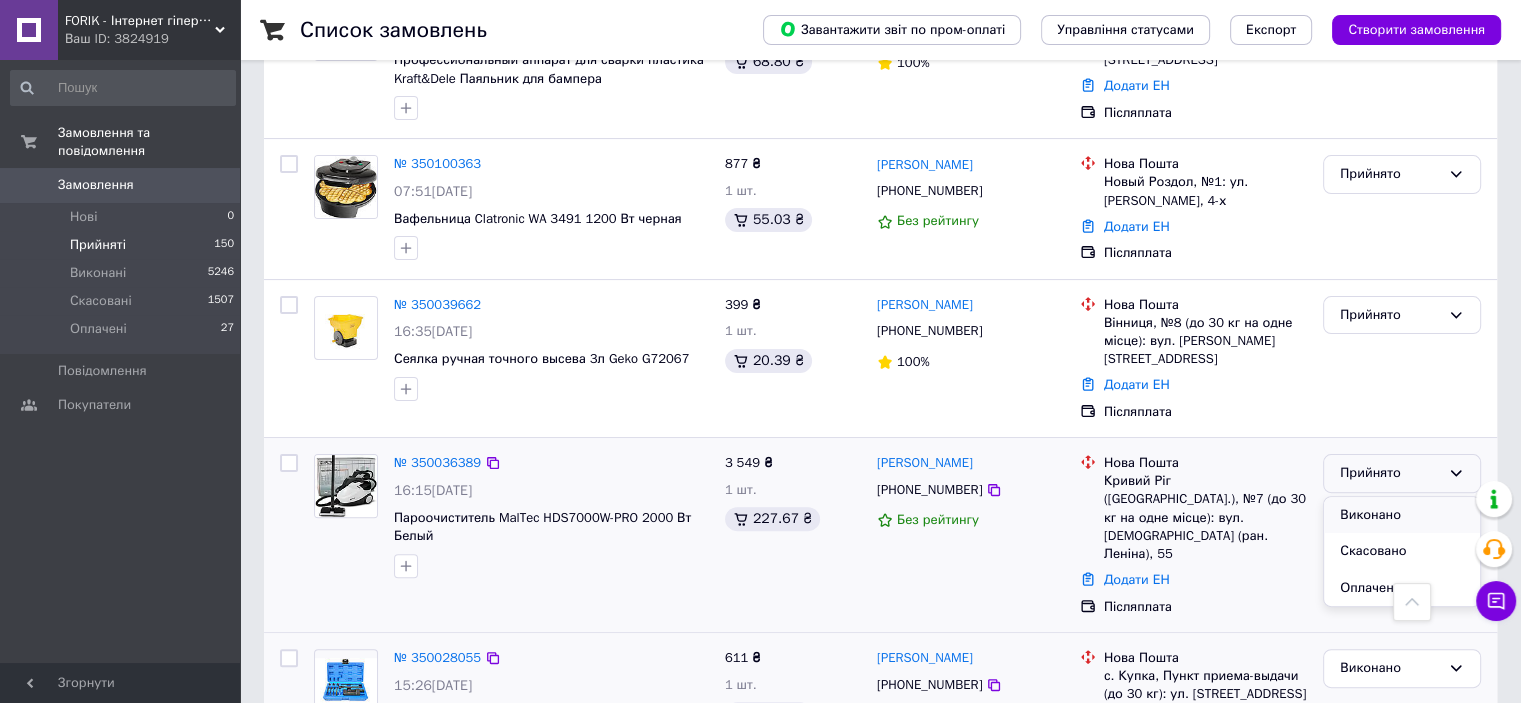 click on "Виконано" at bounding box center [1402, 515] 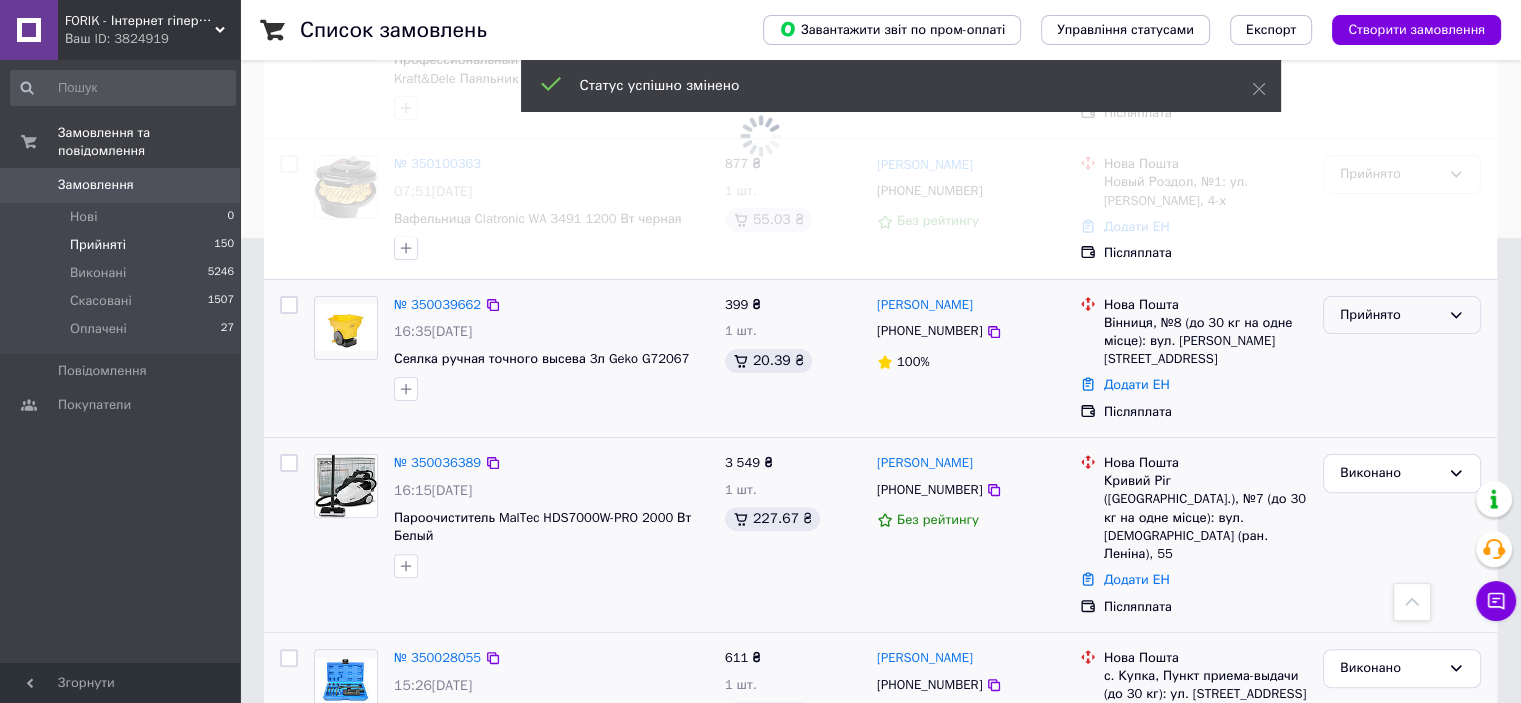 click on "Прийнято" at bounding box center (1390, 315) 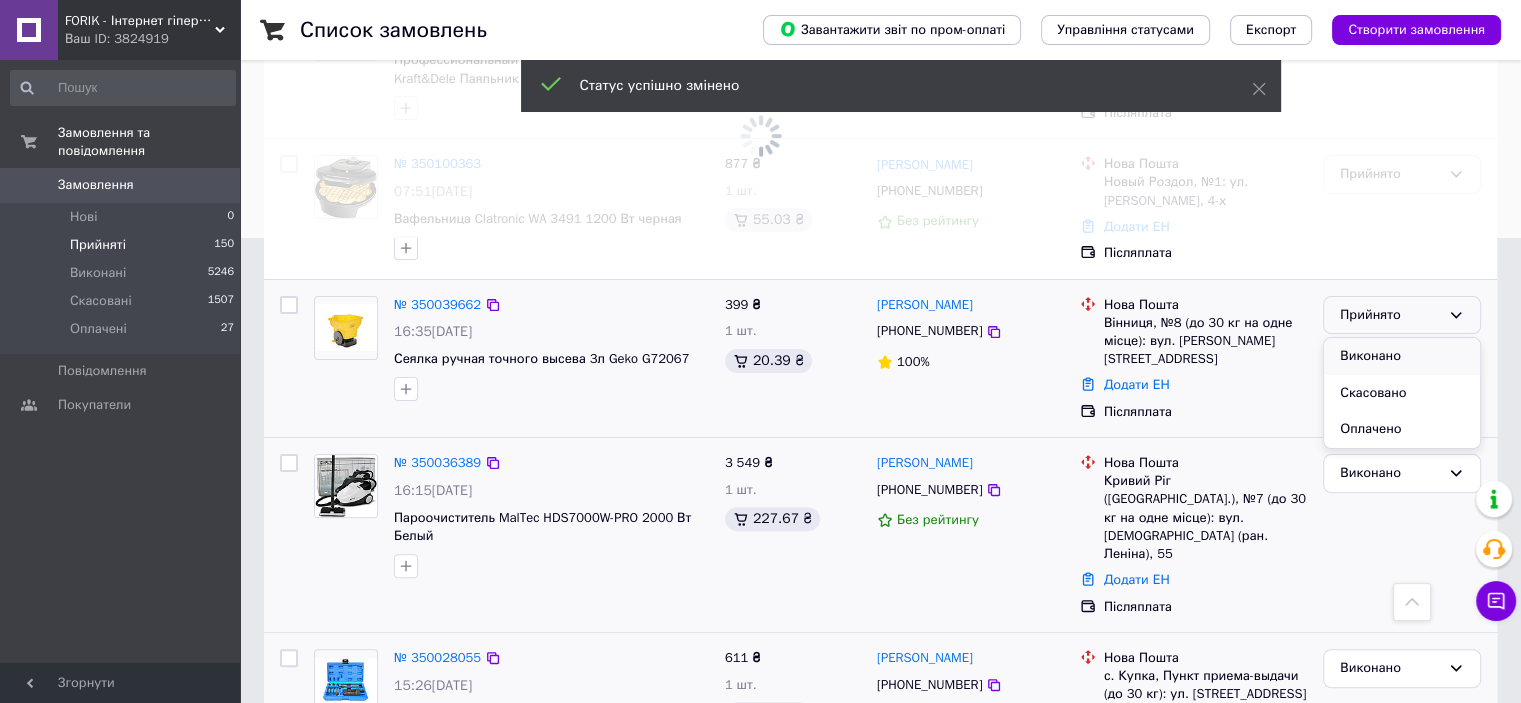 click on "Виконано" at bounding box center [1402, 356] 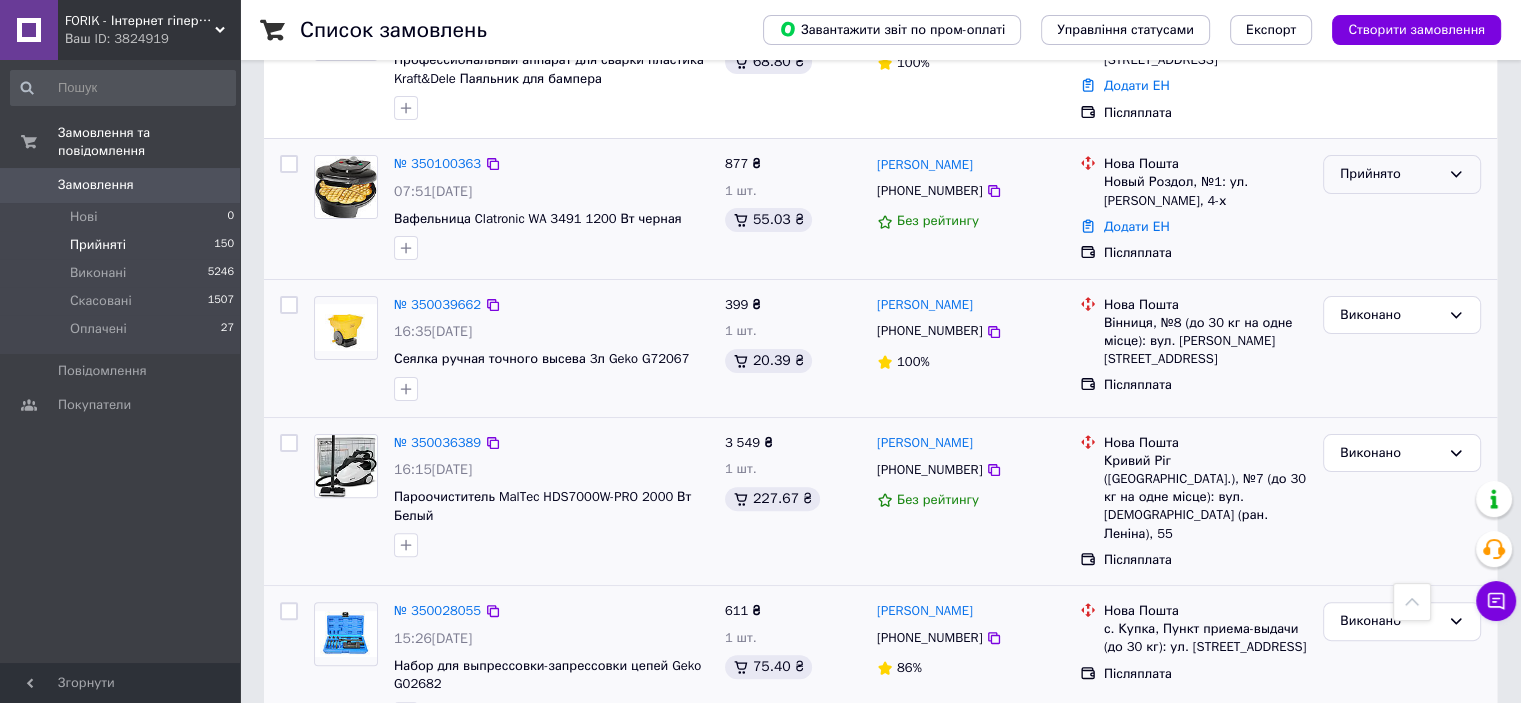click on "Прийнято" at bounding box center (1390, 174) 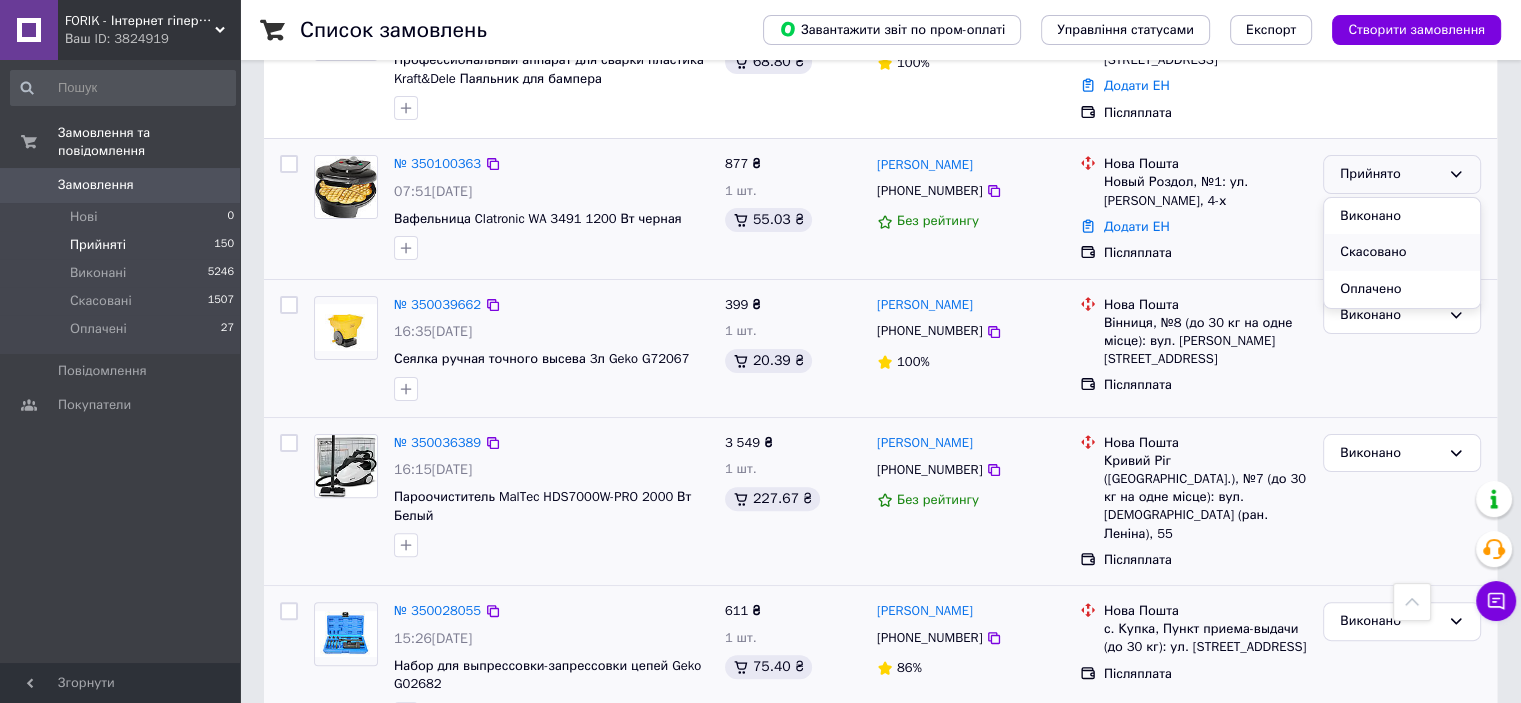 click on "Скасовано" at bounding box center (1402, 252) 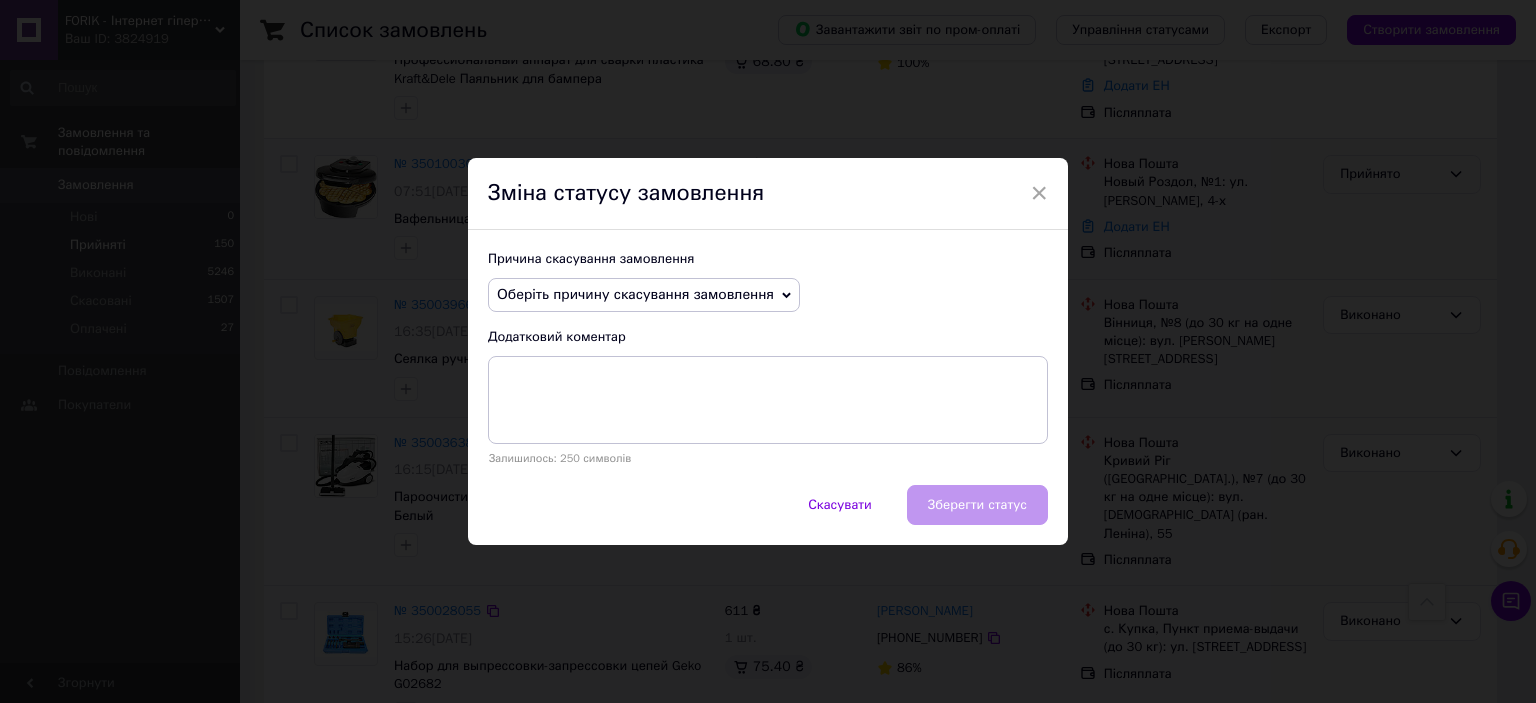 click on "Оберіть причину скасування замовлення" at bounding box center (635, 294) 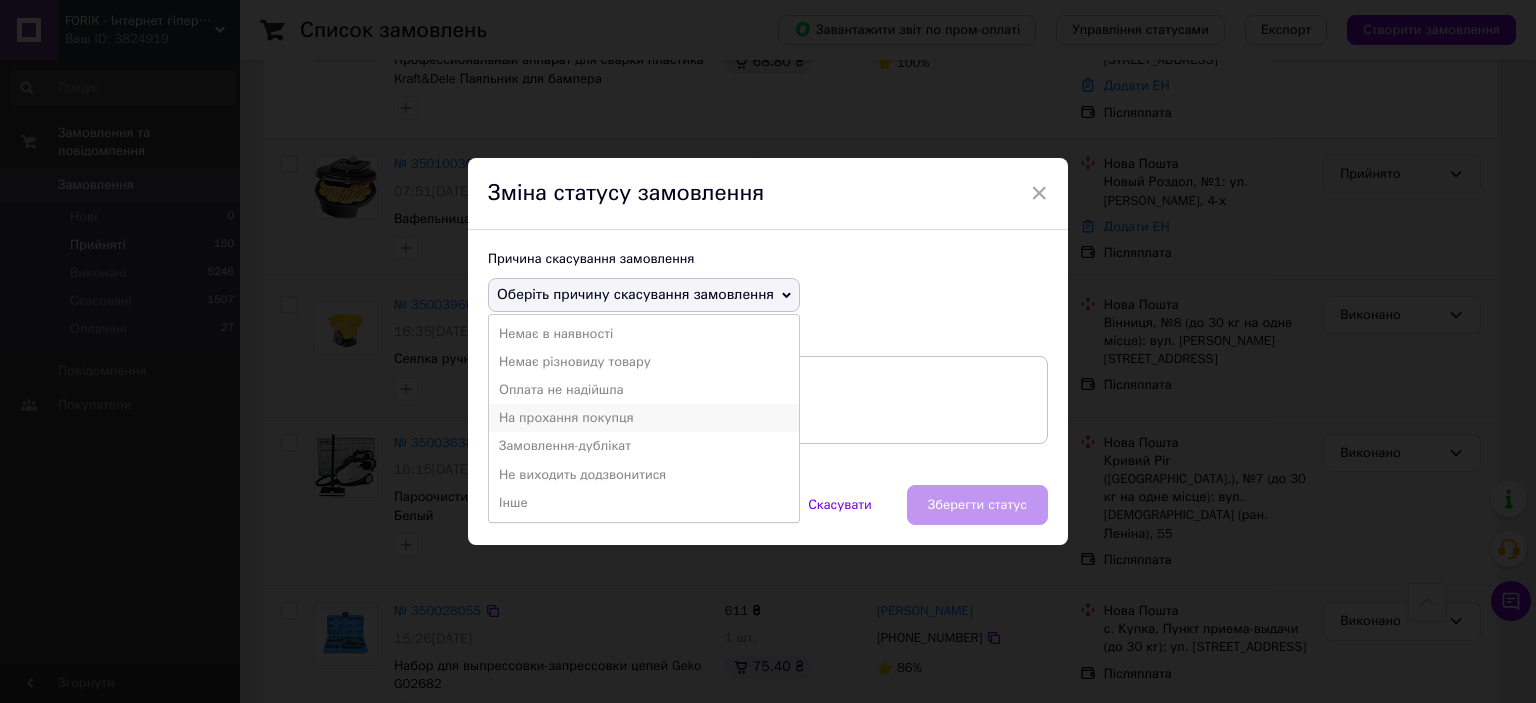 click on "На прохання покупця" at bounding box center (644, 418) 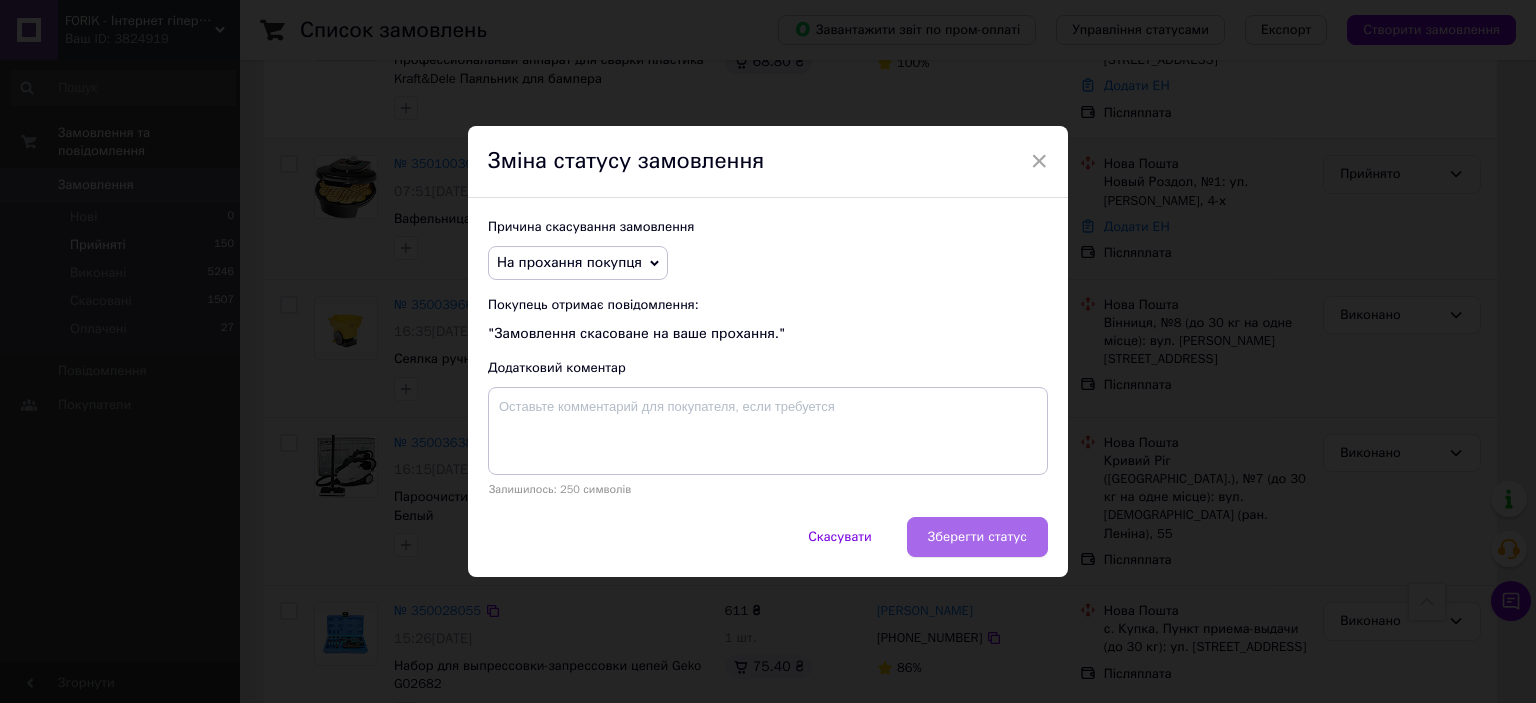 click on "Зберегти статус" at bounding box center [977, 537] 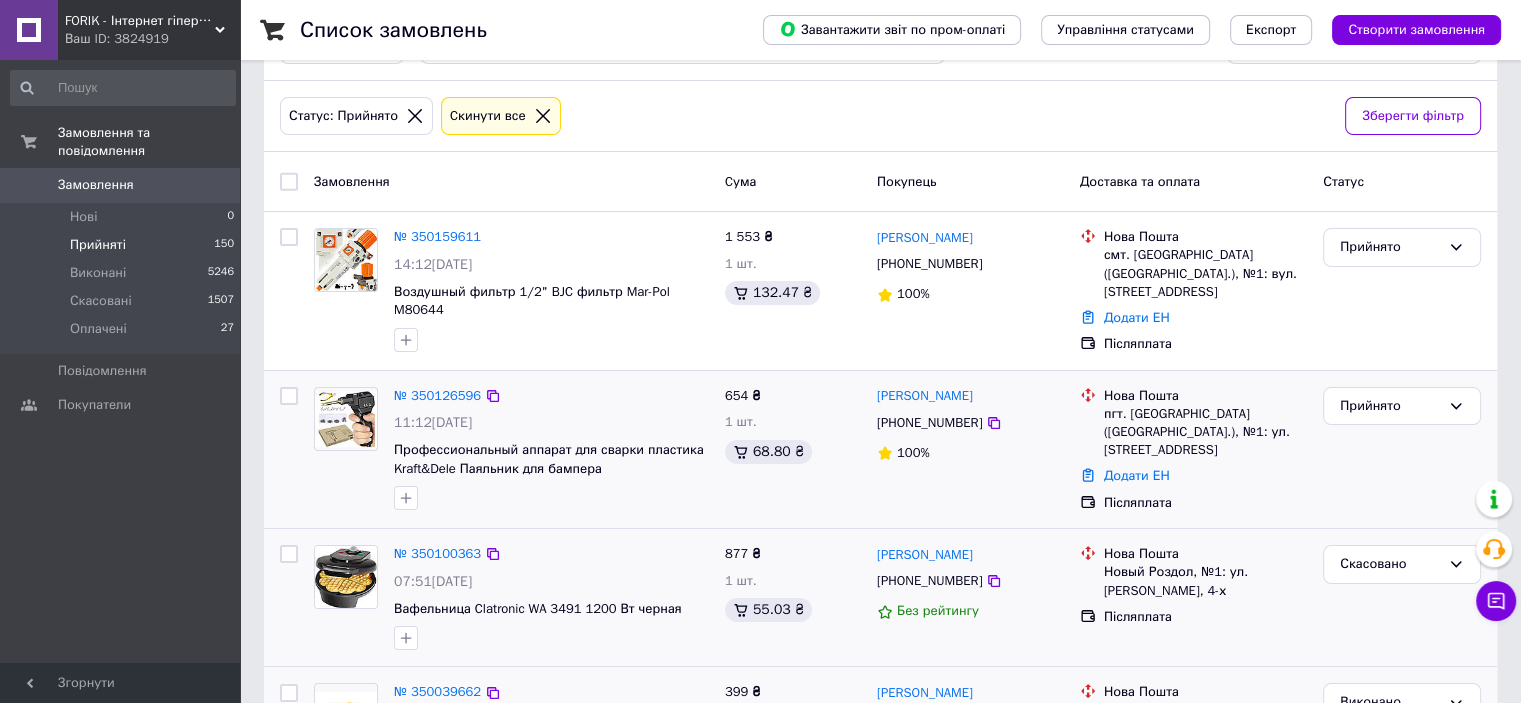 scroll, scrollTop: 65, scrollLeft: 0, axis: vertical 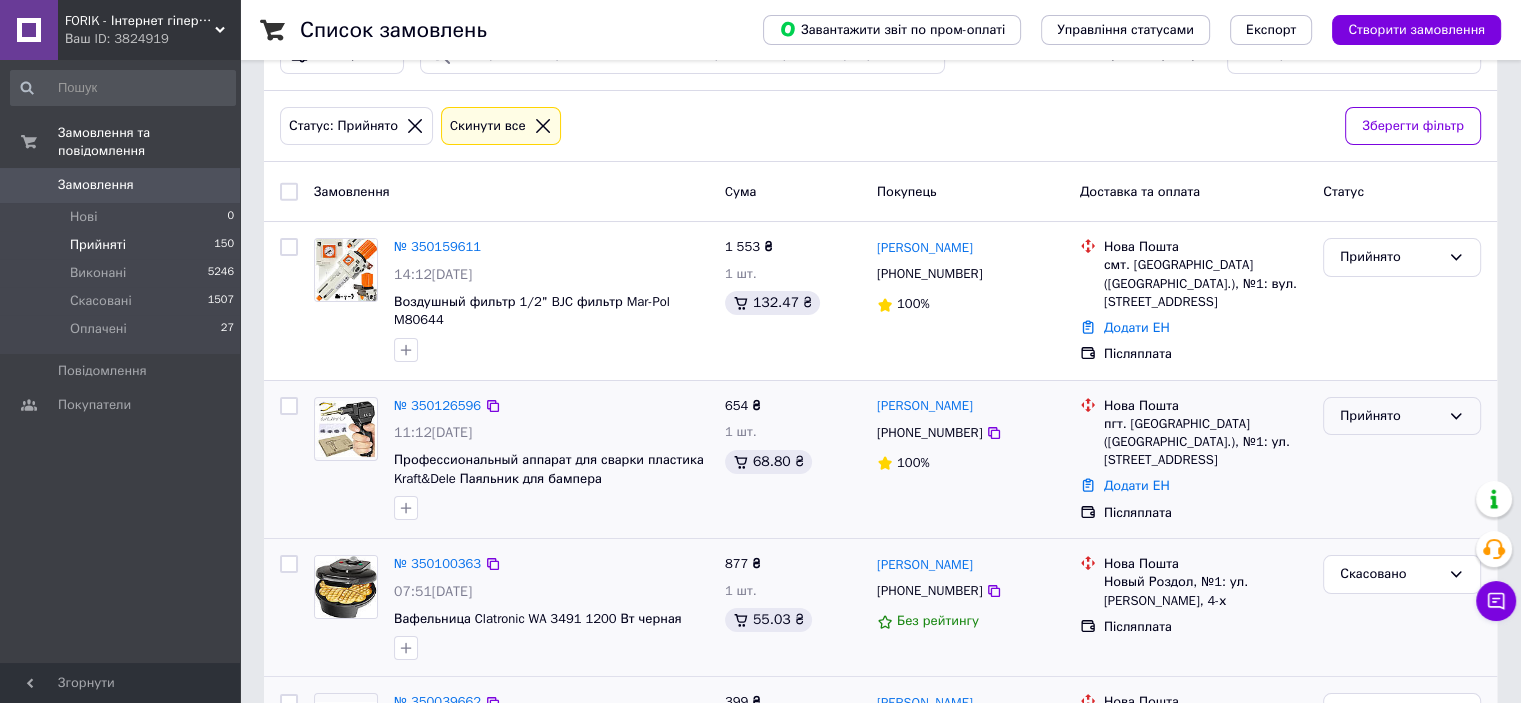 click on "Прийнято" at bounding box center (1390, 416) 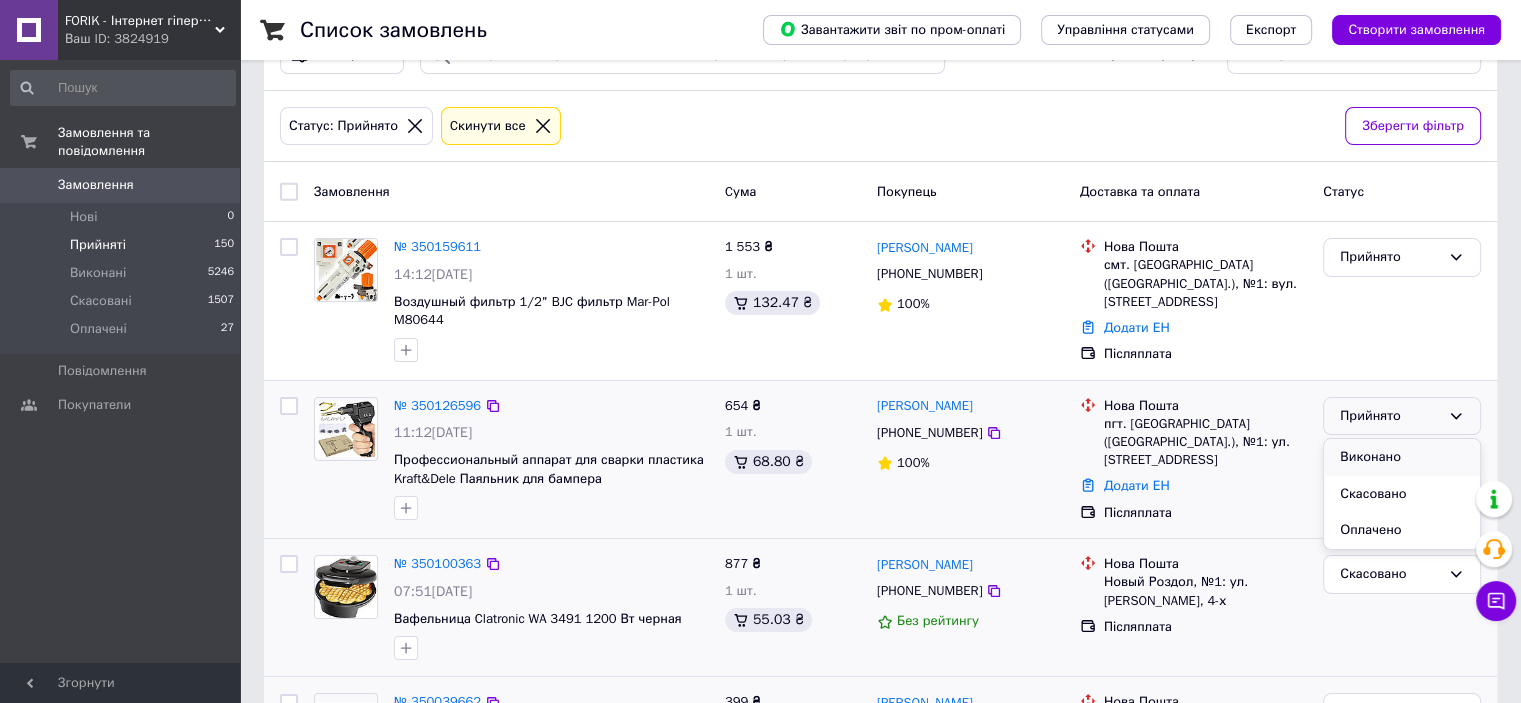 click on "Виконано" at bounding box center [1402, 457] 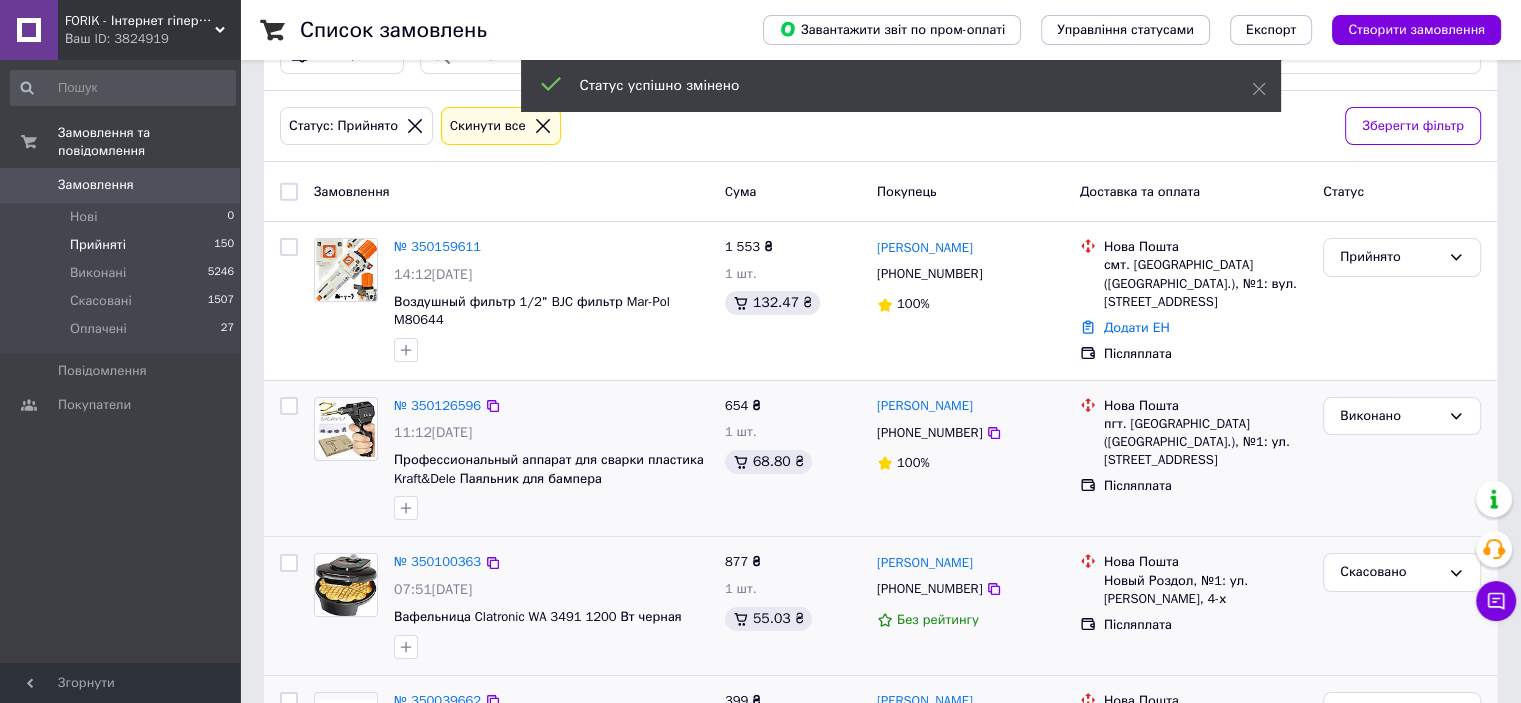 click on "Прийнято" at bounding box center [1390, 257] 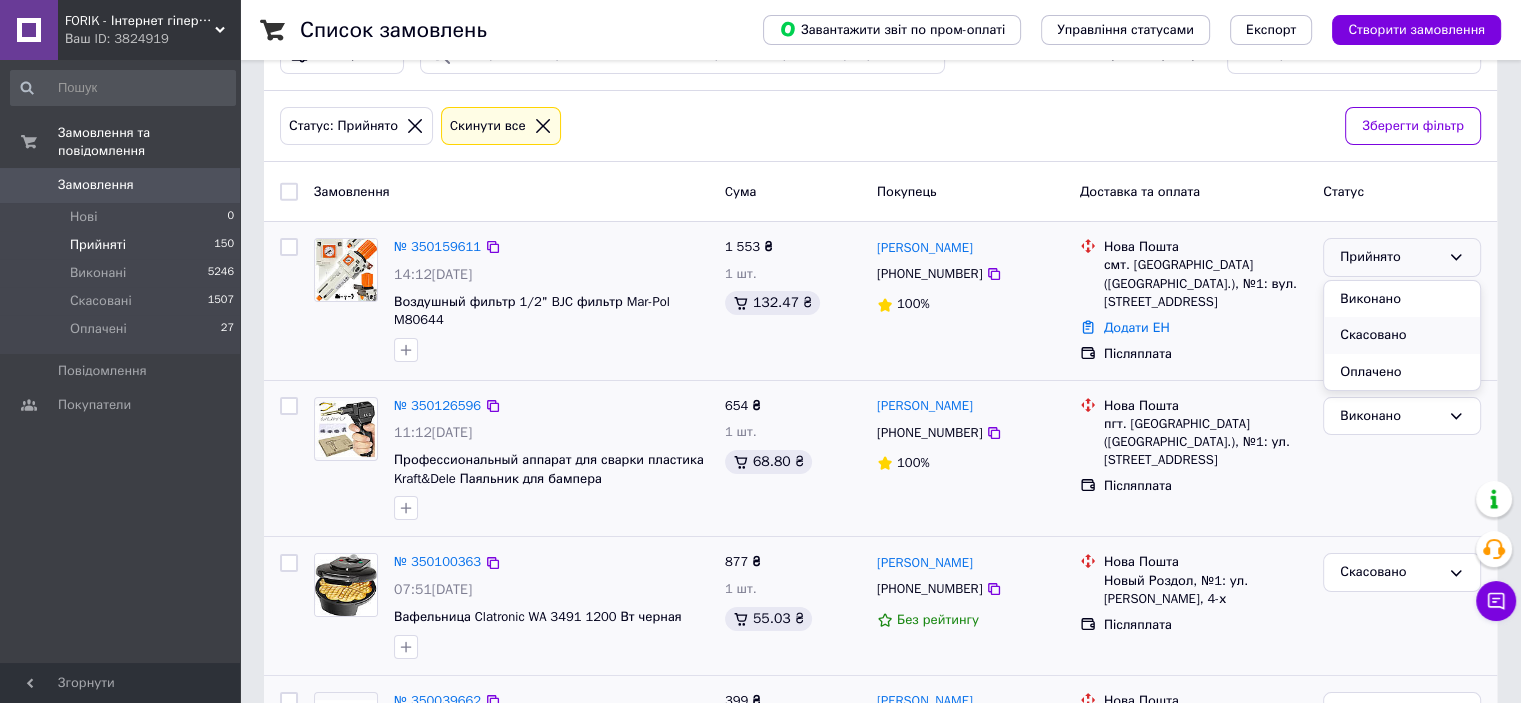 click on "Скасовано" at bounding box center [1402, 335] 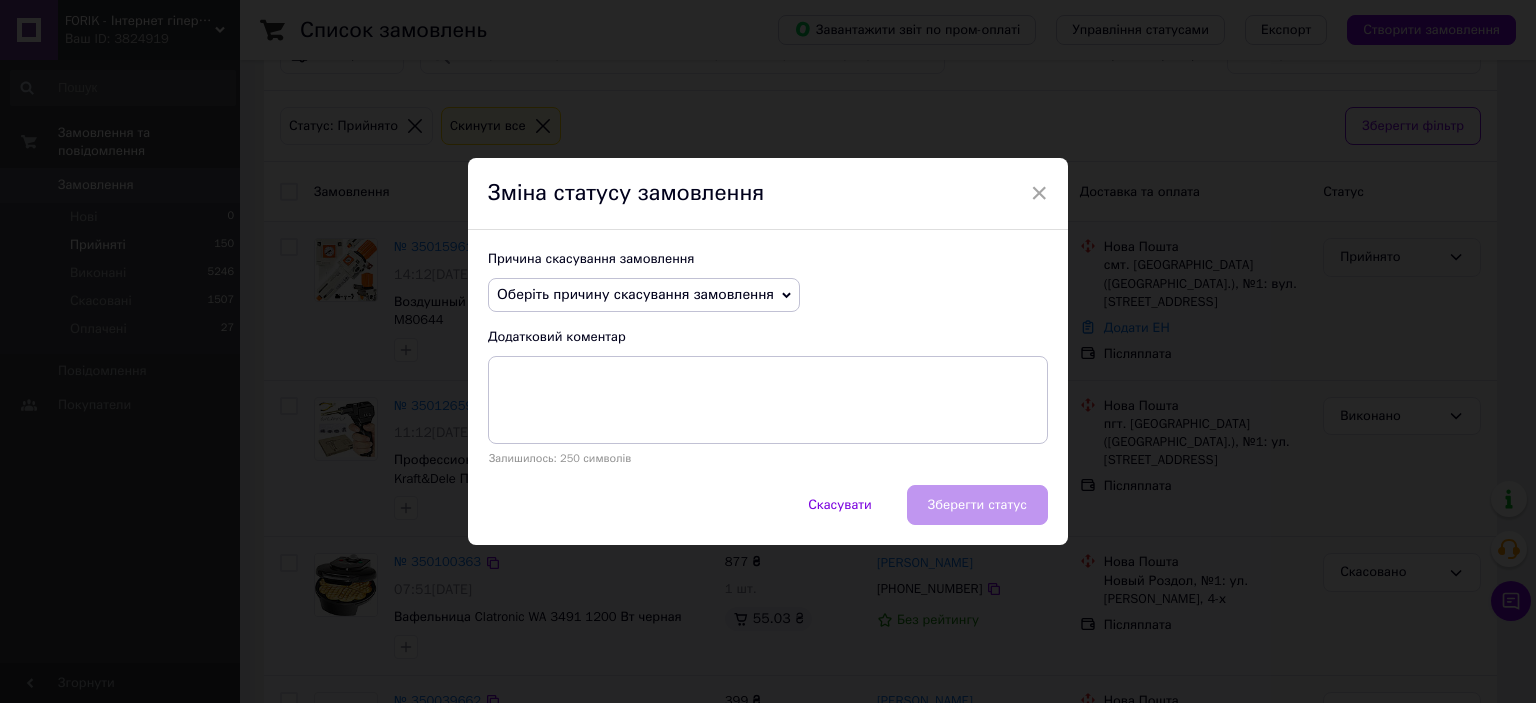 click on "Оберіть причину скасування замовлення" at bounding box center (635, 294) 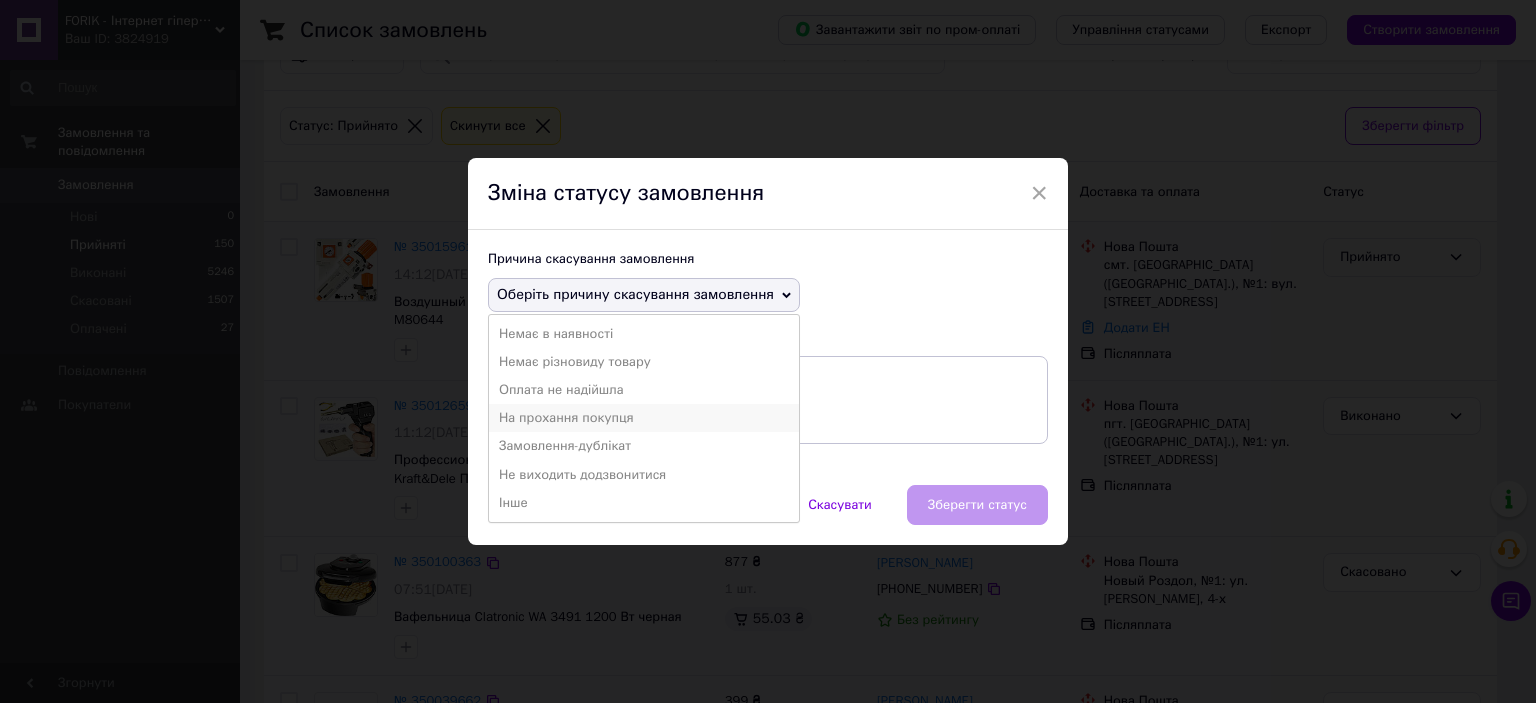click on "На прохання покупця" at bounding box center [644, 418] 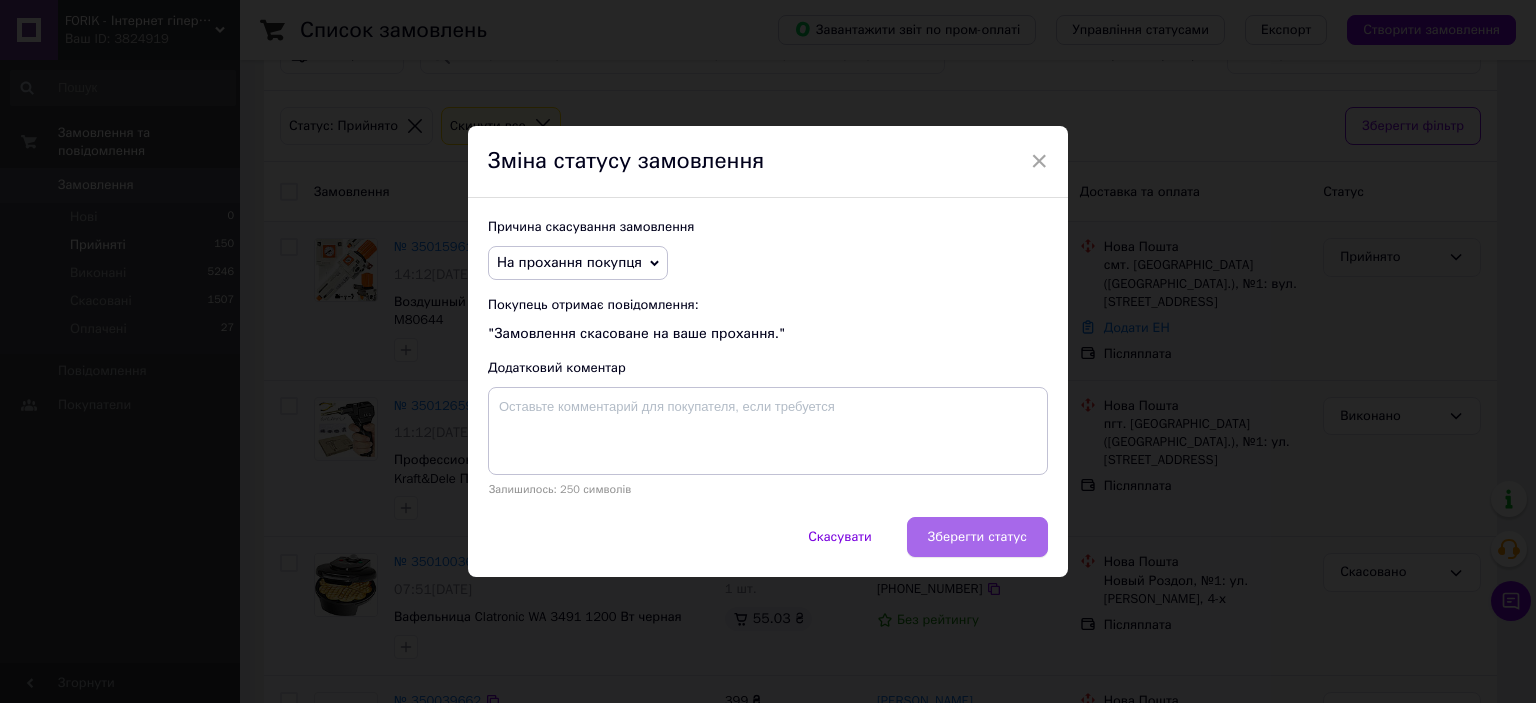 click on "Зберегти статус" at bounding box center (977, 537) 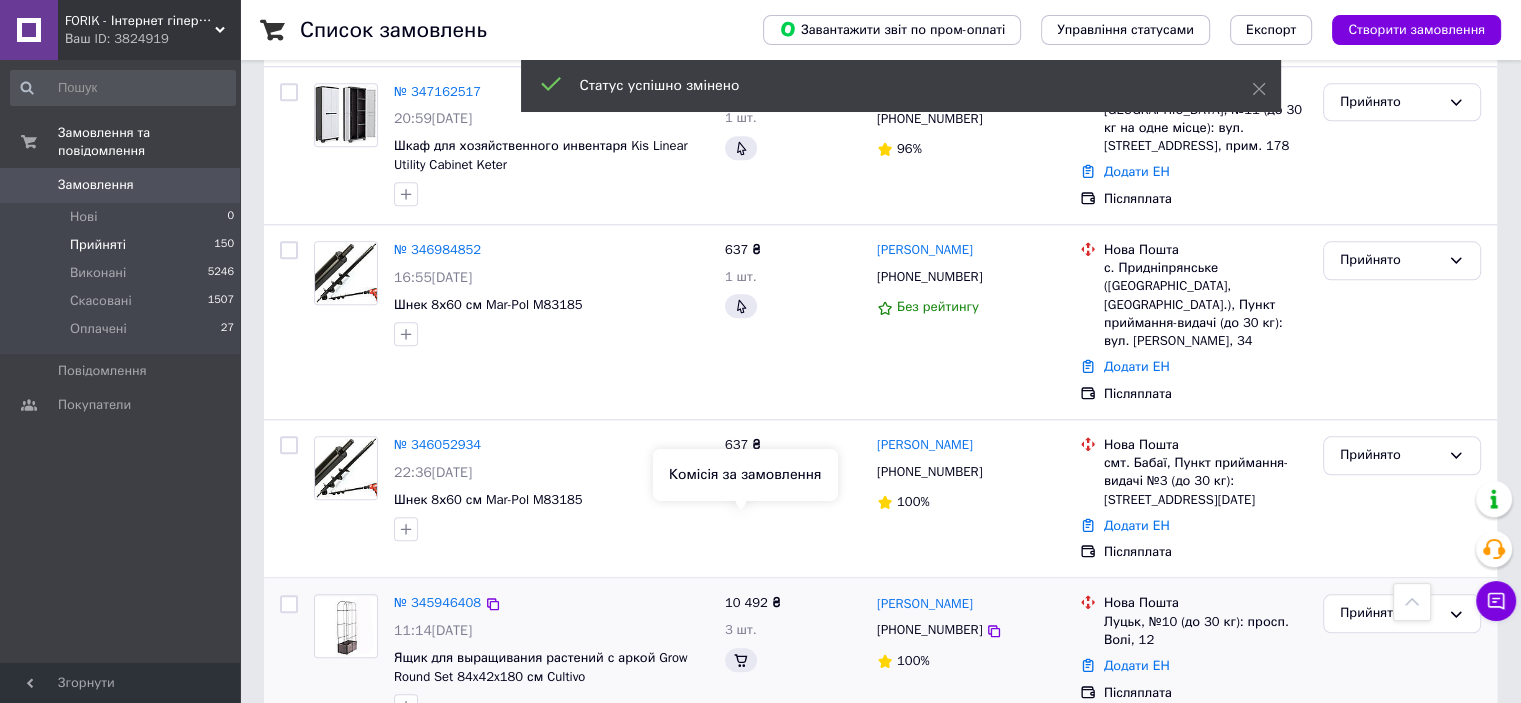 scroll, scrollTop: 2135, scrollLeft: 0, axis: vertical 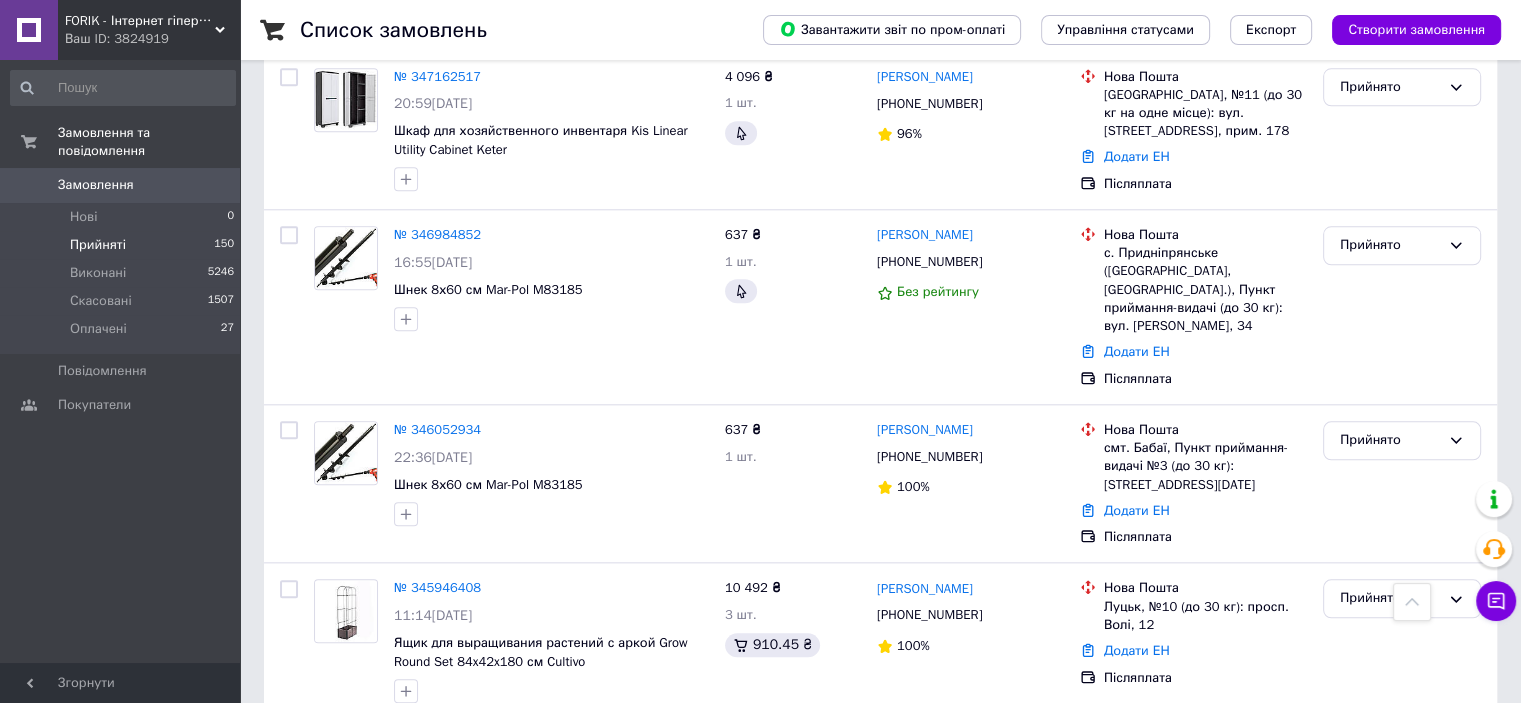 click on "4" at bounding box center [539, 796] 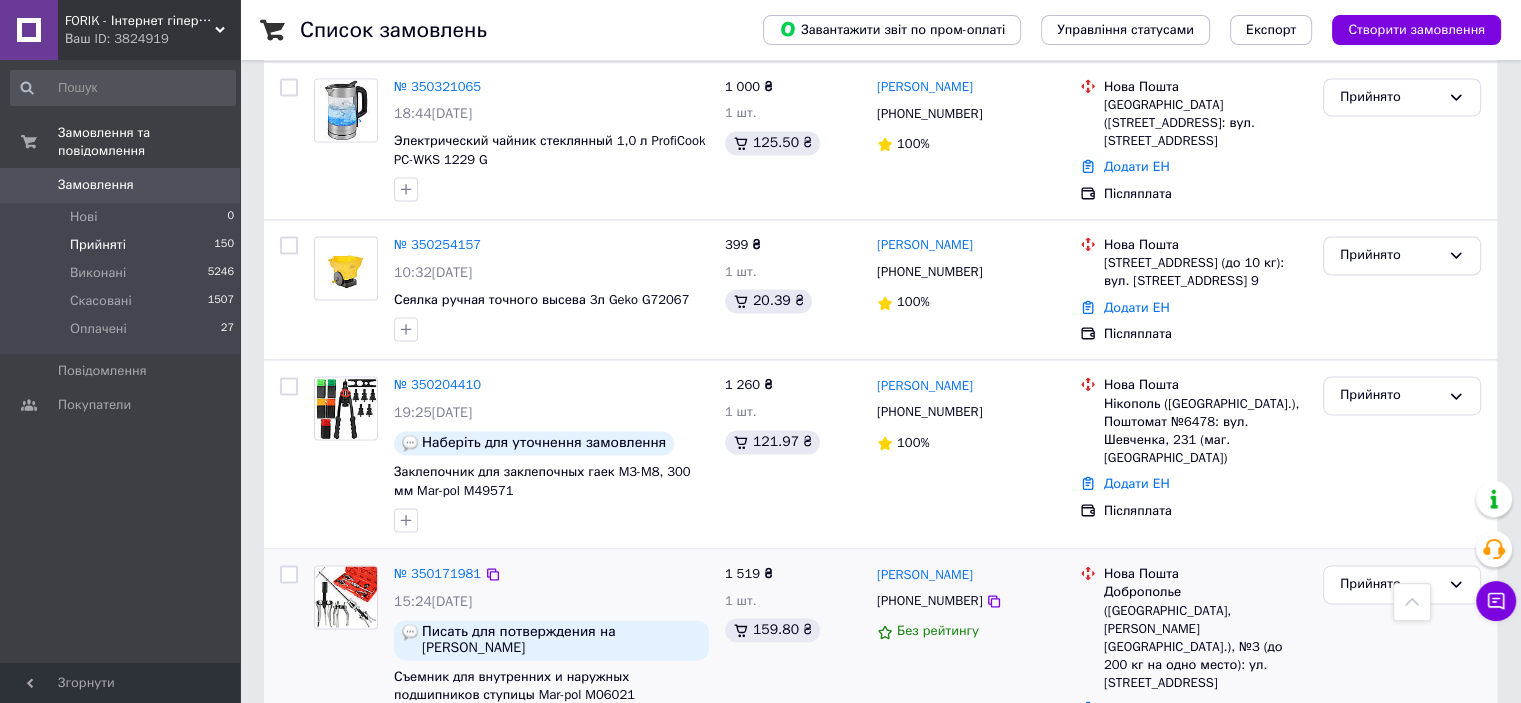 scroll, scrollTop: 2992, scrollLeft: 0, axis: vertical 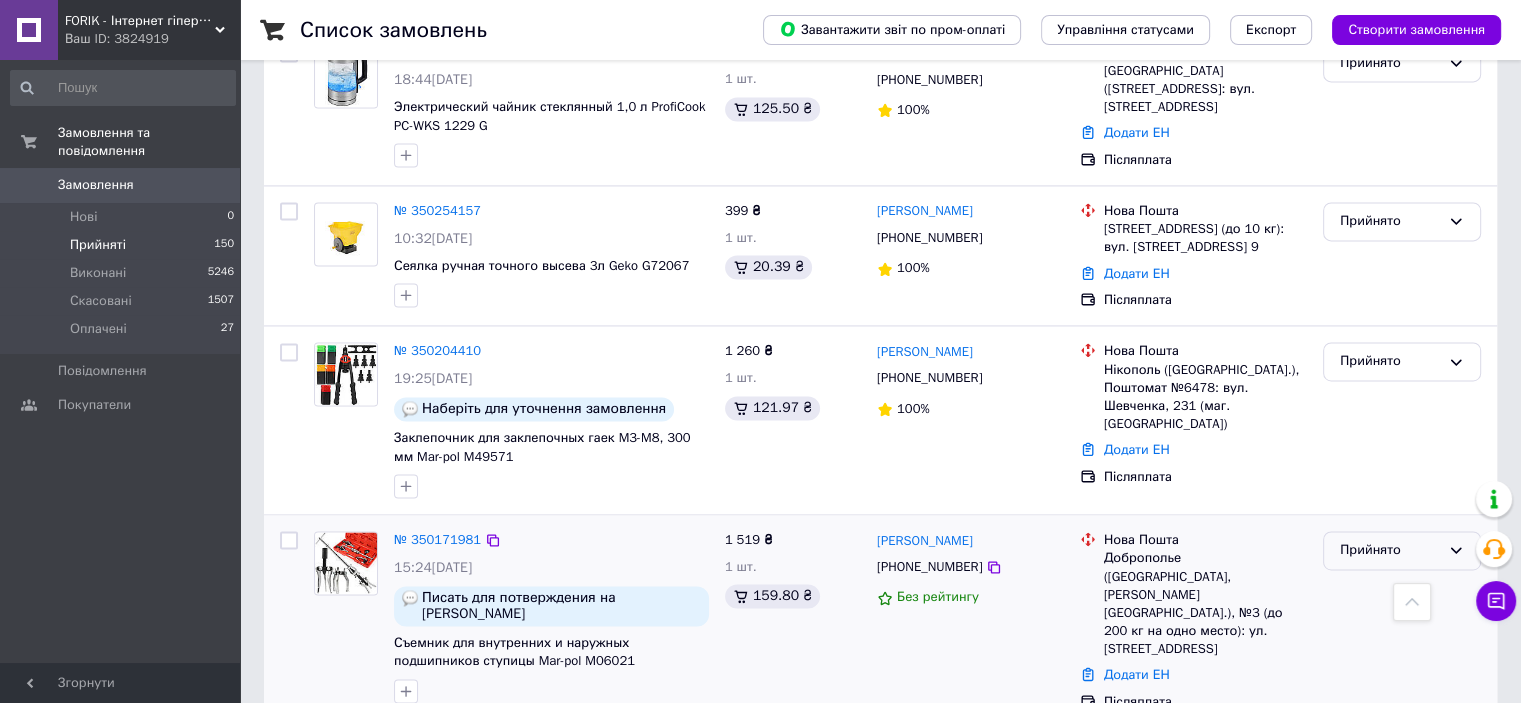 click on "Прийнято" at bounding box center [1390, 550] 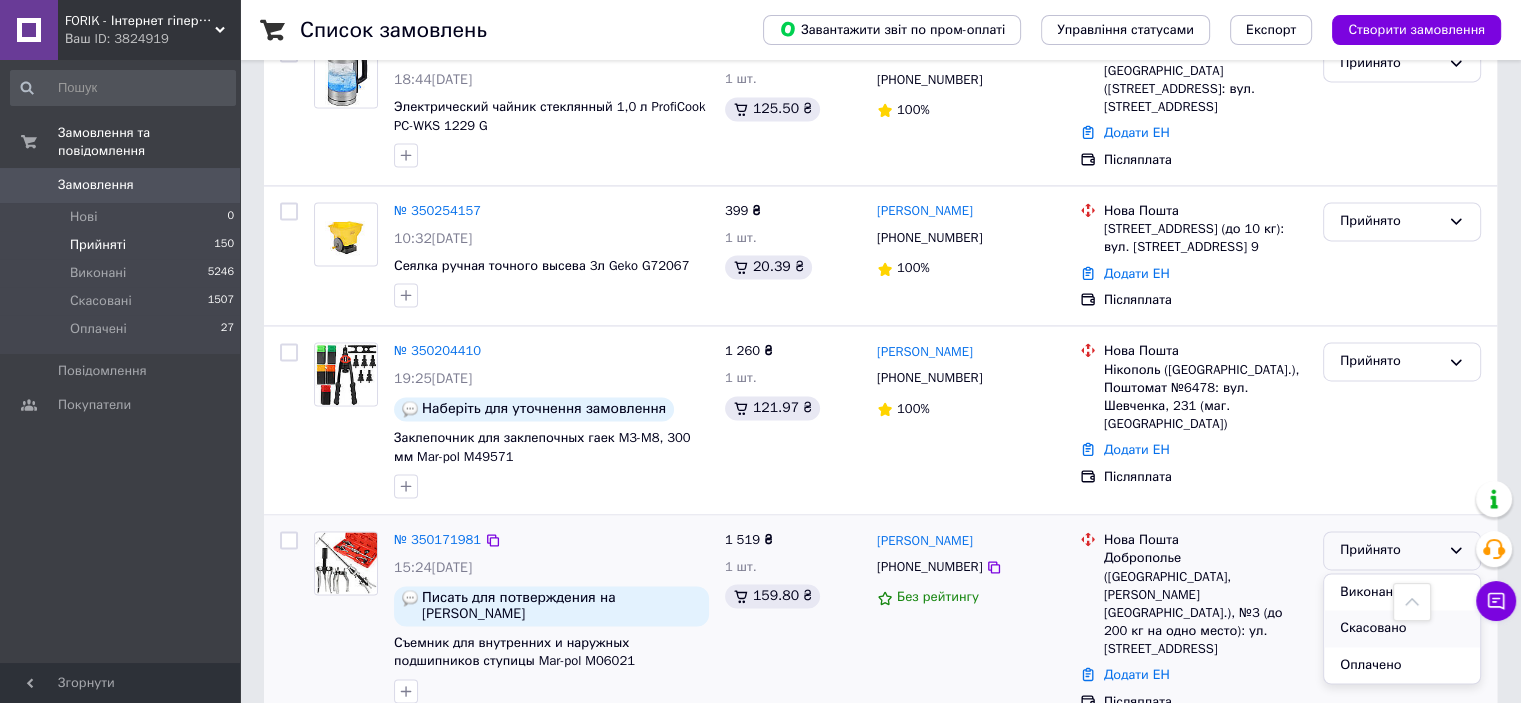click on "Скасовано" at bounding box center [1402, 628] 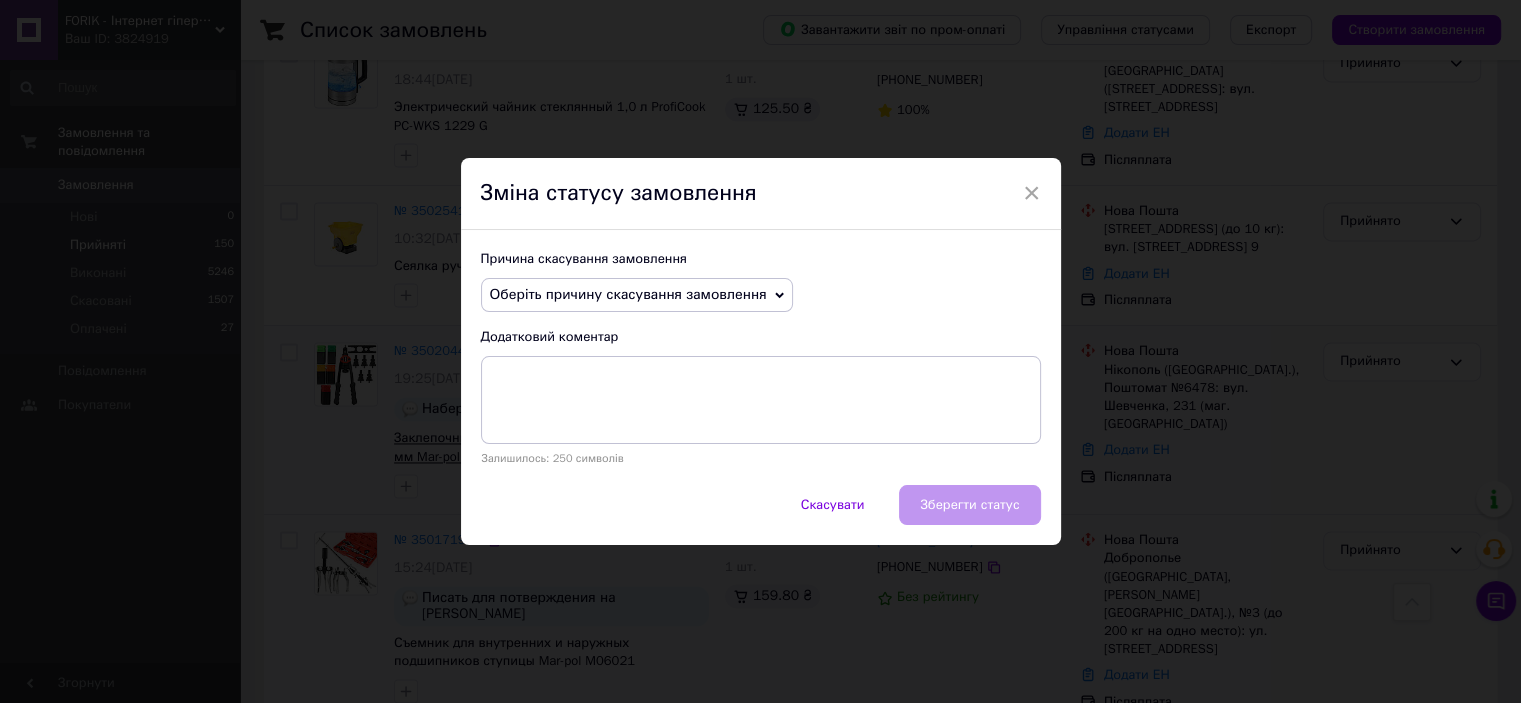scroll, scrollTop: 2976, scrollLeft: 0, axis: vertical 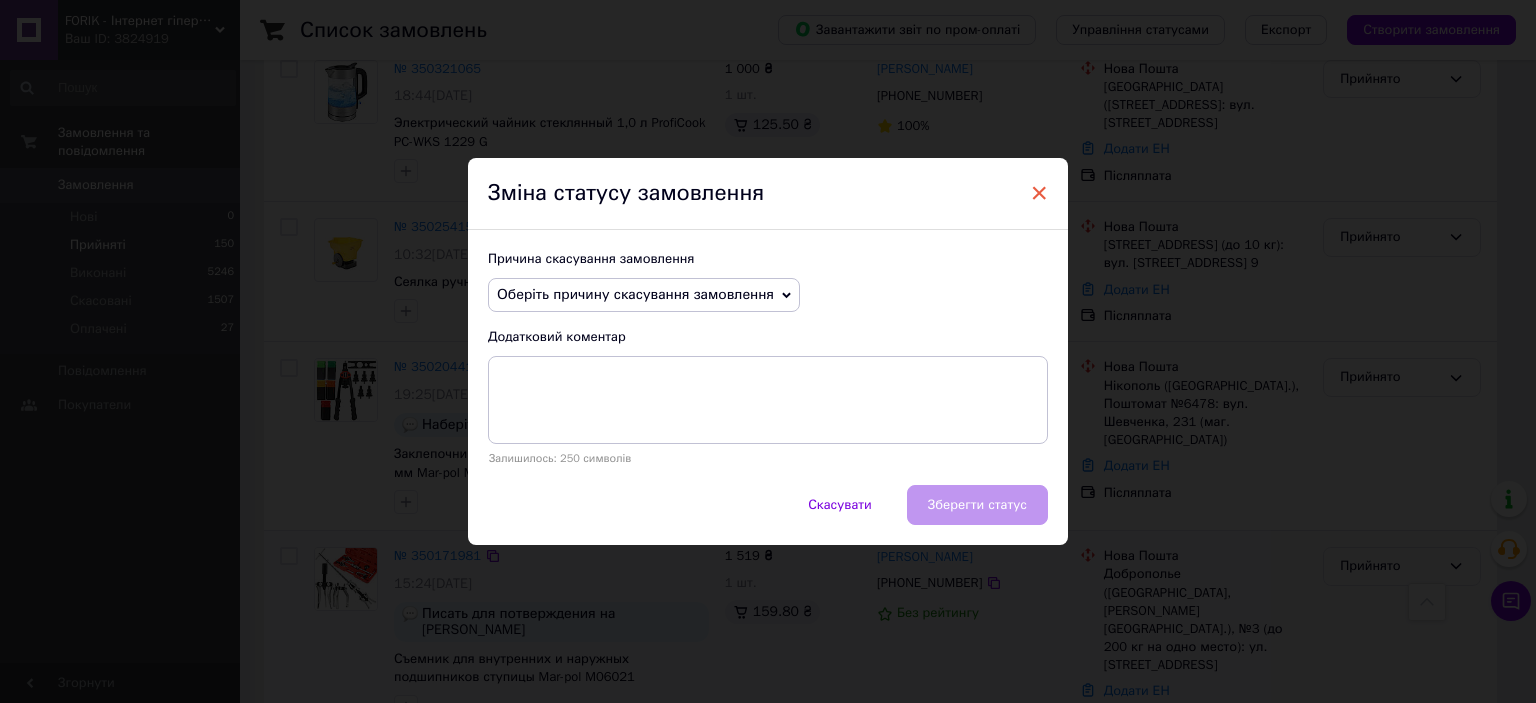 click on "×" at bounding box center (1039, 193) 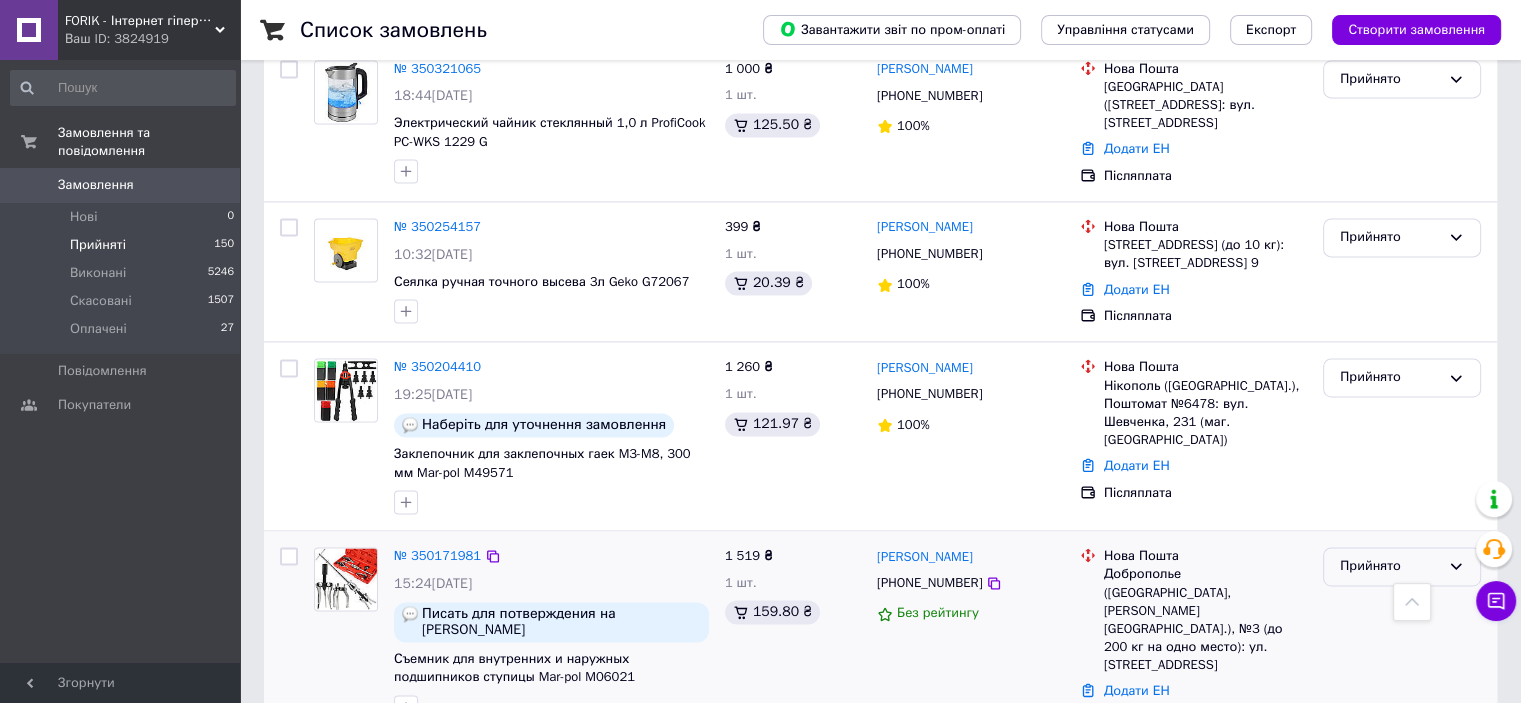 click on "Прийнято" at bounding box center [1390, 566] 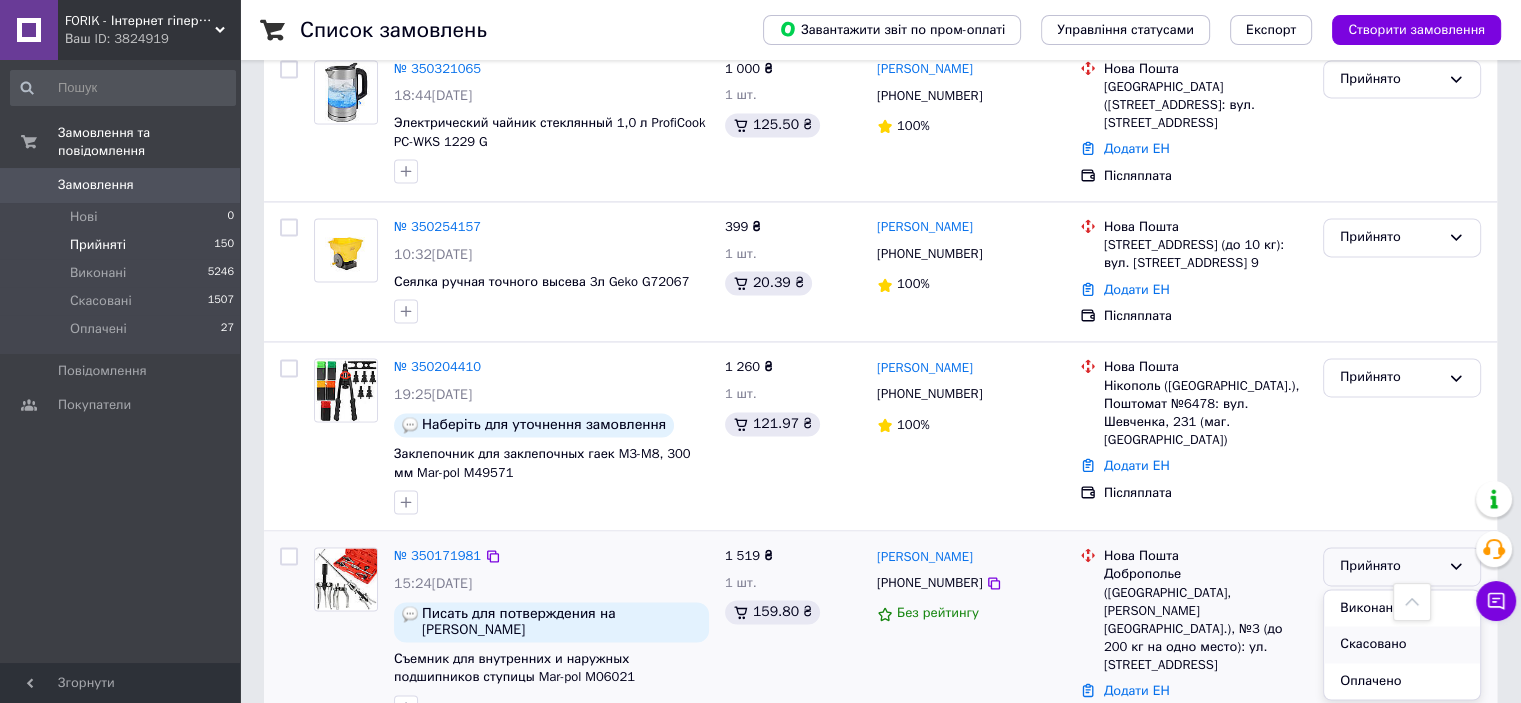 click on "Скасовано" at bounding box center (1402, 644) 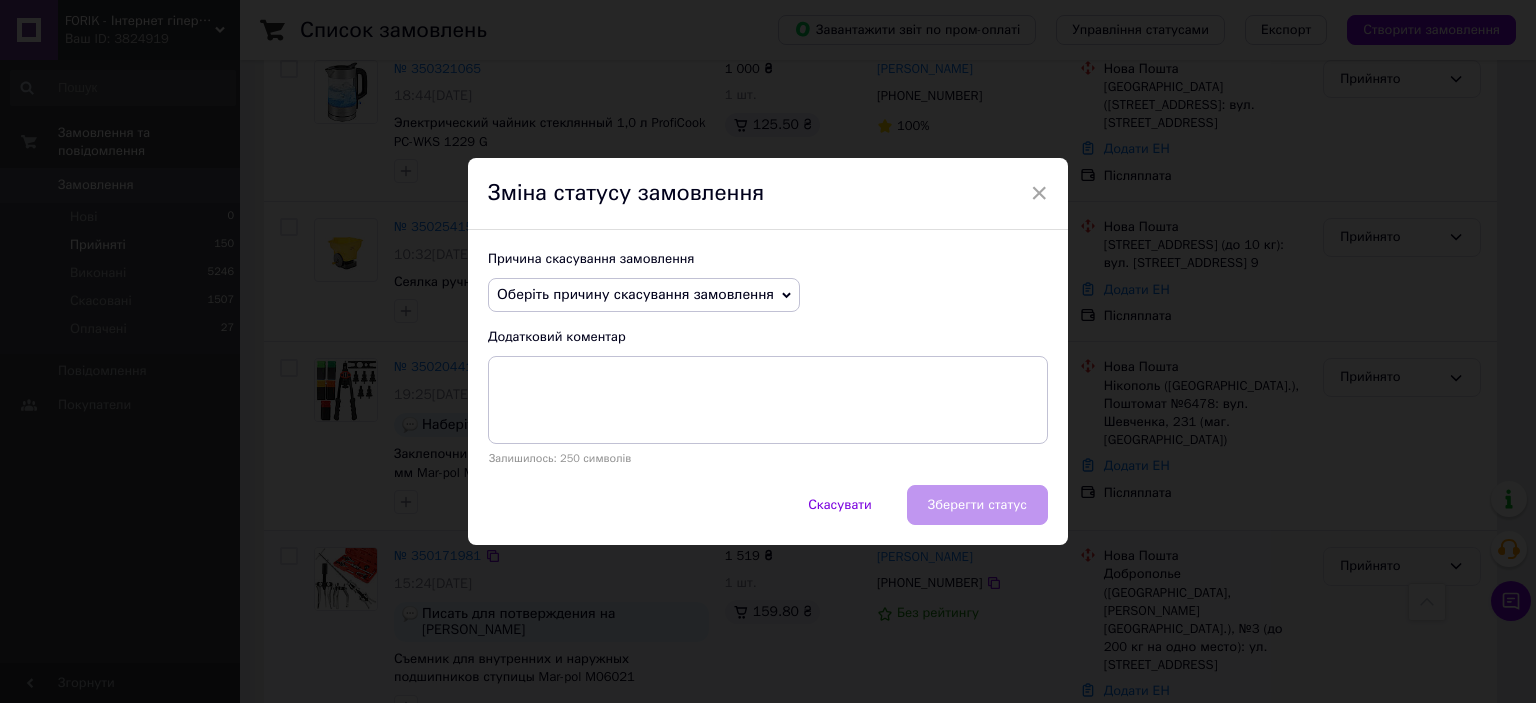 click on "Оберіть причину скасування замовлення" at bounding box center [635, 294] 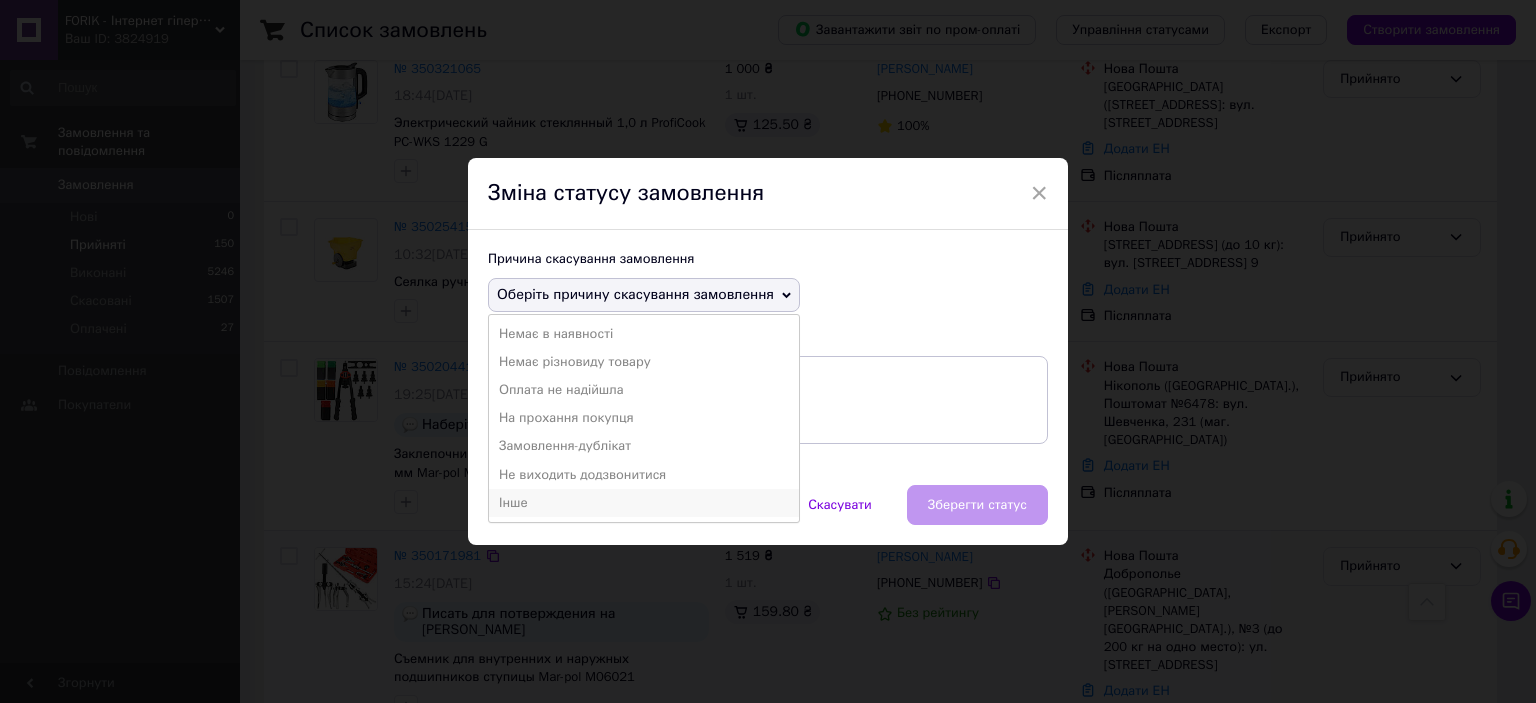 click on "Інше" at bounding box center (644, 503) 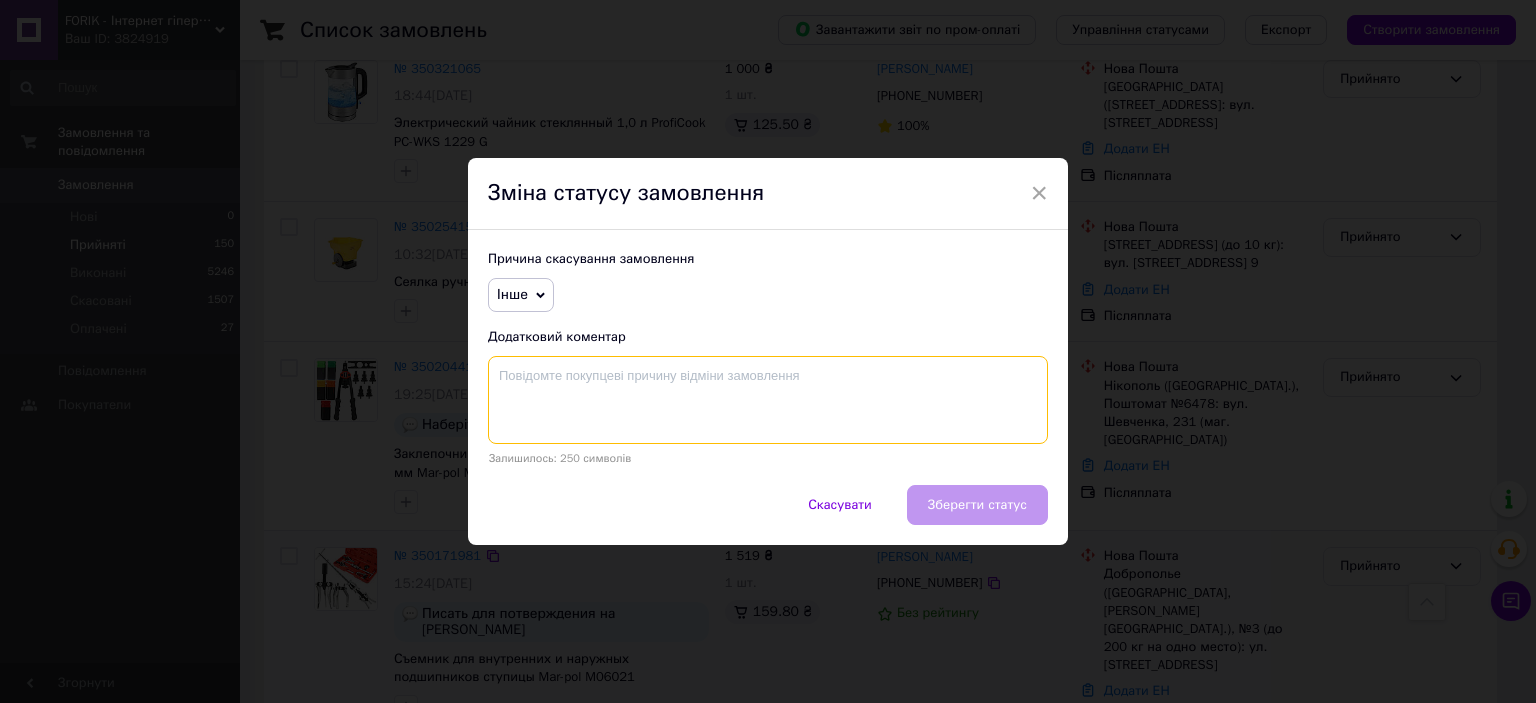 click at bounding box center [768, 400] 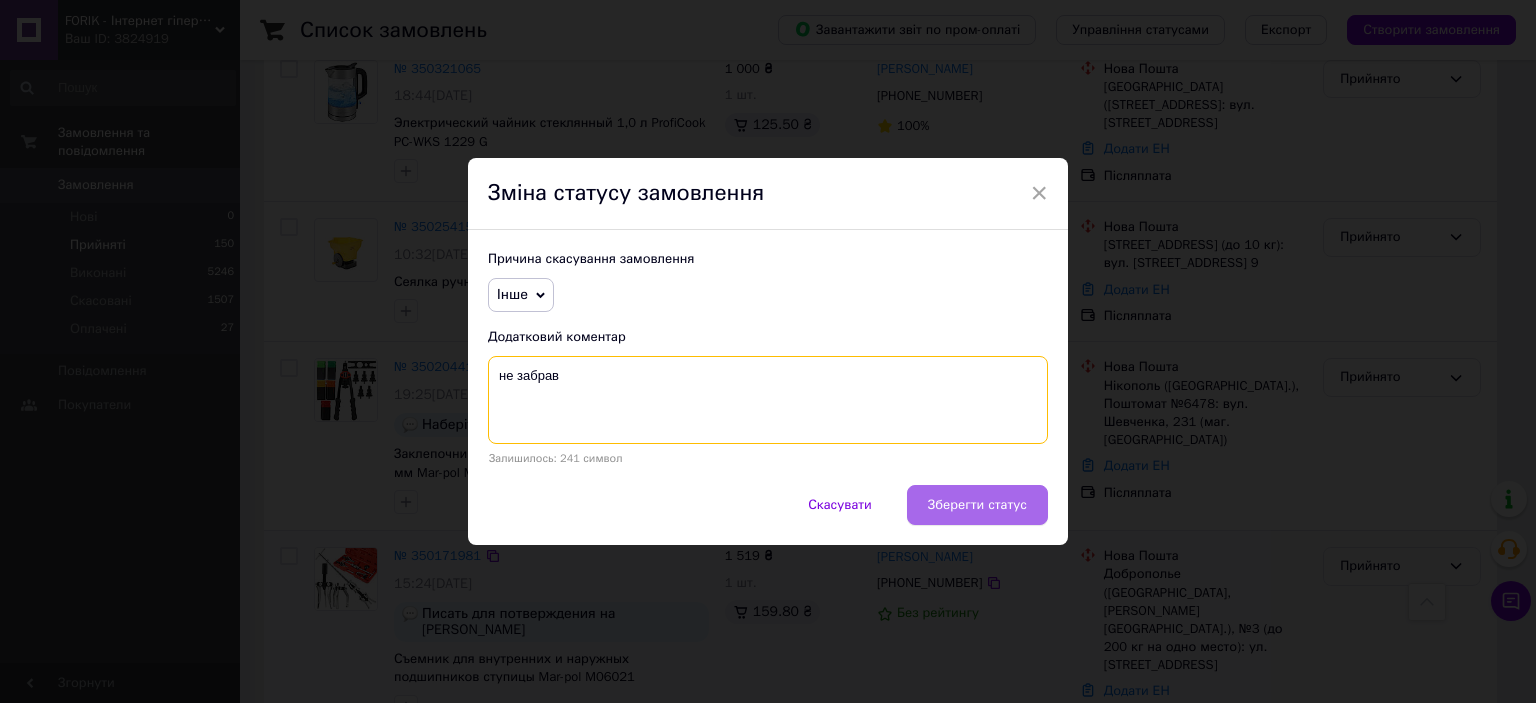 type on "не забрав" 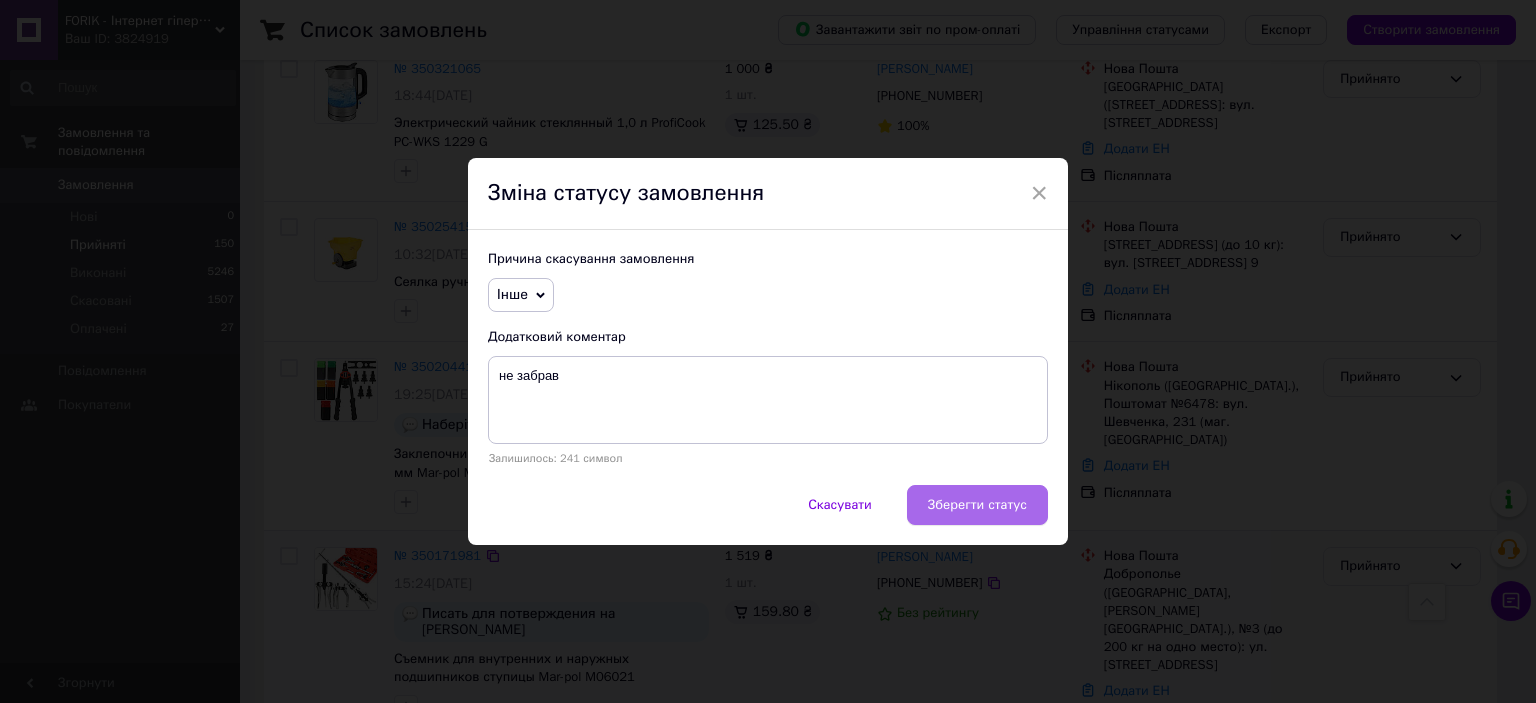 click on "Зберегти статус" at bounding box center (977, 505) 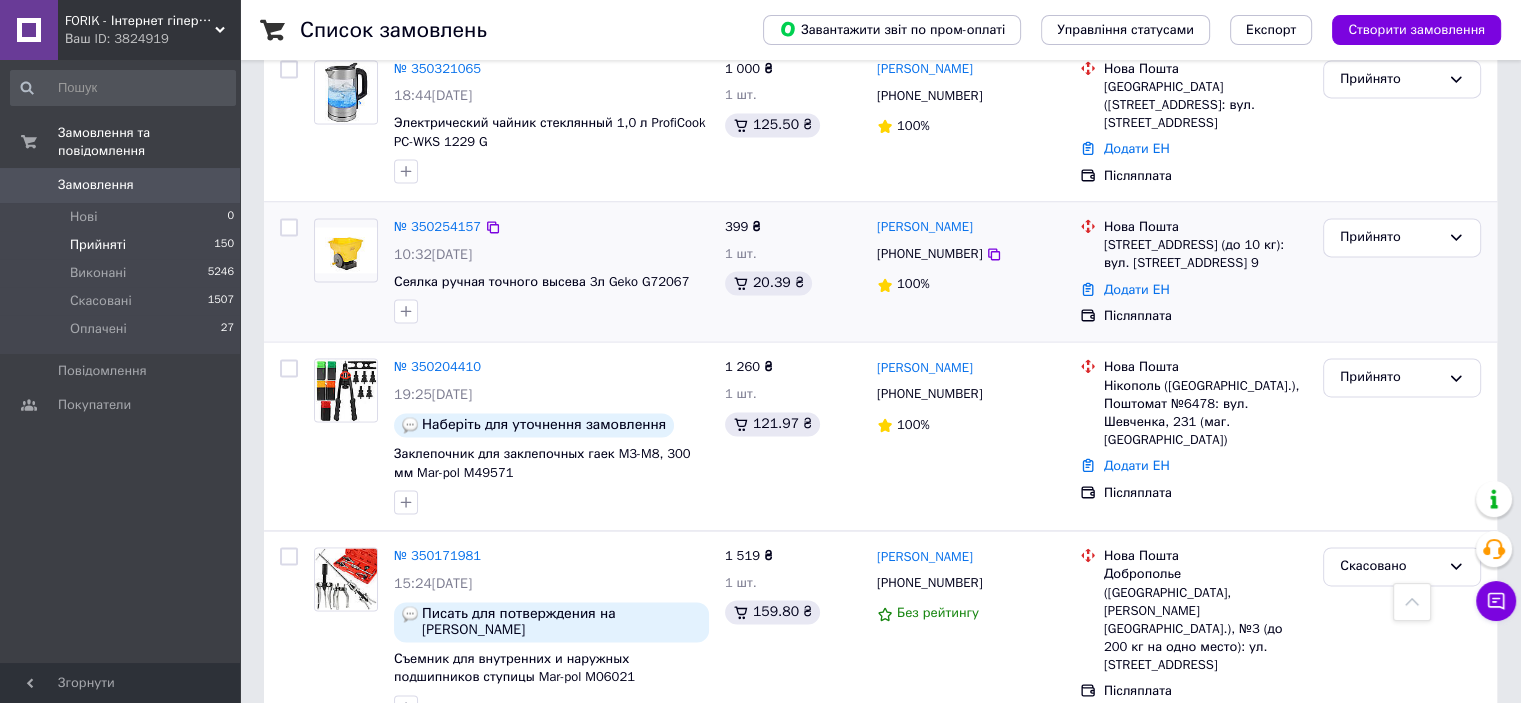 drag, startPoint x: 1421, startPoint y: 131, endPoint x: 1404, endPoint y: 152, distance: 27.018513 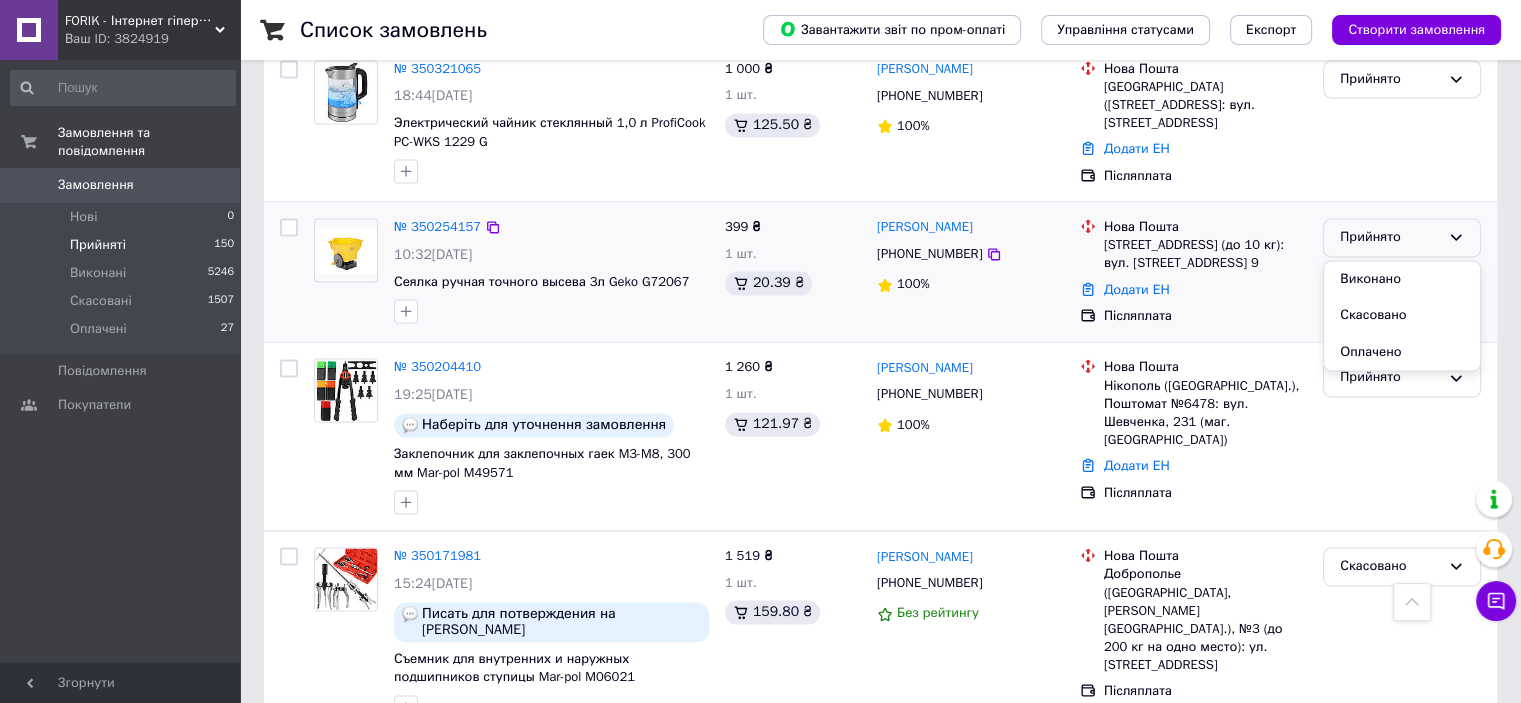 click on "Виконано" at bounding box center [1402, 279] 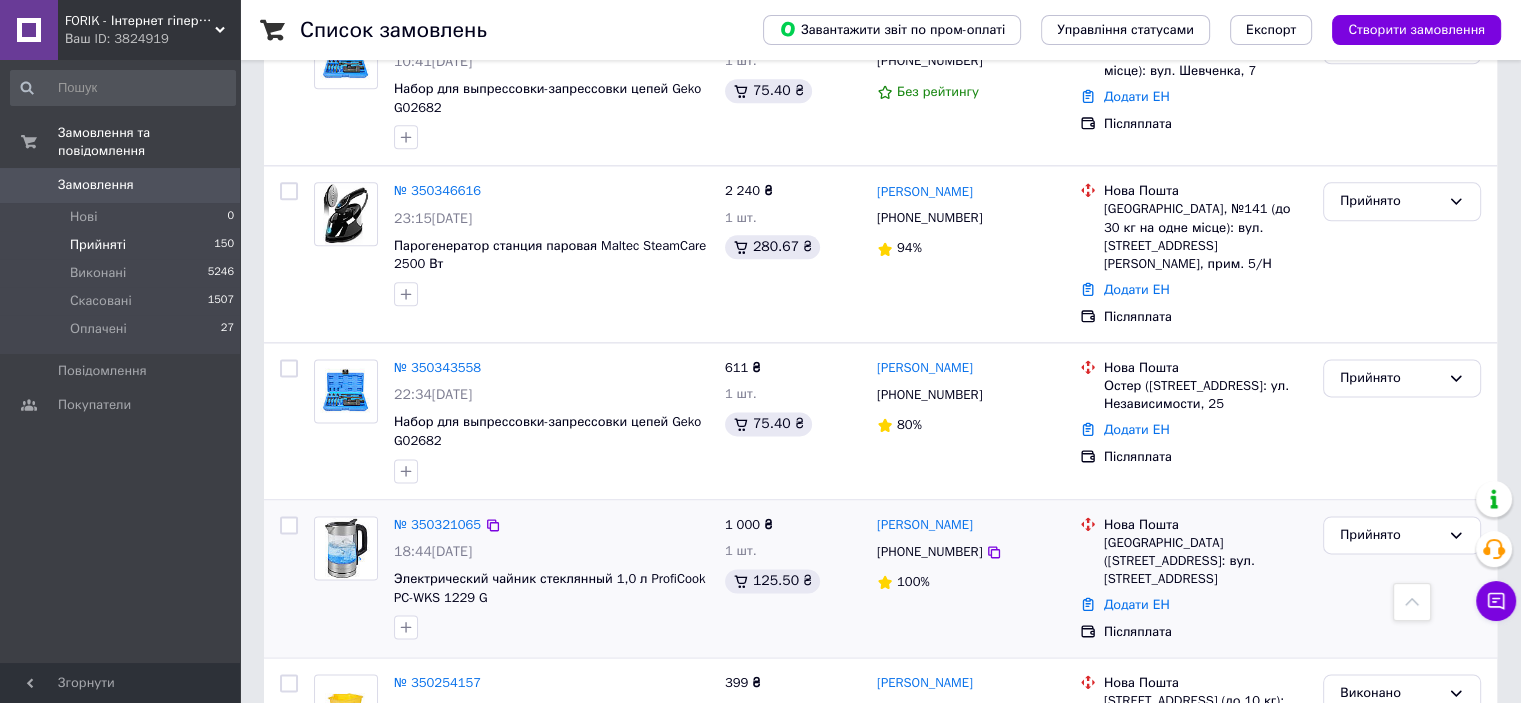 scroll, scrollTop: 2472, scrollLeft: 0, axis: vertical 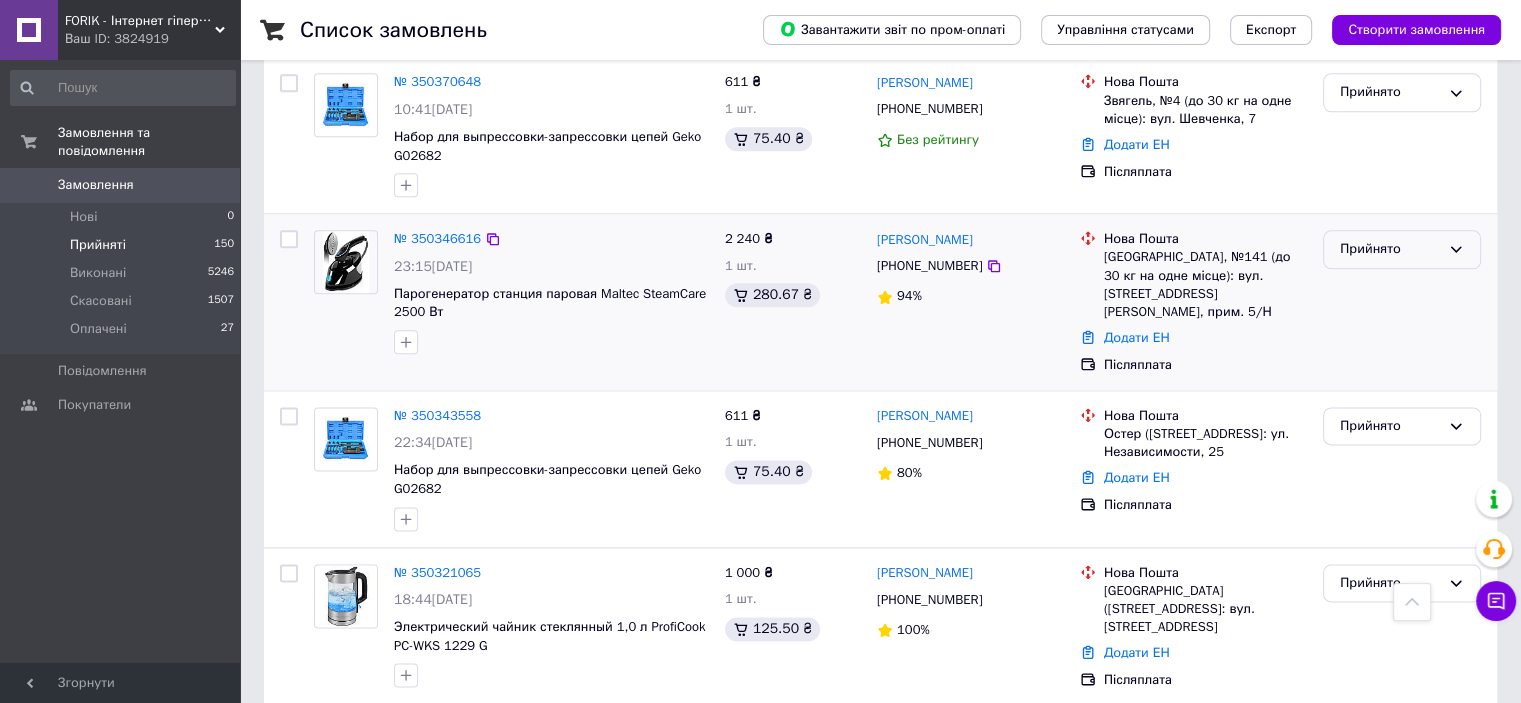 click on "Прийнято" at bounding box center [1390, 249] 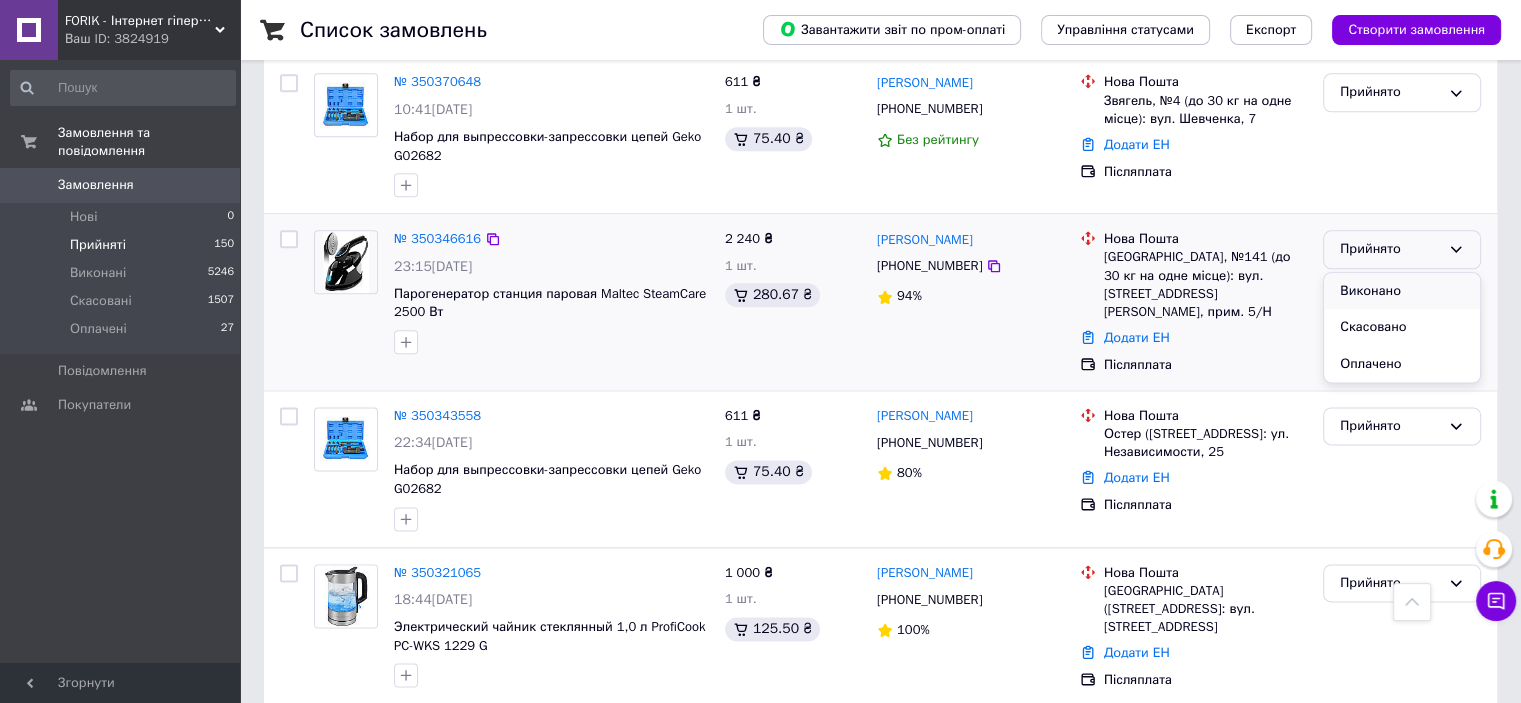 click on "Виконано" at bounding box center [1402, 291] 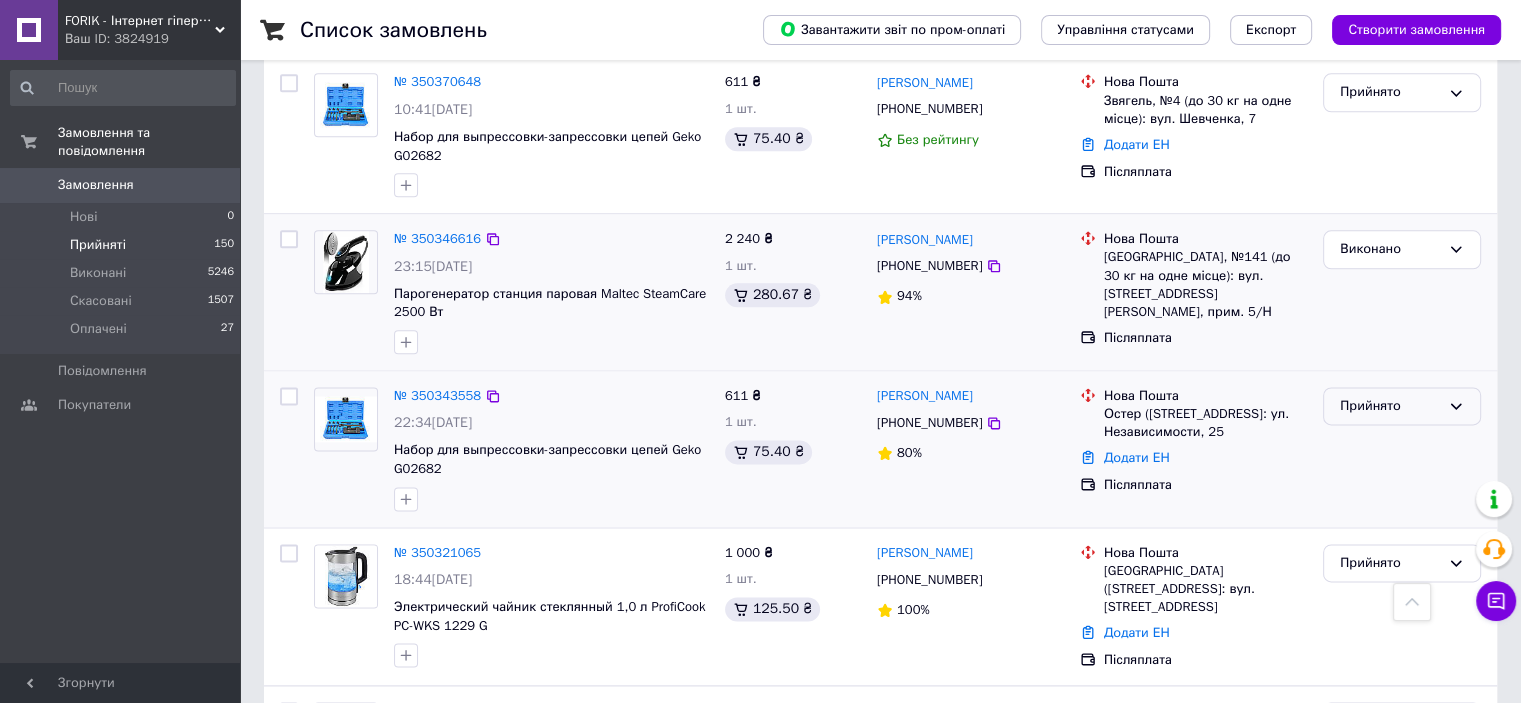 click on "Прийнято" at bounding box center (1390, 406) 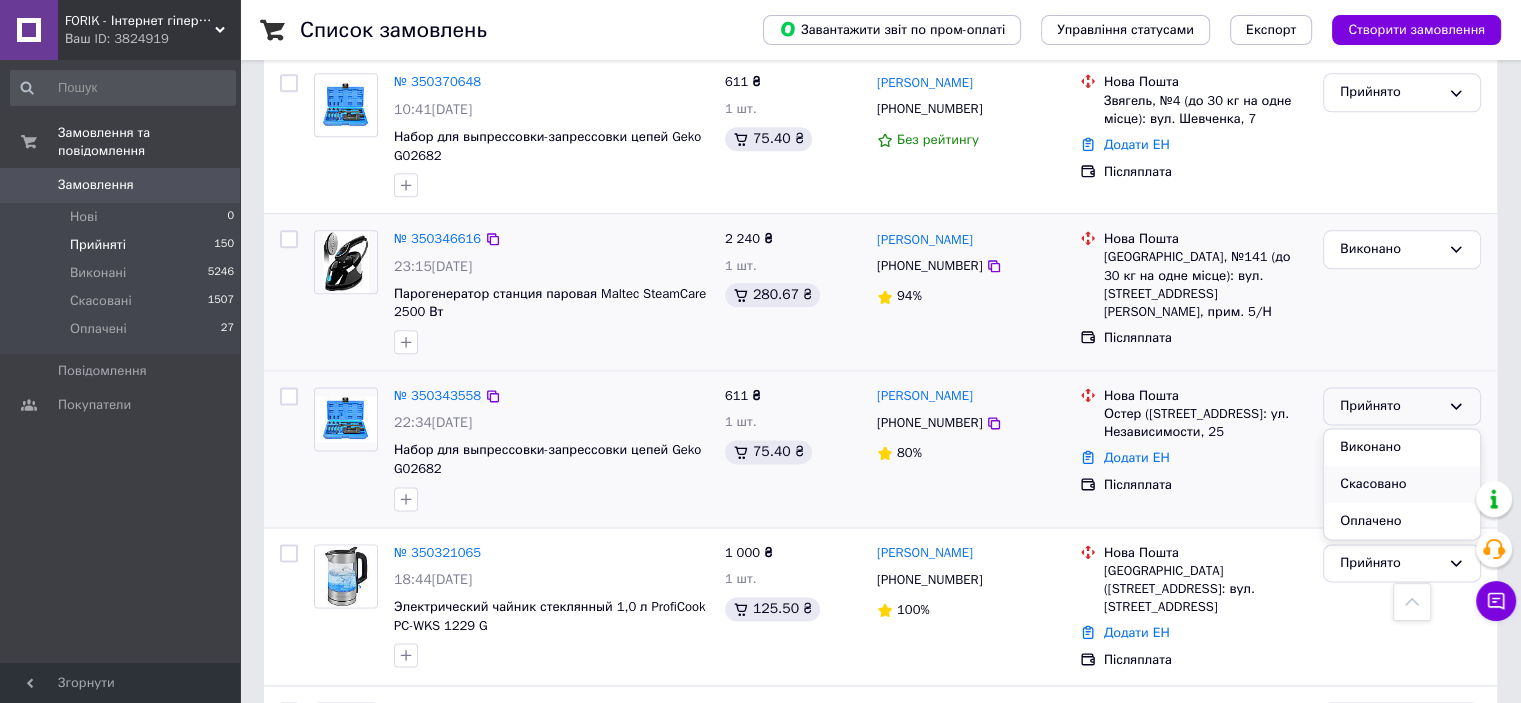 click on "Скасовано" at bounding box center [1402, 484] 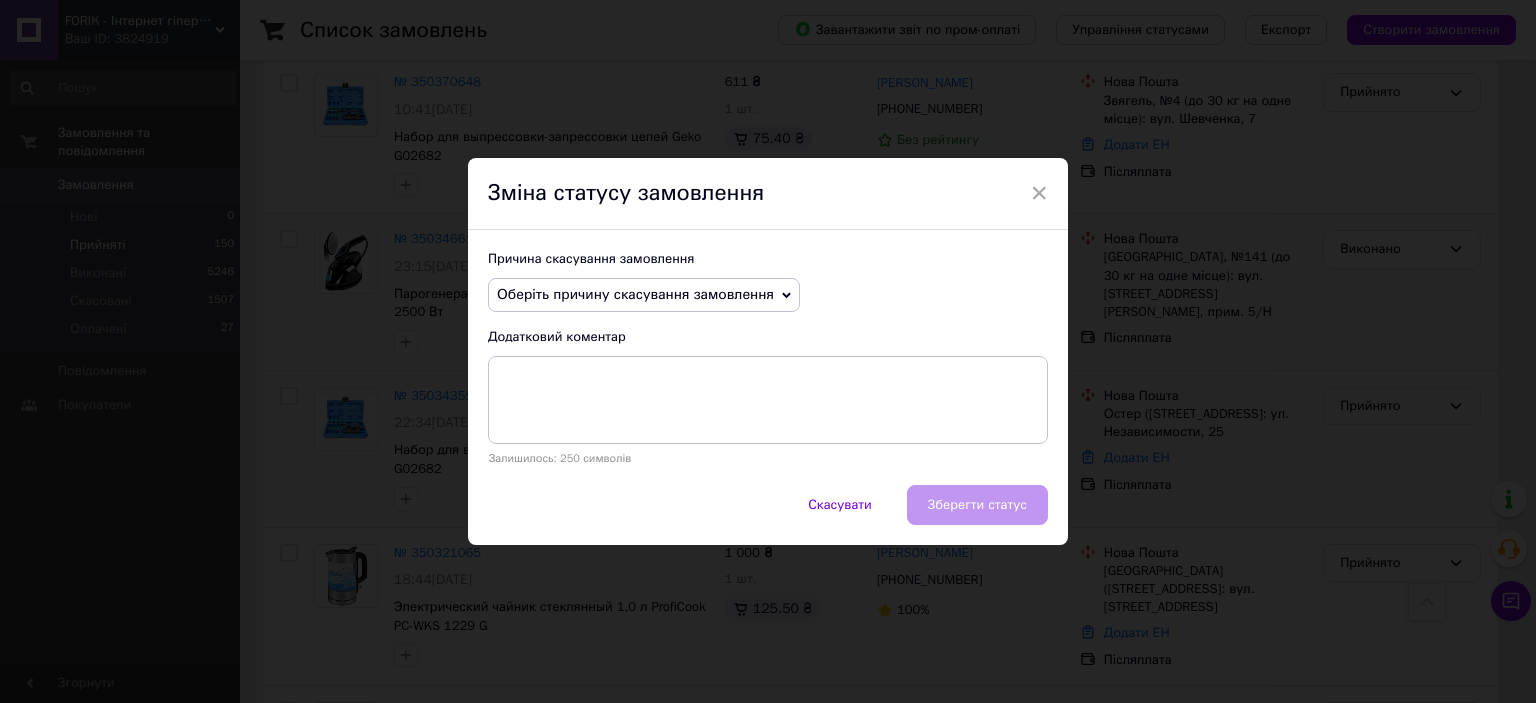 click on "Оберіть причину скасування замовлення" at bounding box center (635, 294) 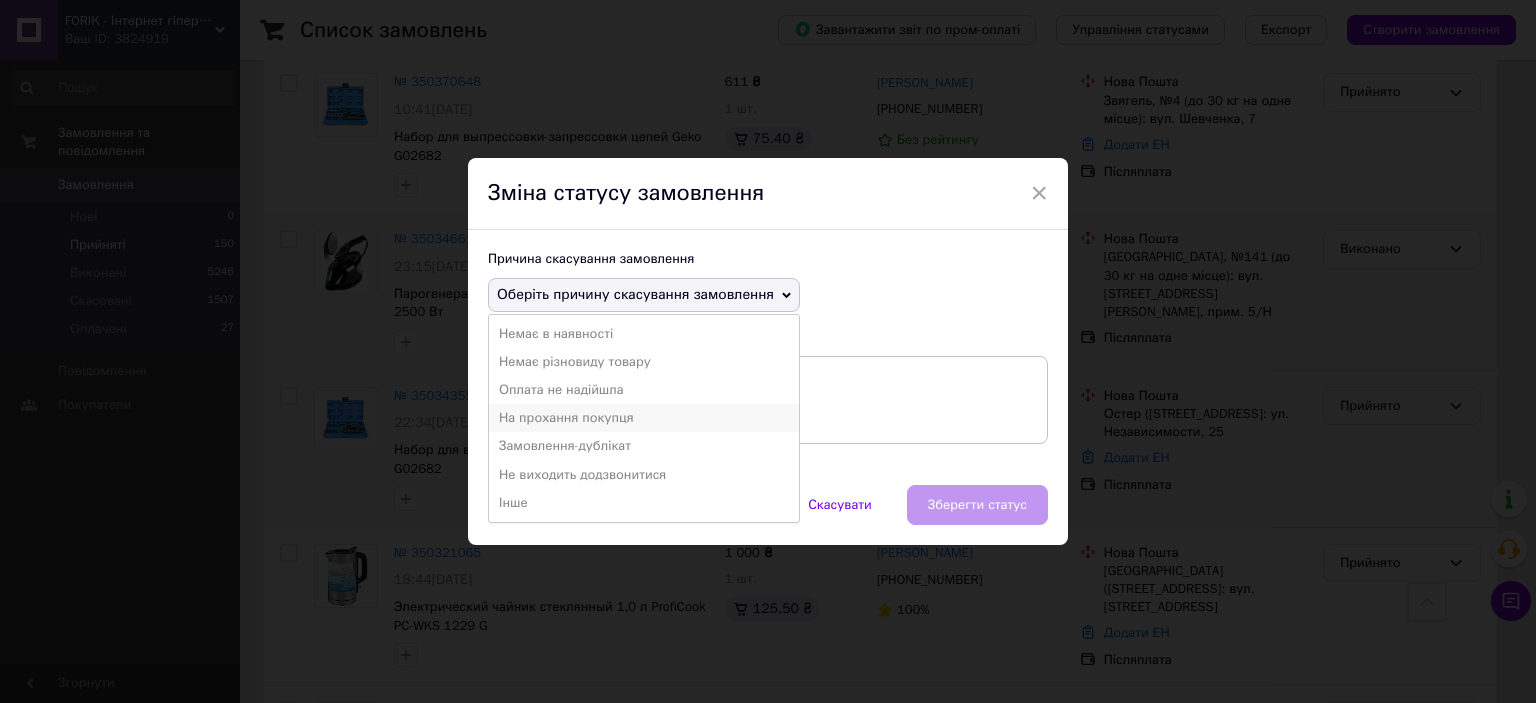 click on "На прохання покупця" at bounding box center (644, 418) 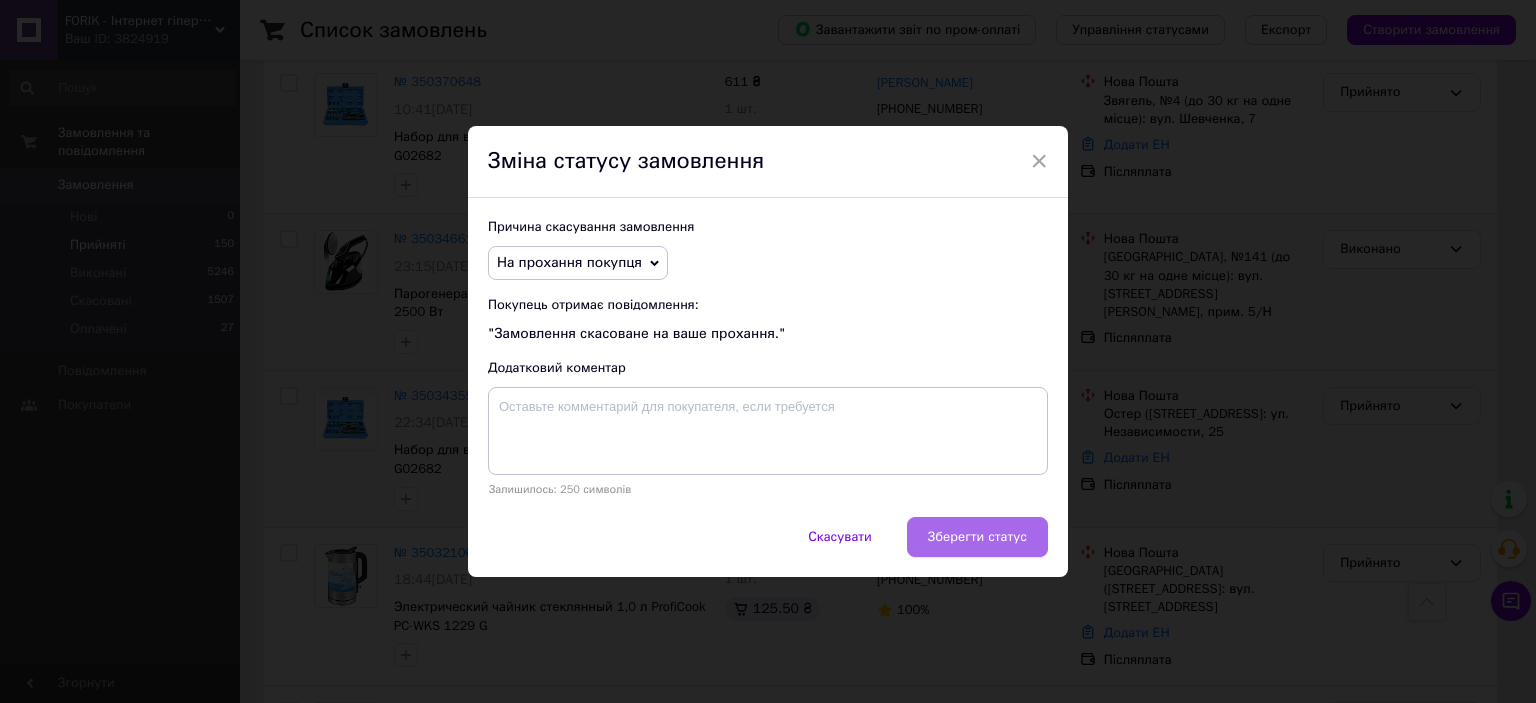 click on "Зберегти статус" at bounding box center [977, 537] 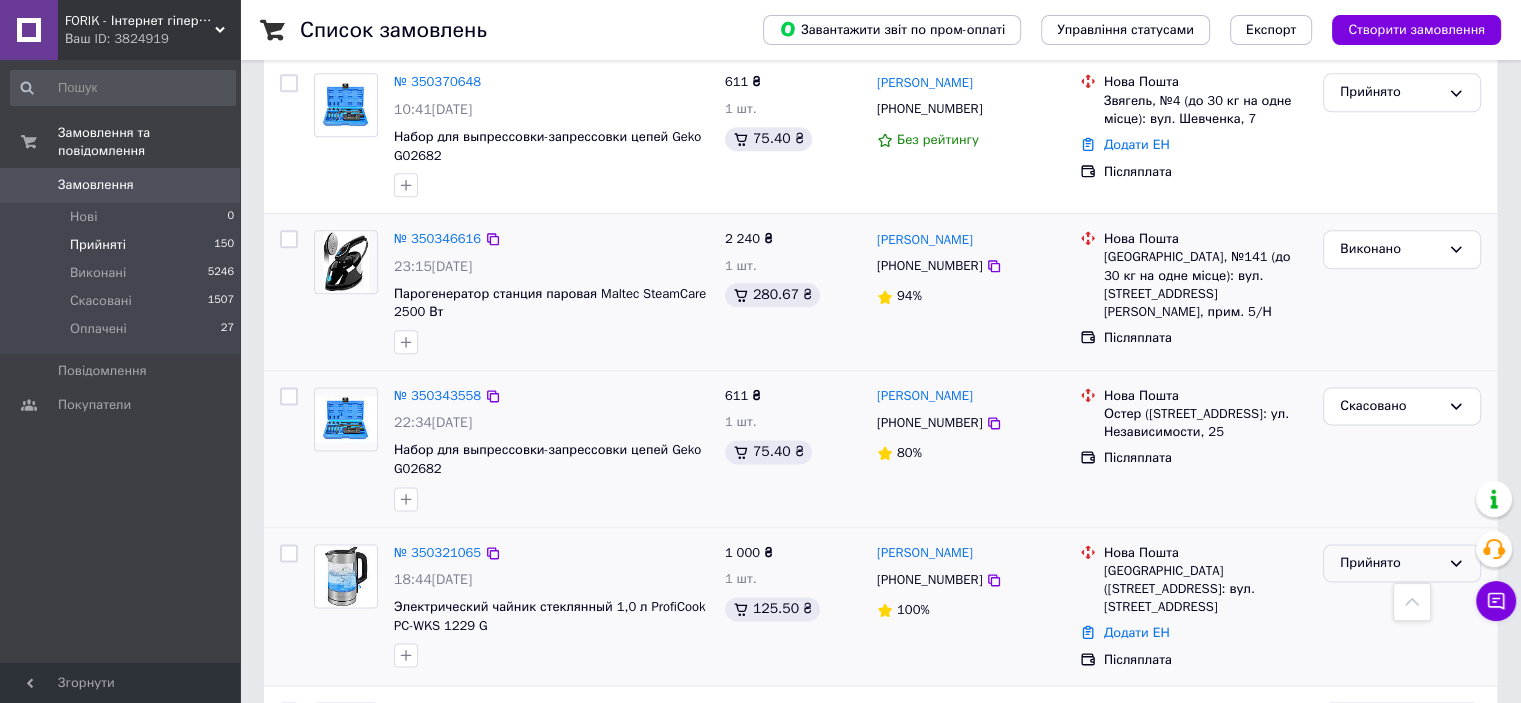 click on "Прийнято" at bounding box center (1390, 563) 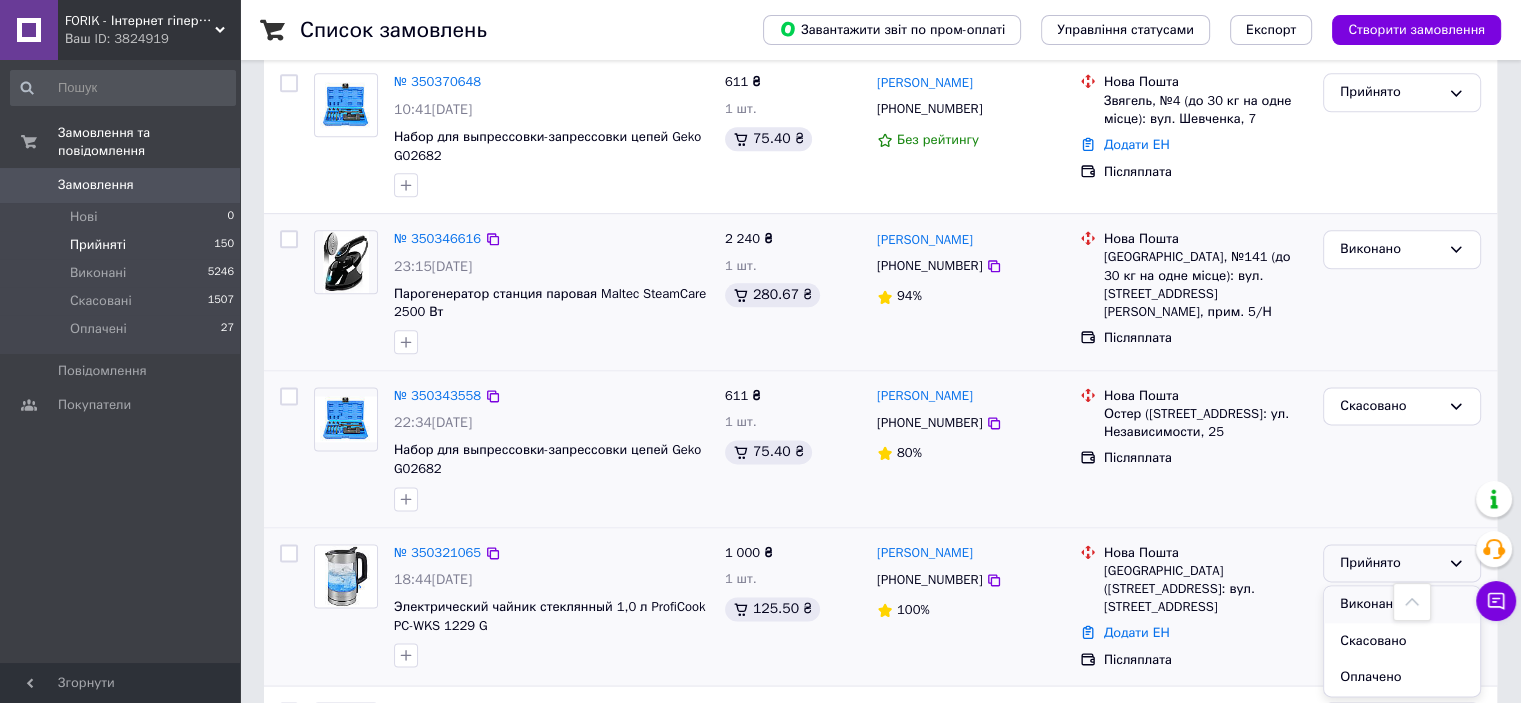 click on "Виконано" at bounding box center [1402, 604] 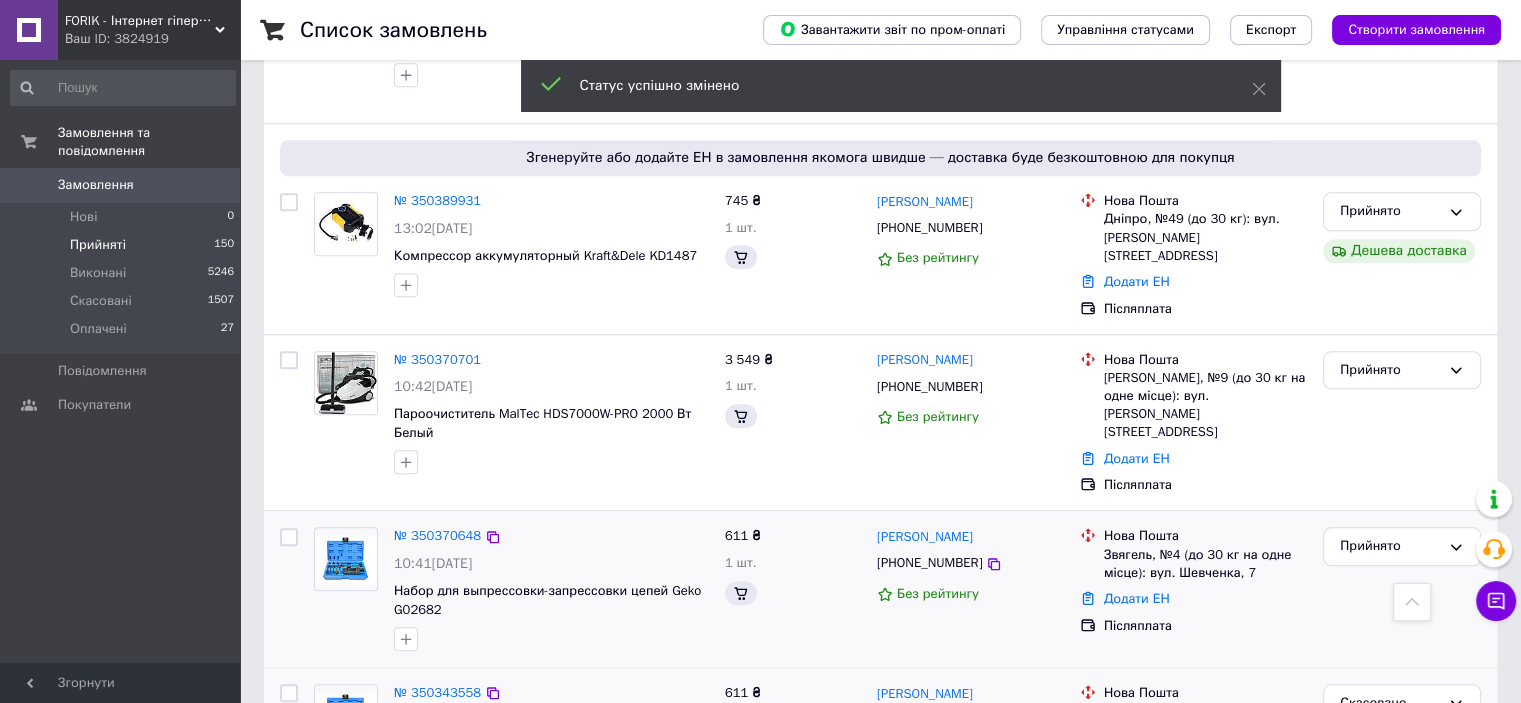 scroll, scrollTop: 1972, scrollLeft: 0, axis: vertical 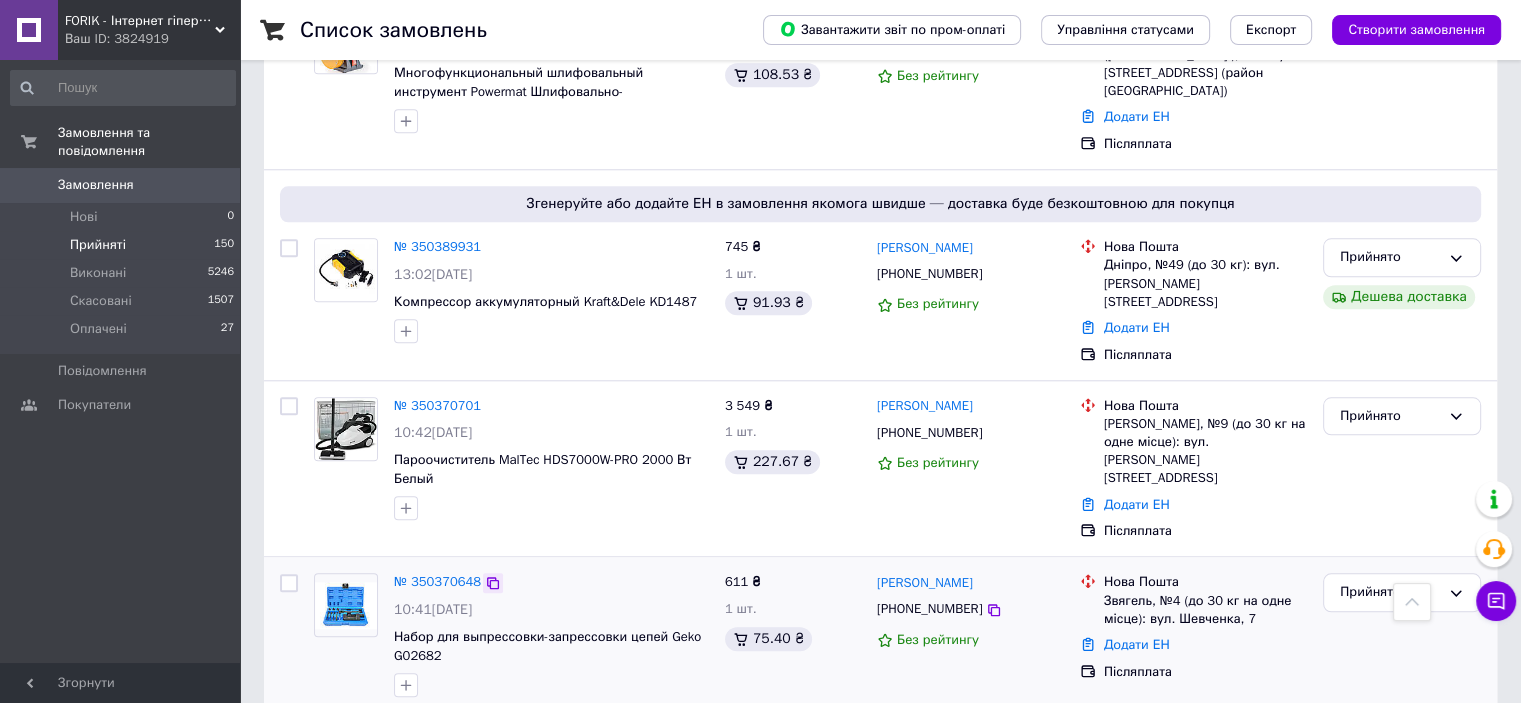 click 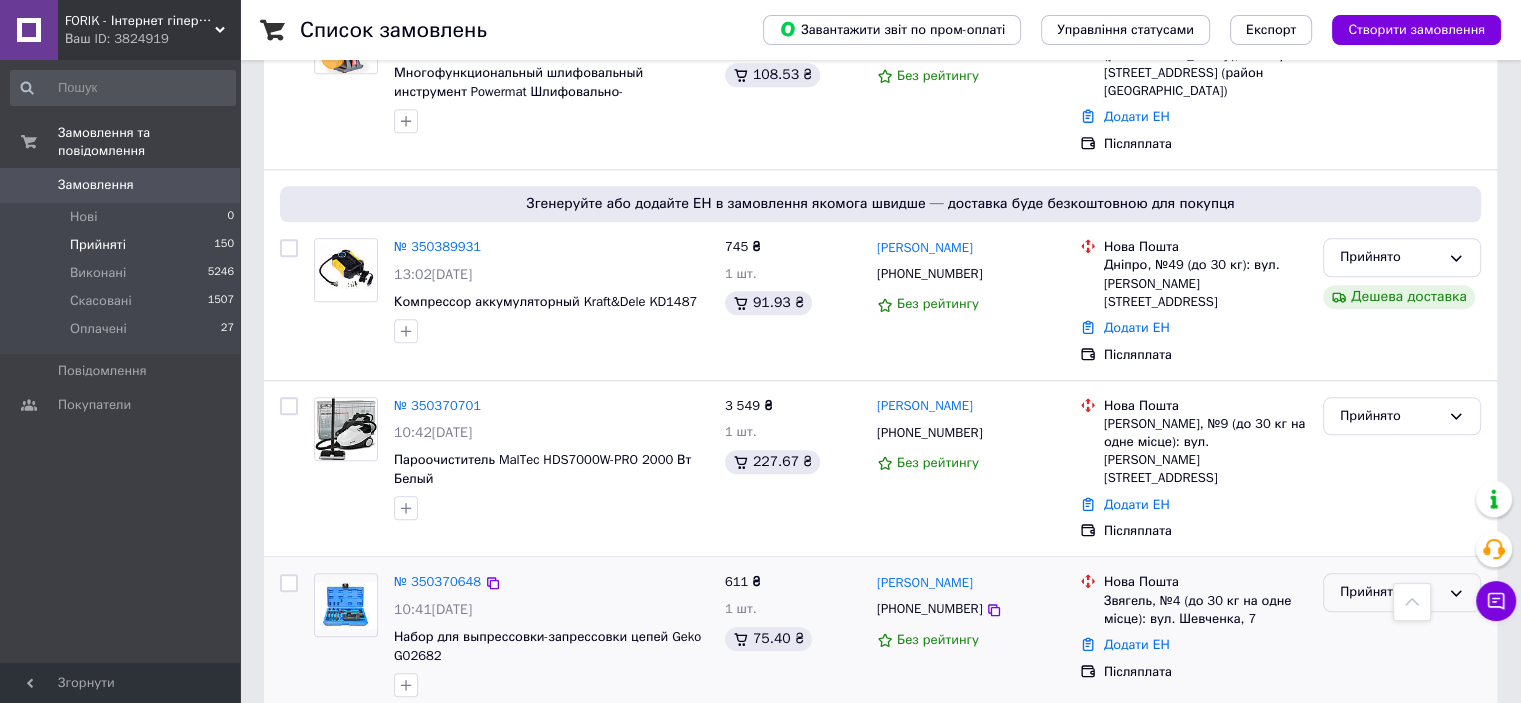 click on "Прийнято" at bounding box center [1390, 592] 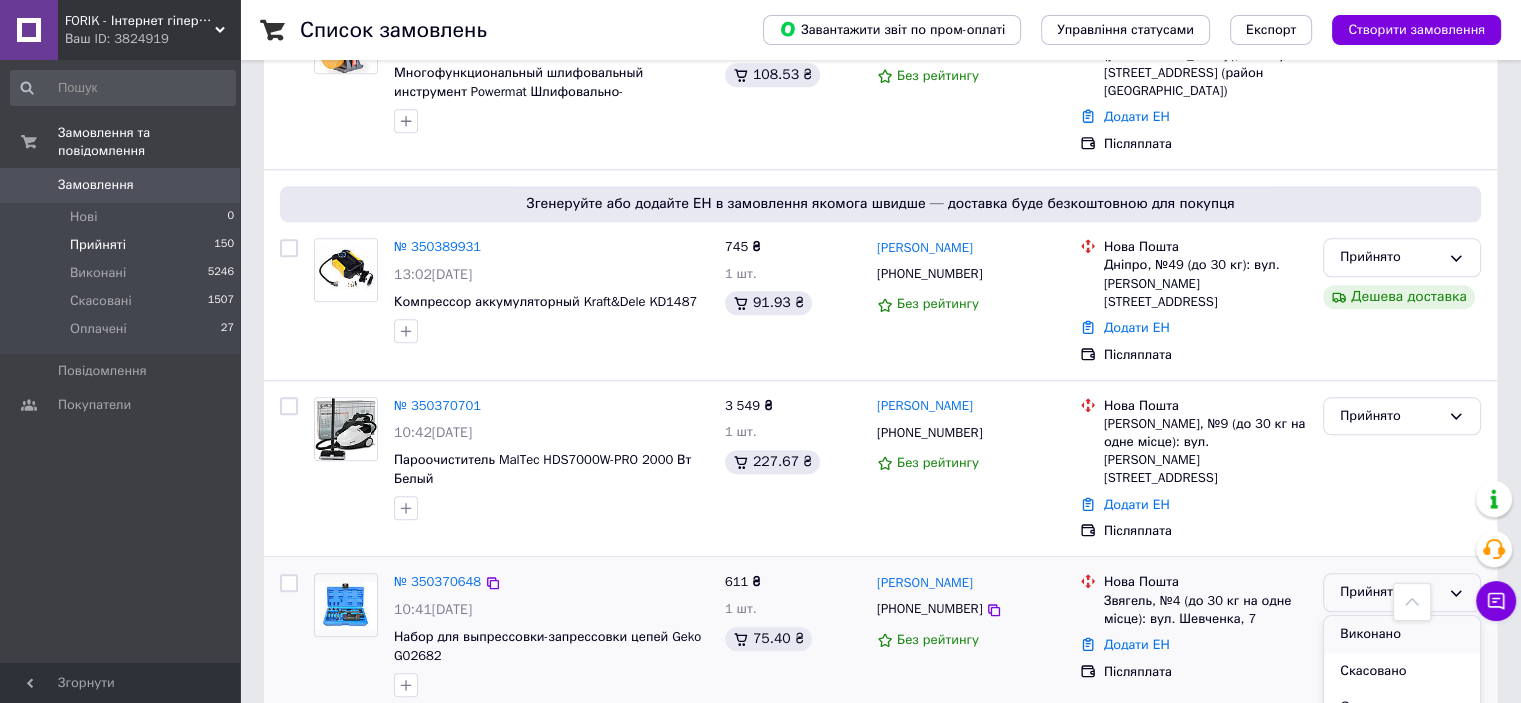 click on "Виконано" at bounding box center (1402, 634) 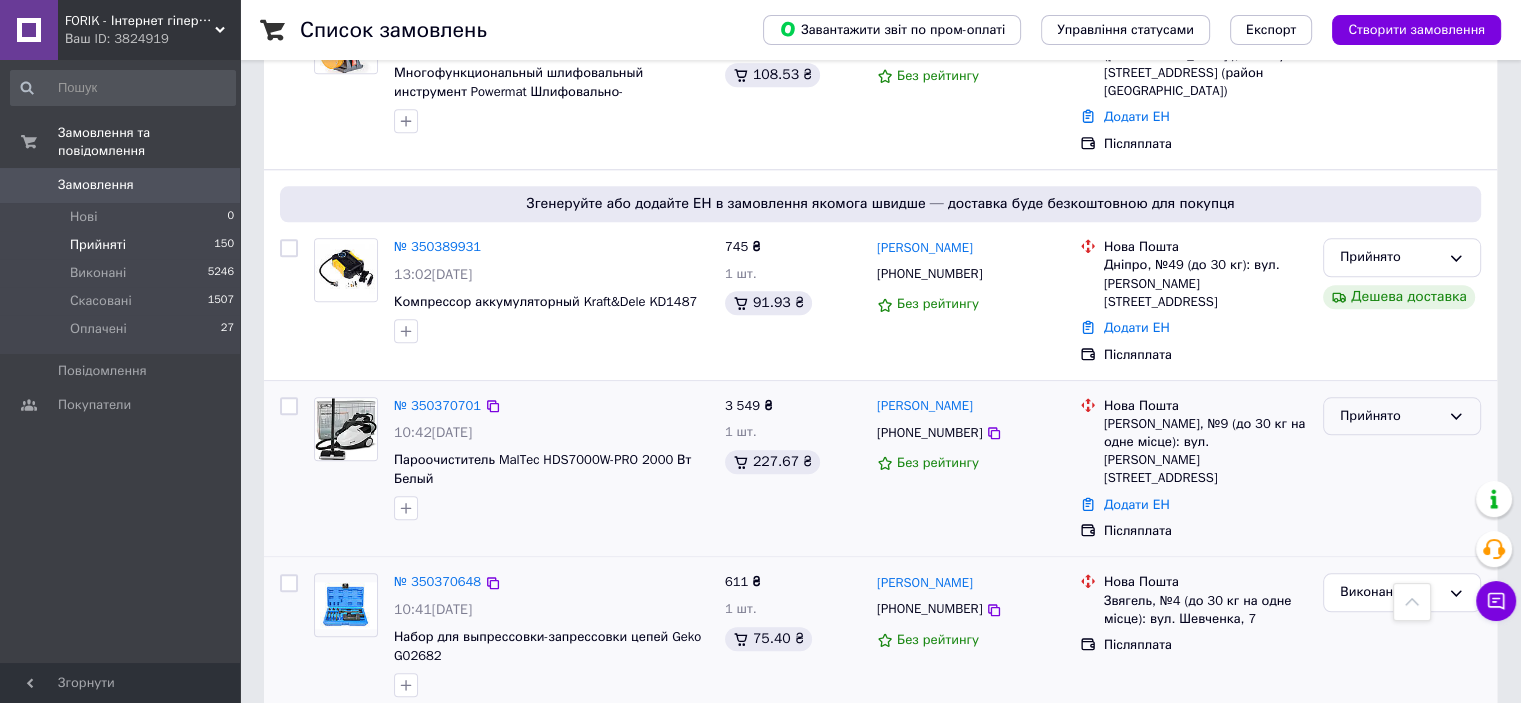 click on "Прийнято" at bounding box center [1402, 416] 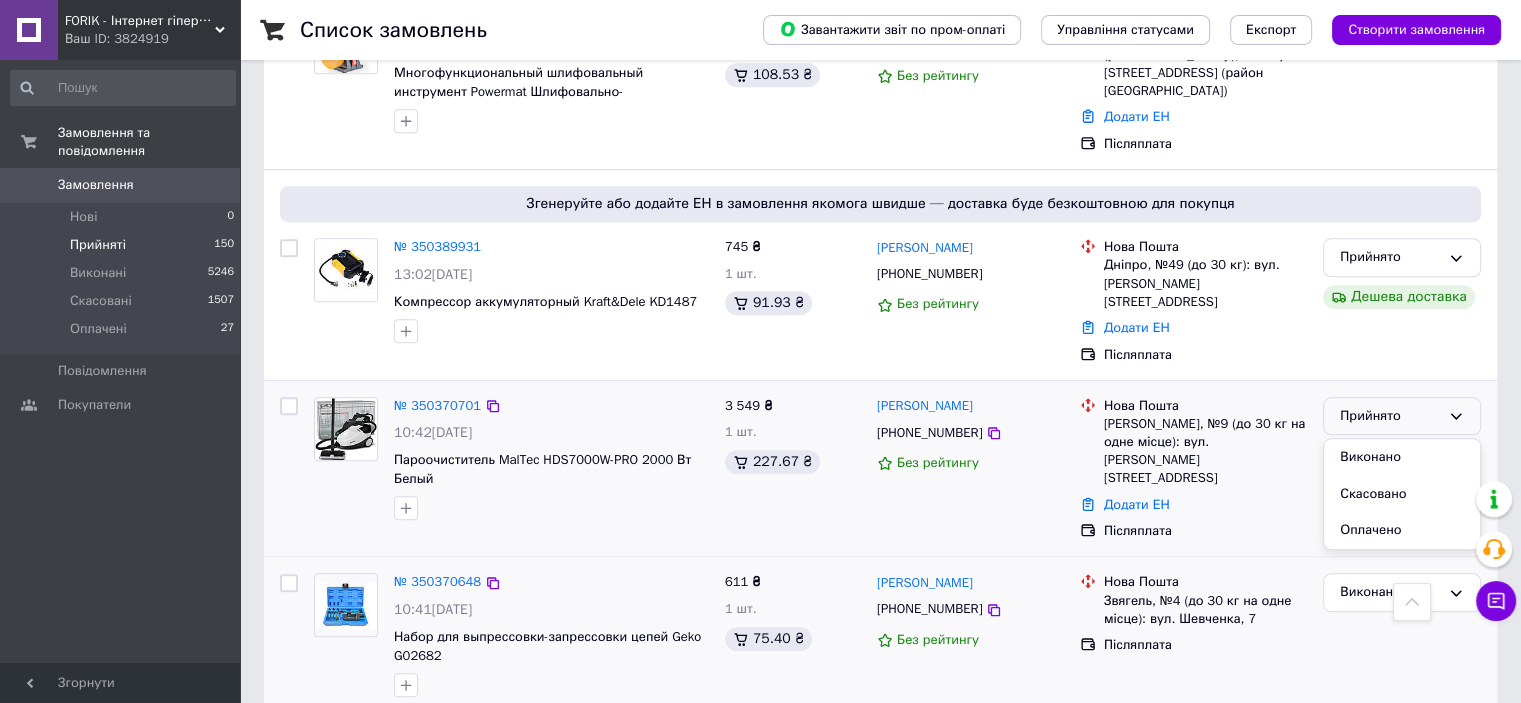 click on "Виконано" at bounding box center (1402, 457) 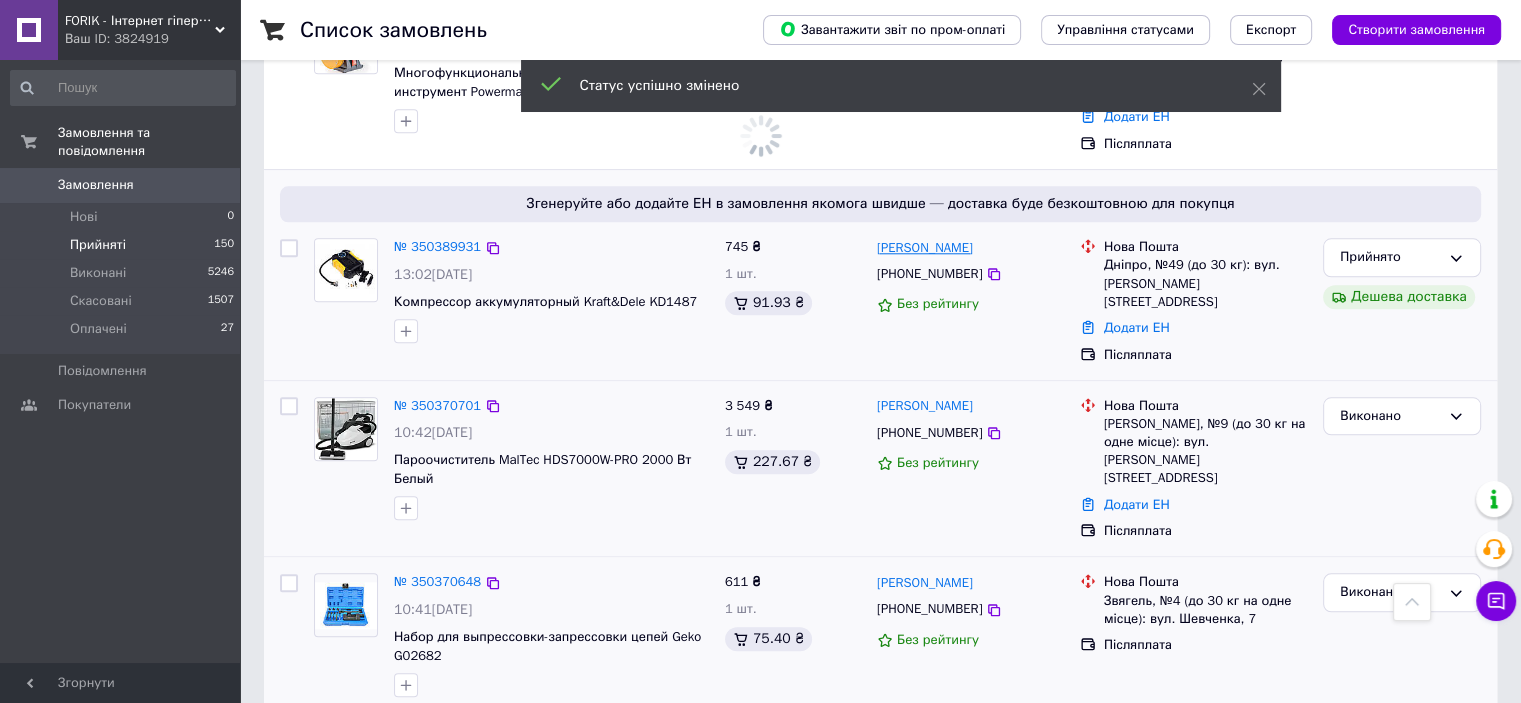 drag, startPoint x: 983, startPoint y: 203, endPoint x: 878, endPoint y: 206, distance: 105.04285 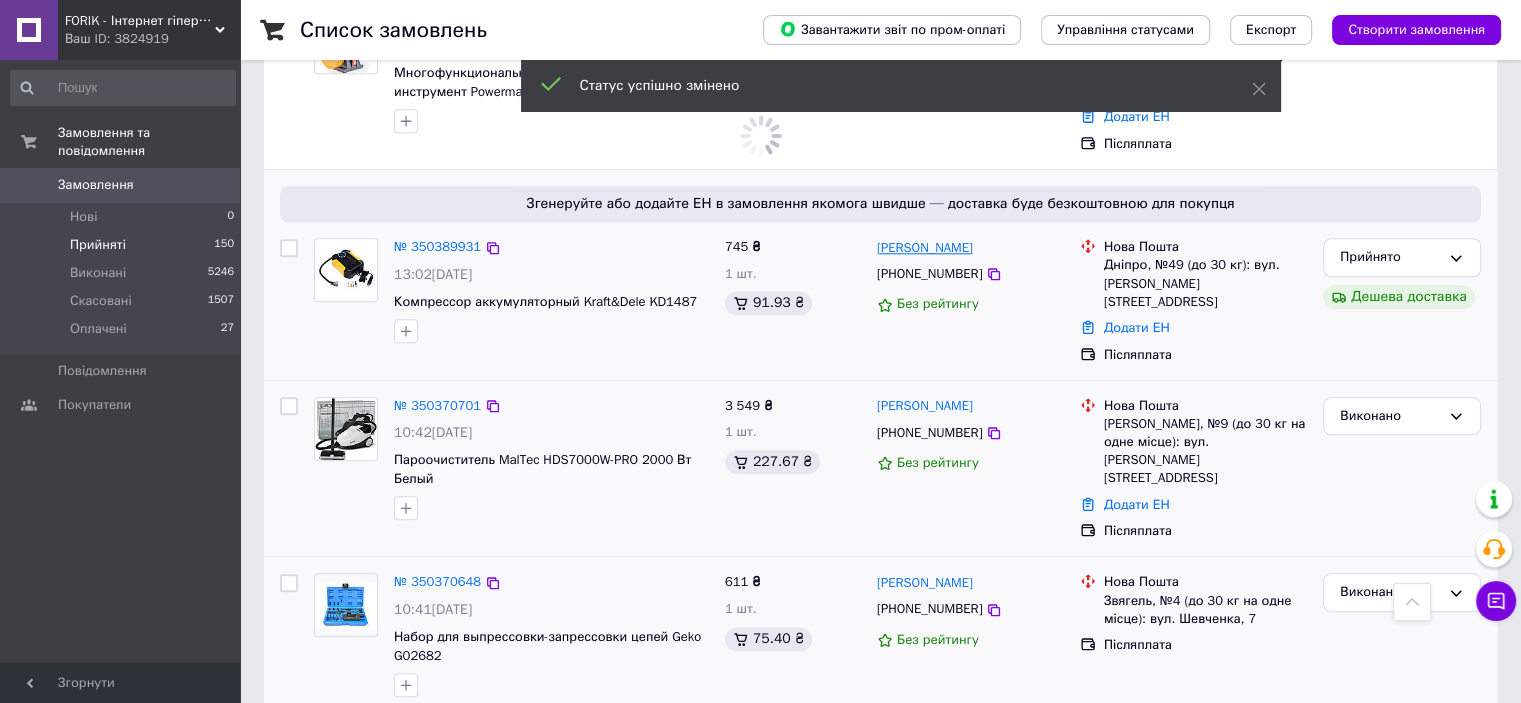 click on "Николай Шурыга" at bounding box center (970, 247) 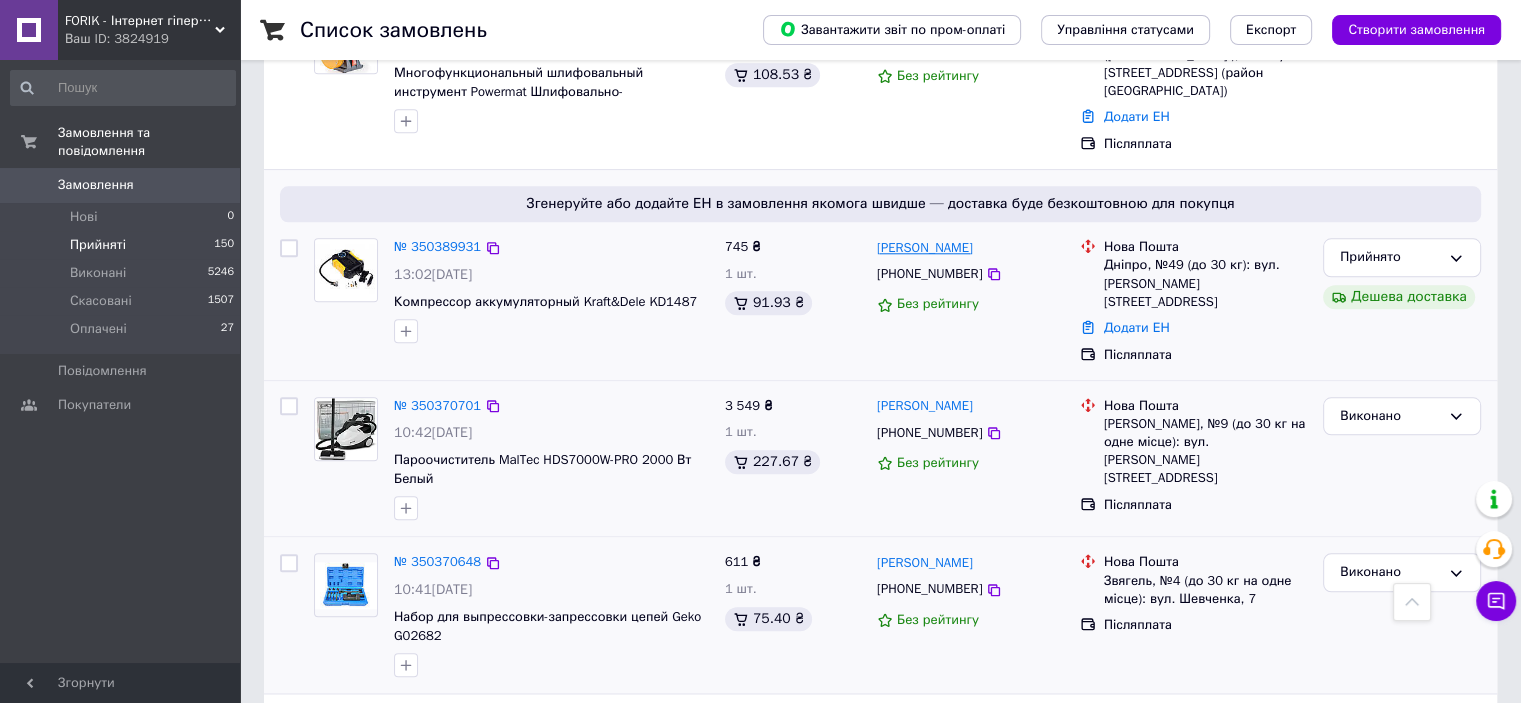 copy on "Николай Шурыга" 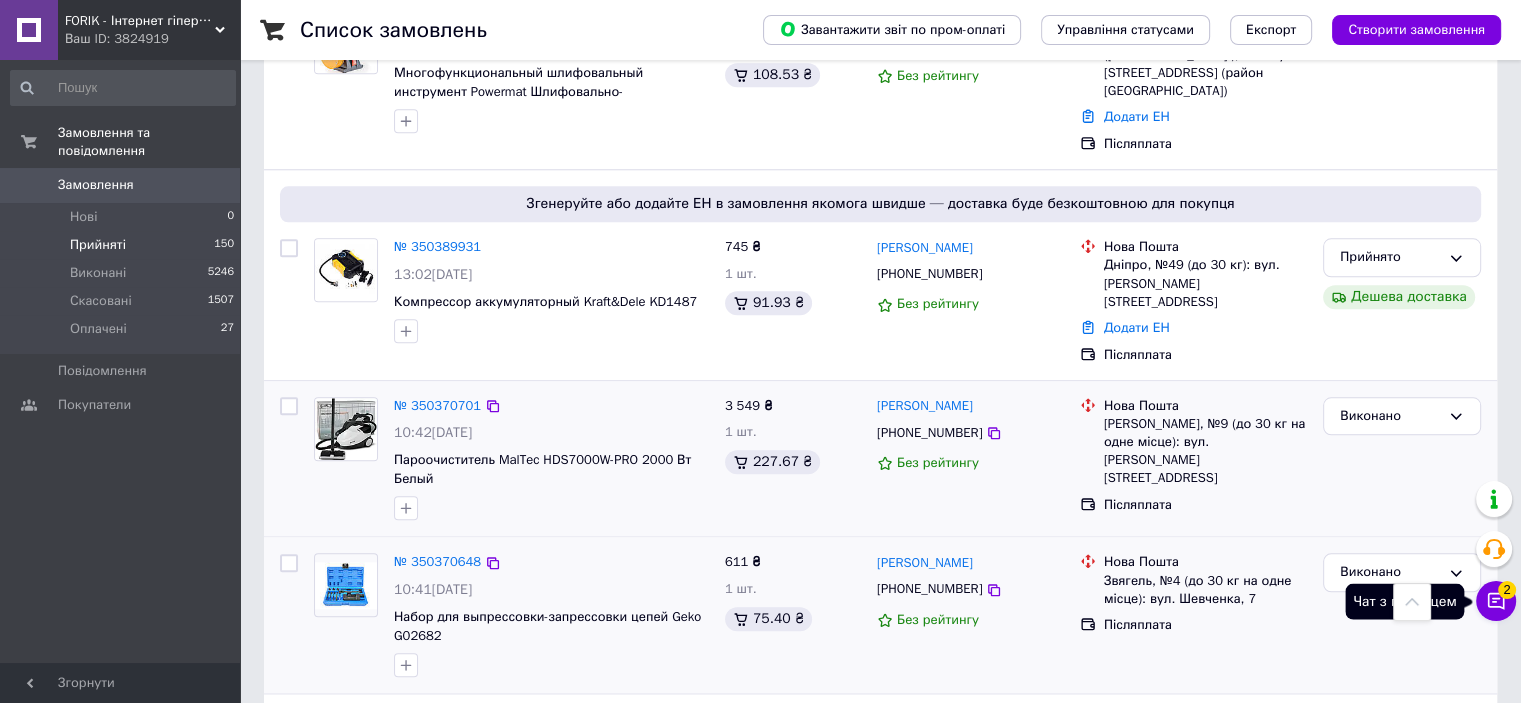 click 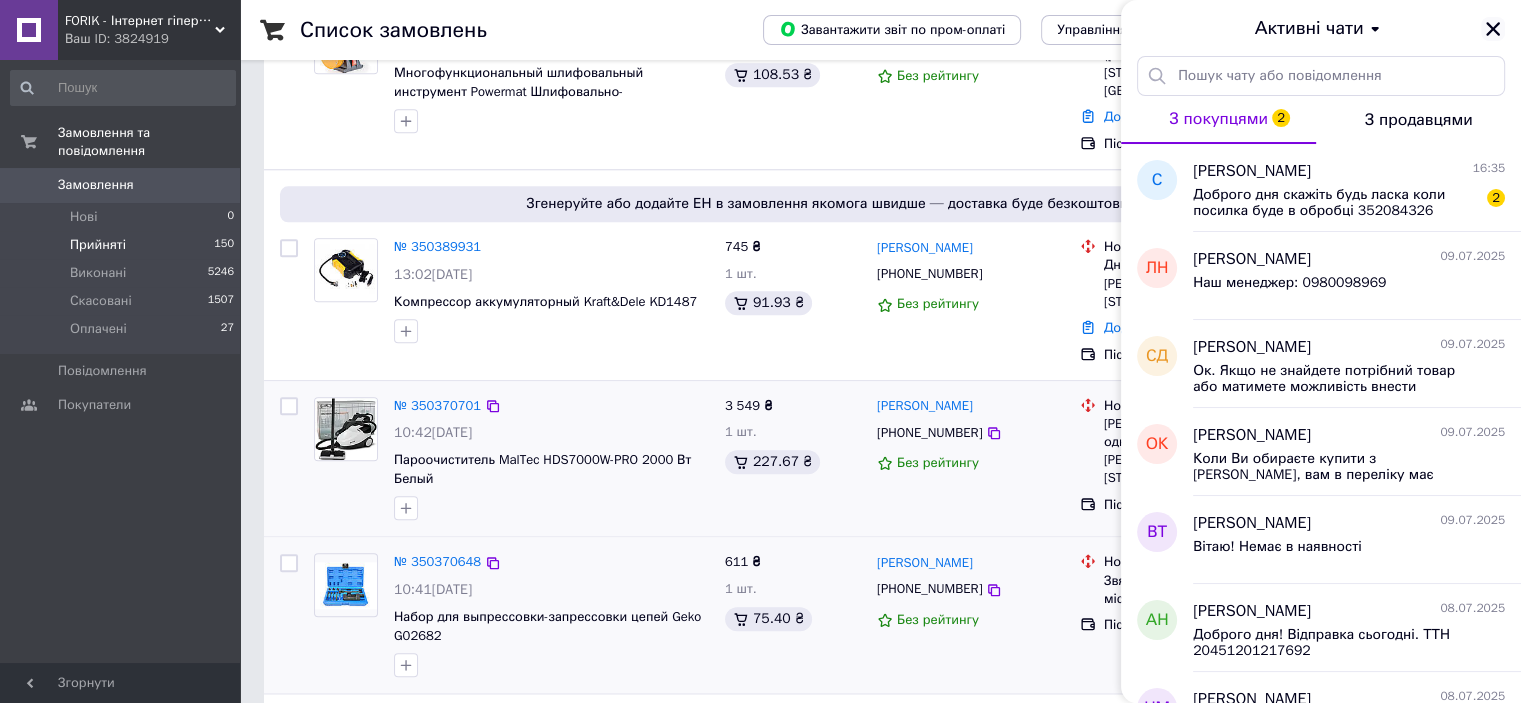 click 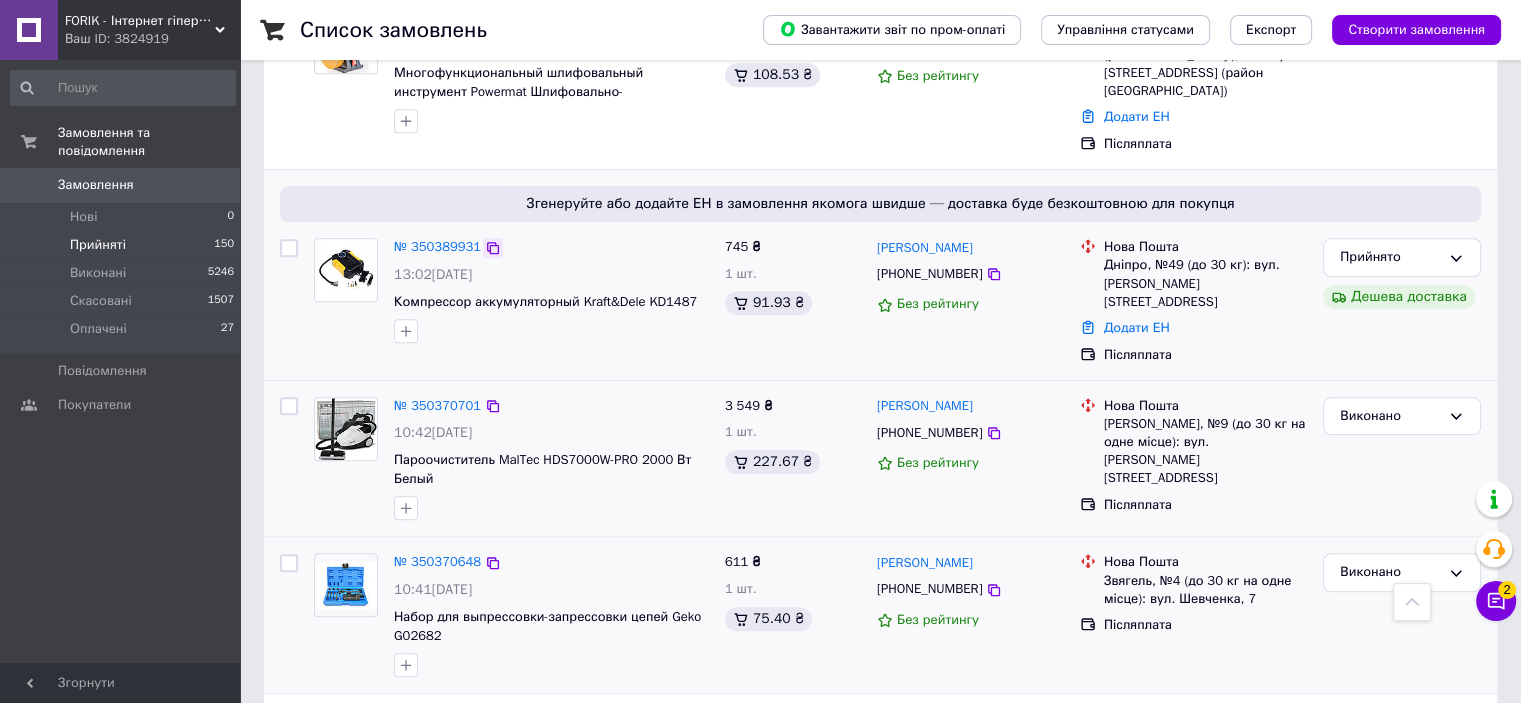 click 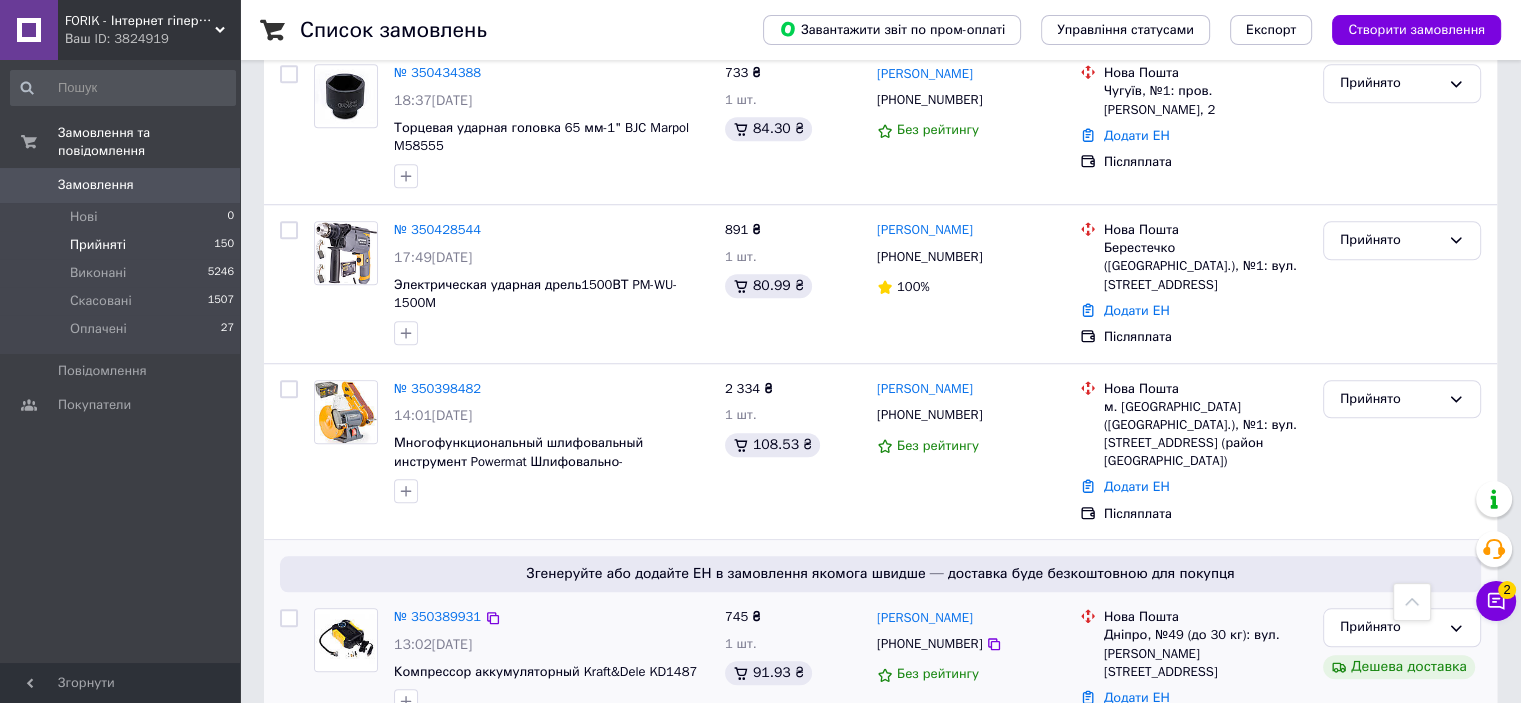 scroll, scrollTop: 1472, scrollLeft: 0, axis: vertical 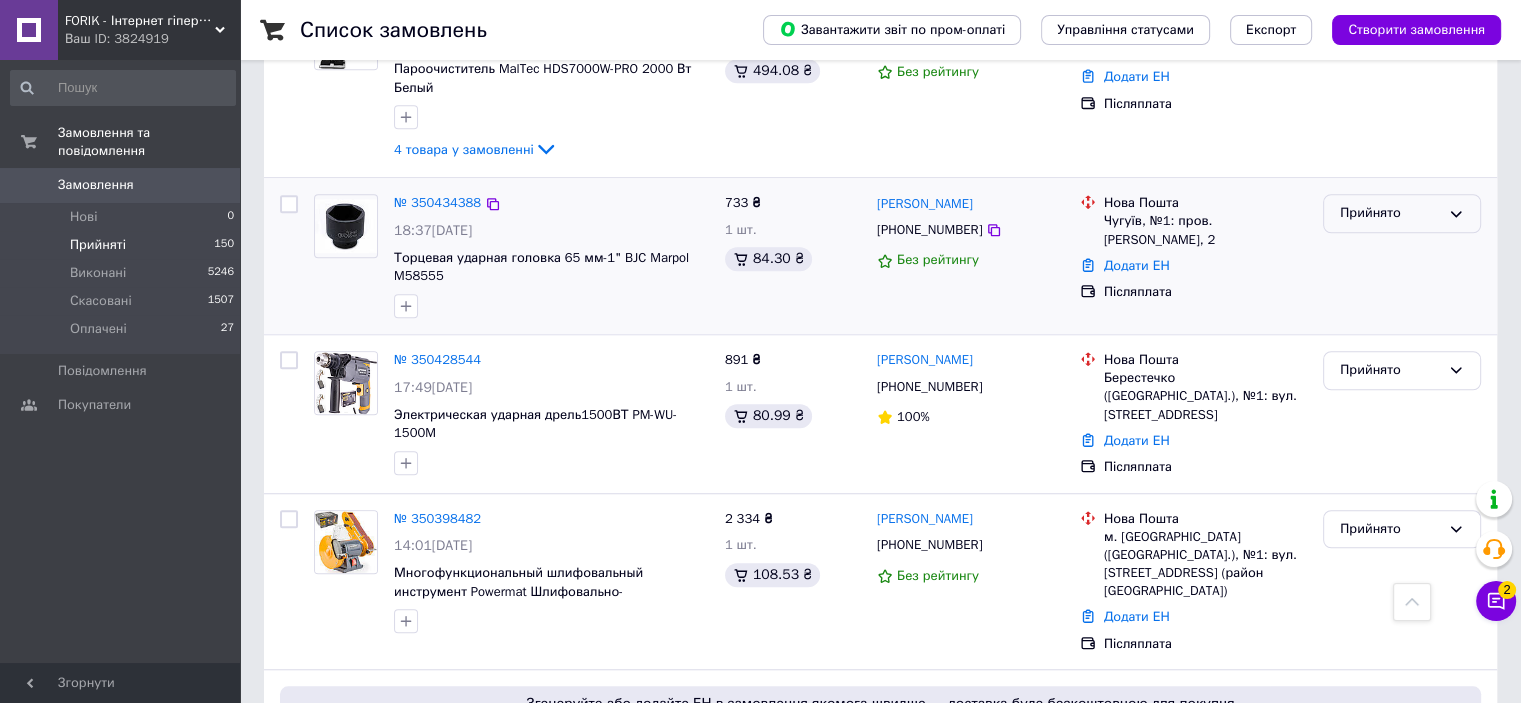 click on "Прийнято" at bounding box center [1390, 213] 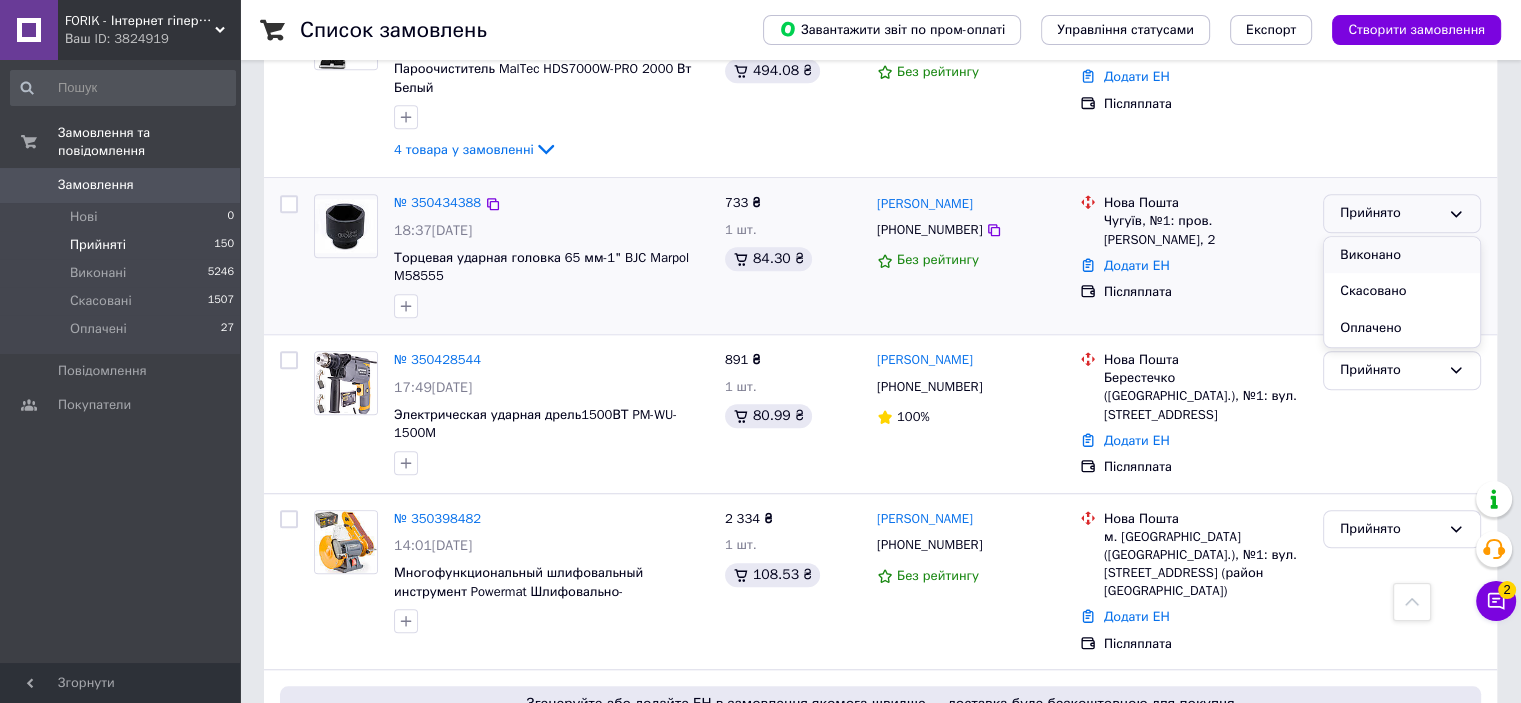 click on "Виконано" at bounding box center [1402, 255] 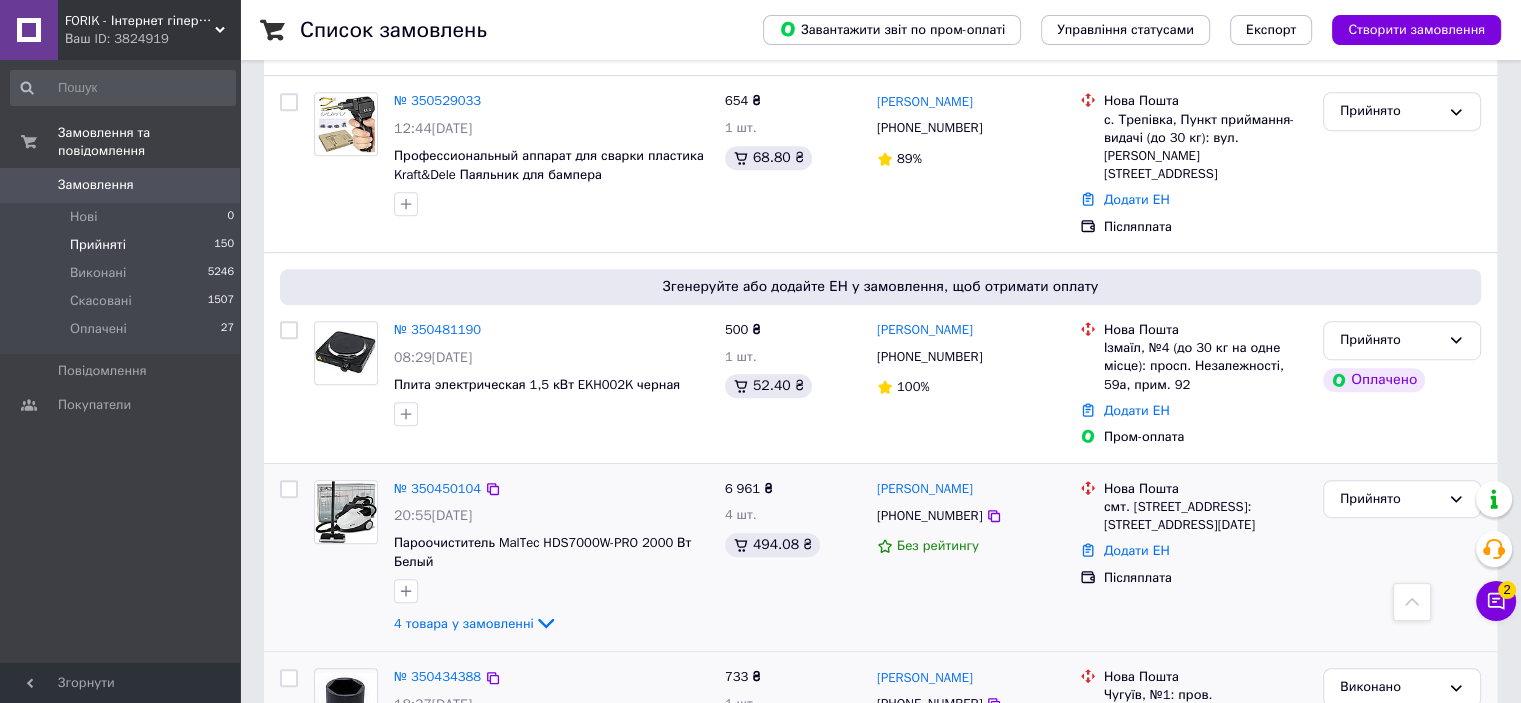 scroll, scrollTop: 972, scrollLeft: 0, axis: vertical 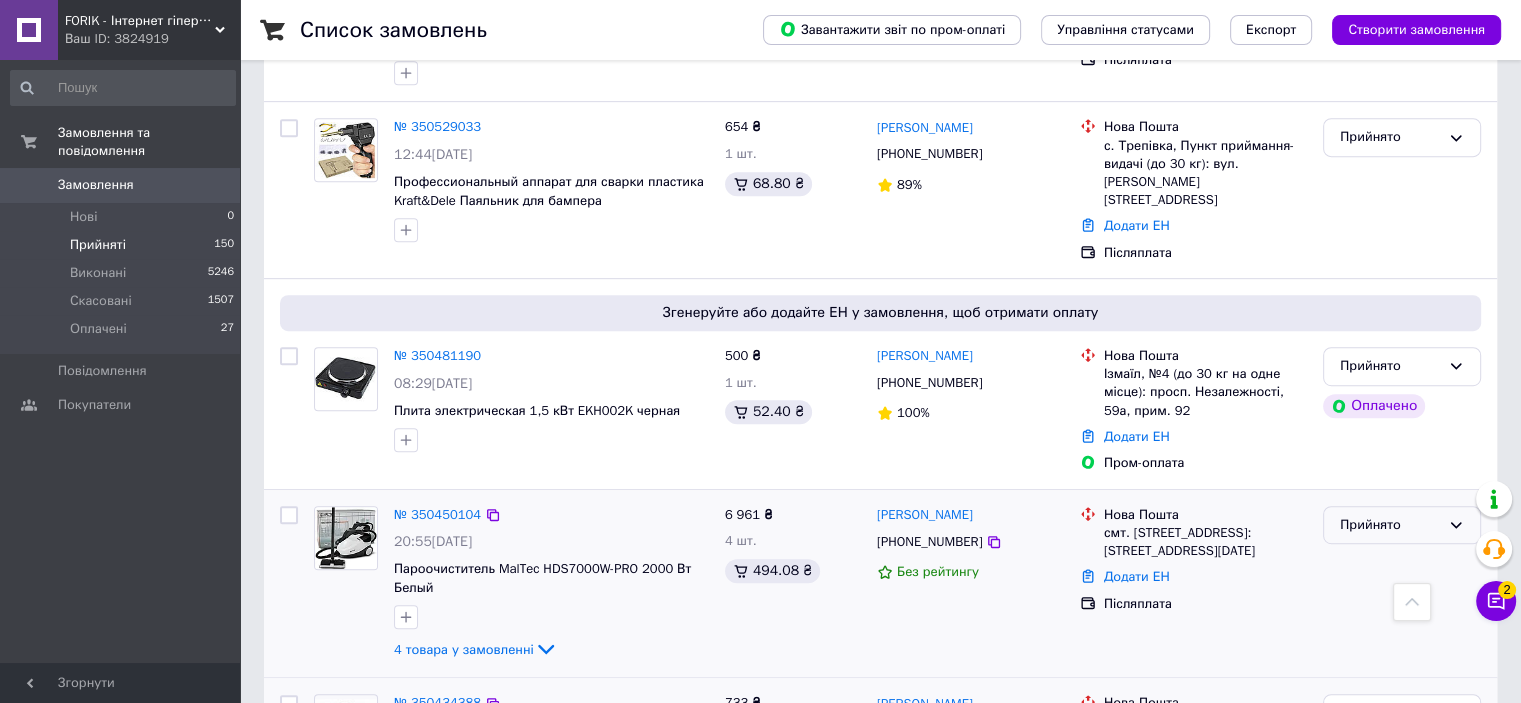 click on "Прийнято" at bounding box center [1390, 525] 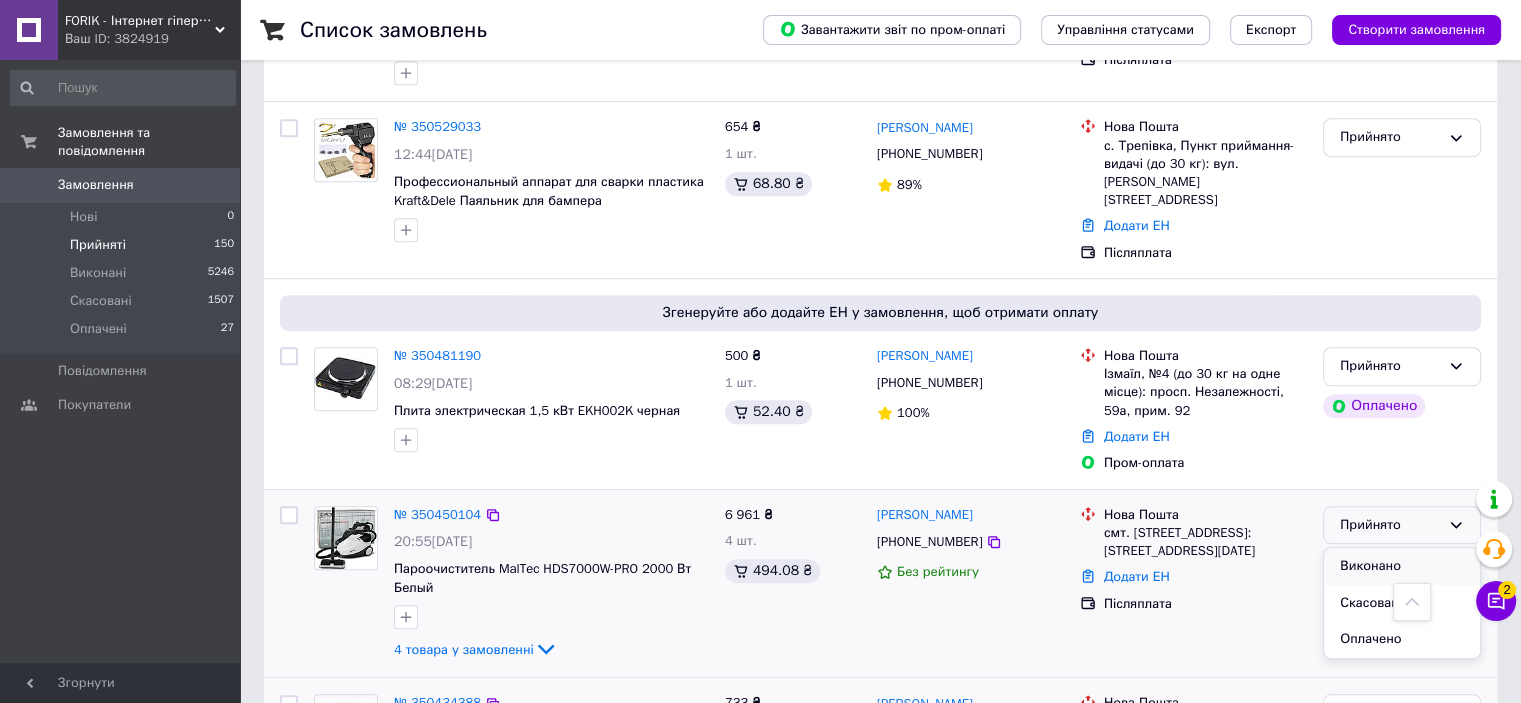 click on "Виконано" at bounding box center (1402, 566) 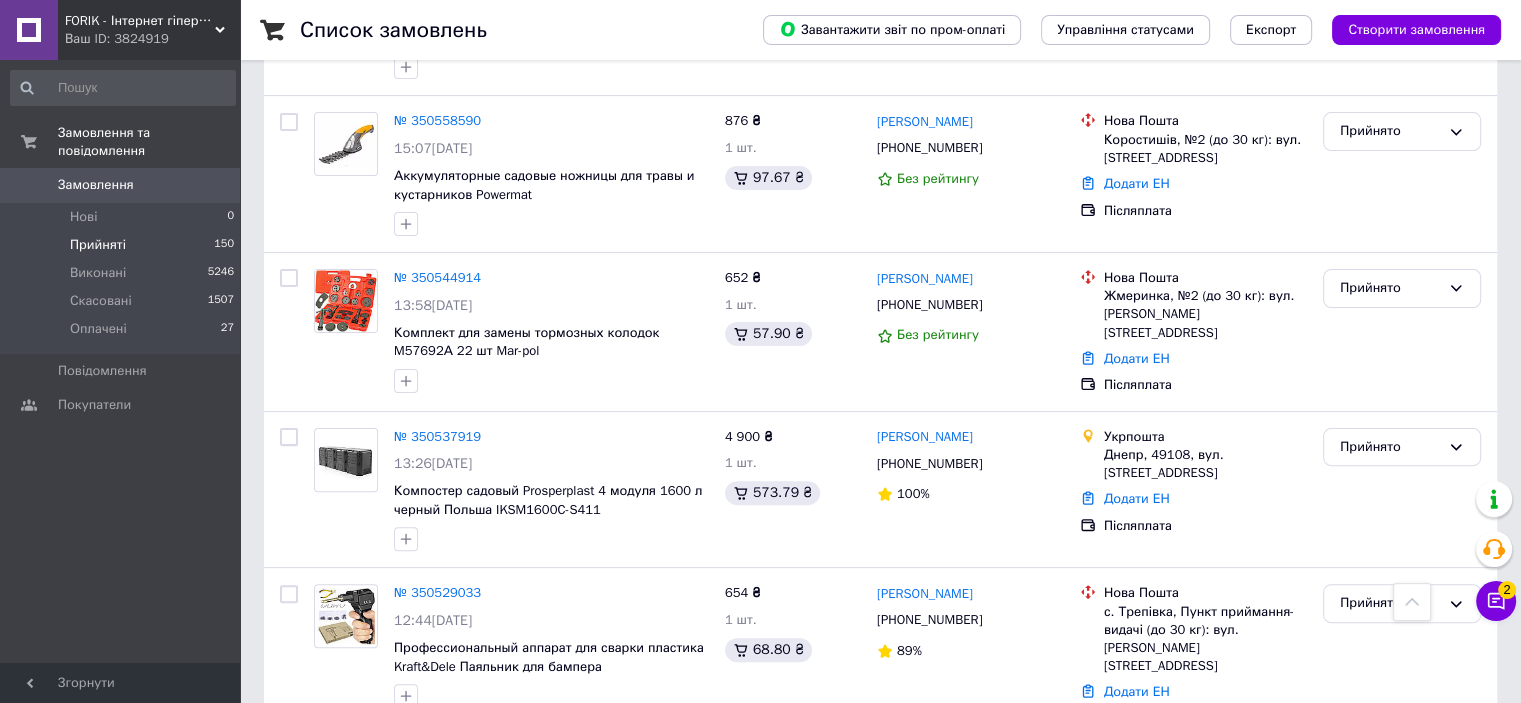 scroll, scrollTop: 472, scrollLeft: 0, axis: vertical 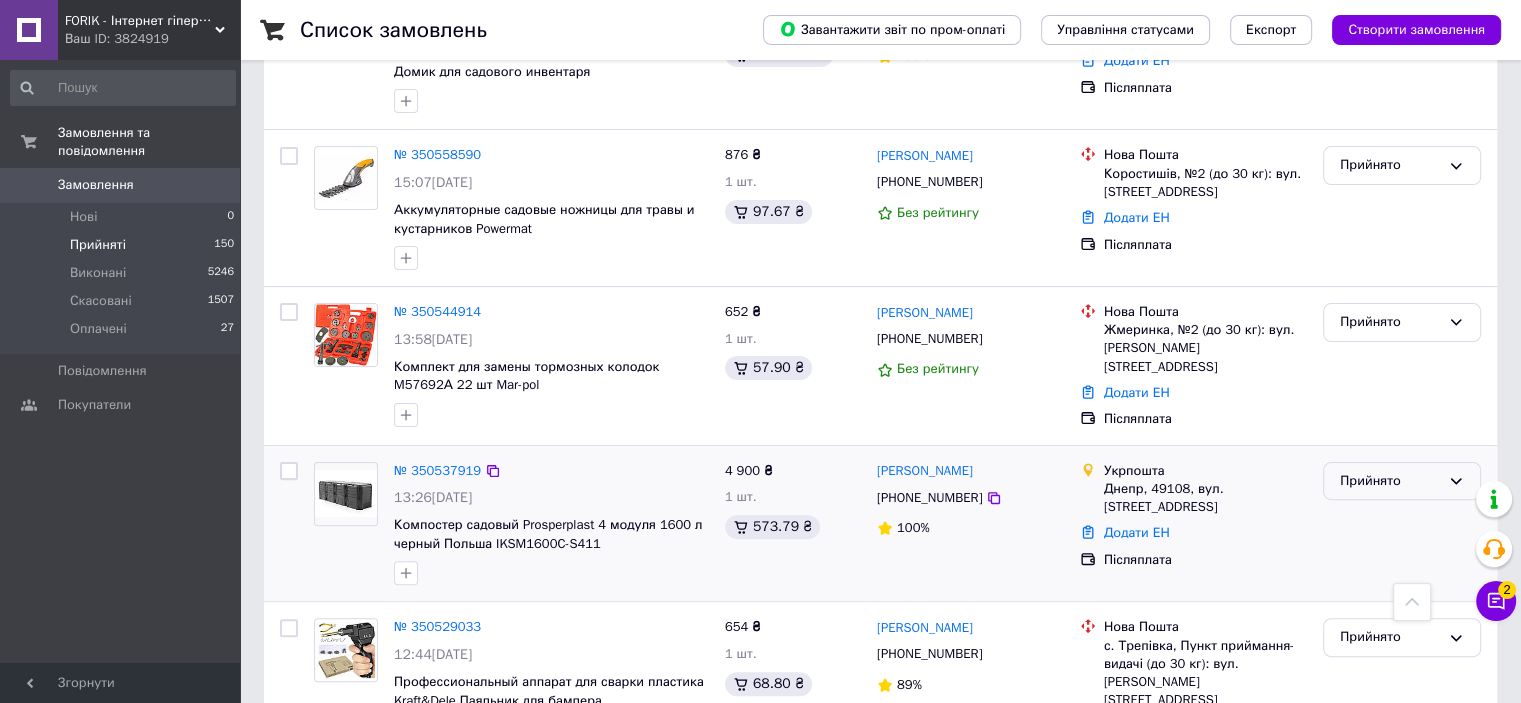 click on "Прийнято" at bounding box center (1390, 481) 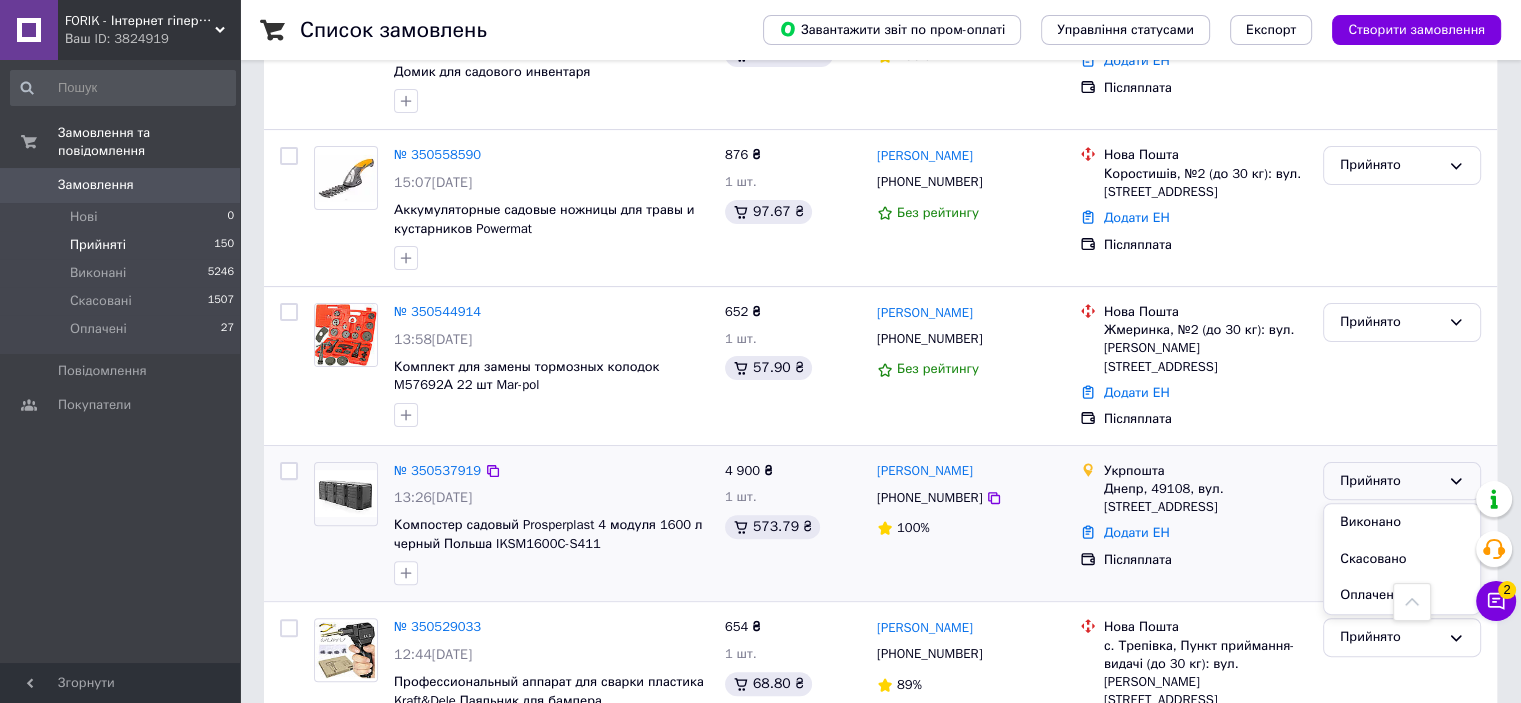click on "Виконано" at bounding box center [1402, 522] 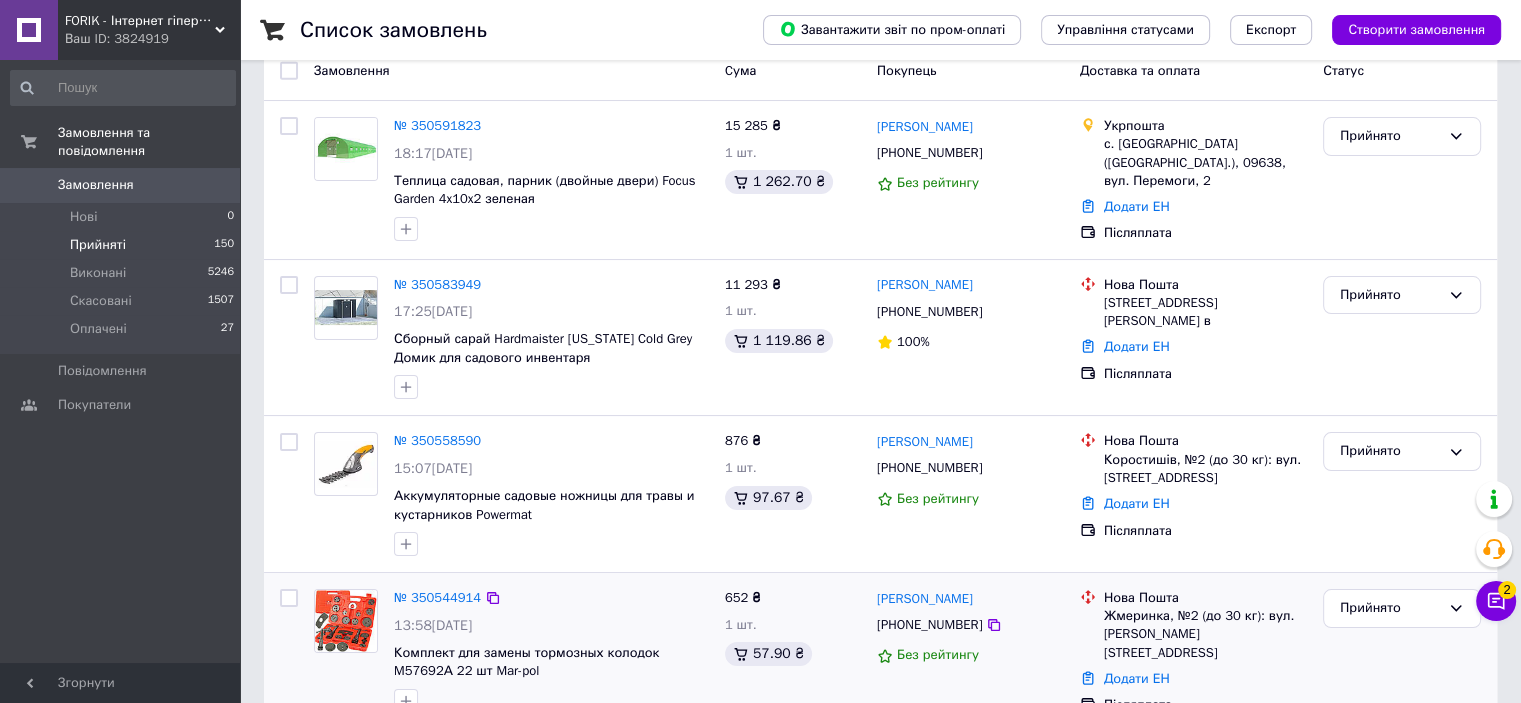 scroll, scrollTop: 72, scrollLeft: 0, axis: vertical 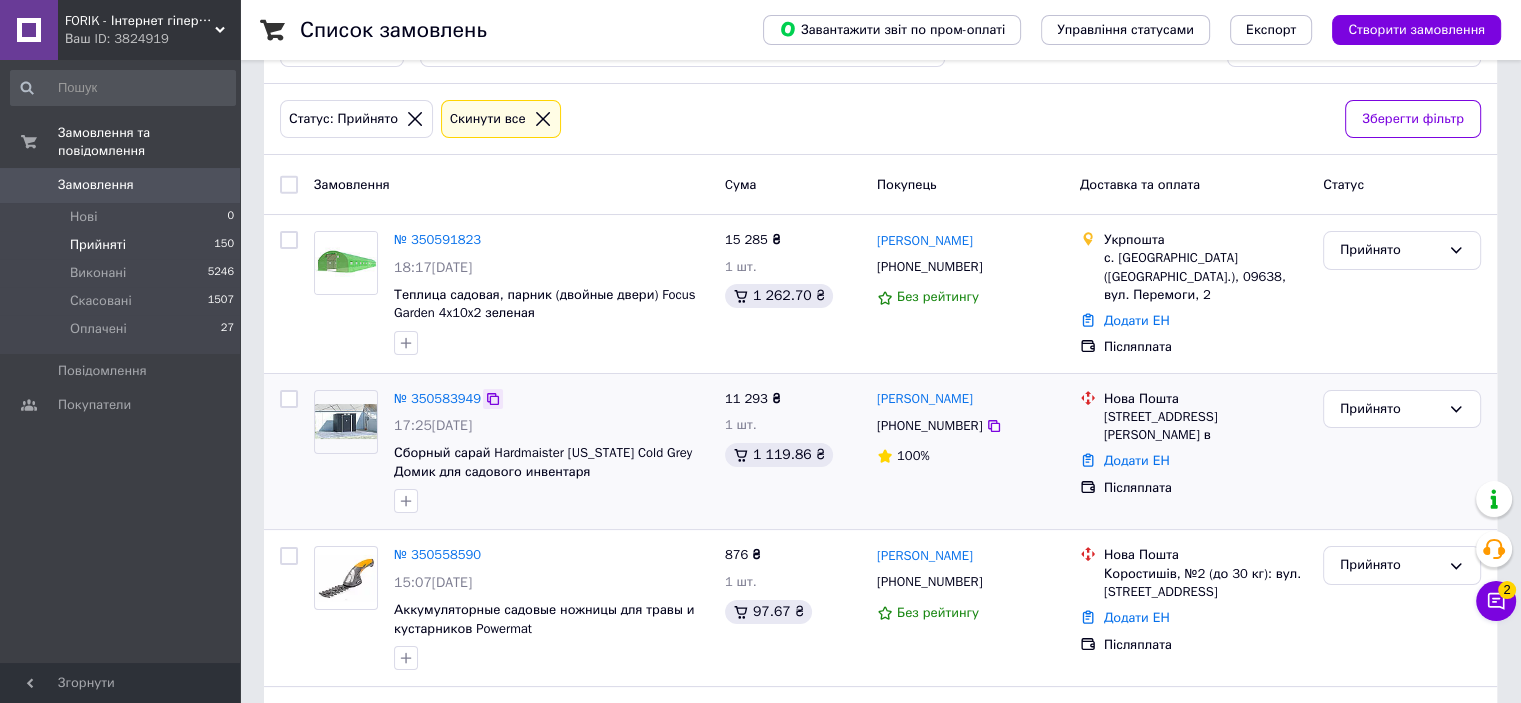 click 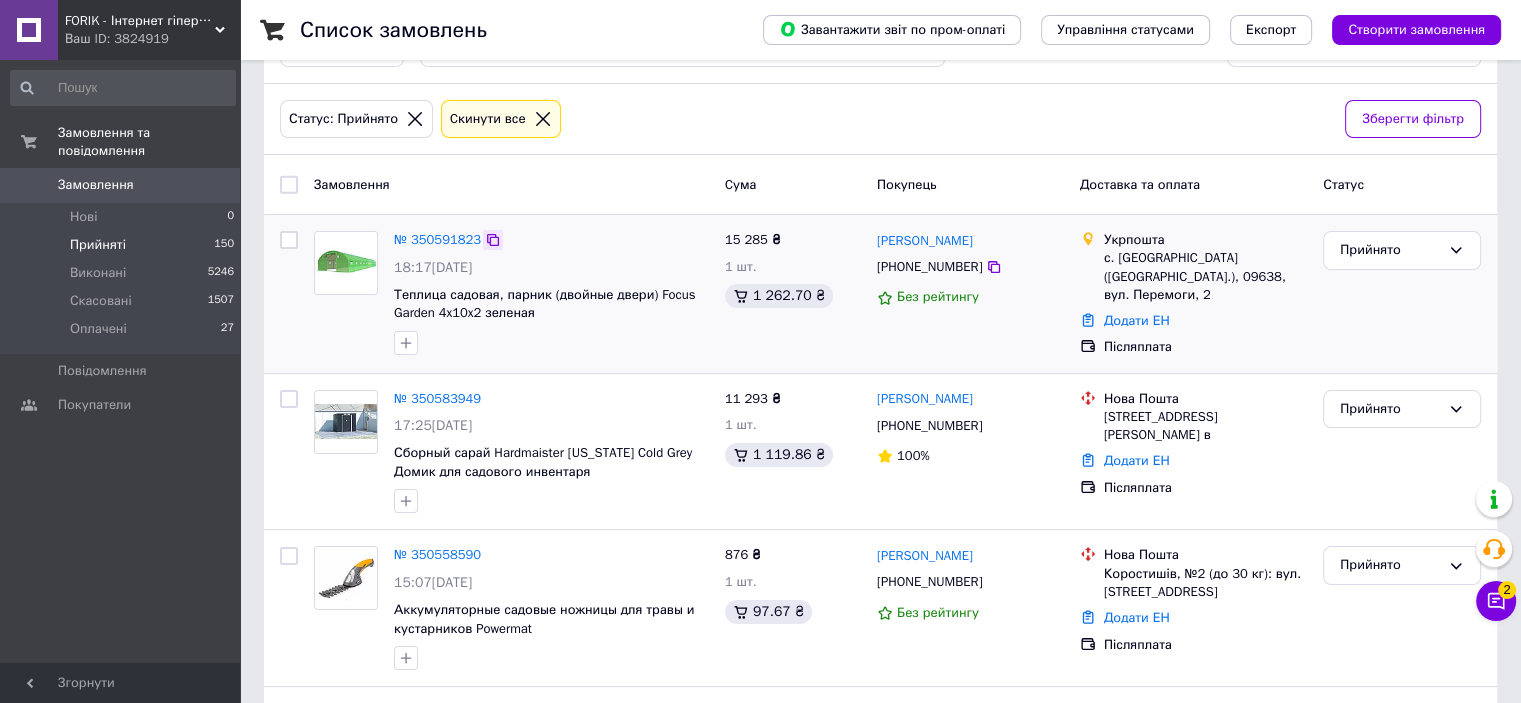 click 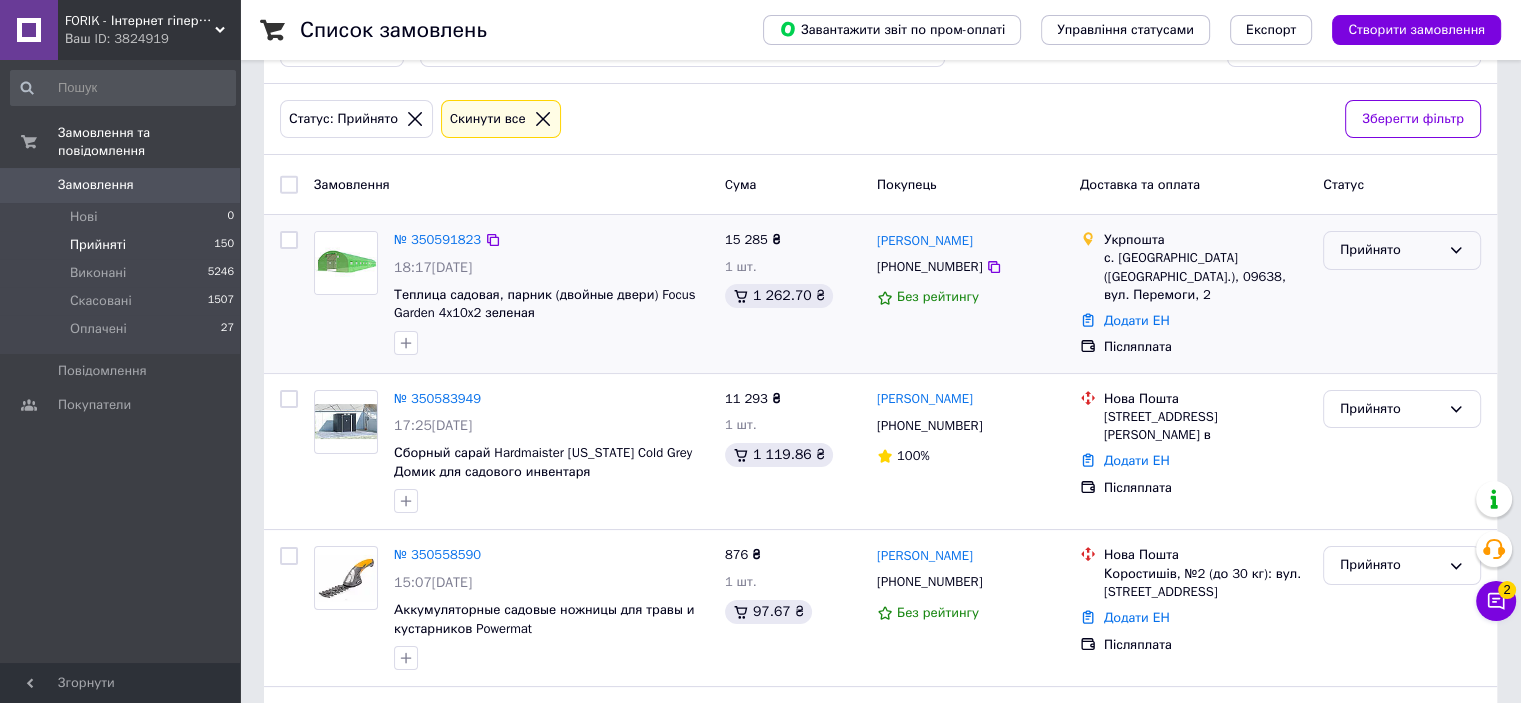 click on "Прийнято" at bounding box center (1390, 250) 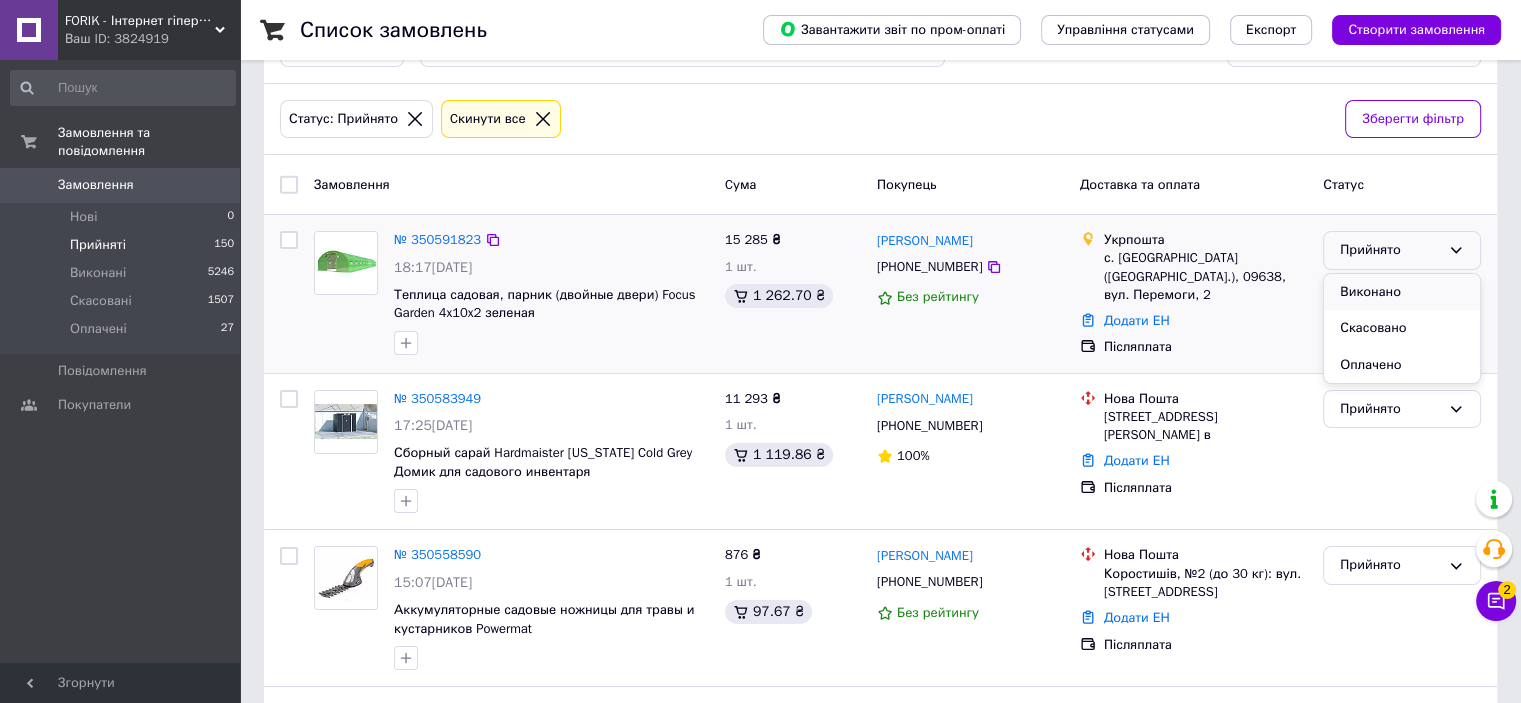 click on "Виконано" at bounding box center (1402, 292) 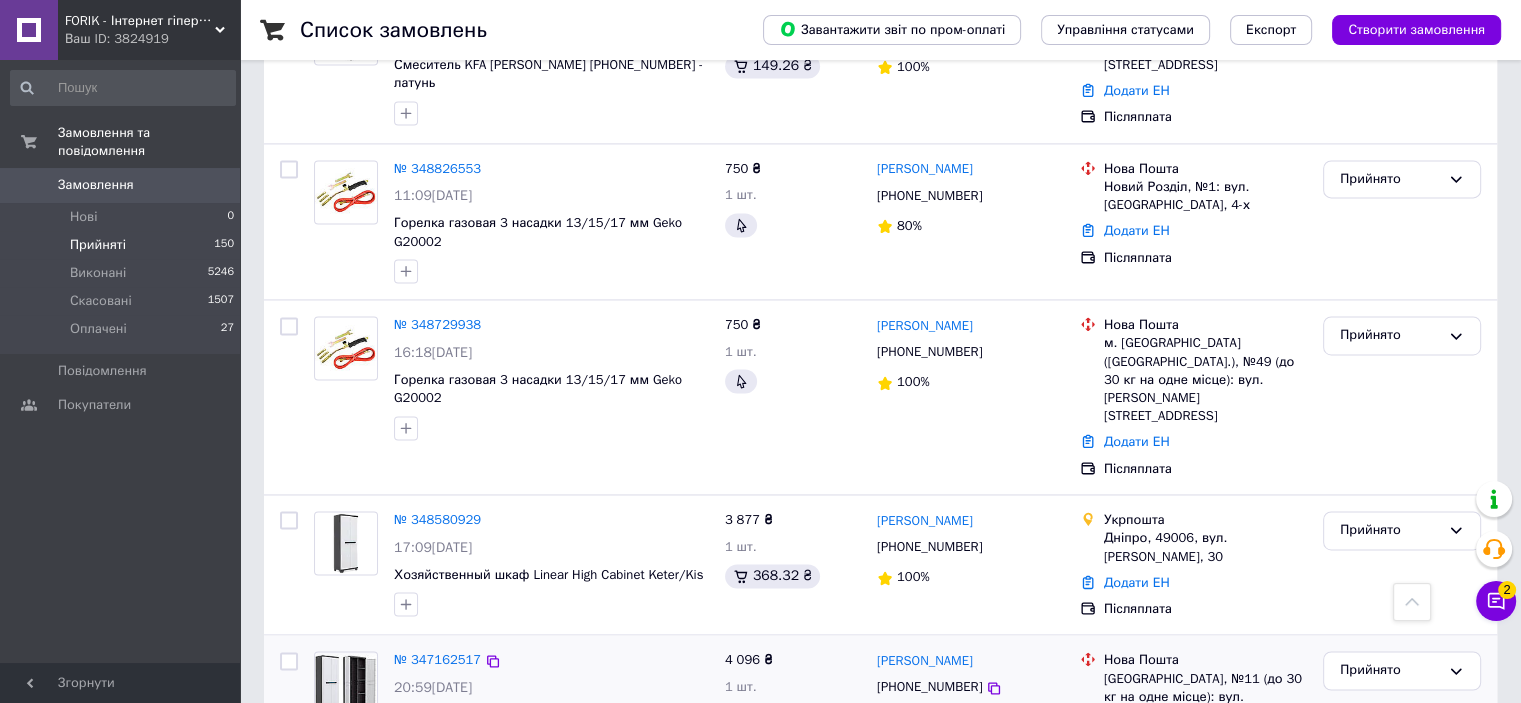 scroll, scrollTop: 3005, scrollLeft: 0, axis: vertical 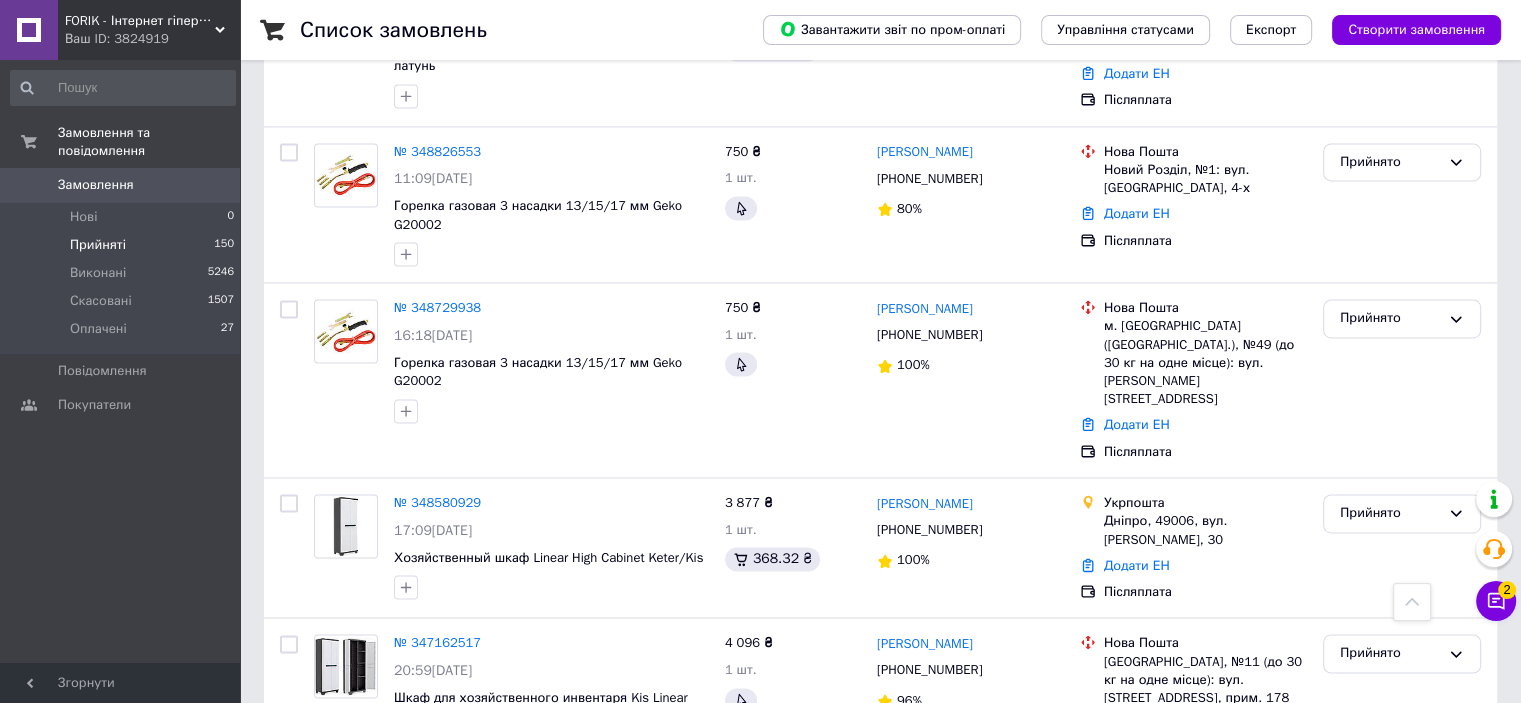click on "3" at bounding box center [494, 821] 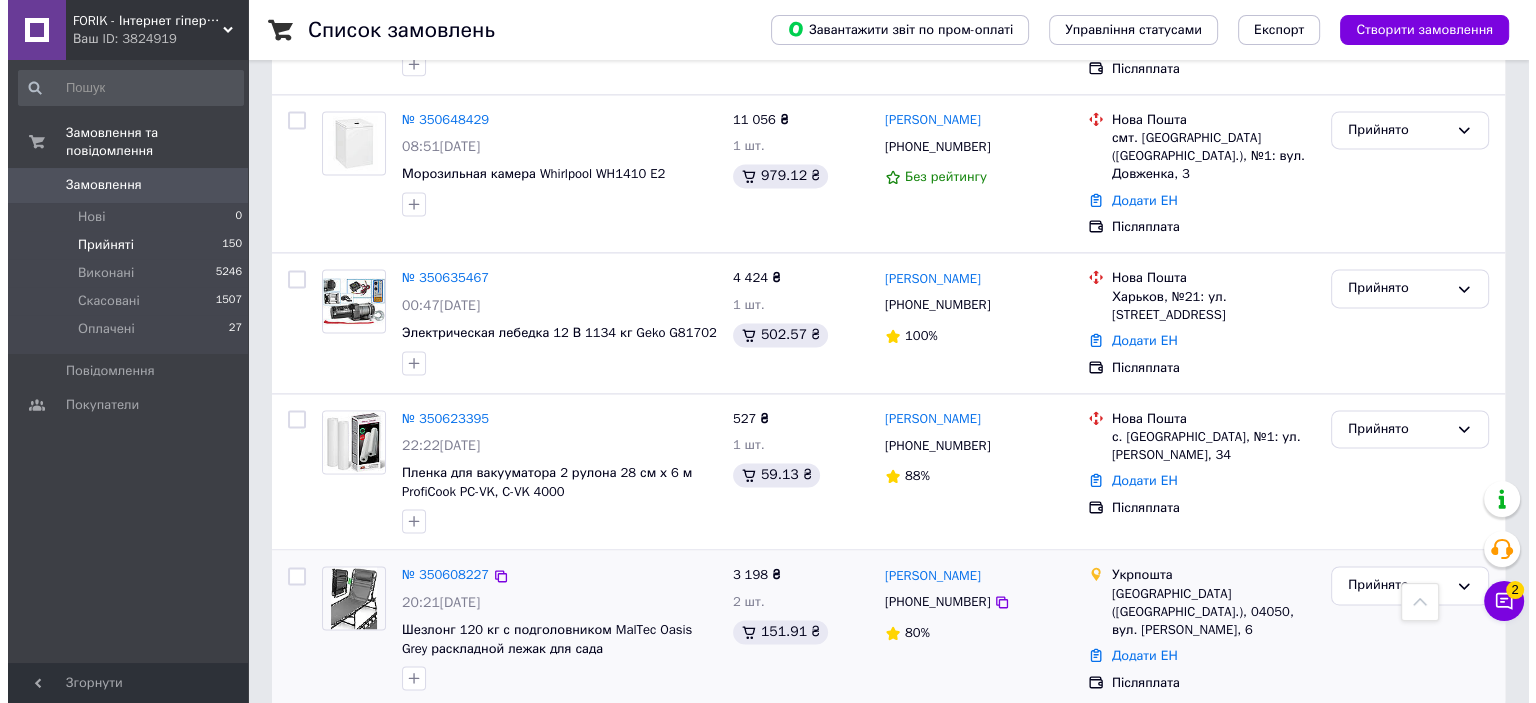 scroll, scrollTop: 2775, scrollLeft: 0, axis: vertical 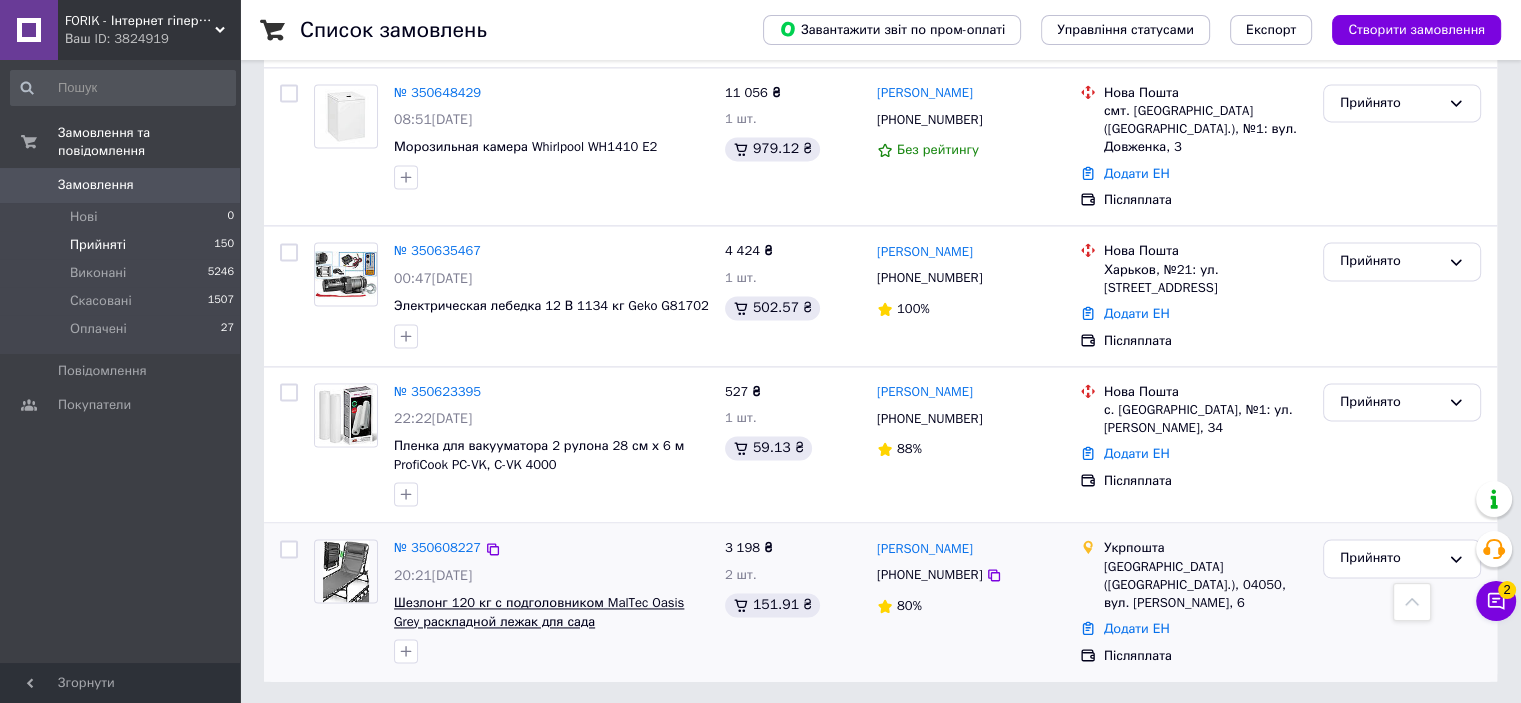 drag, startPoint x: 488, startPoint y: 484, endPoint x: 415, endPoint y: 547, distance: 96.42614 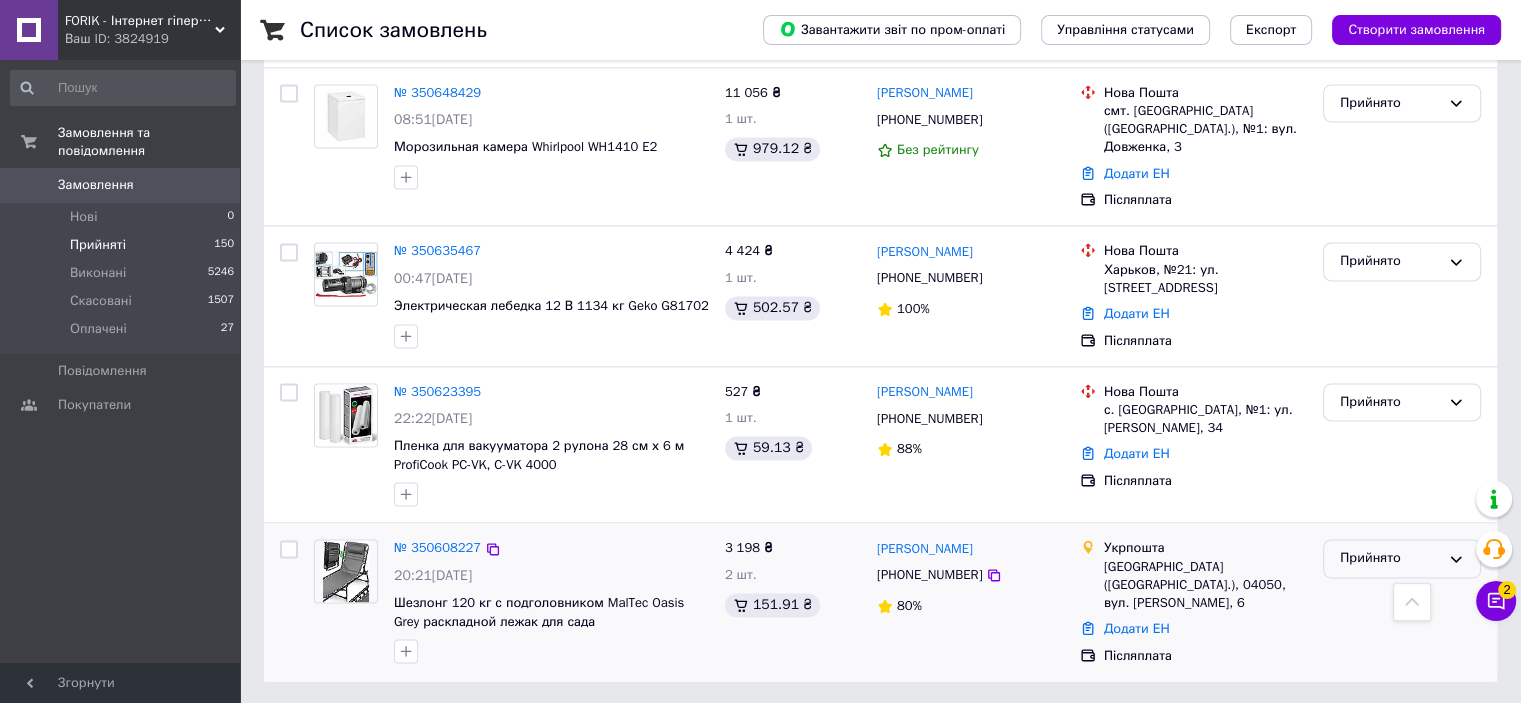 click on "Прийнято" at bounding box center [1390, 558] 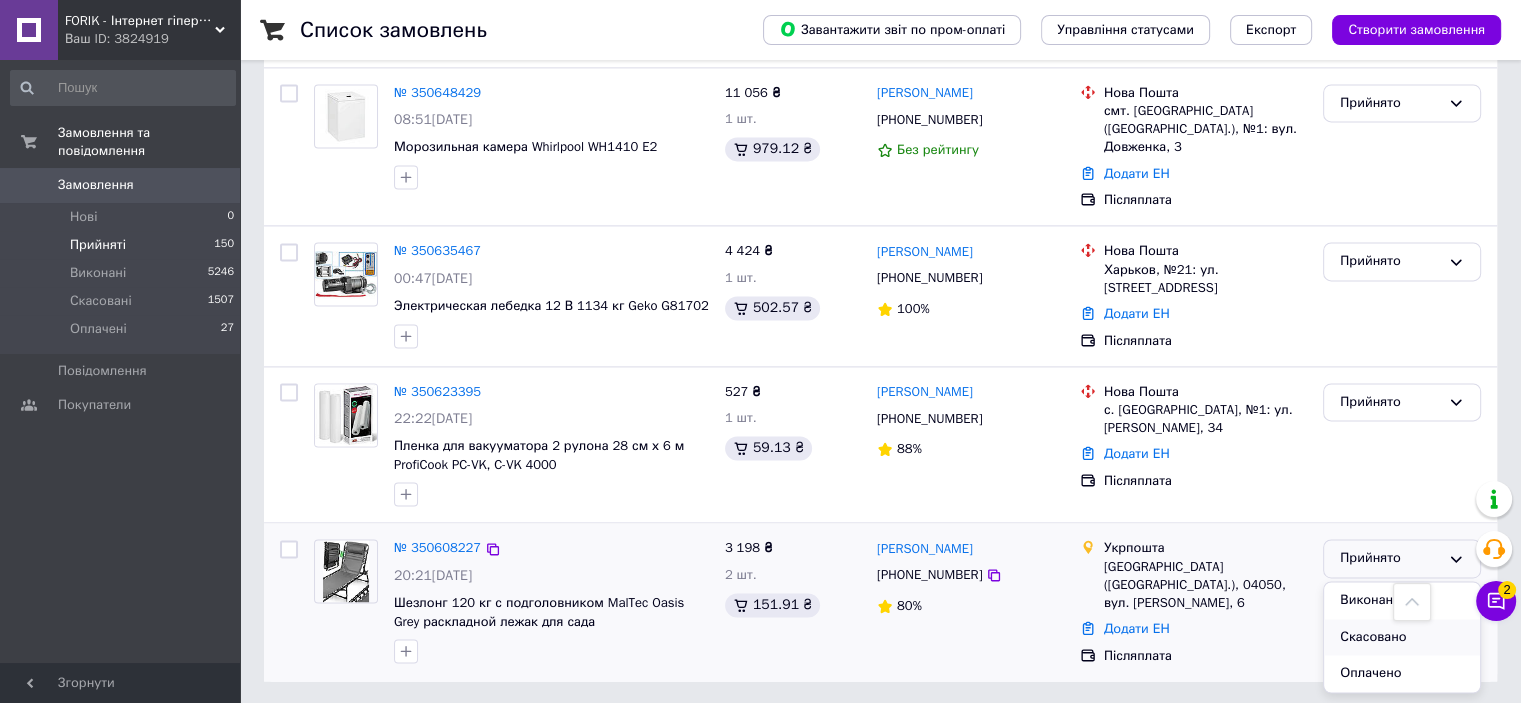click on "Скасовано" at bounding box center [1402, 637] 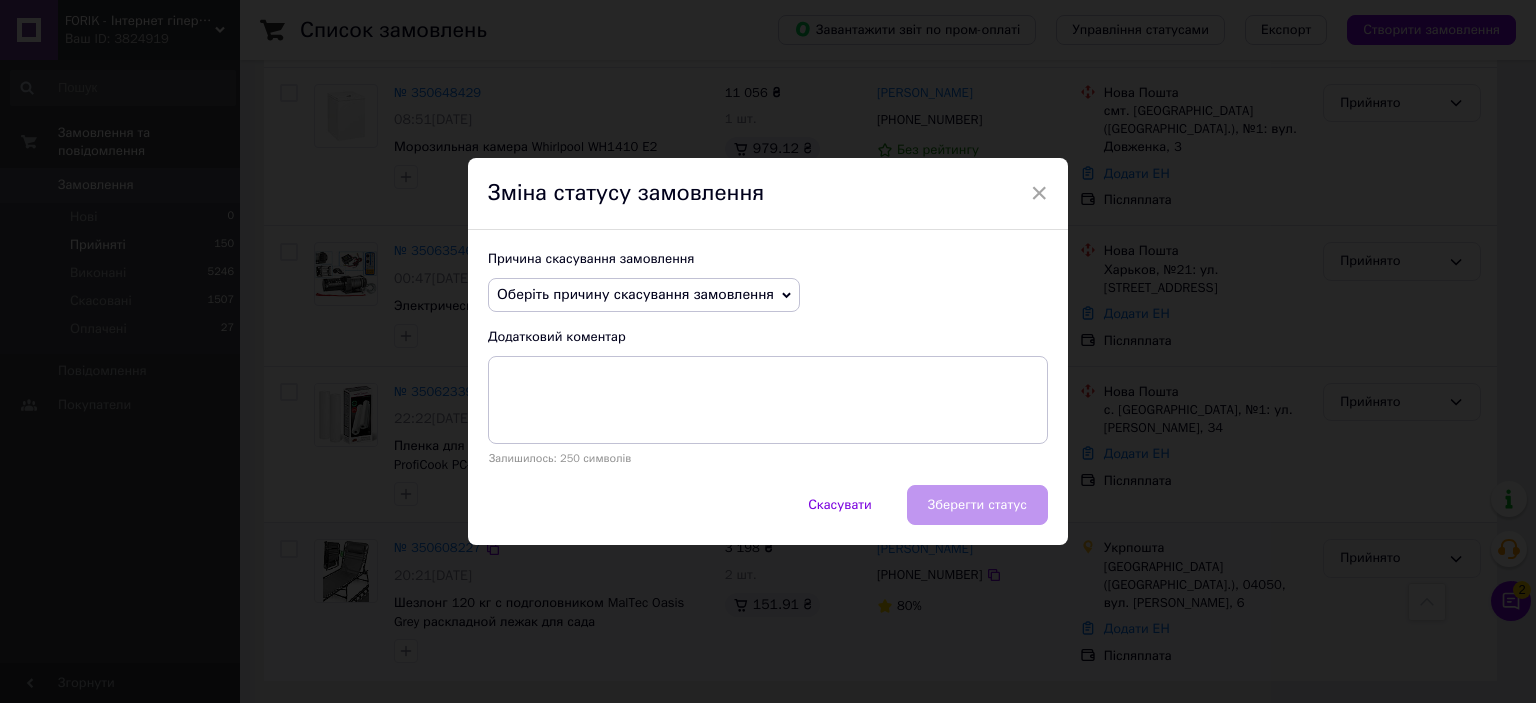 click on "Оберіть причину скасування замовлення" at bounding box center (635, 294) 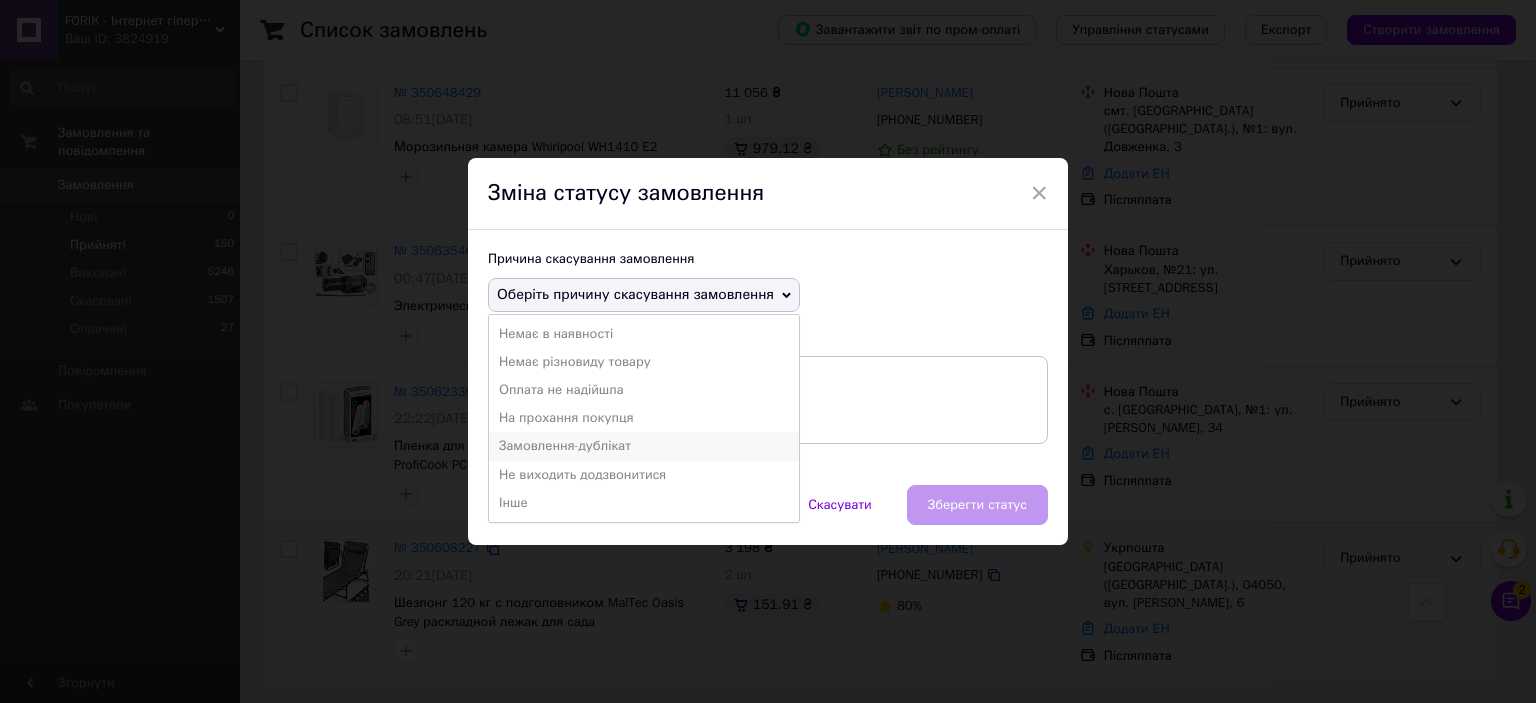 click on "Замовлення-дублікат" at bounding box center [644, 446] 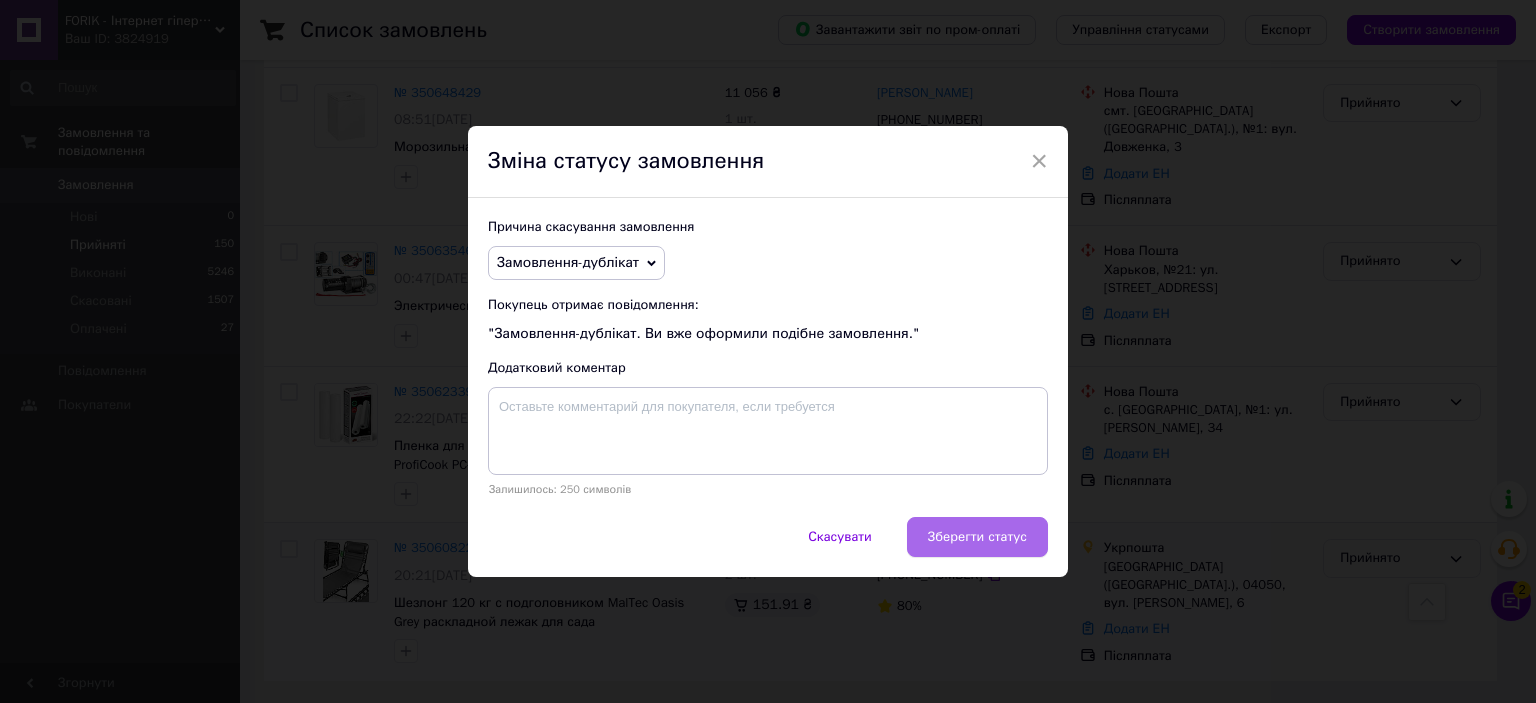 click on "Зберегти статус" at bounding box center [977, 537] 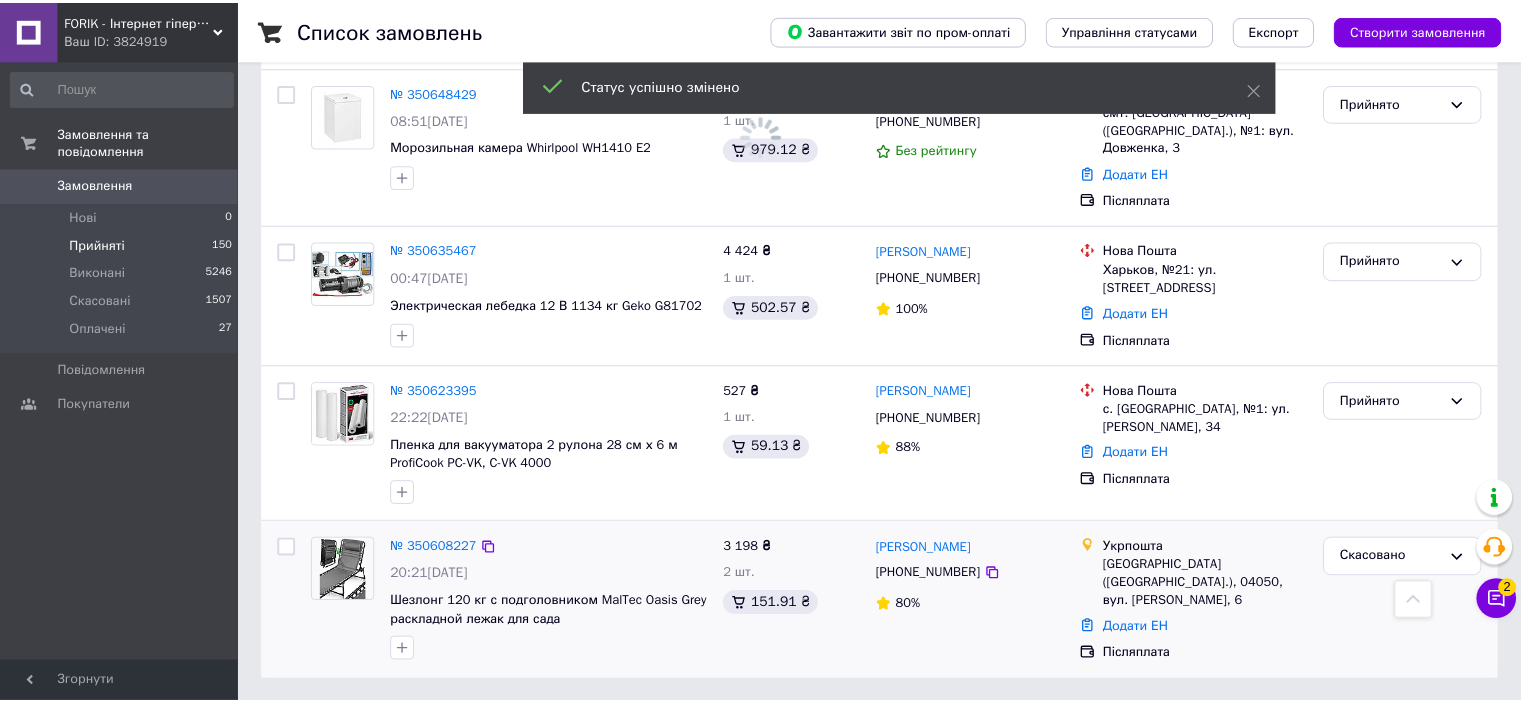 scroll, scrollTop: 2758, scrollLeft: 0, axis: vertical 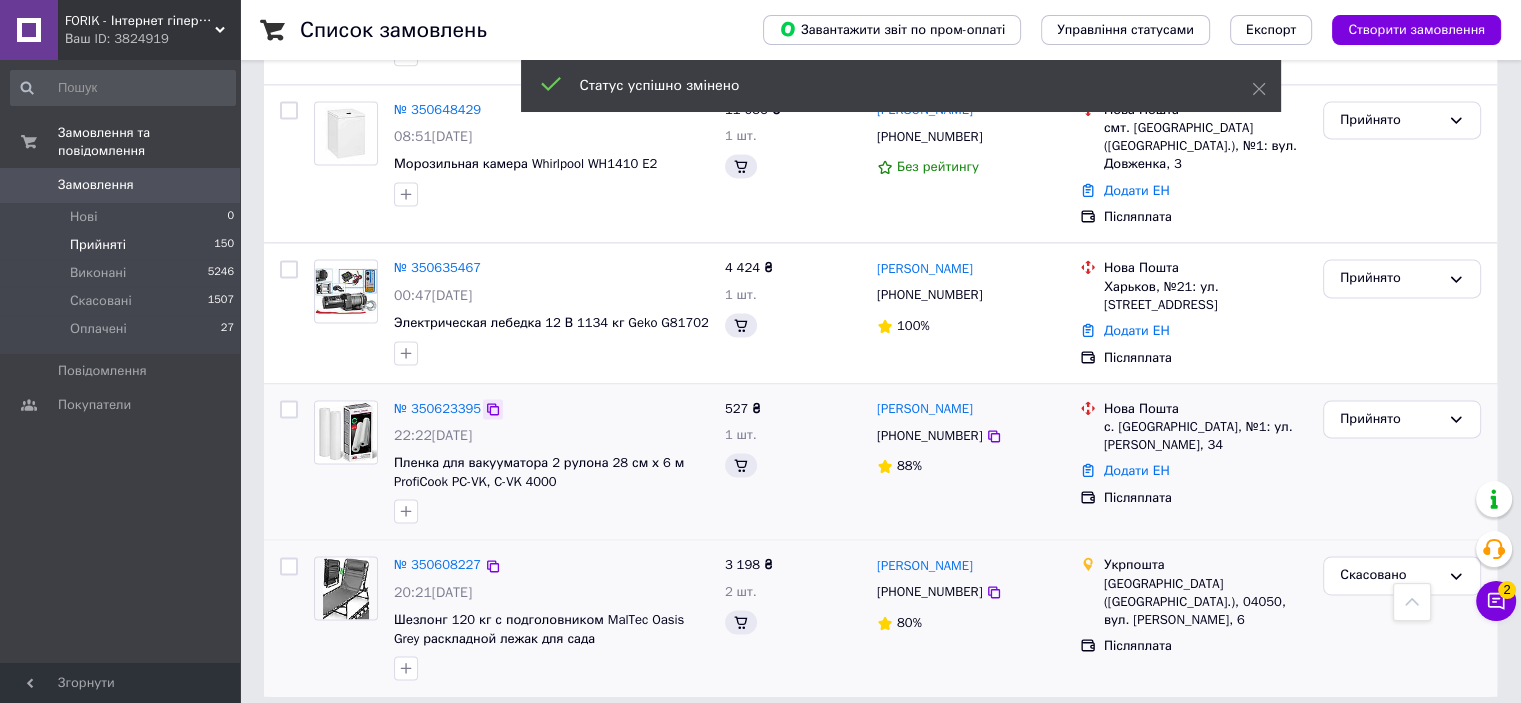 click 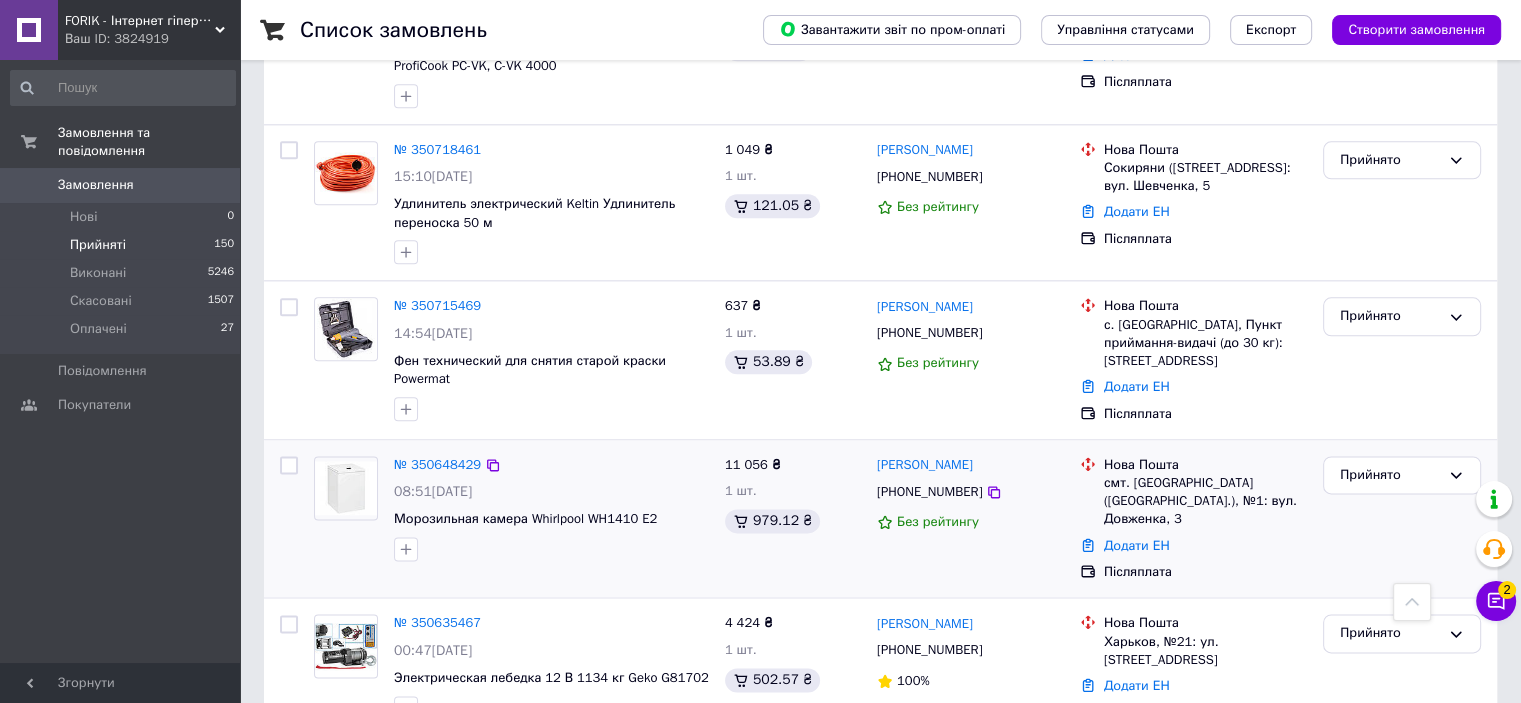 scroll, scrollTop: 2358, scrollLeft: 0, axis: vertical 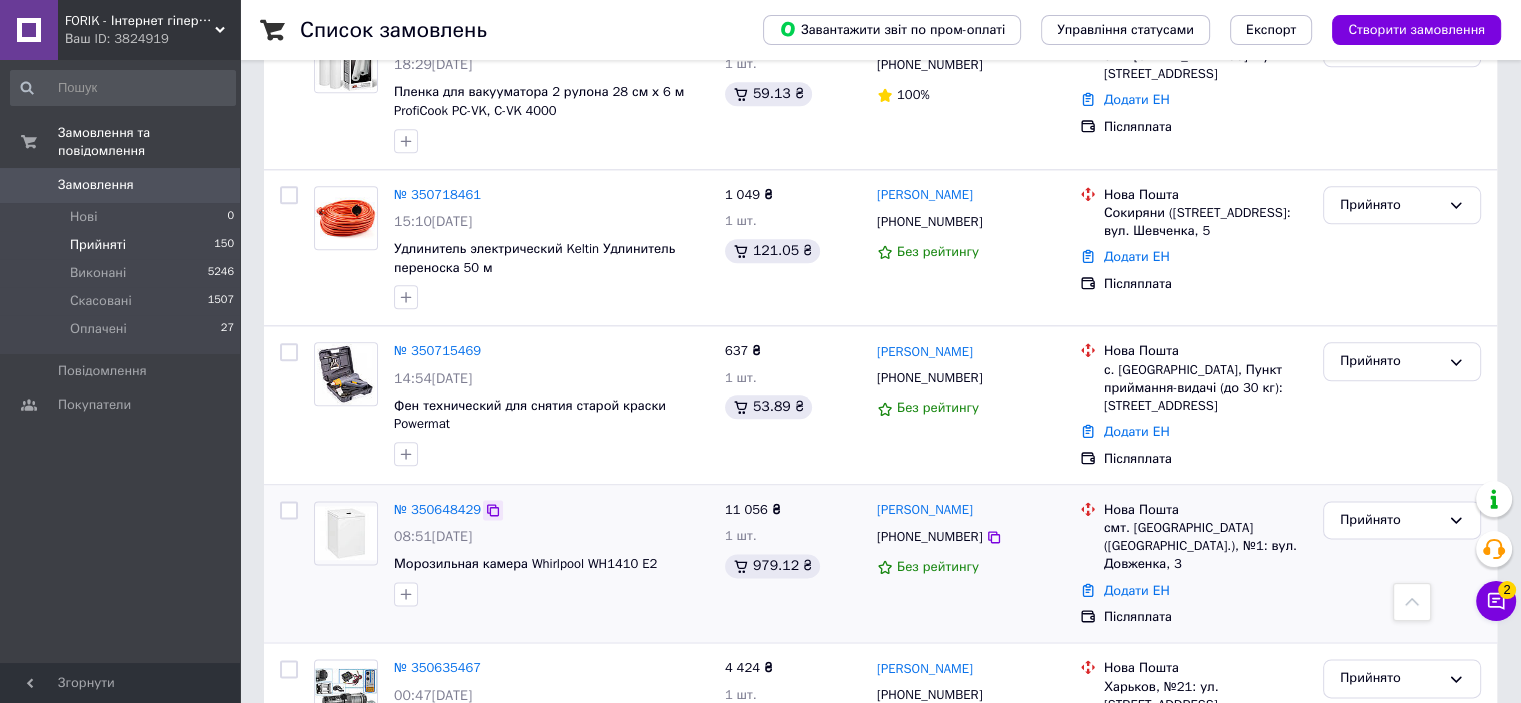 click 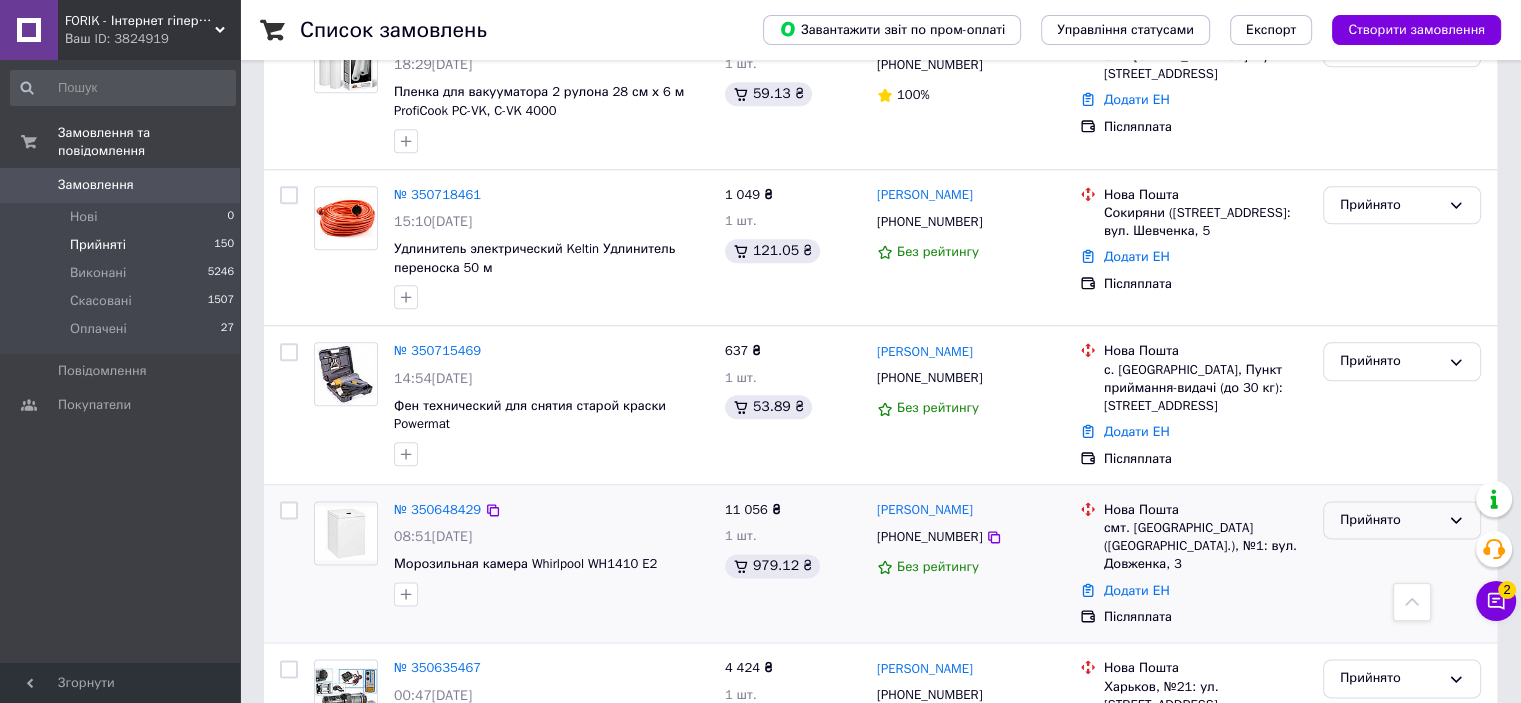 click on "Прийнято" at bounding box center (1390, 520) 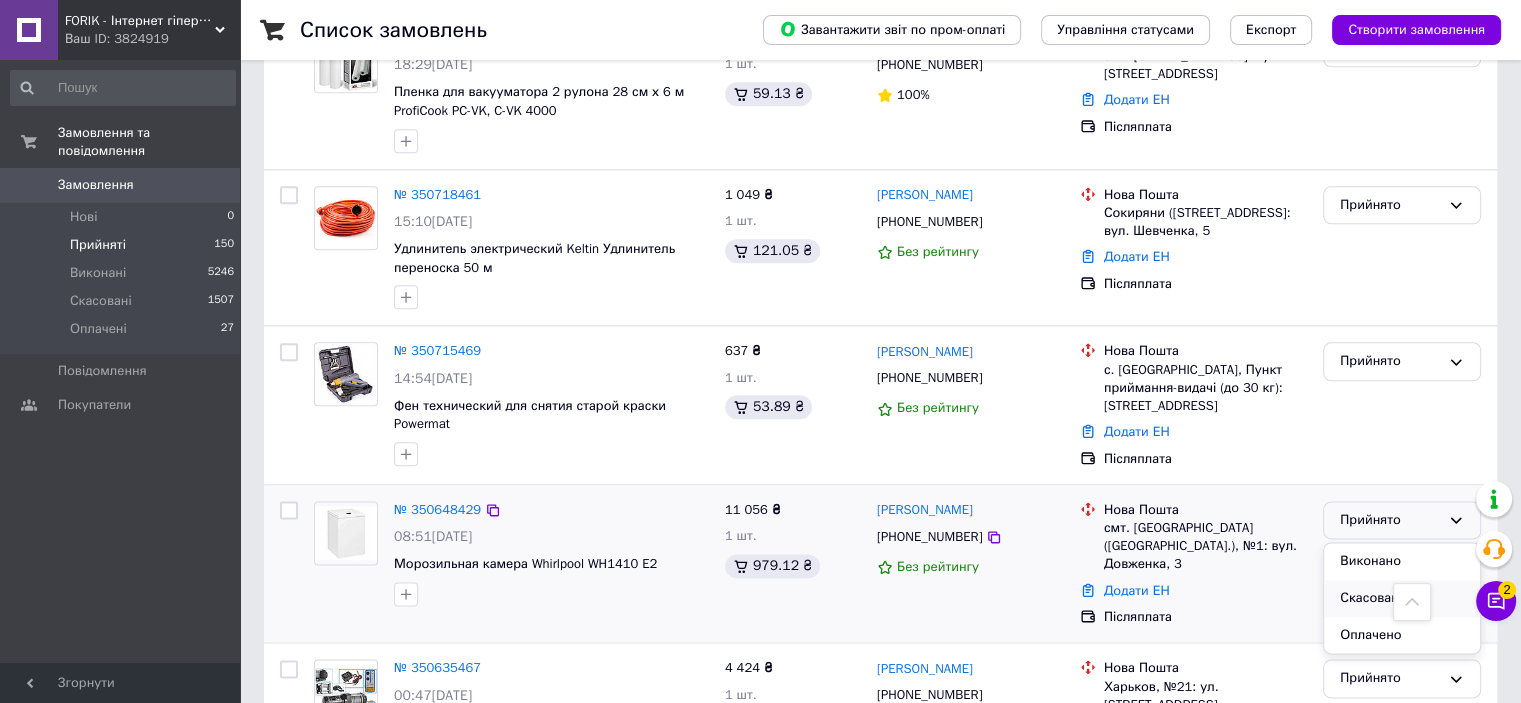 click on "Скасовано" at bounding box center (1402, 598) 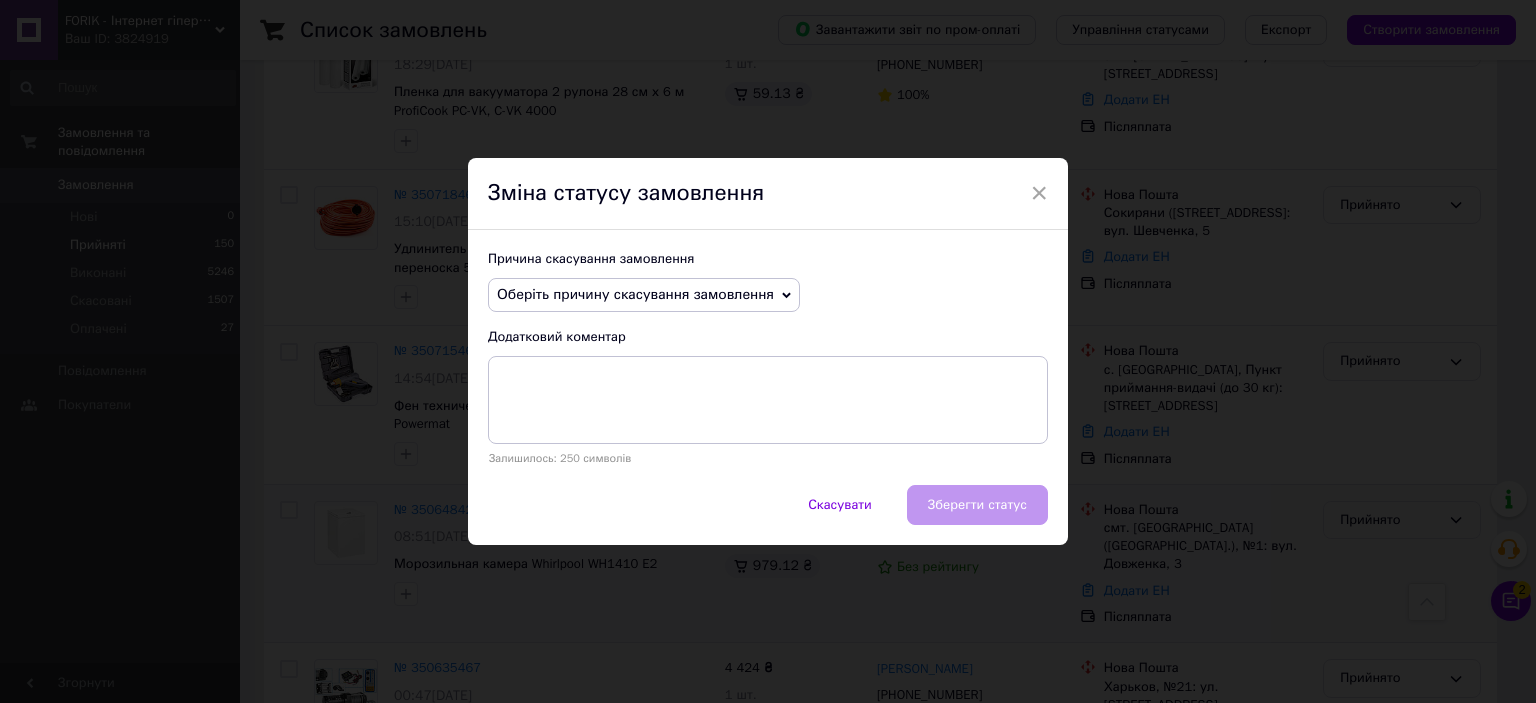 click on "Оберіть причину скасування замовлення" at bounding box center (635, 294) 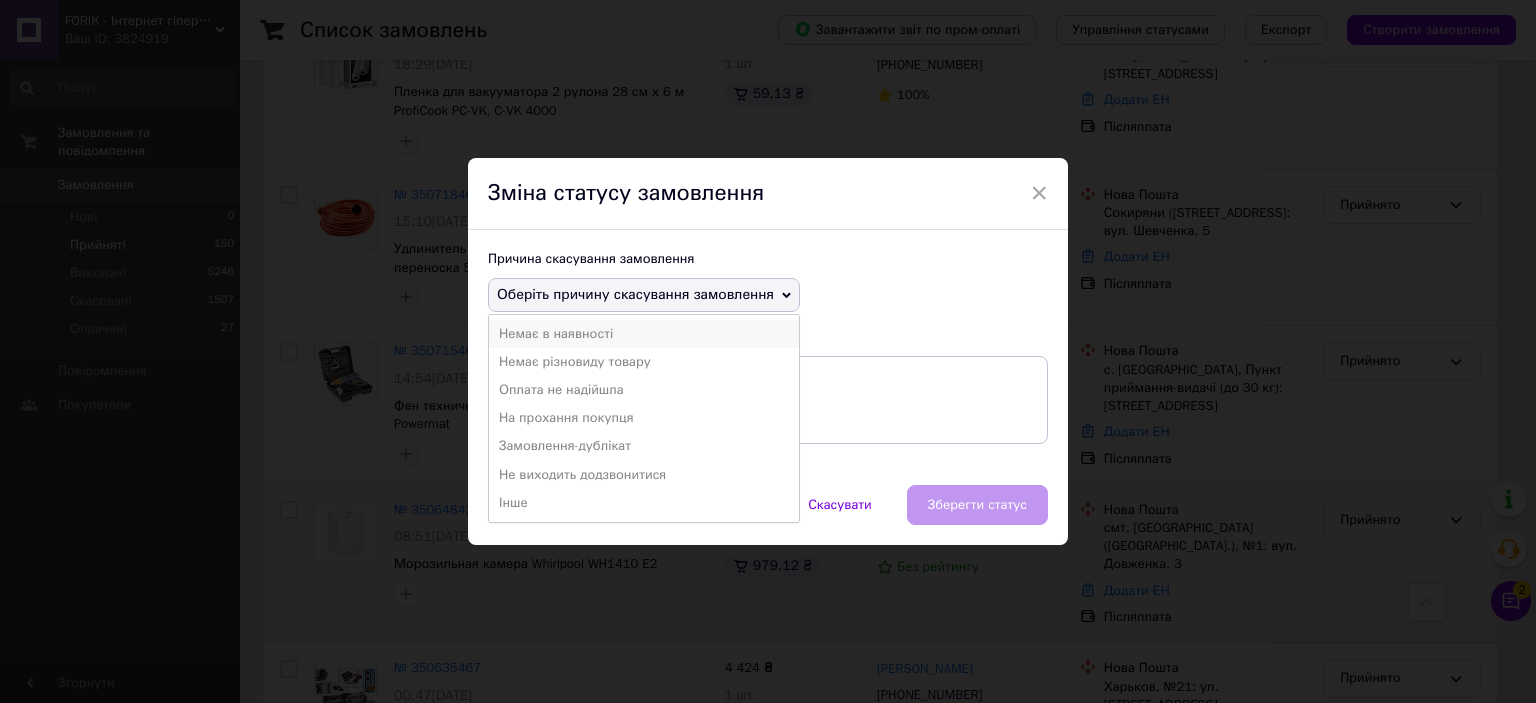 click on "Немає в наявності" at bounding box center (644, 334) 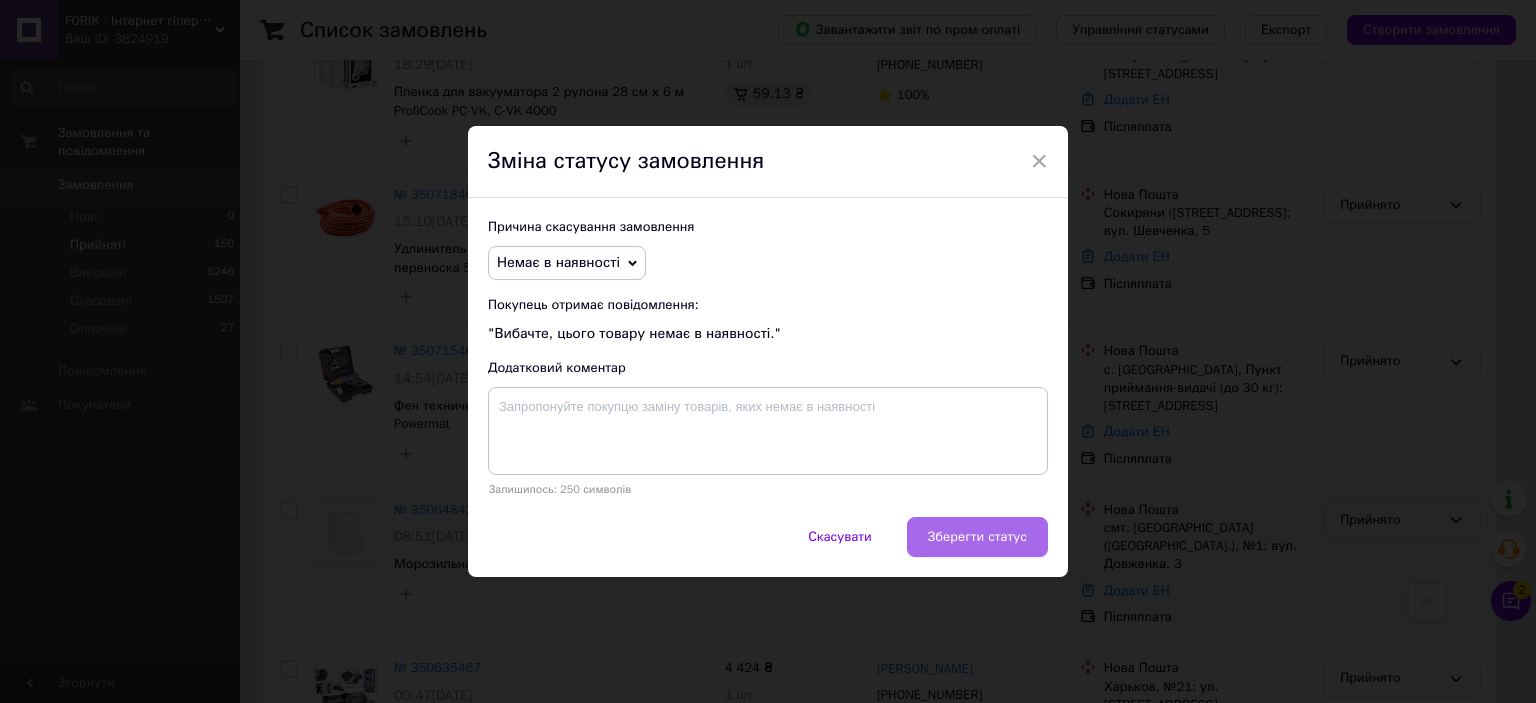 click on "Зберегти статус" at bounding box center (977, 537) 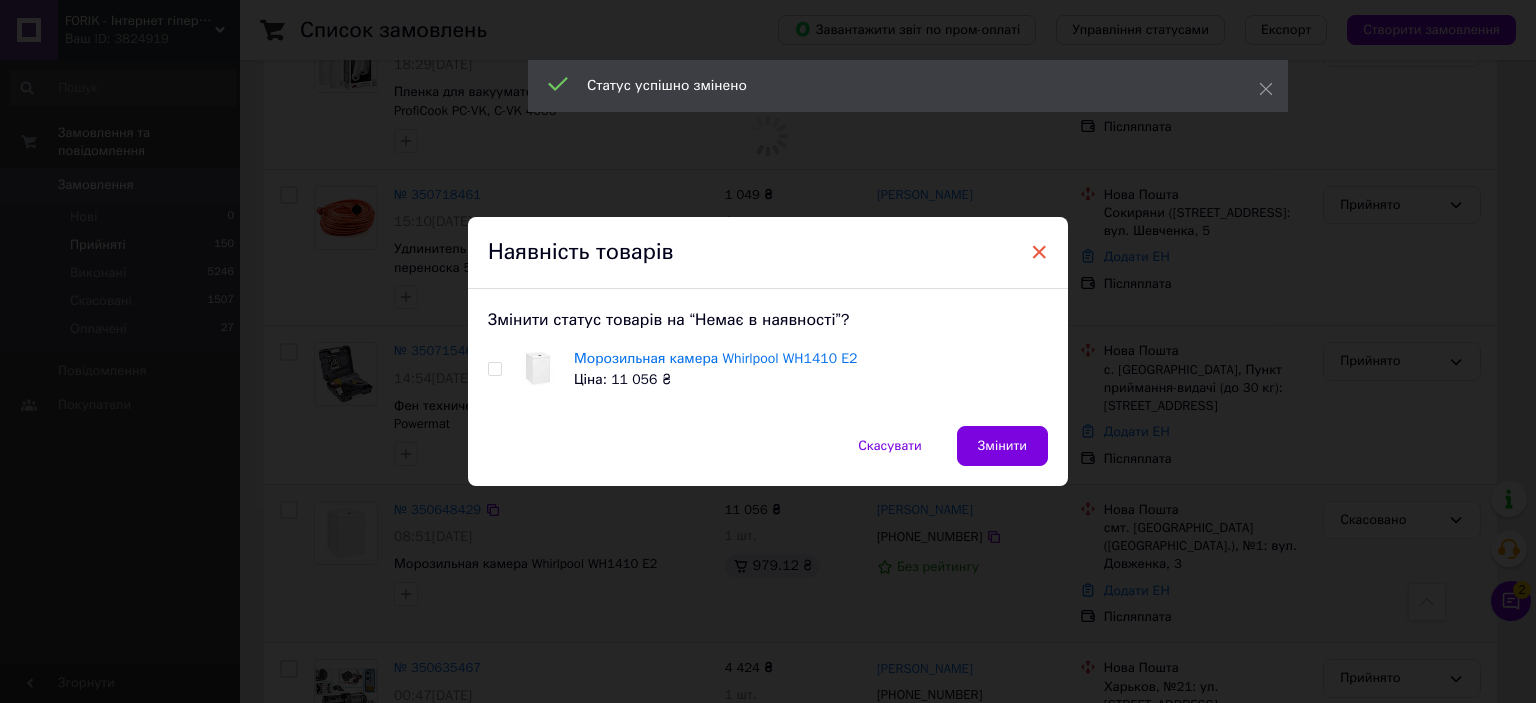 click on "×" at bounding box center (1039, 252) 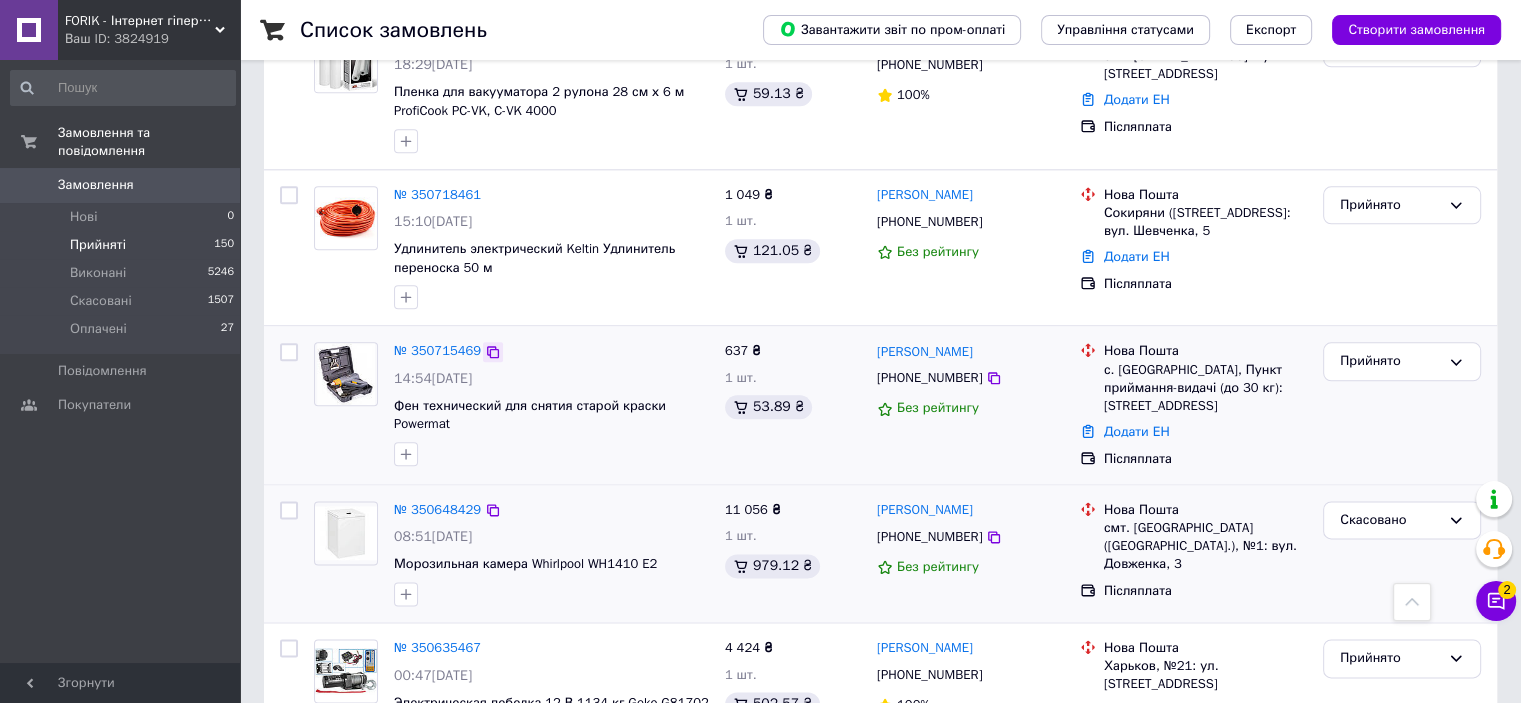 click 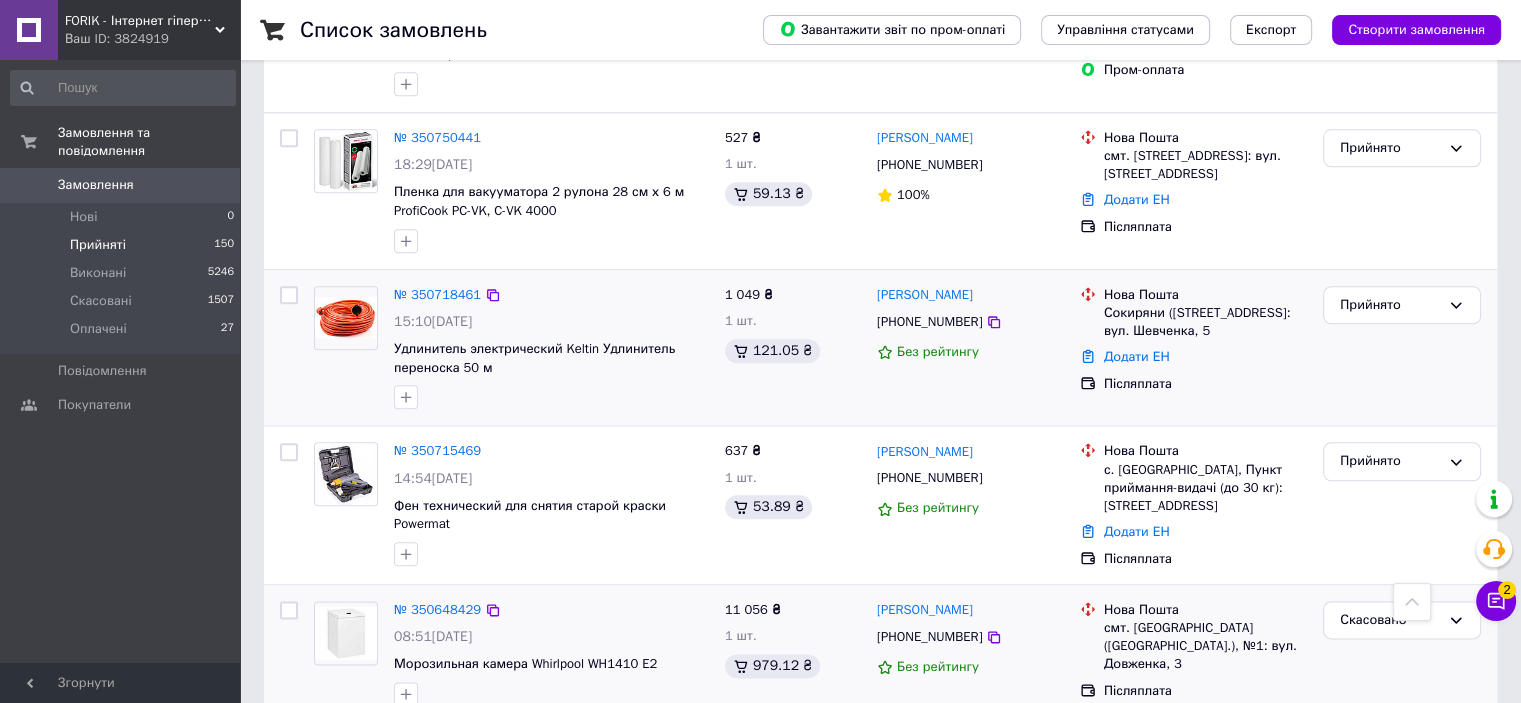 scroll, scrollTop: 2058, scrollLeft: 0, axis: vertical 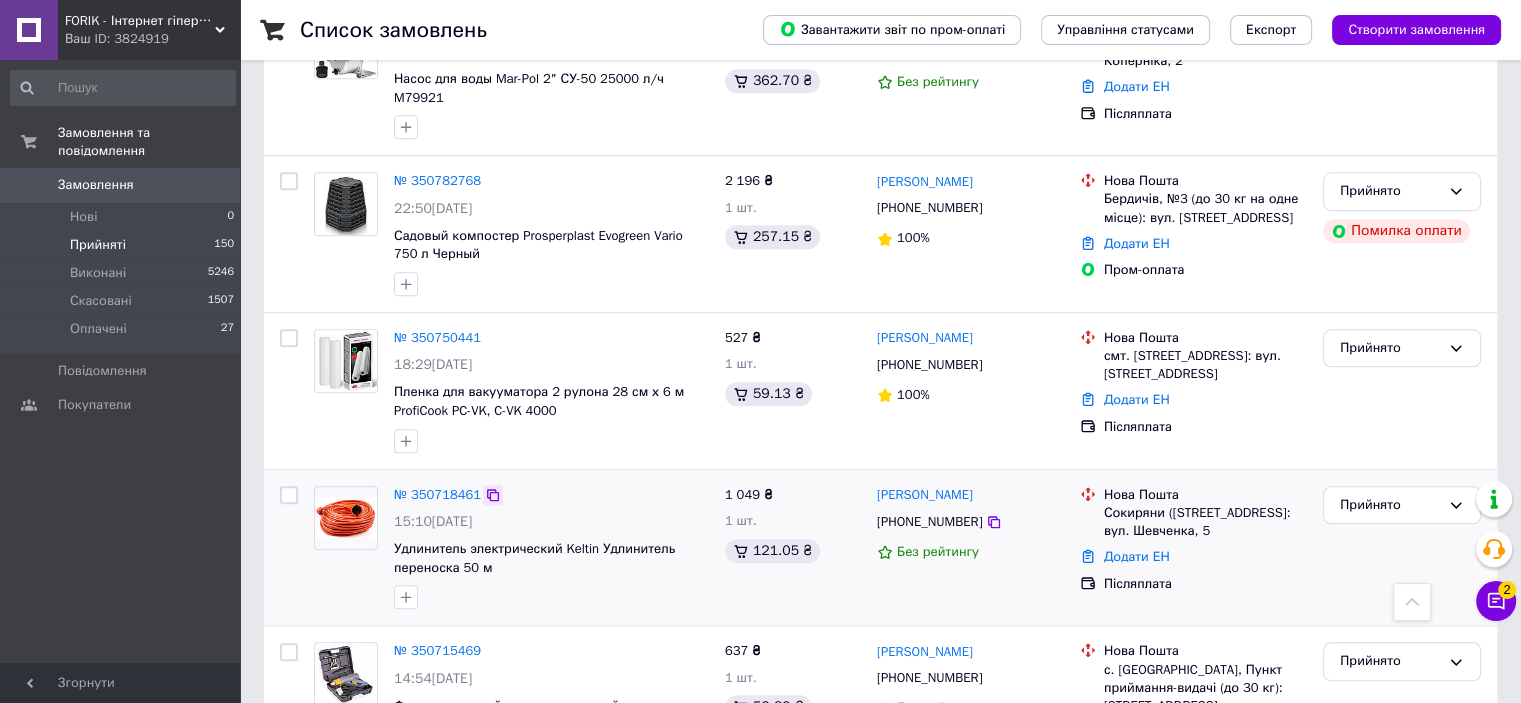 click 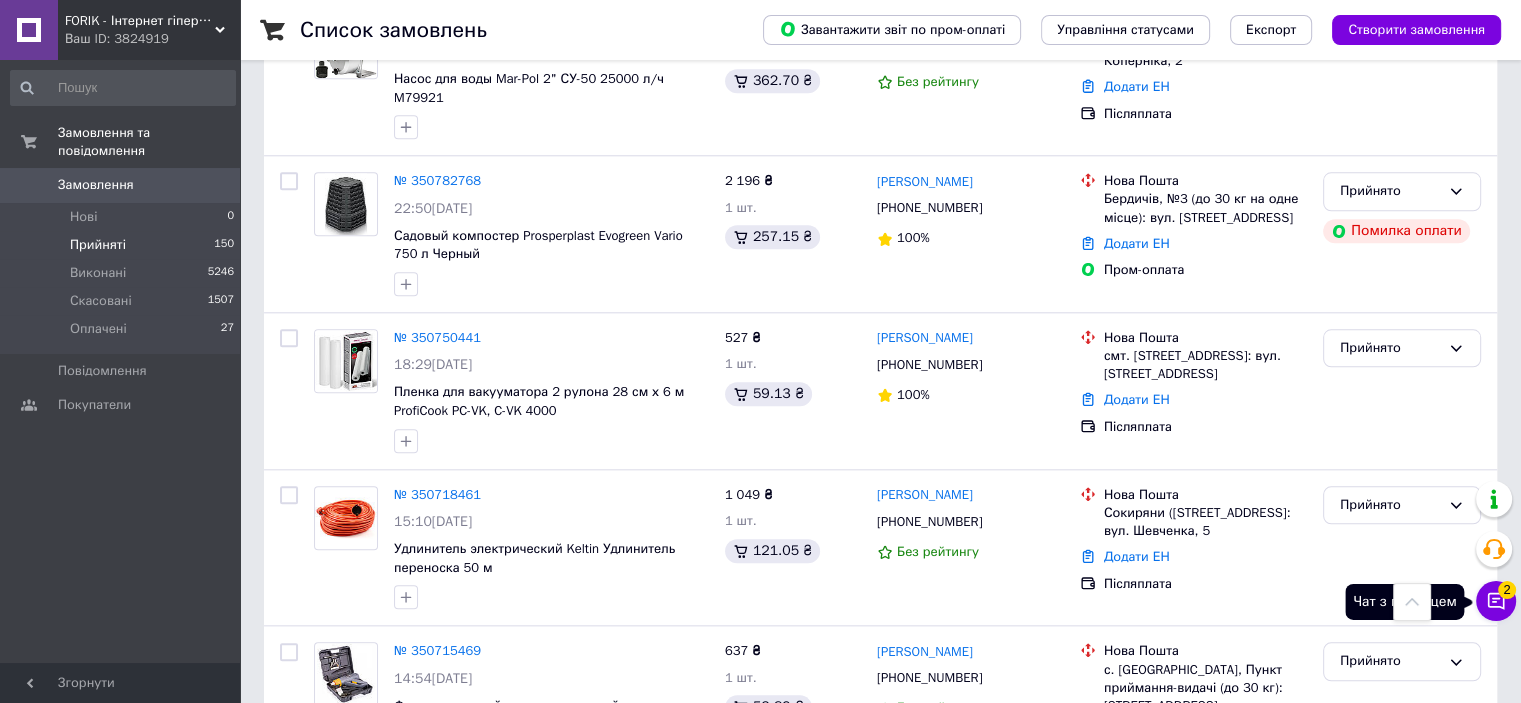 click 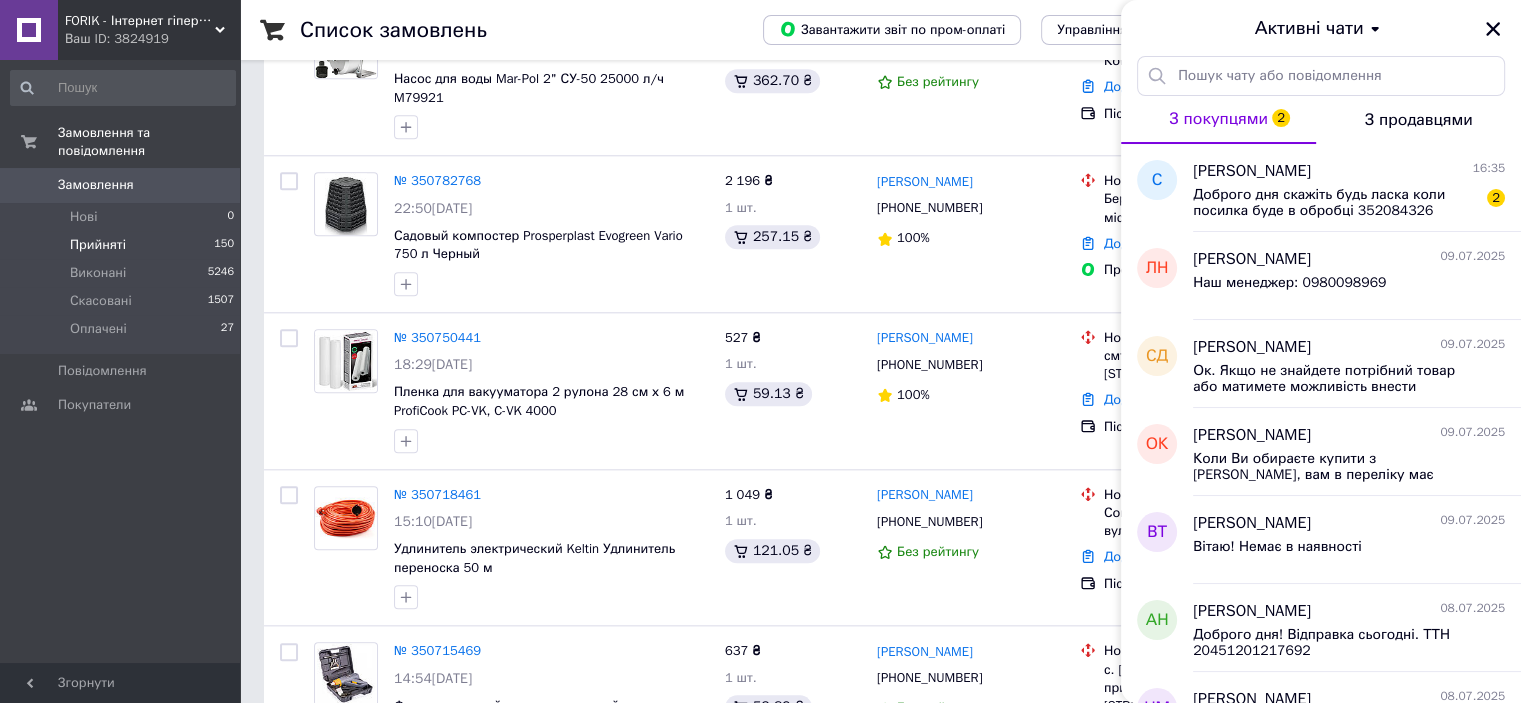 click on "FORIK - Інтернет гіпермаркет" at bounding box center [140, 21] 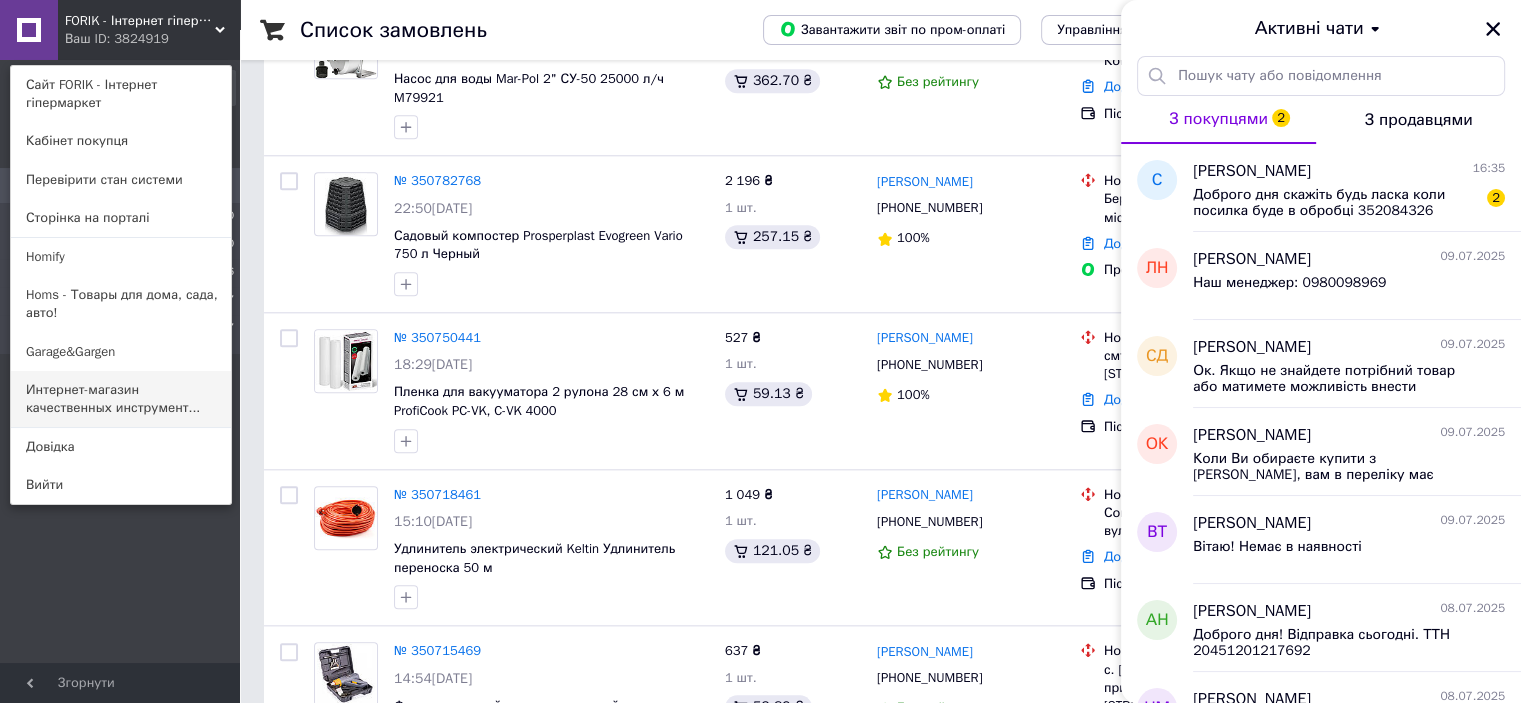 click on "Интернет-магазин качественных инструмент..." at bounding box center [121, 399] 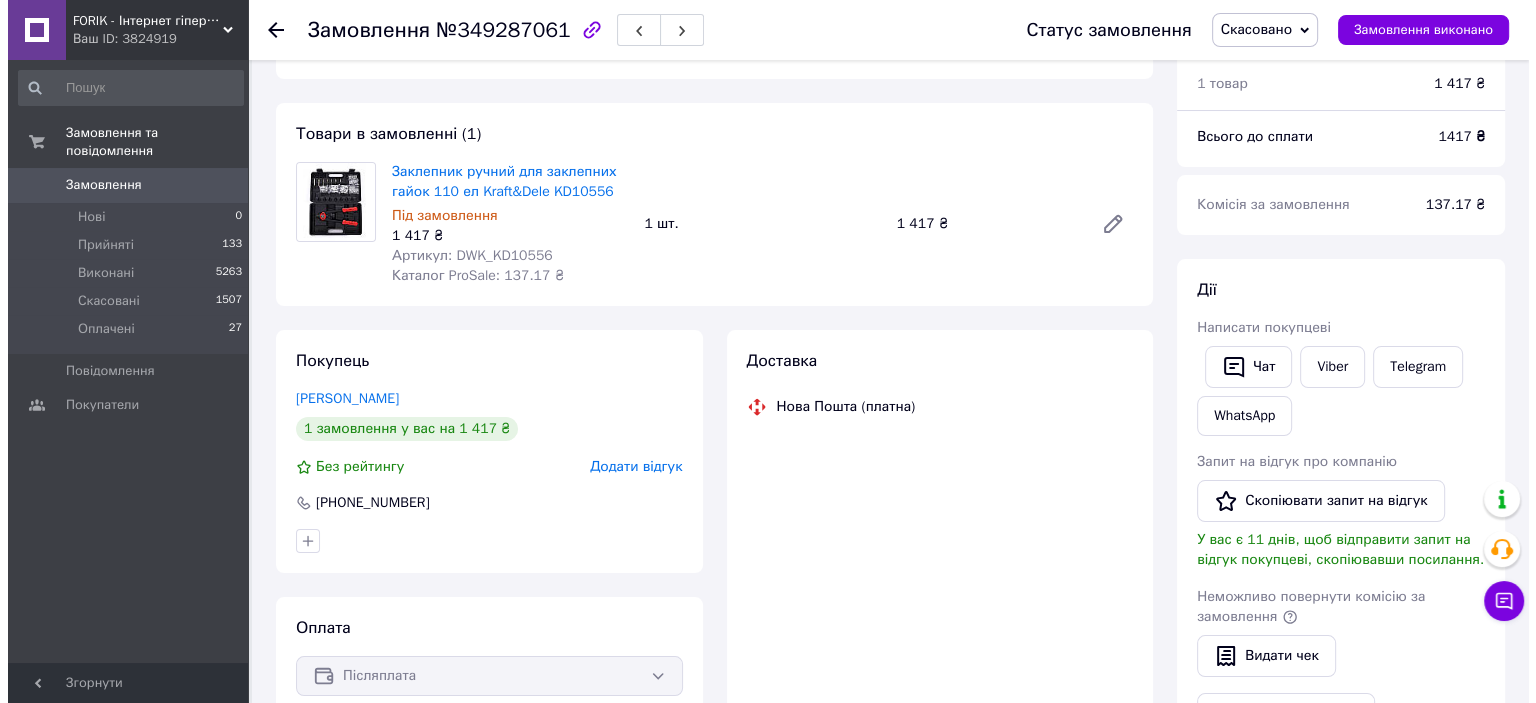 scroll, scrollTop: 134, scrollLeft: 0, axis: vertical 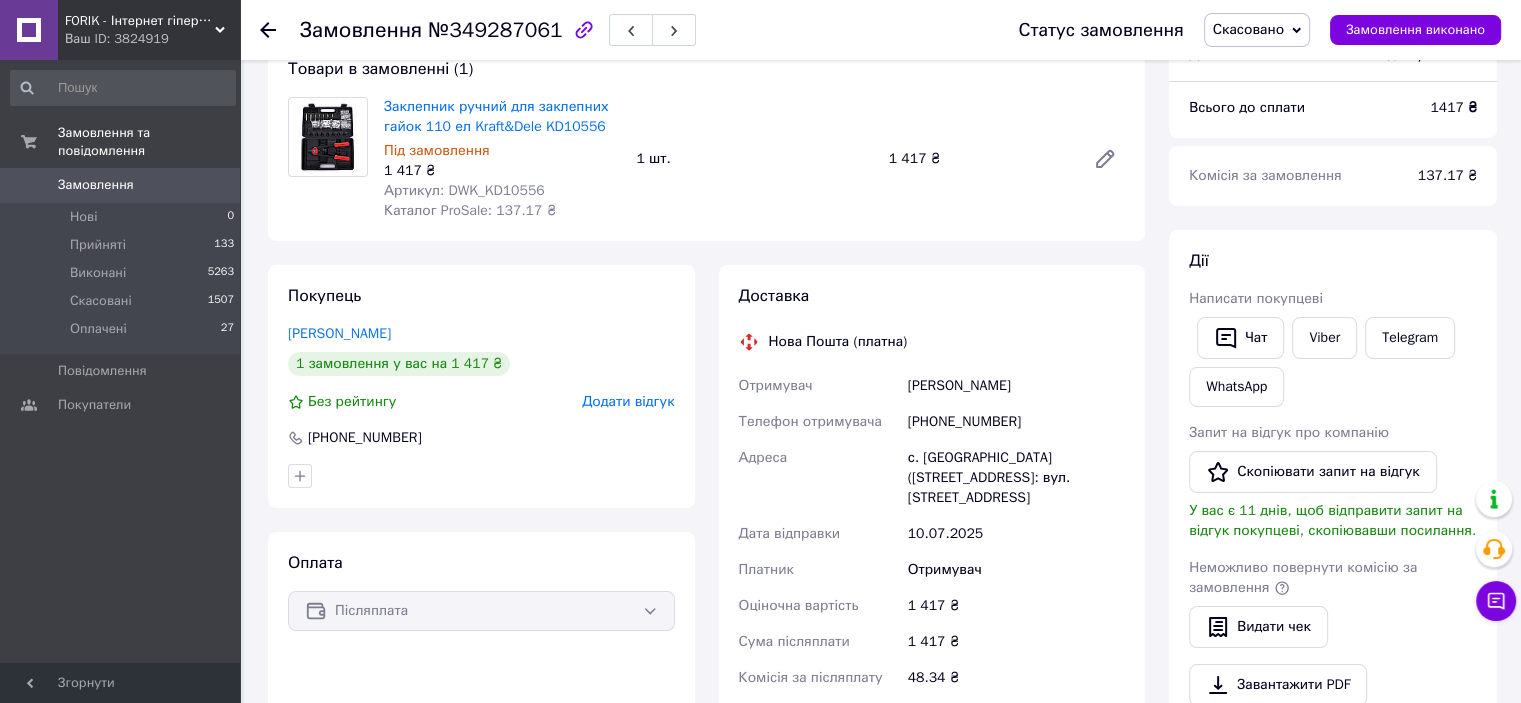 click on "Додати відгук" at bounding box center [628, 401] 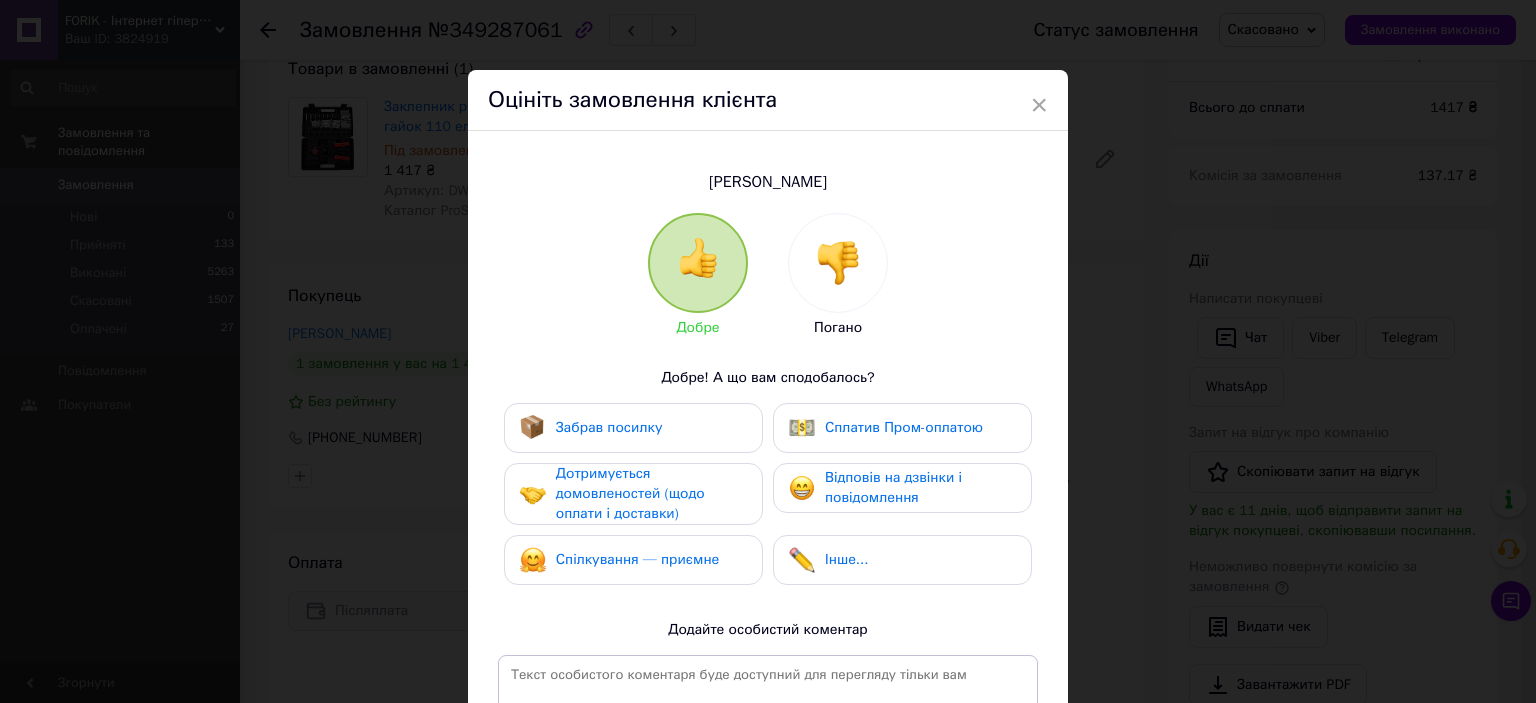 click at bounding box center (838, 263) 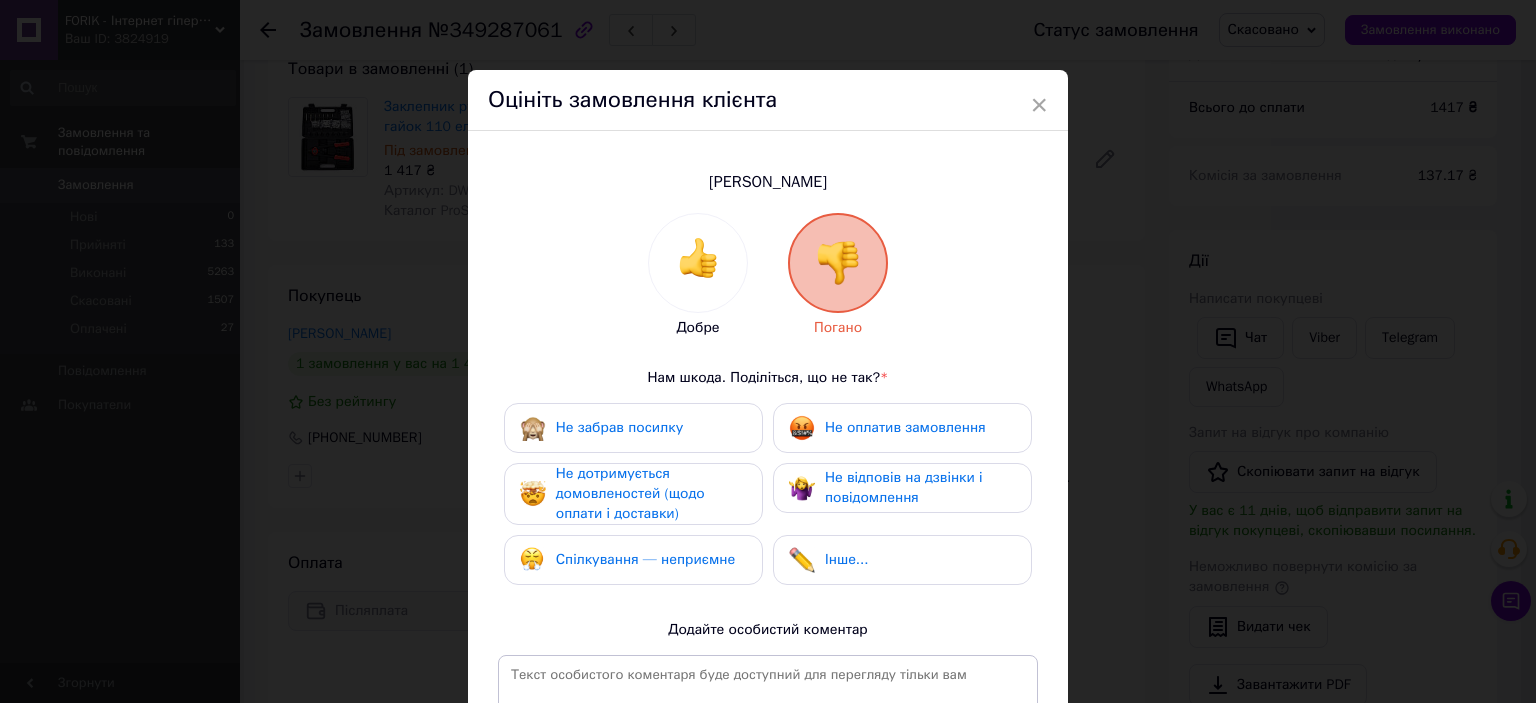 click on "Не забрав посилку" at bounding box center (633, 428) 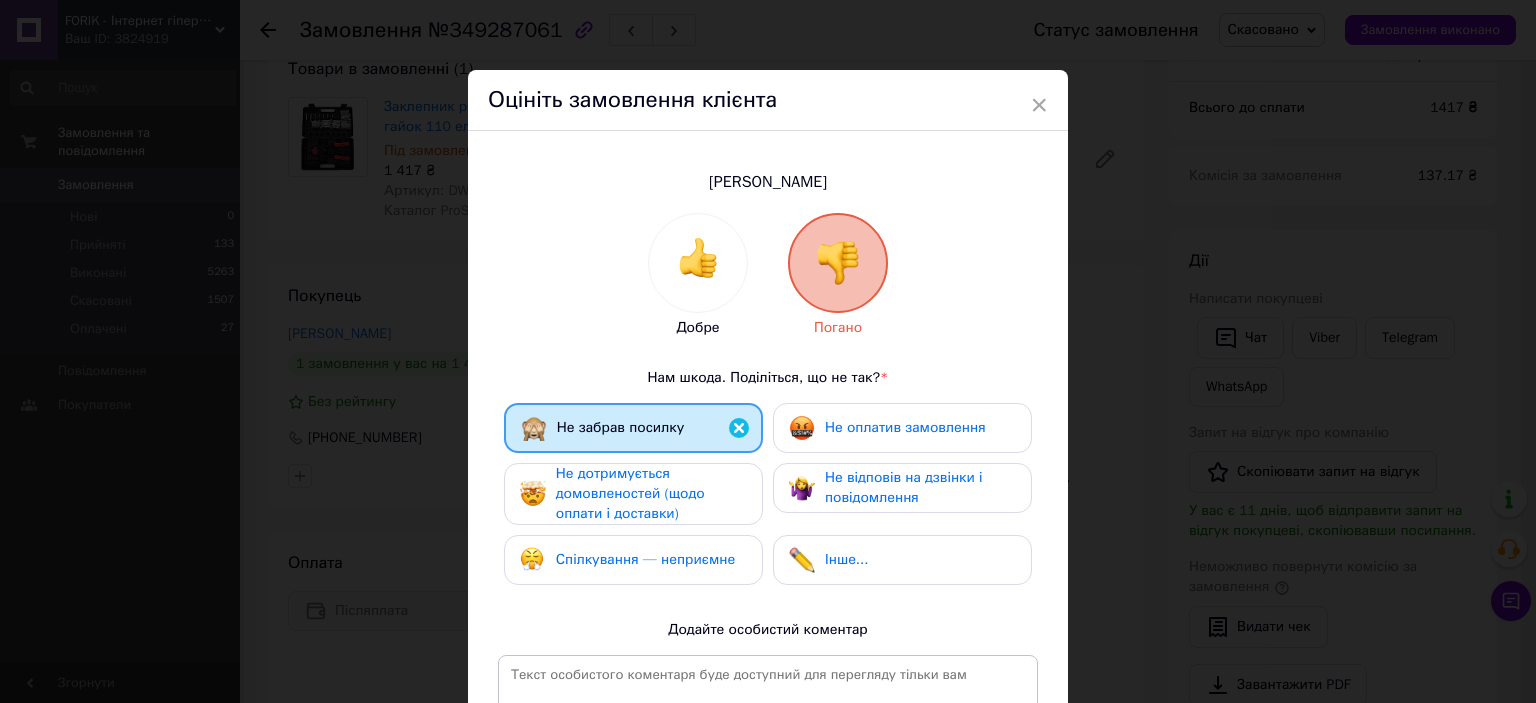 click on "Не оплатив замовлення" at bounding box center [905, 427] 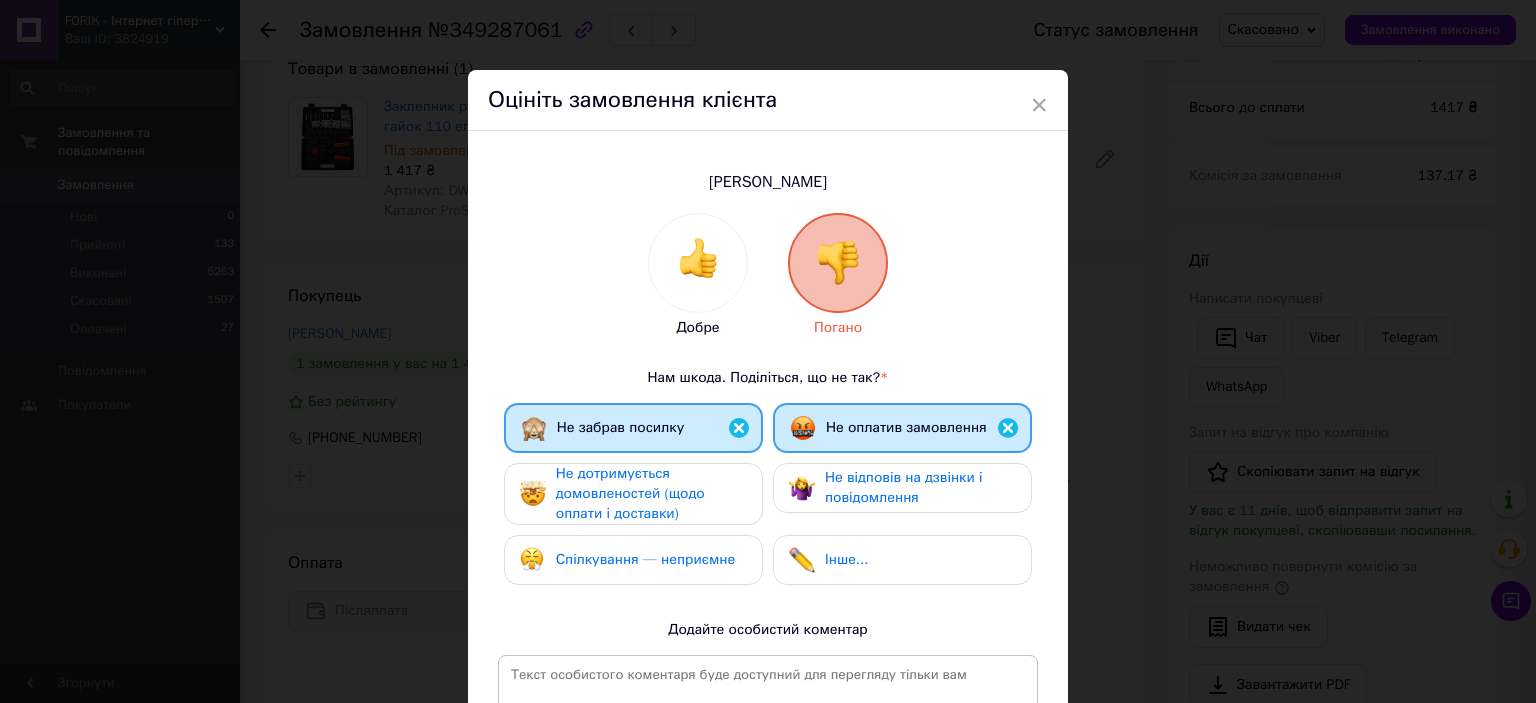click on "Не дотримується домовленостей (щодо оплати і доставки)" at bounding box center (630, 493) 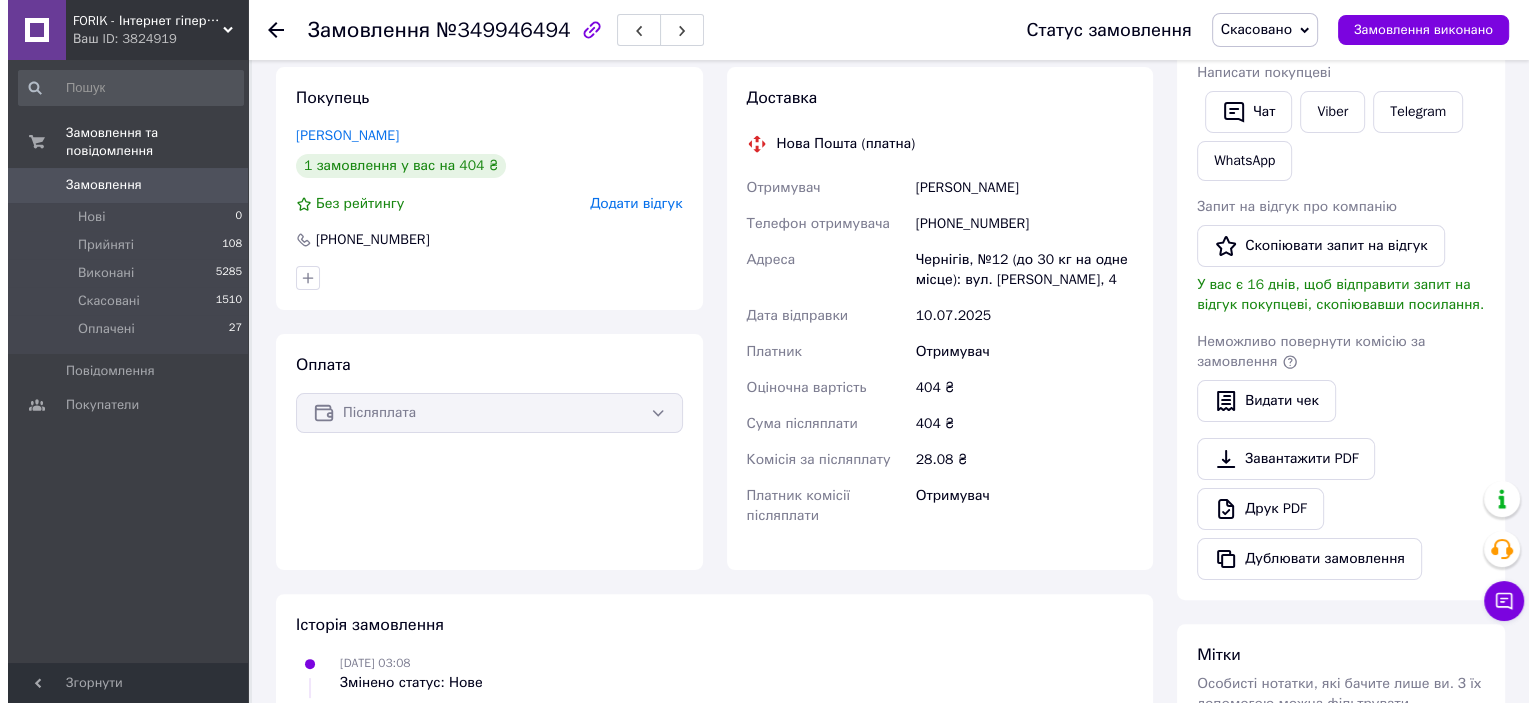 scroll, scrollTop: 400, scrollLeft: 0, axis: vertical 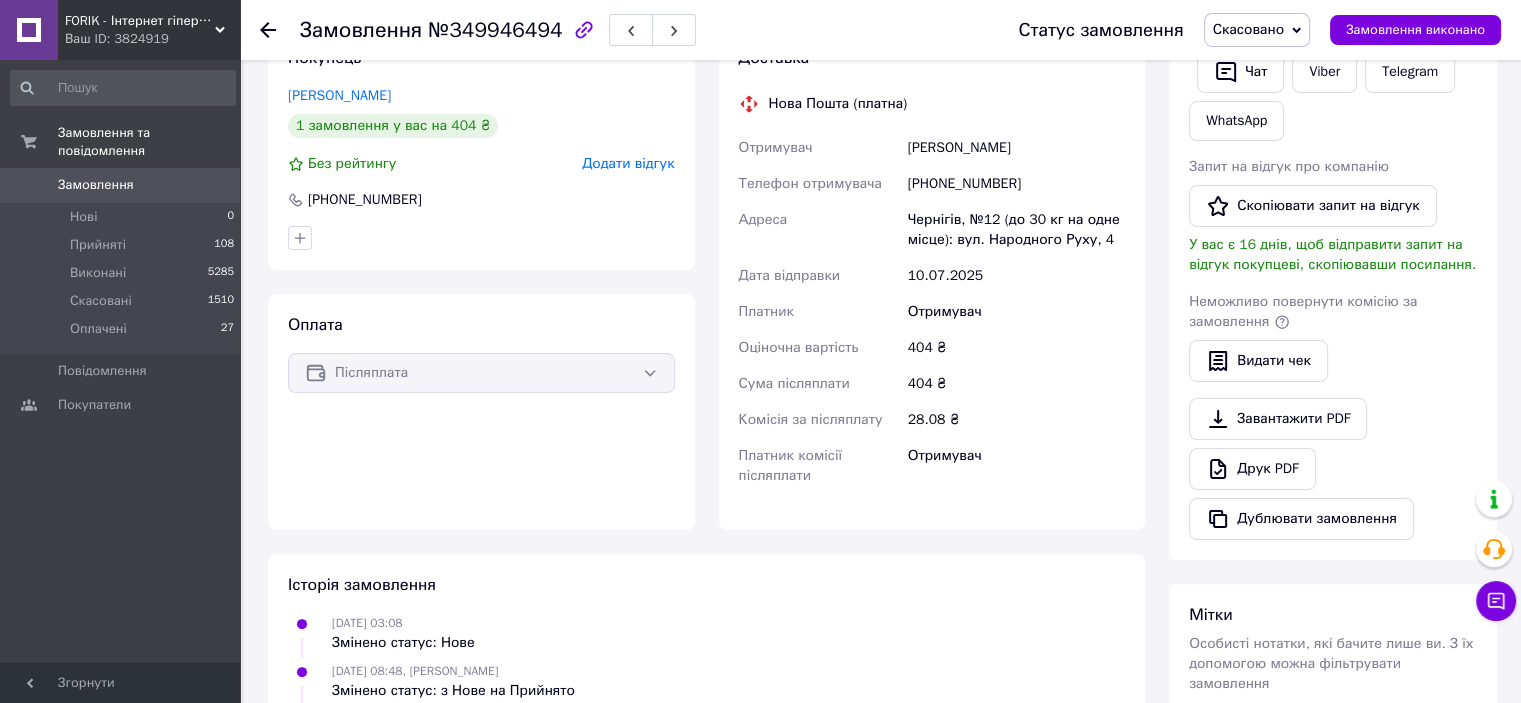 click on "Додати відгук" at bounding box center (628, 163) 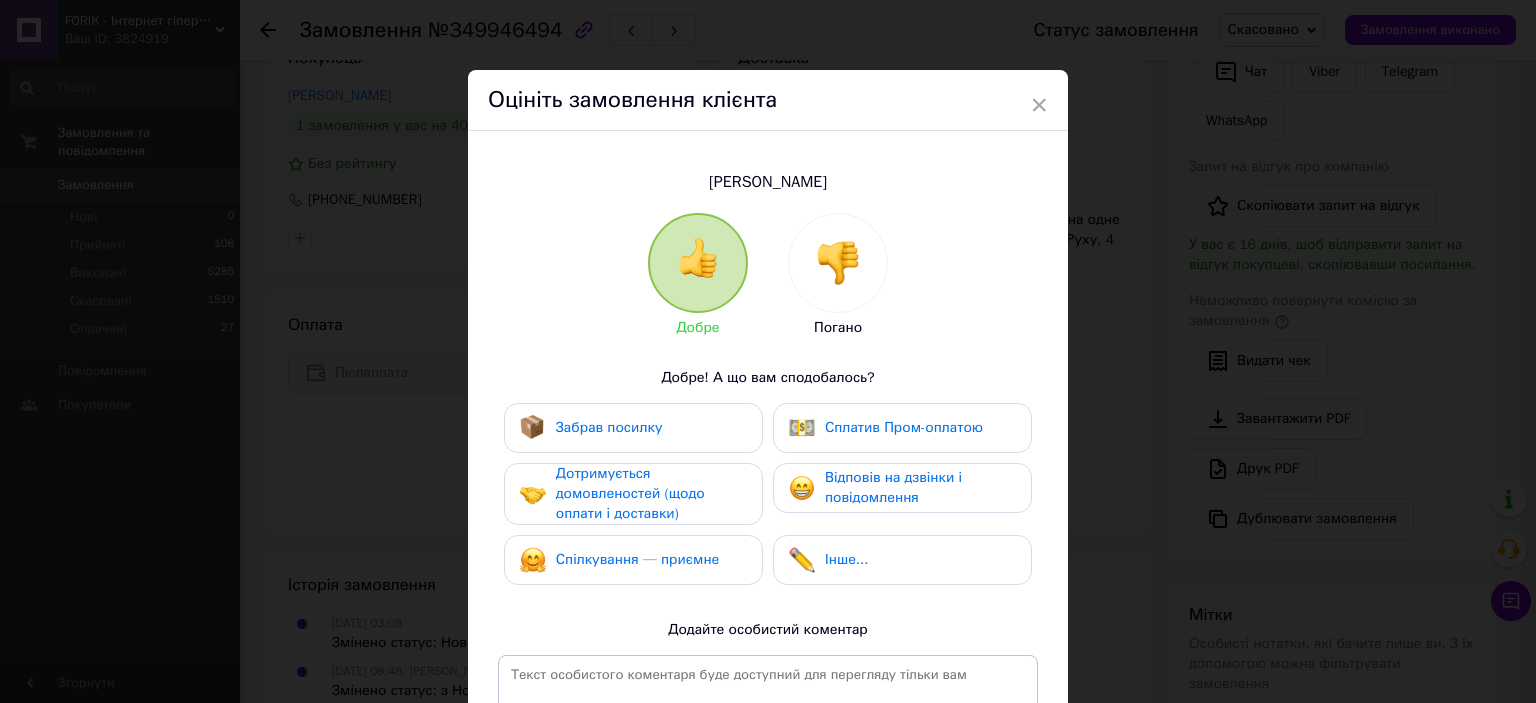 click at bounding box center [838, 263] 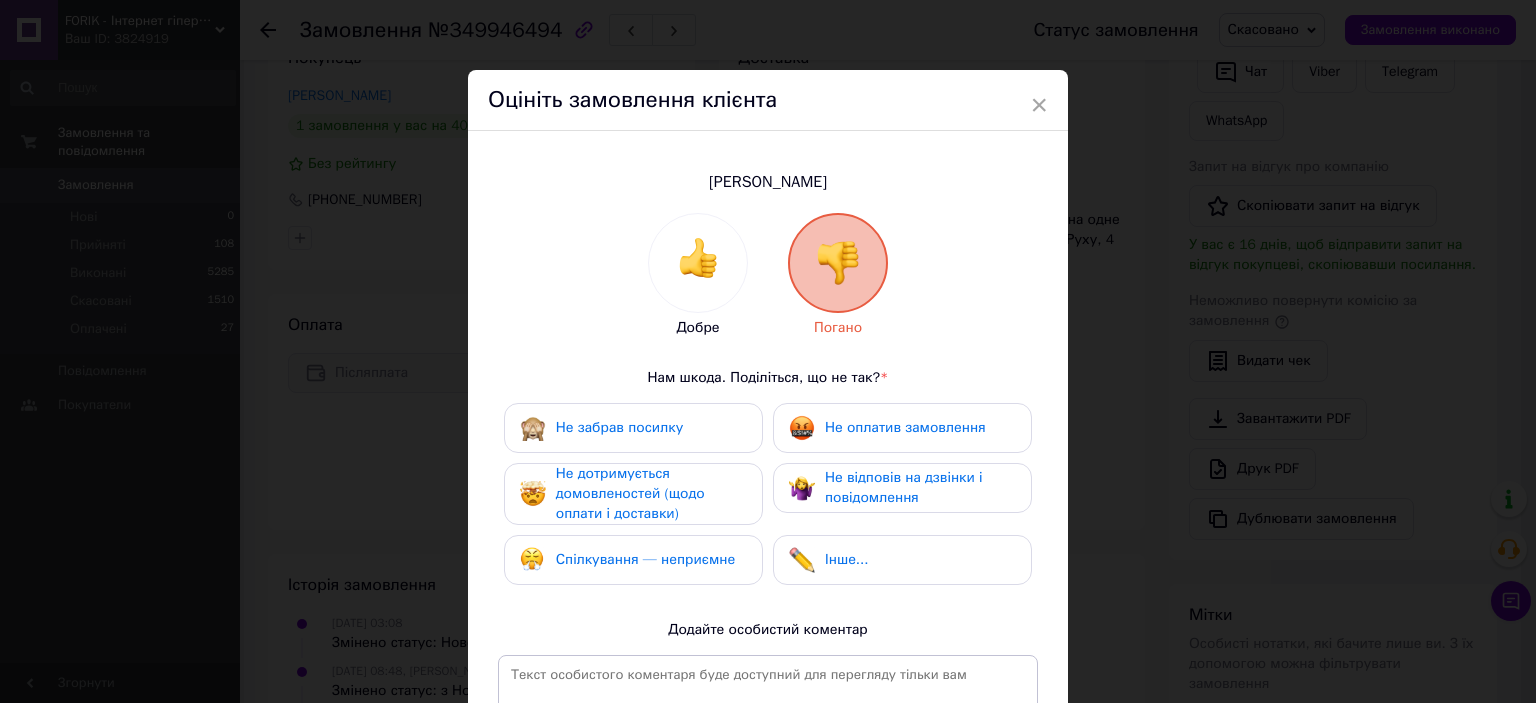 click on "Не забрав посилку" at bounding box center (619, 427) 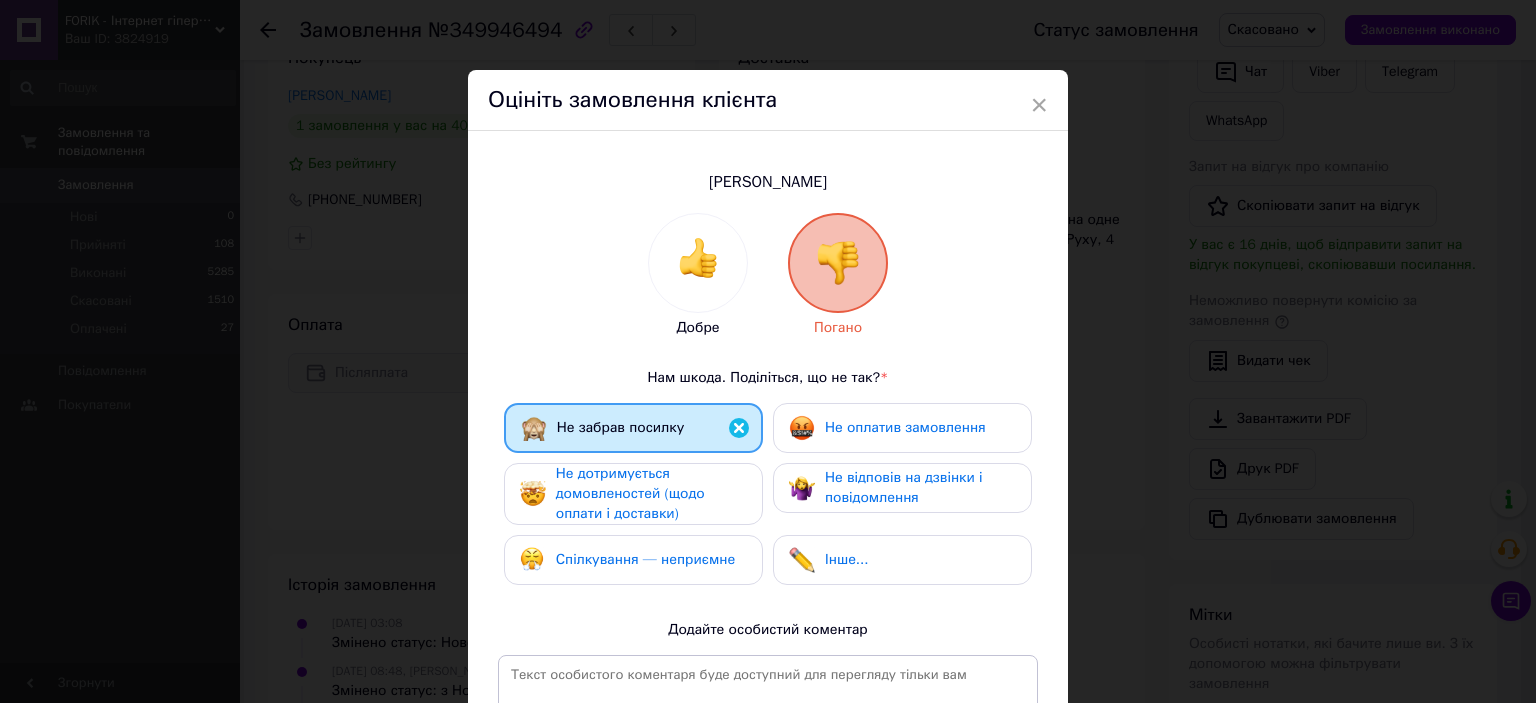 click on "Не оплатив замовлення" at bounding box center [905, 427] 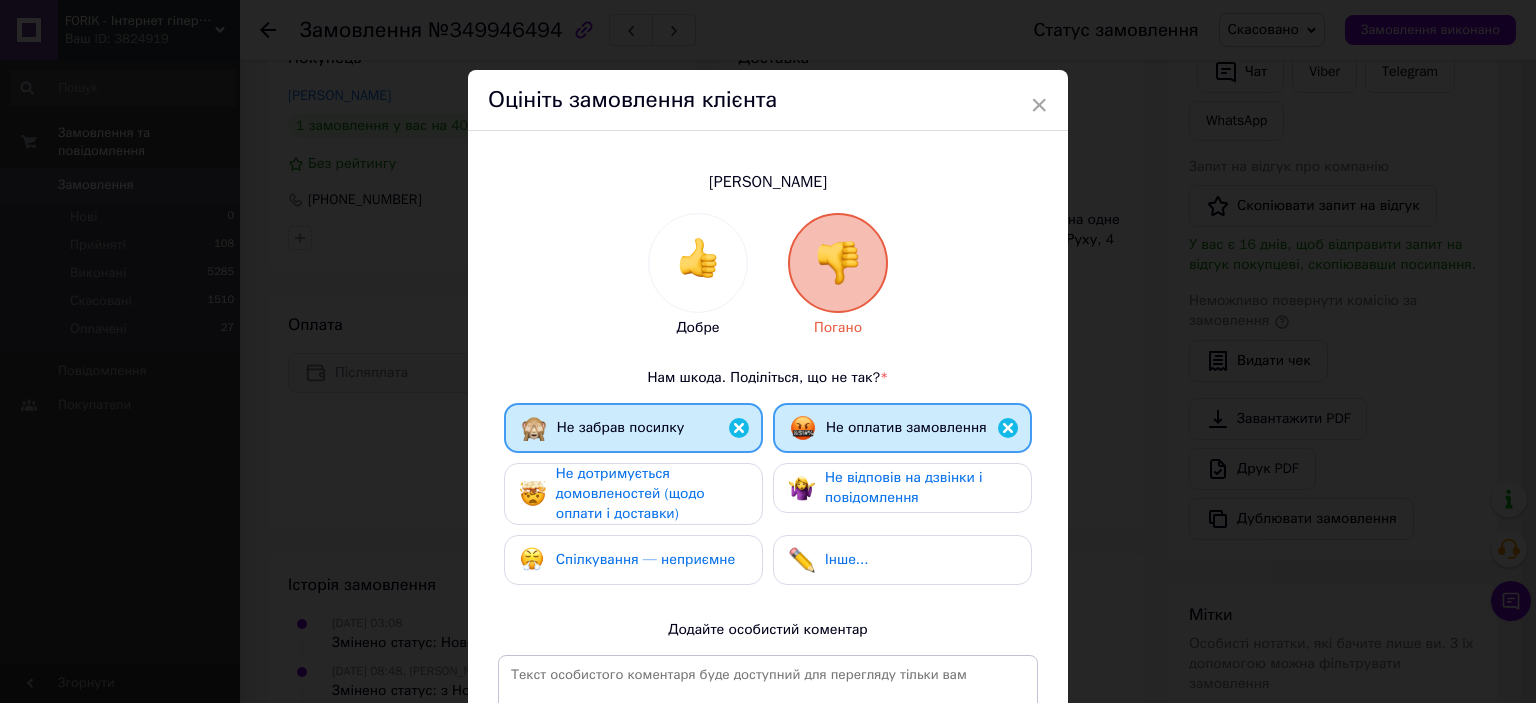 click on "Не дотримується домовленостей (щодо оплати і доставки)" at bounding box center (630, 493) 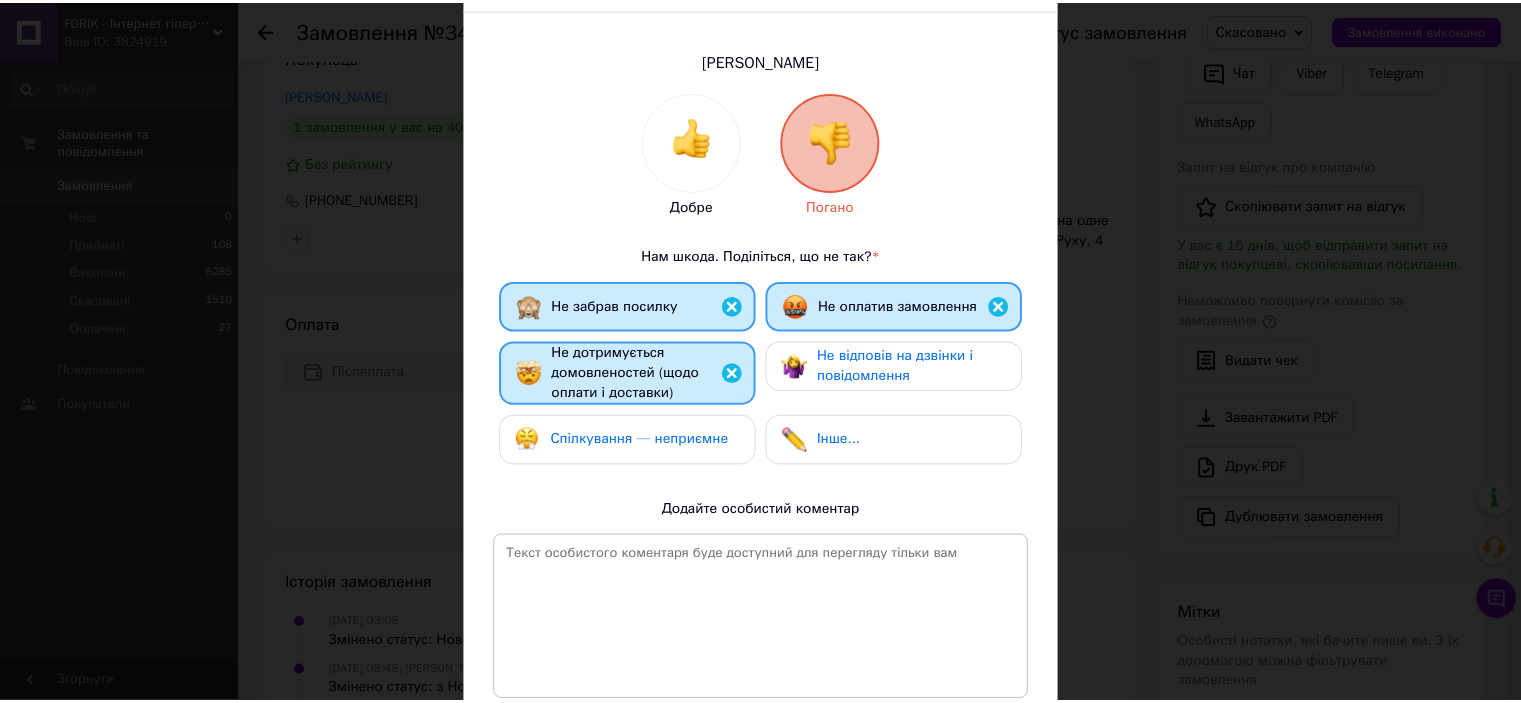 scroll, scrollTop: 287, scrollLeft: 0, axis: vertical 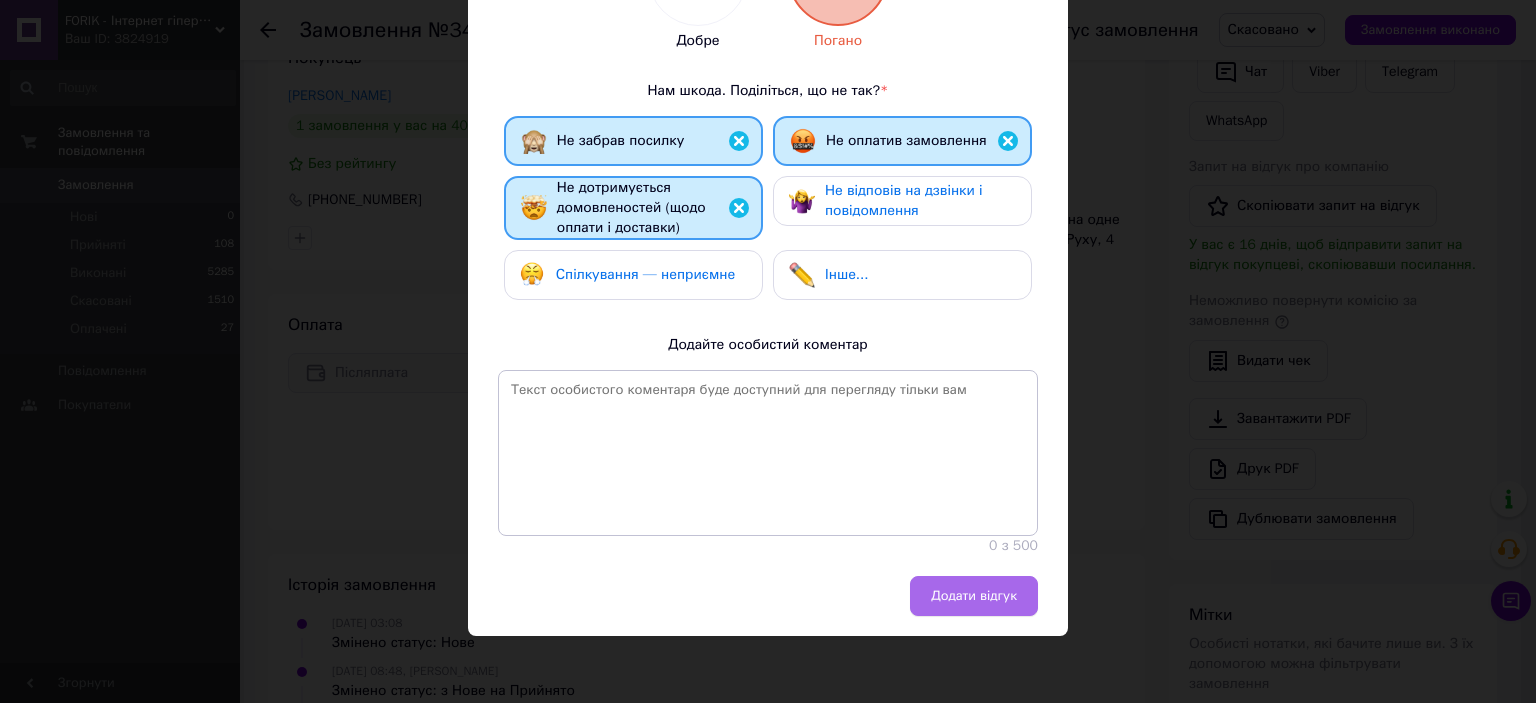 click on "Додати відгук" at bounding box center (974, 596) 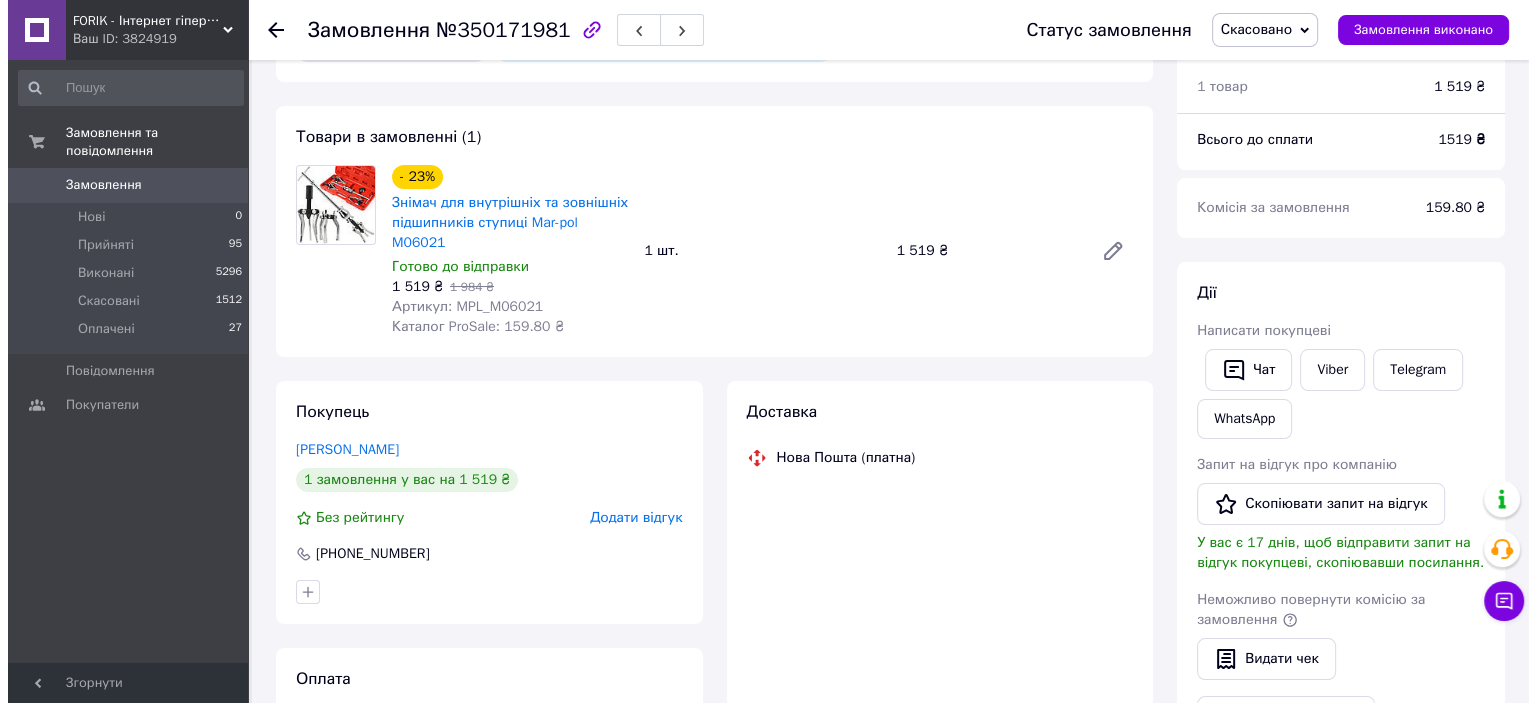scroll, scrollTop: 200, scrollLeft: 0, axis: vertical 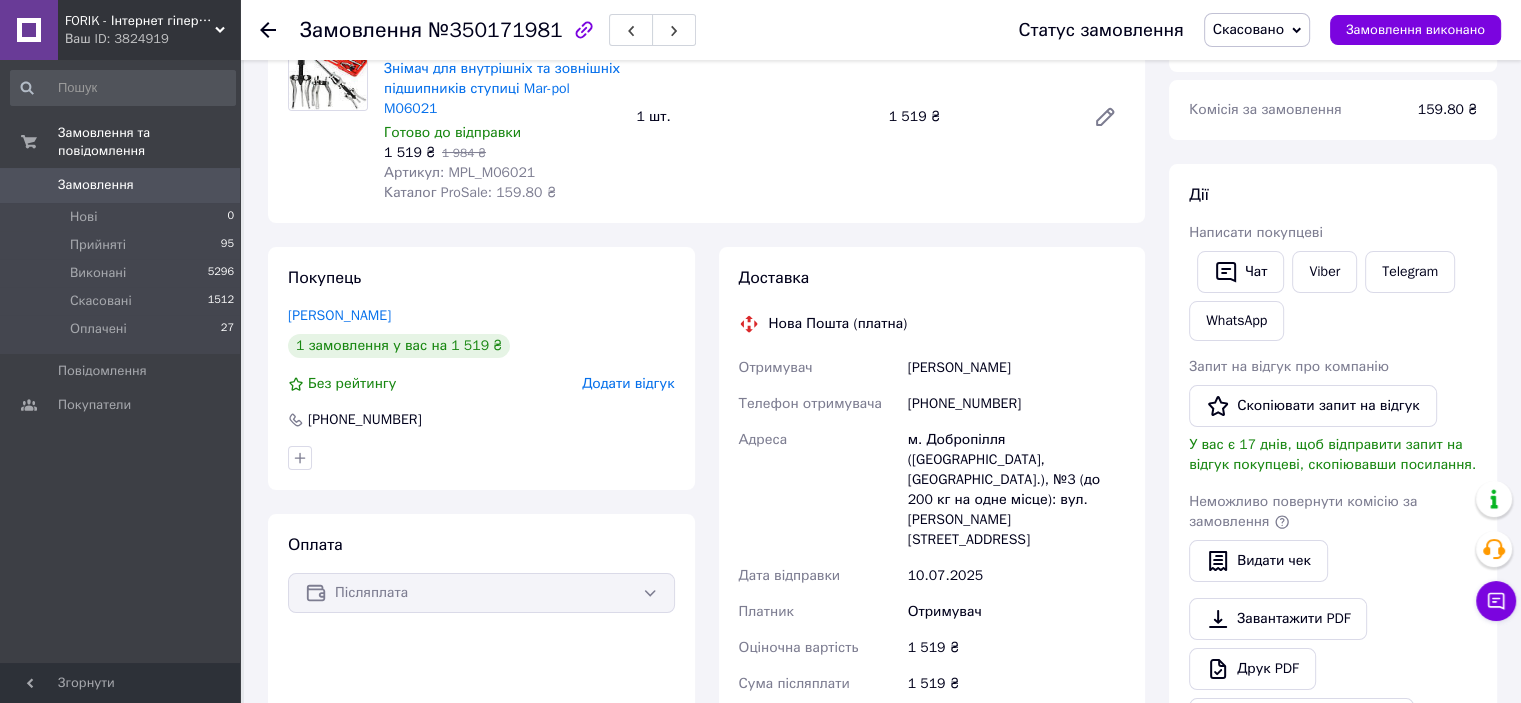 click on "Додати відгук" at bounding box center [628, 383] 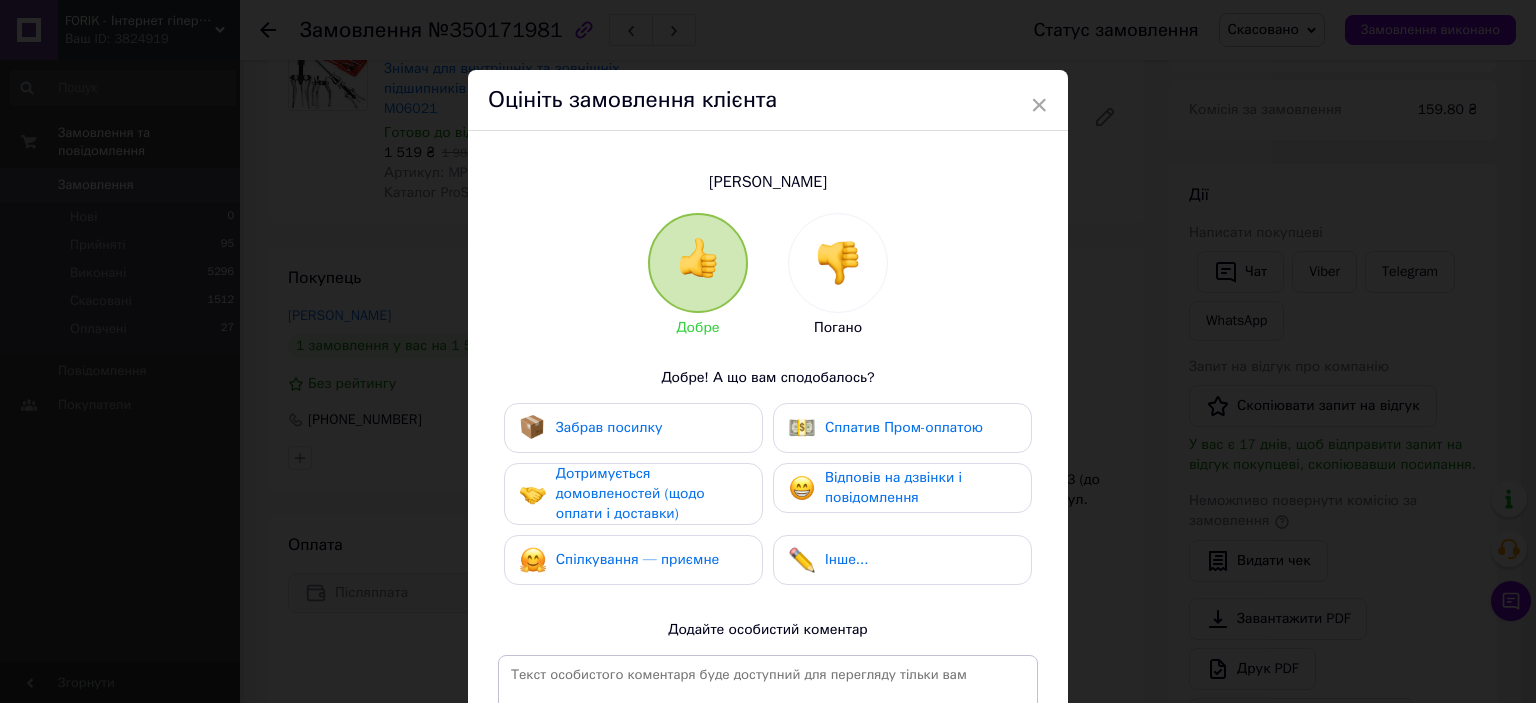 click at bounding box center (838, 263) 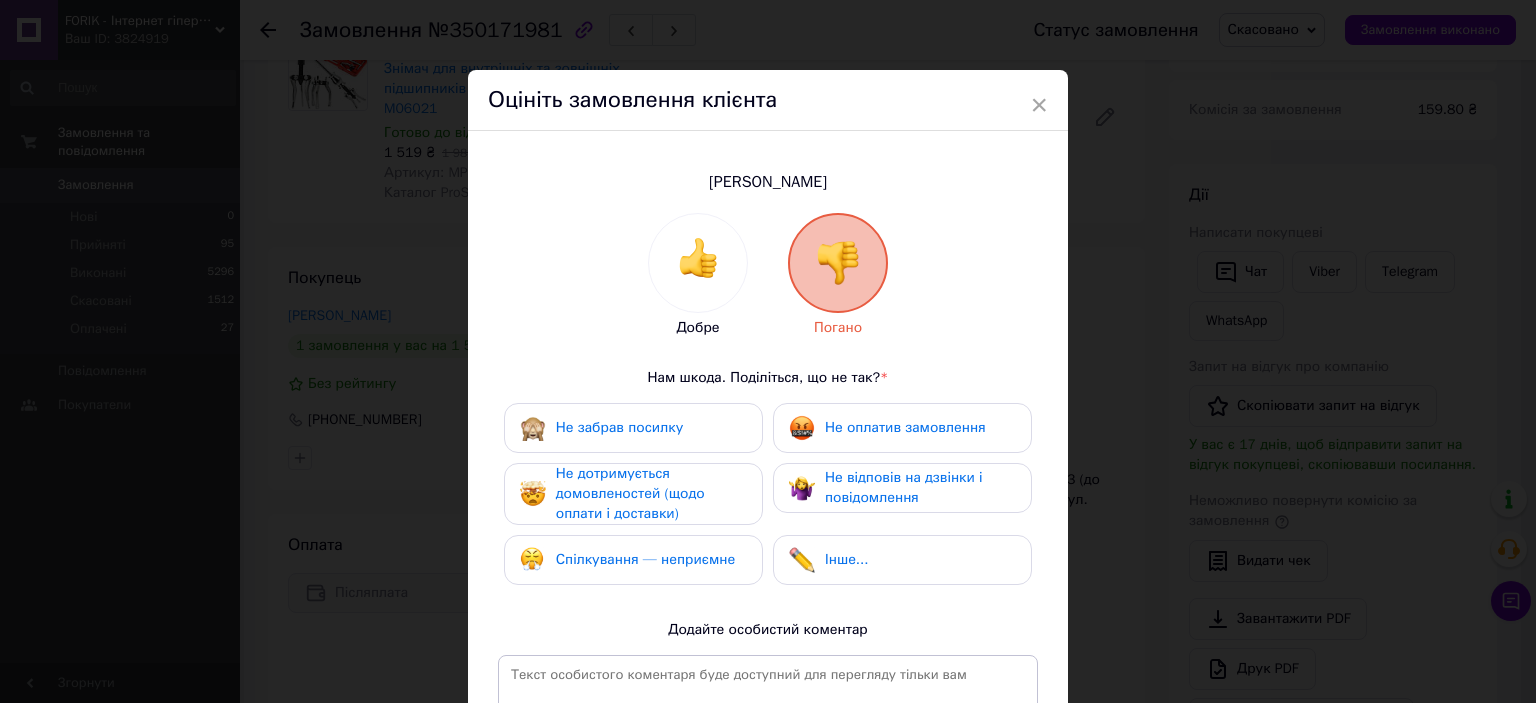 click on "Не забрав посилку" at bounding box center (619, 427) 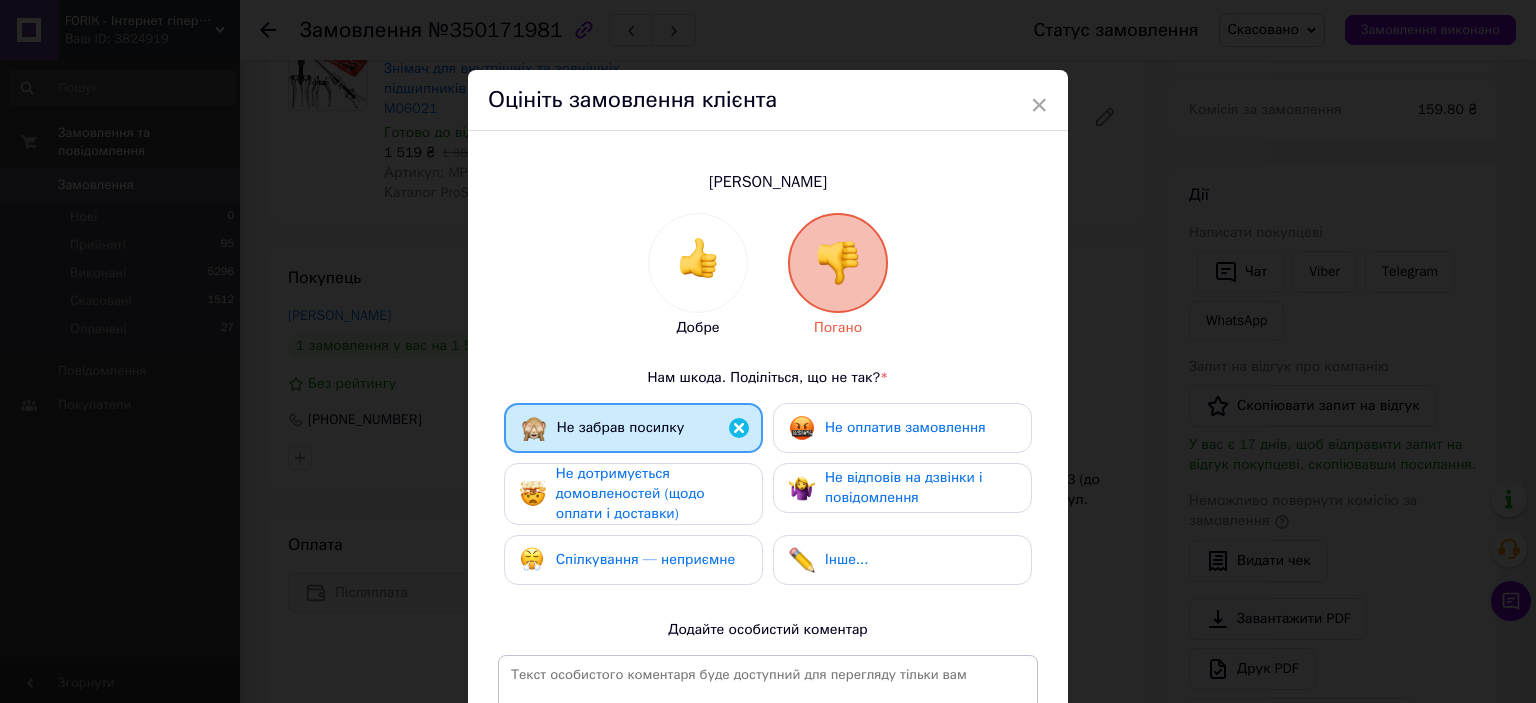 click on "Не оплатив замовлення" at bounding box center [905, 427] 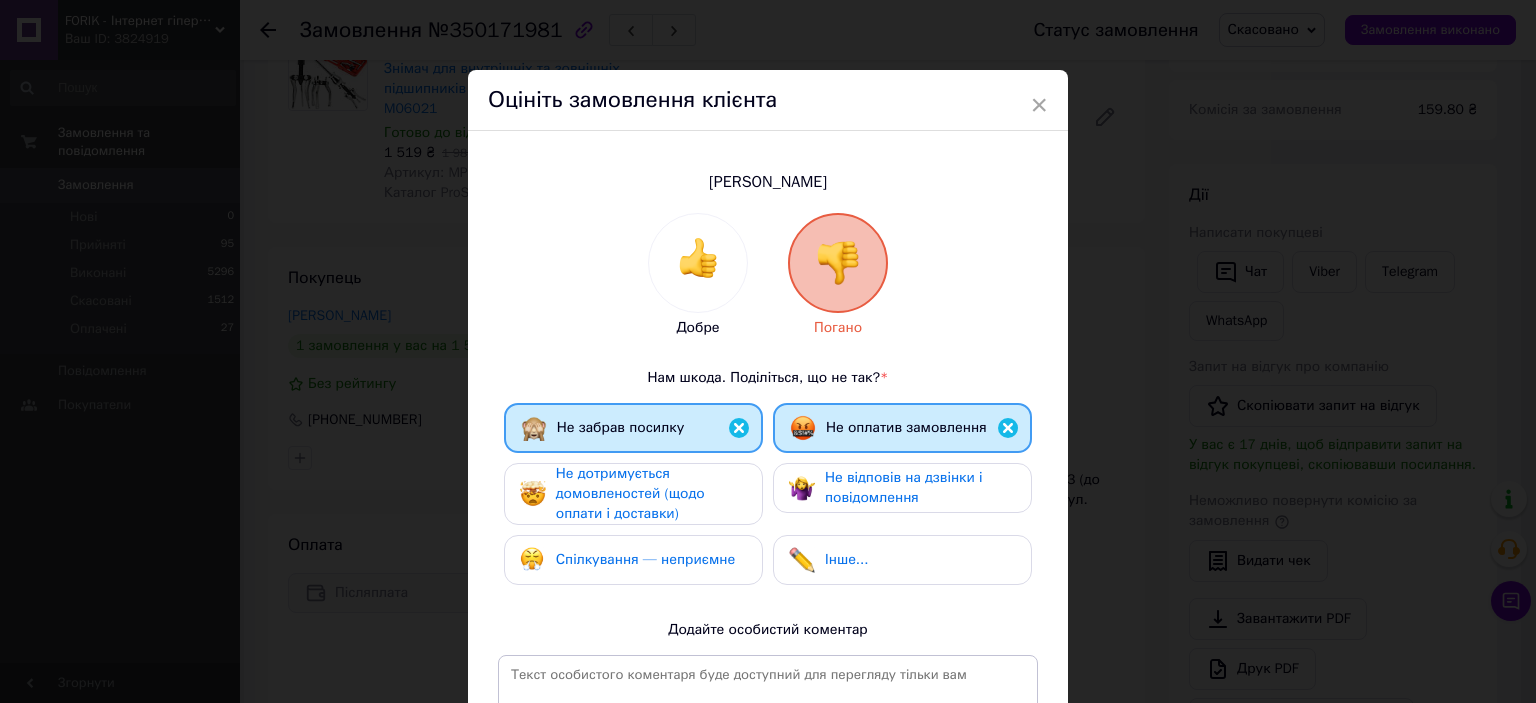 click on "Не дотримується домовленостей (щодо оплати і доставки)" at bounding box center [630, 493] 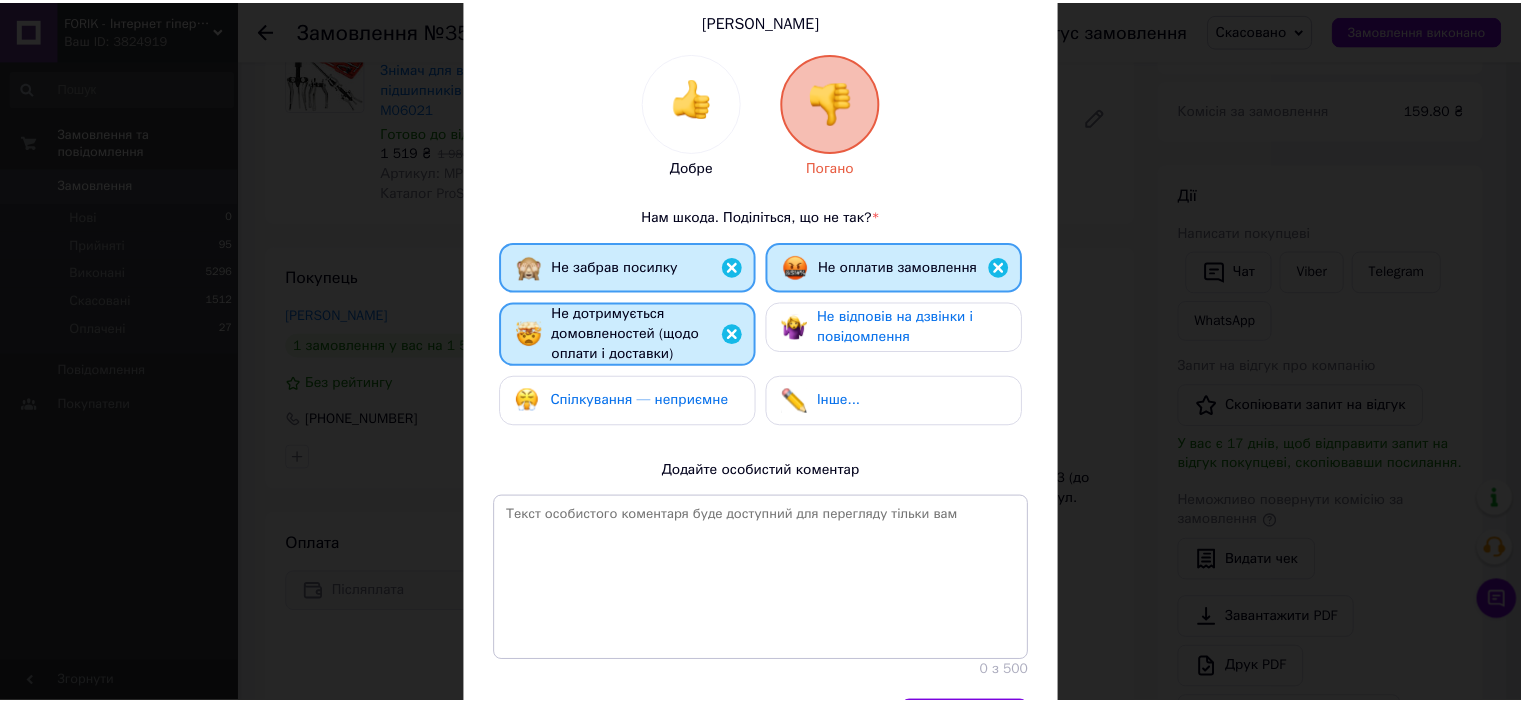 scroll, scrollTop: 287, scrollLeft: 0, axis: vertical 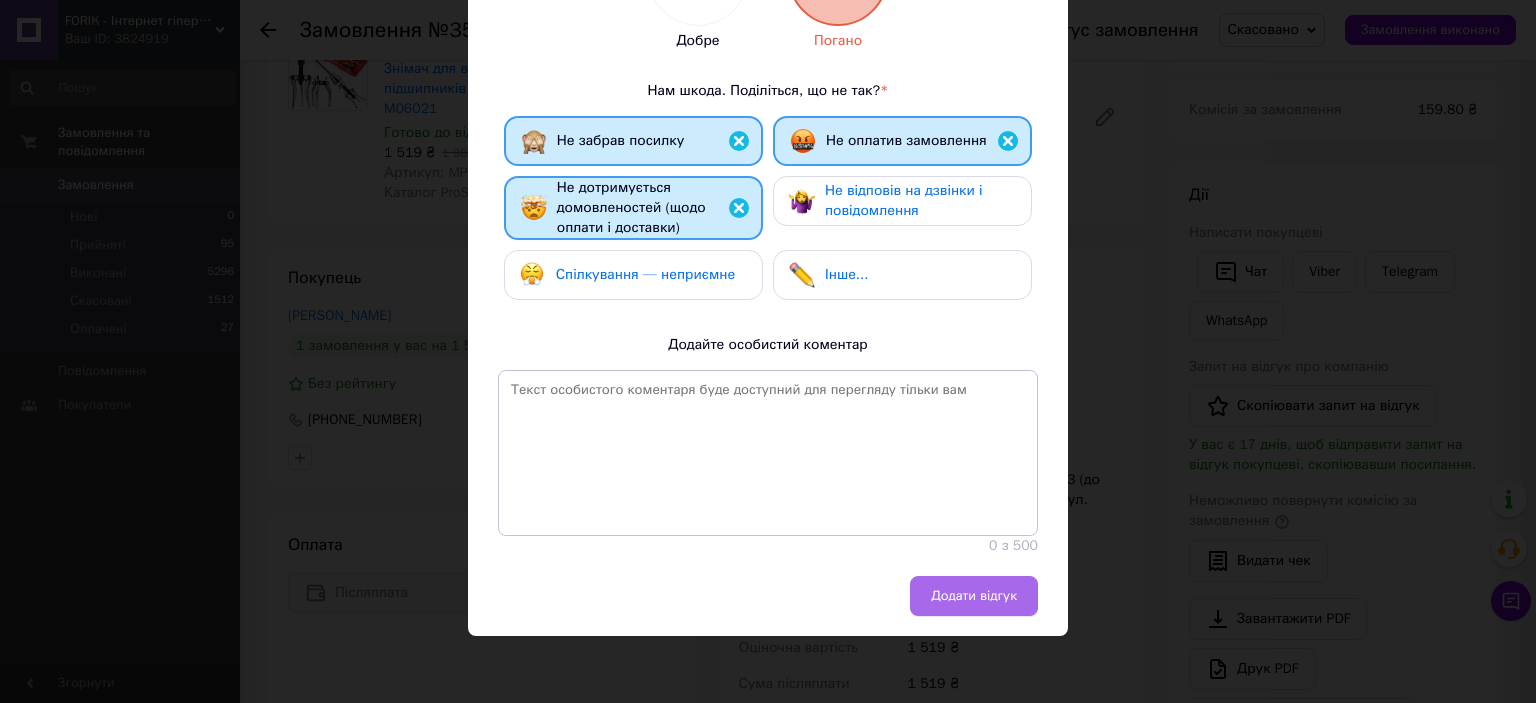 click on "Додати відгук" at bounding box center (974, 596) 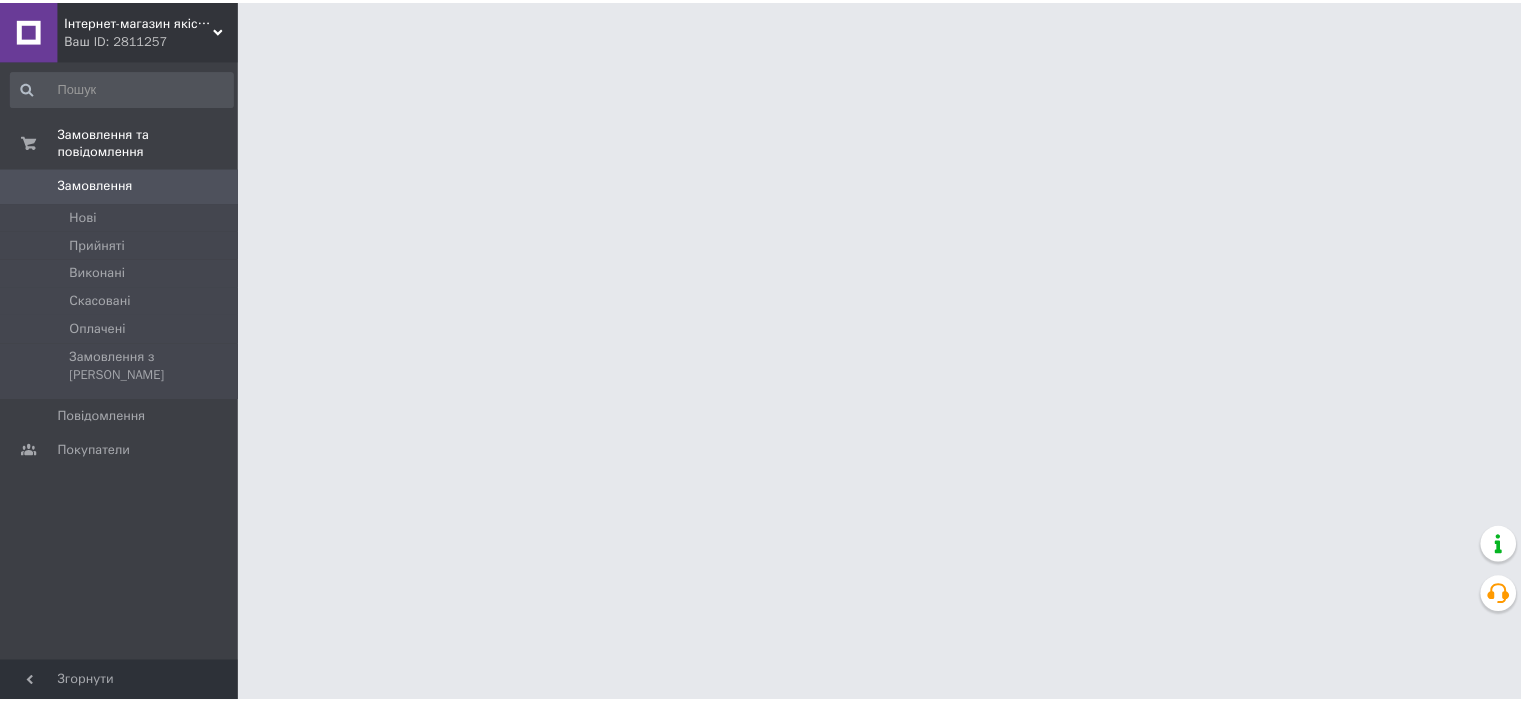 scroll, scrollTop: 0, scrollLeft: 0, axis: both 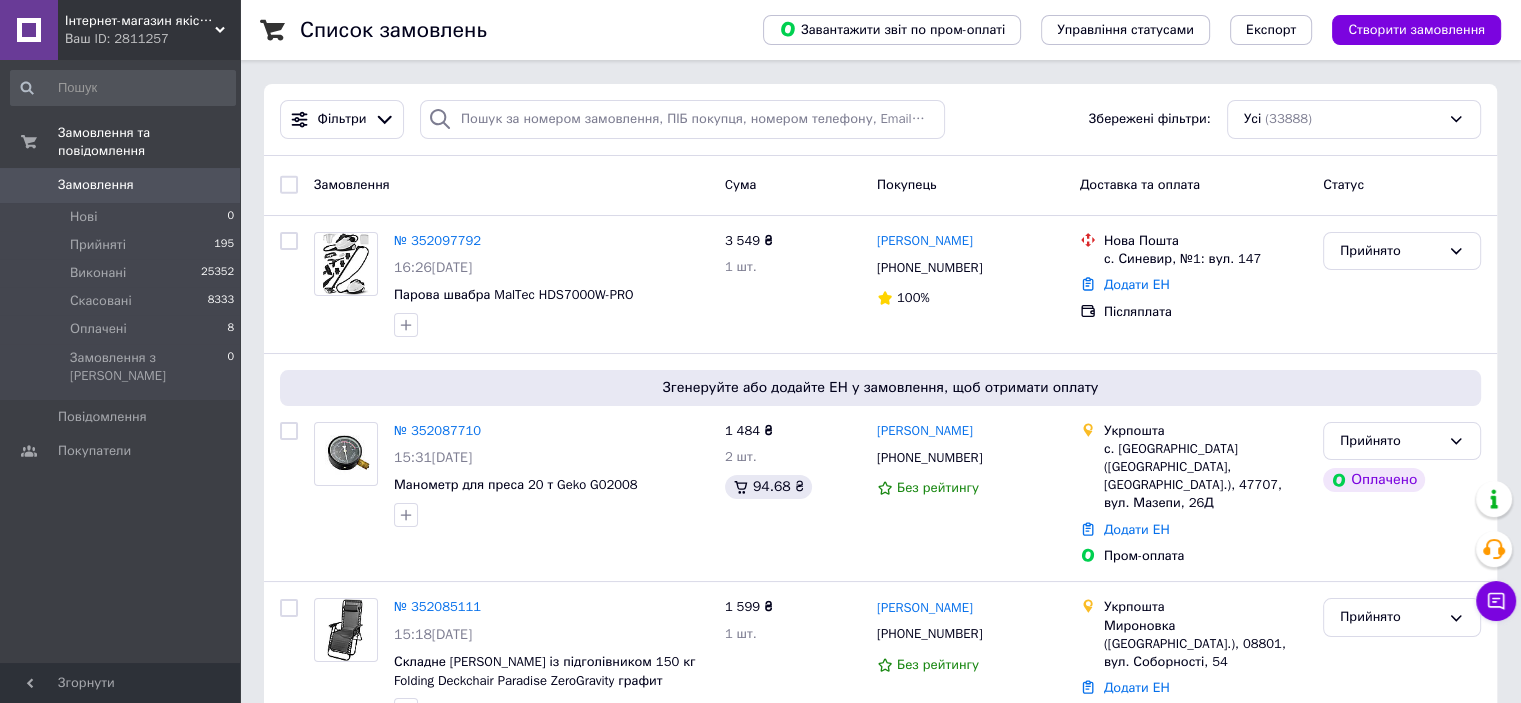 click on "Інтернет-магазин якісних інструментів ''VERFO''" at bounding box center [140, 21] 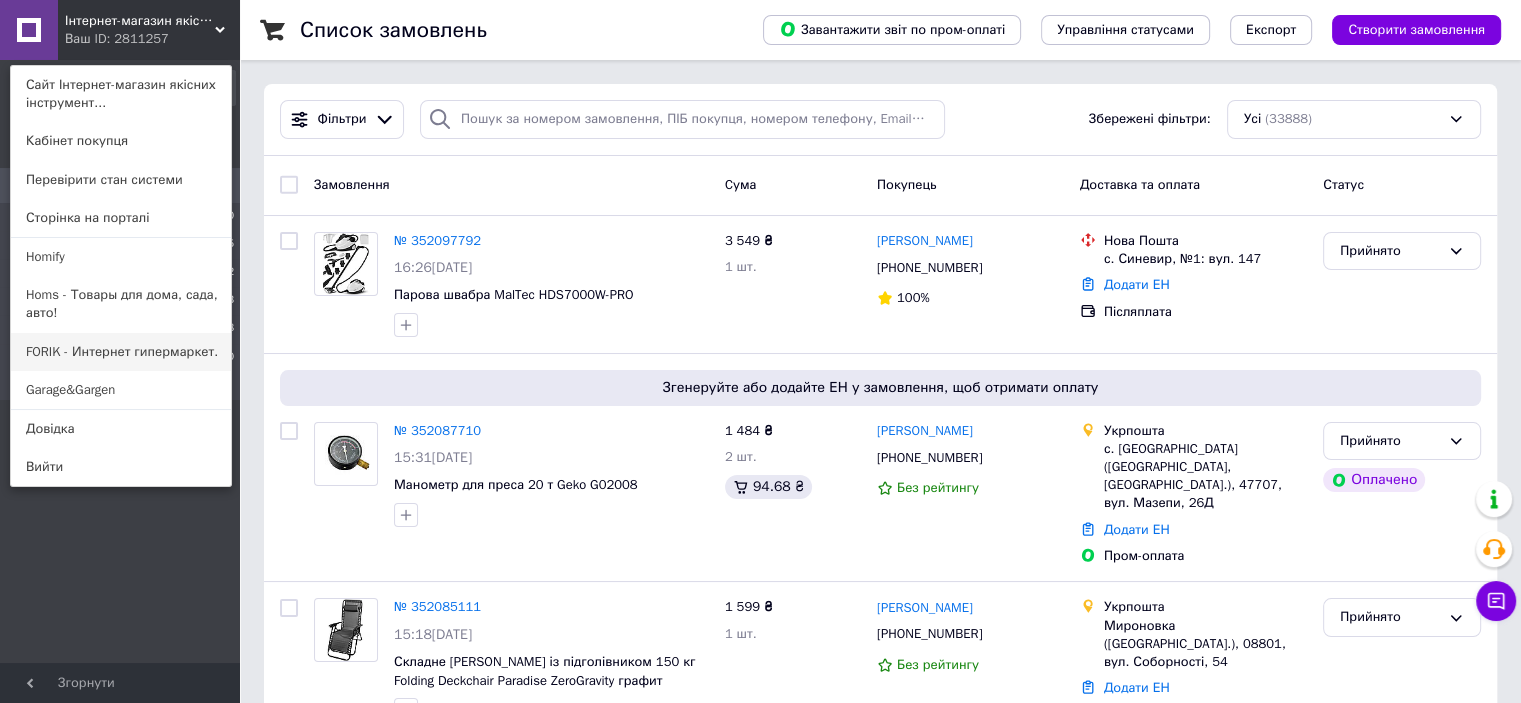 click on "FORIK - Интернет гипермаркет." at bounding box center [121, 352] 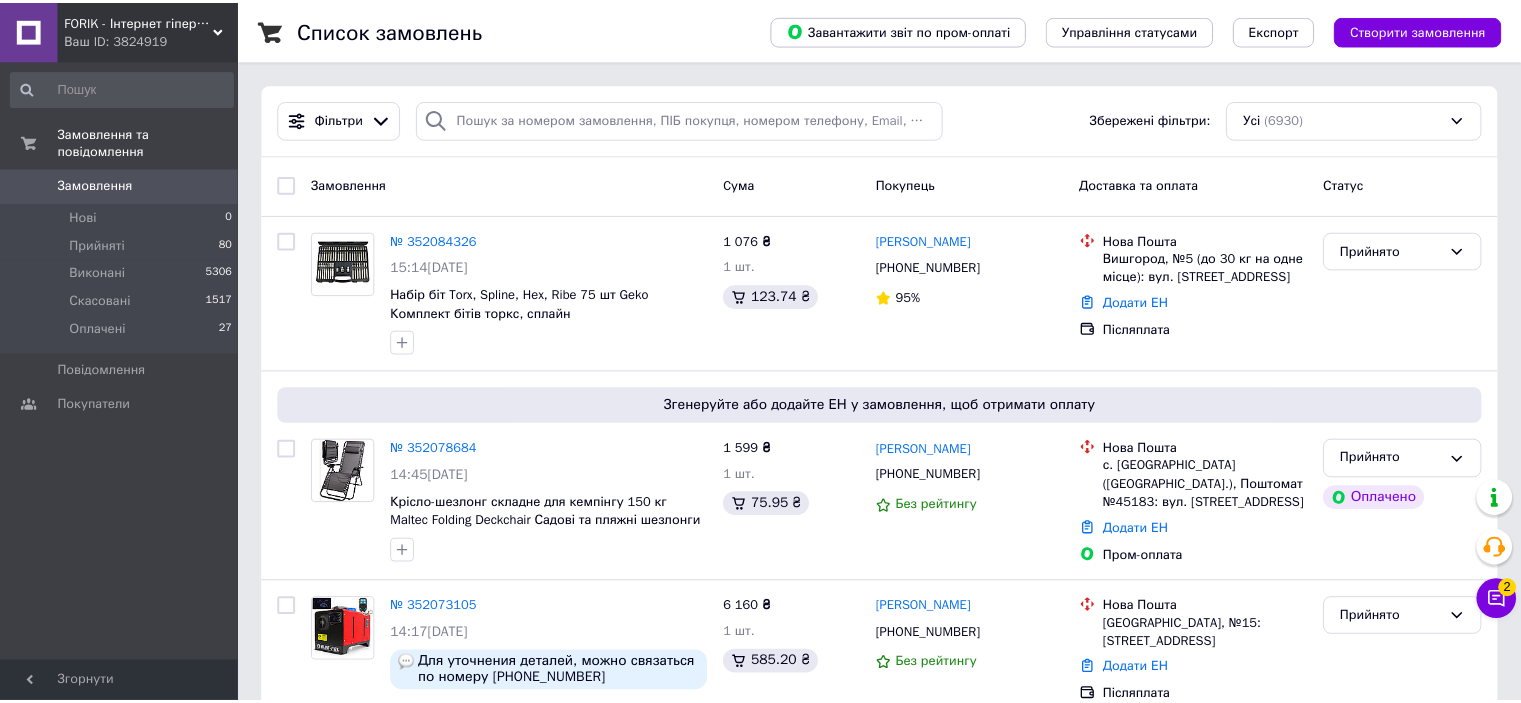 scroll, scrollTop: 0, scrollLeft: 0, axis: both 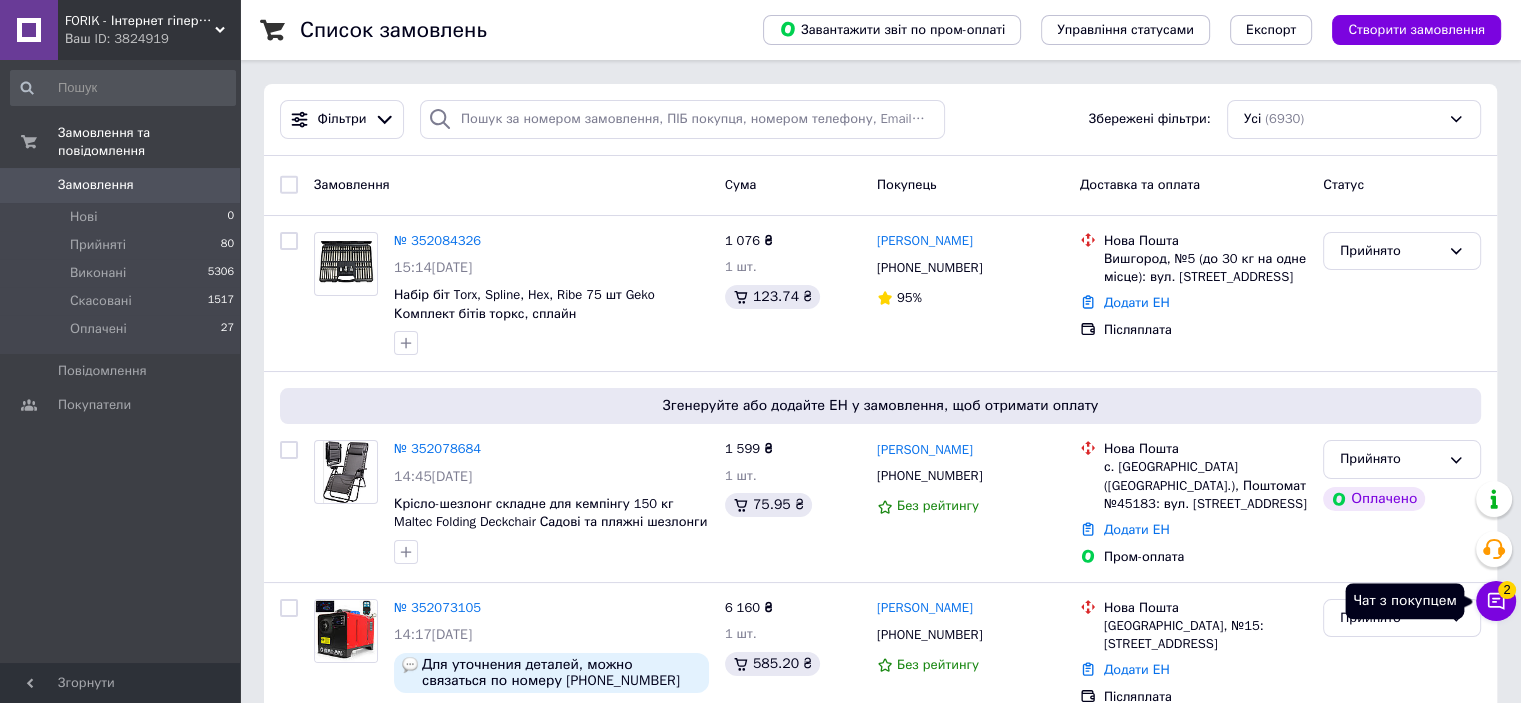 click 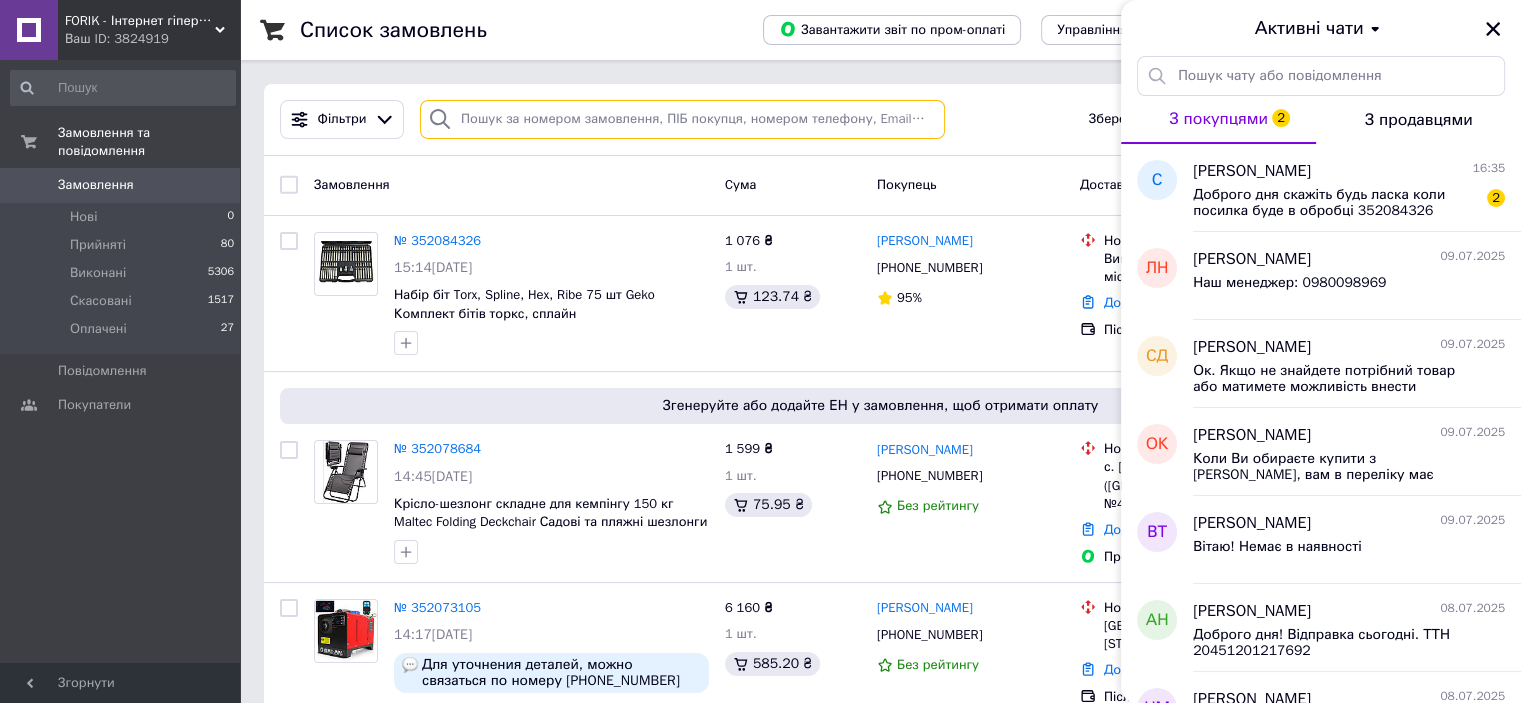 click at bounding box center (682, 119) 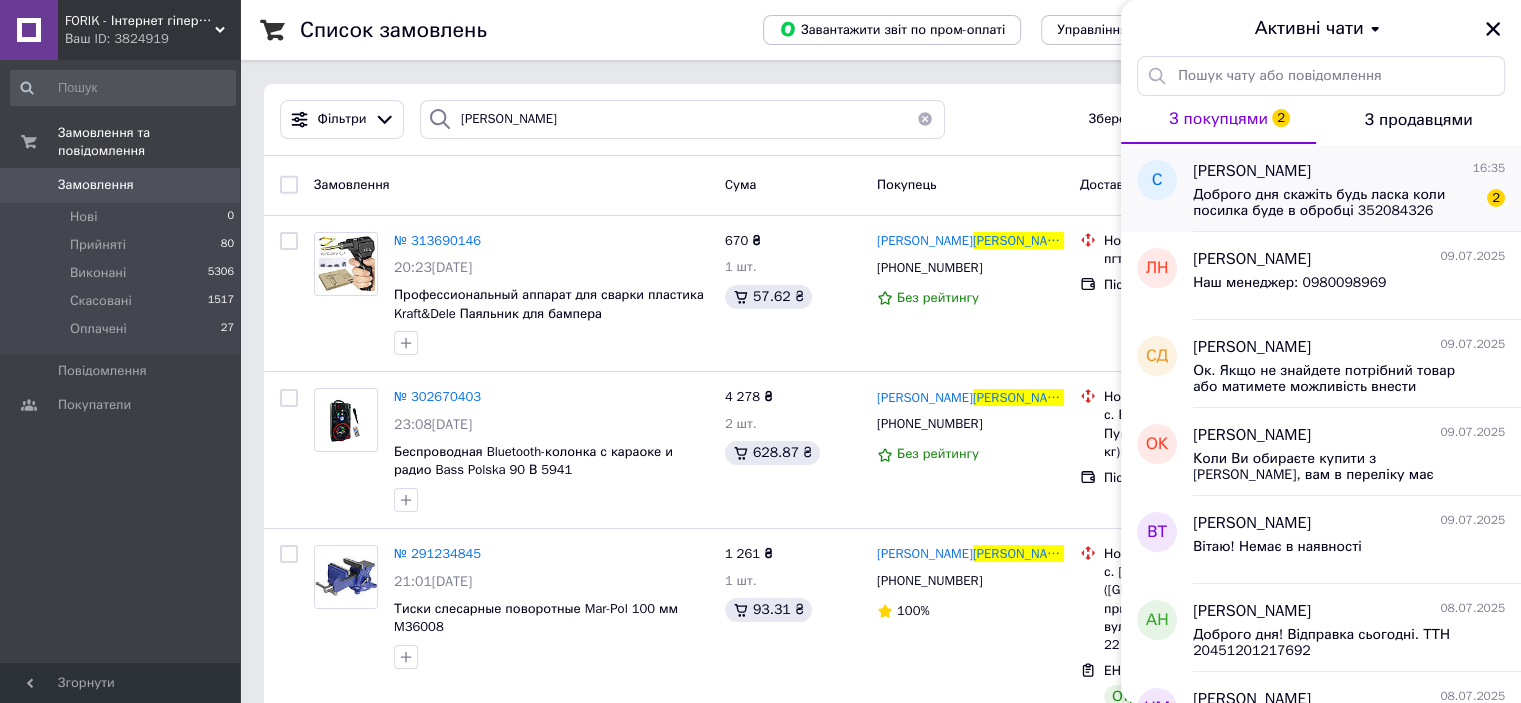 click on "Доброго дня скажіть будь ласка коли посилка буде в обробці 352084326" at bounding box center [1335, 203] 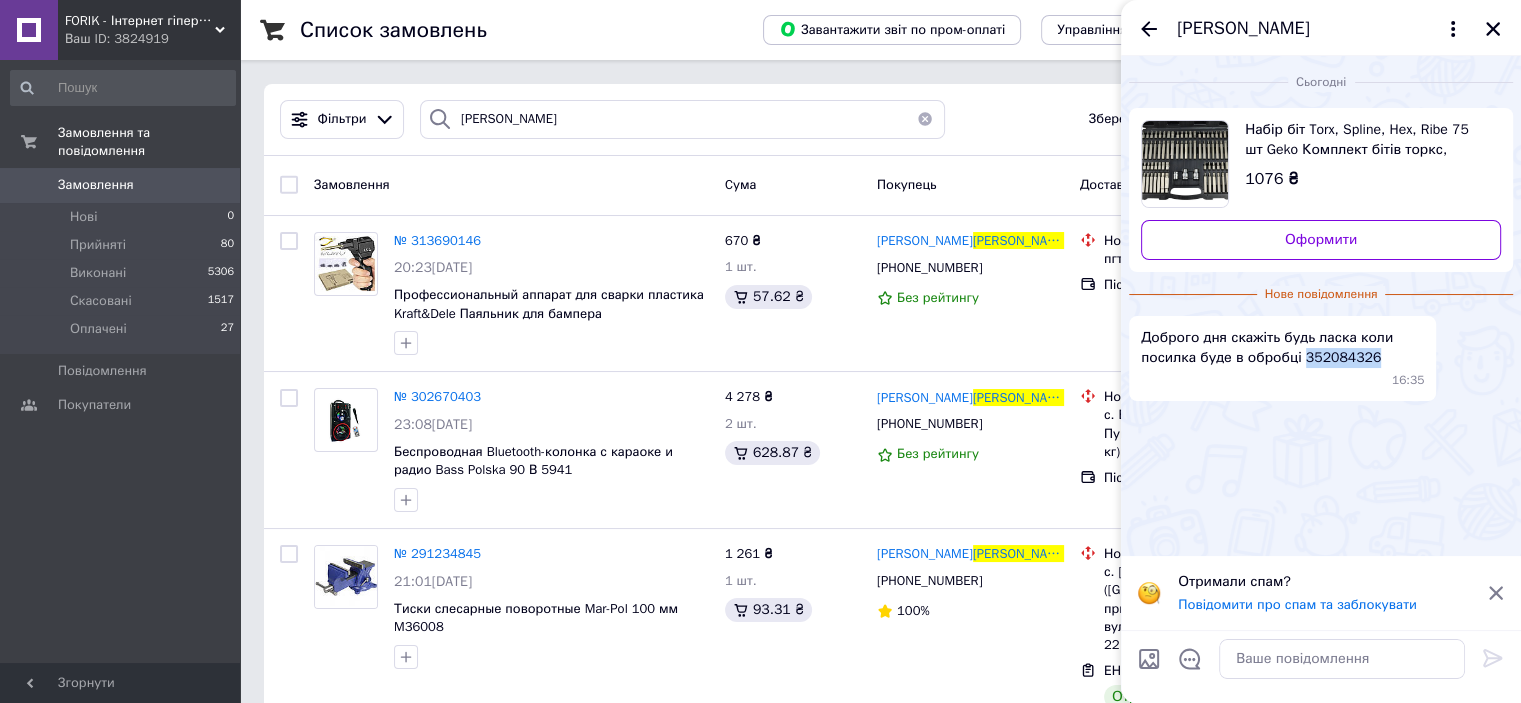 drag, startPoint x: 1369, startPoint y: 361, endPoint x: 1301, endPoint y: 363, distance: 68.0294 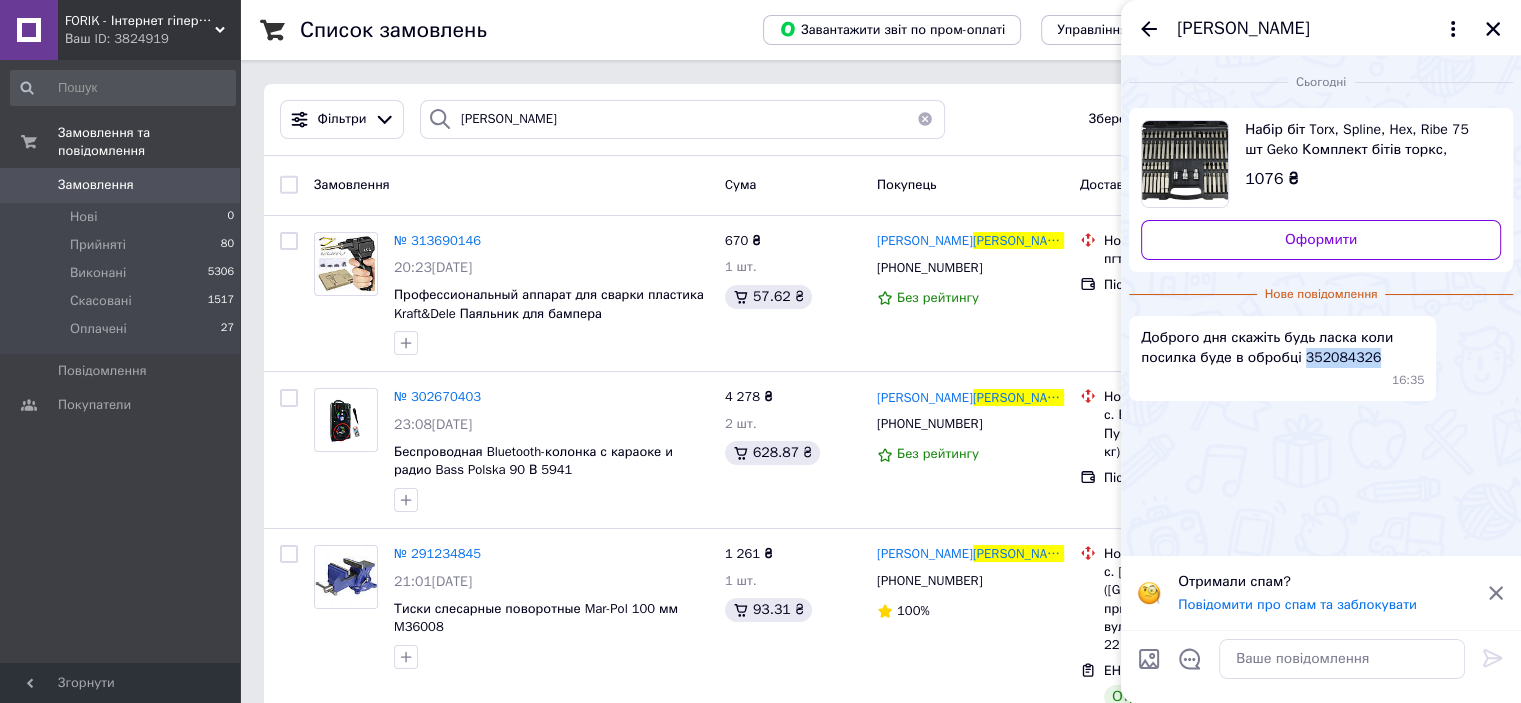 copy on "352084326" 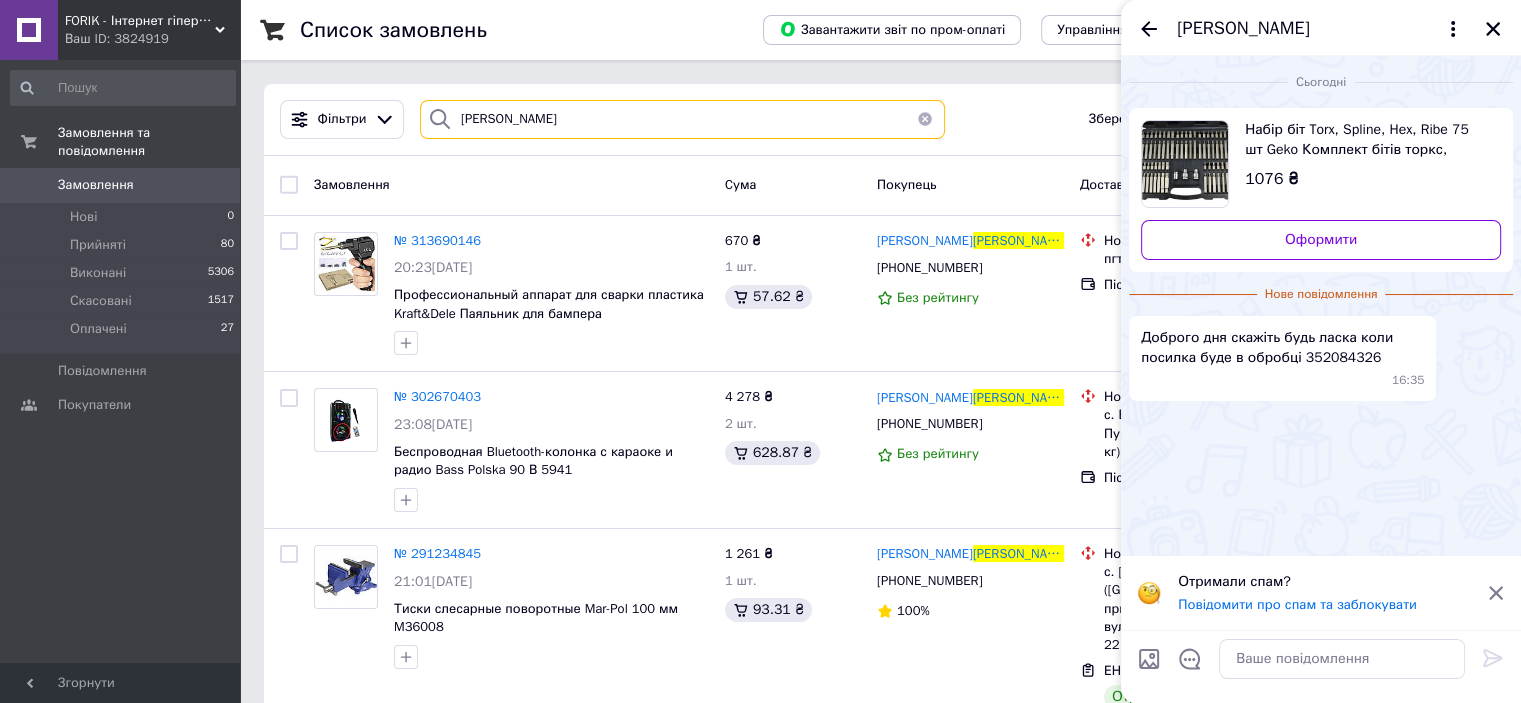 click on "приходько" at bounding box center [682, 119] 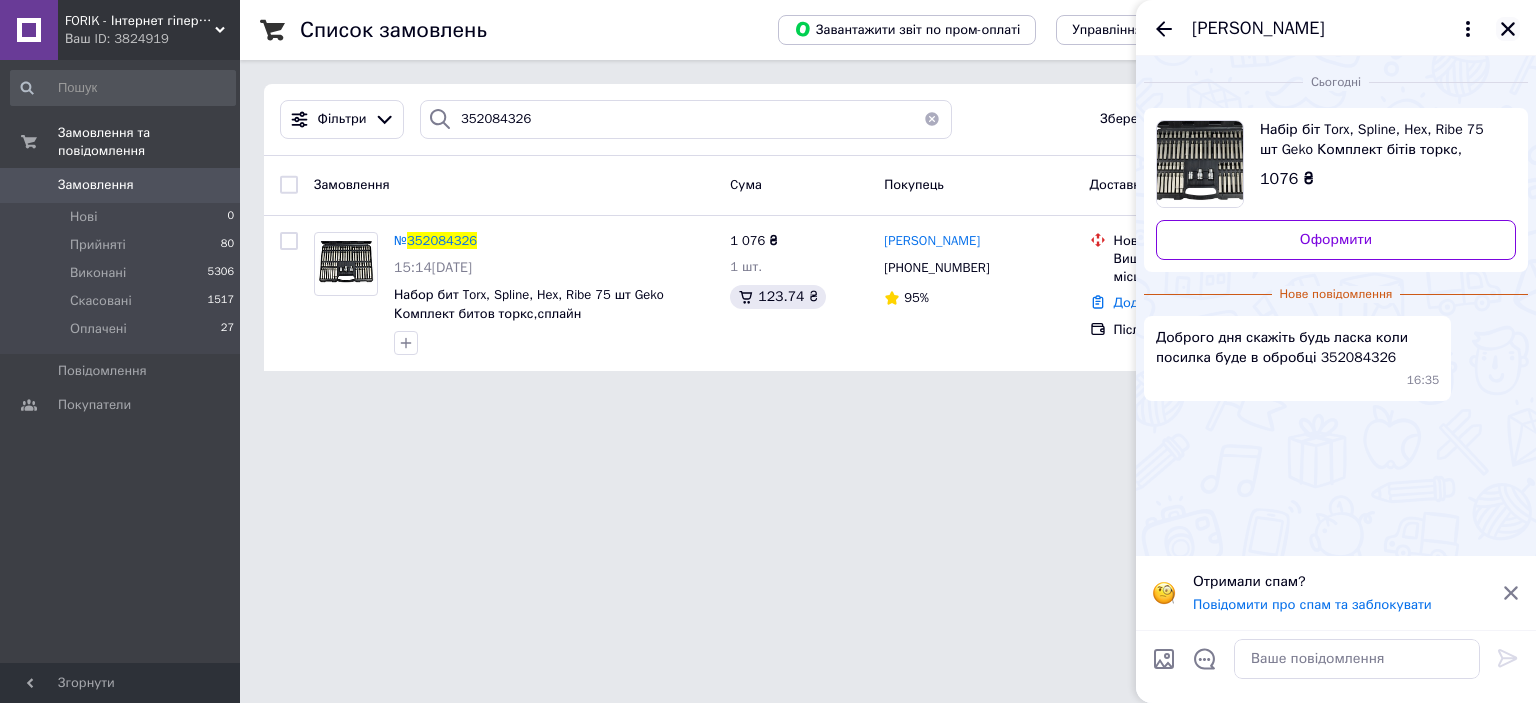 click 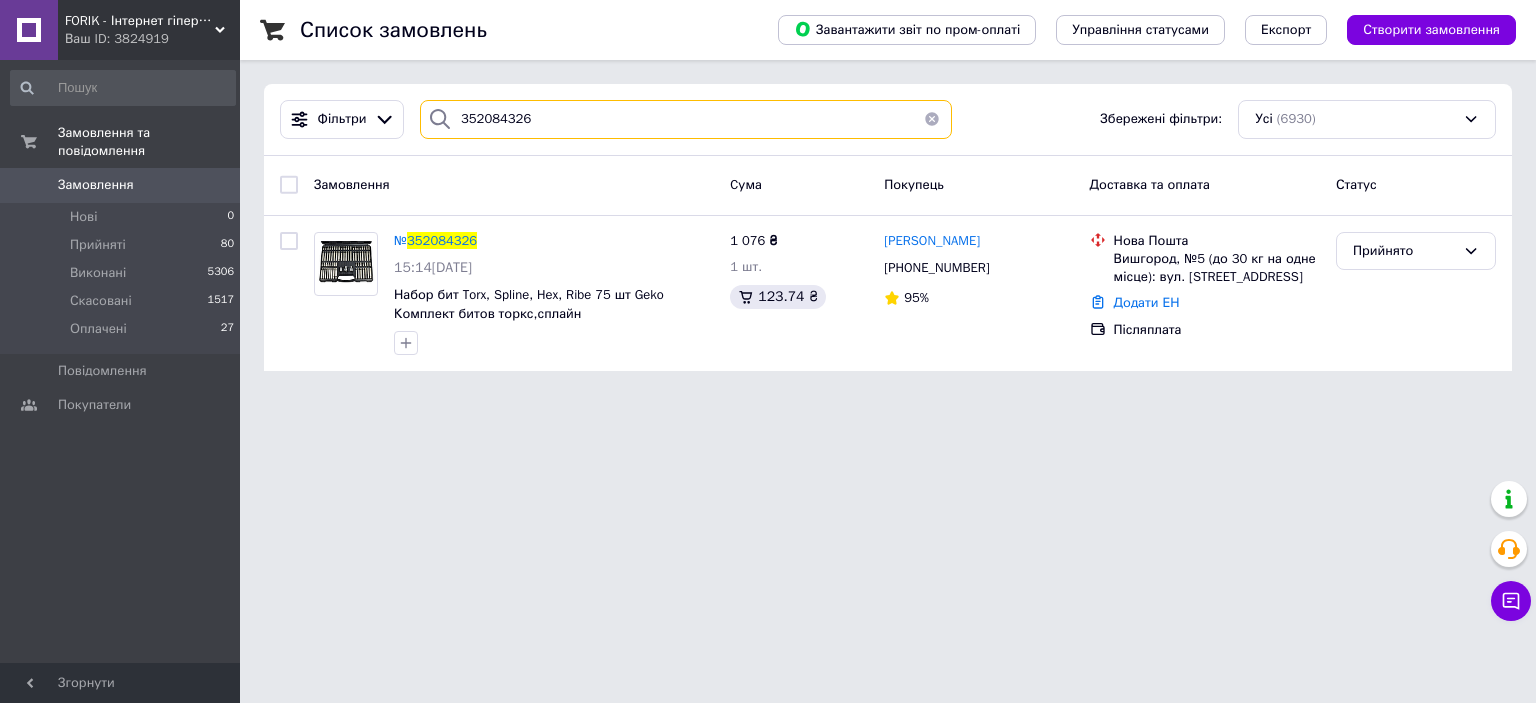 drag, startPoint x: 530, startPoint y: 115, endPoint x: 462, endPoint y: 121, distance: 68.26419 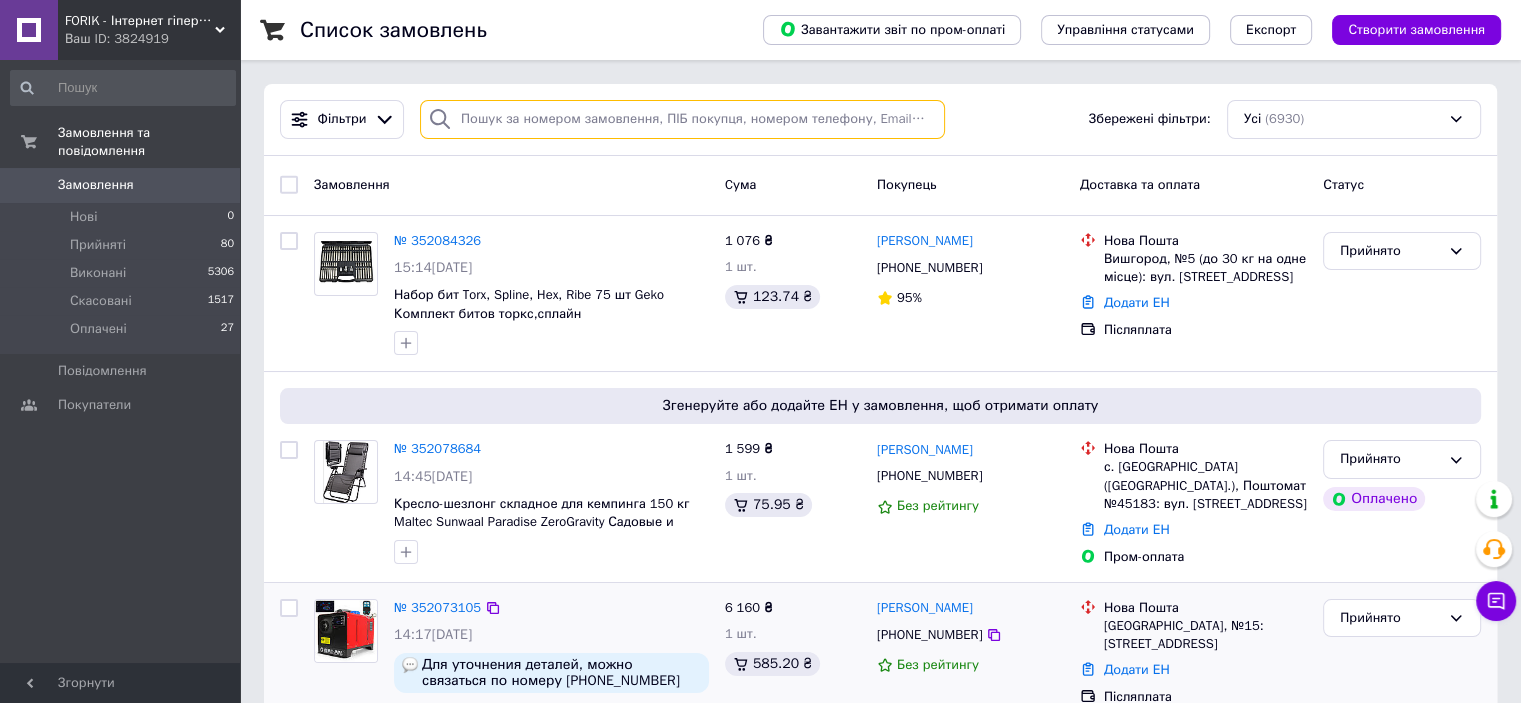 type 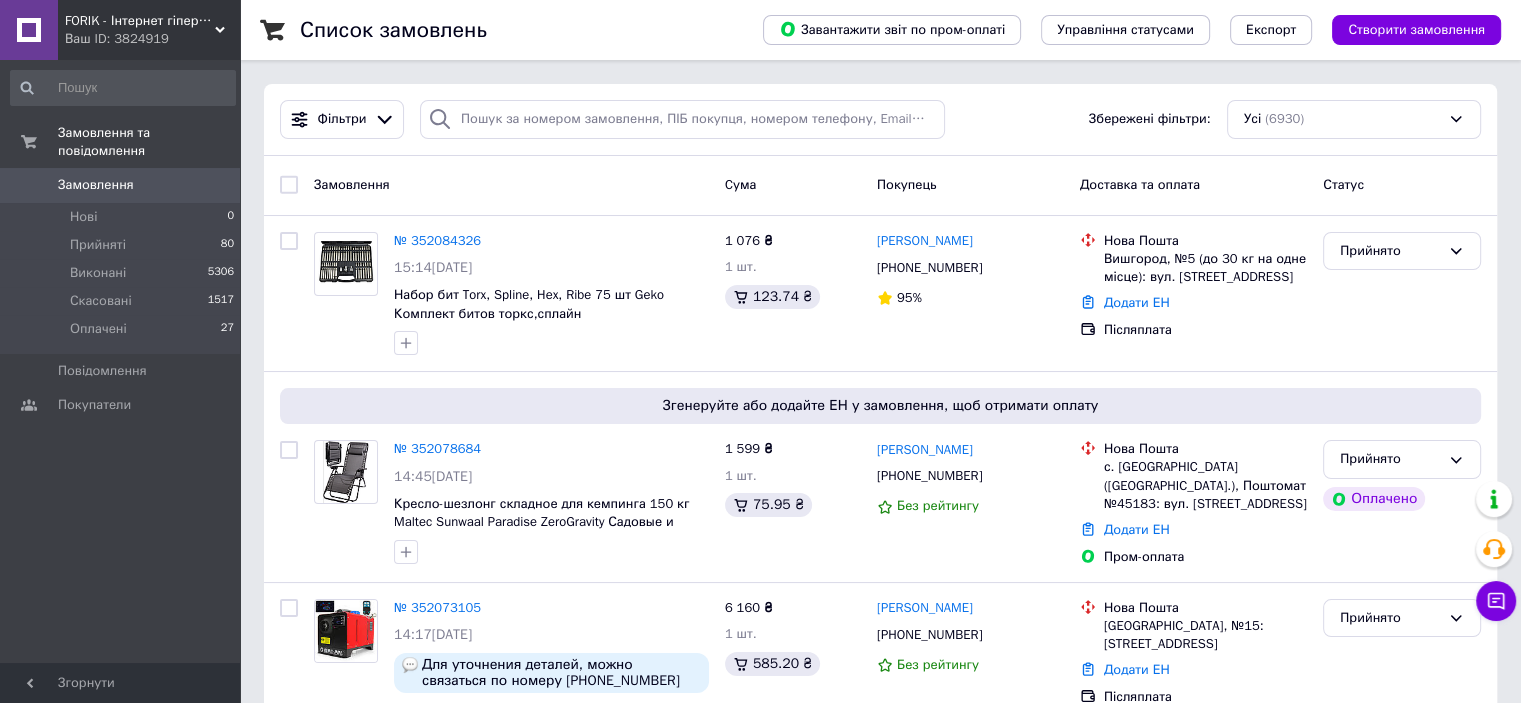 click on "FORIK - Інтернет гіпермаркет" at bounding box center [140, 21] 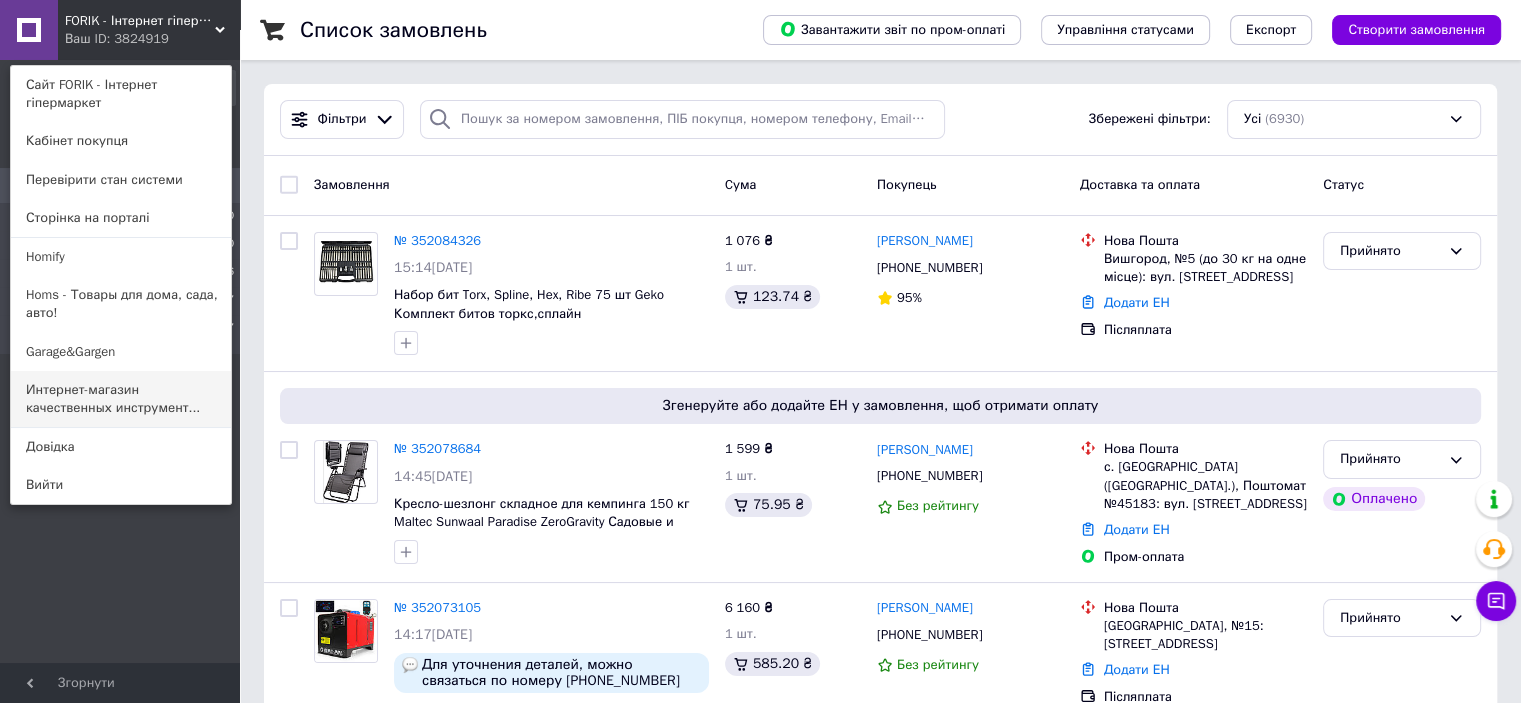 click on "Интернет-магазин качественных инструмент..." at bounding box center (121, 399) 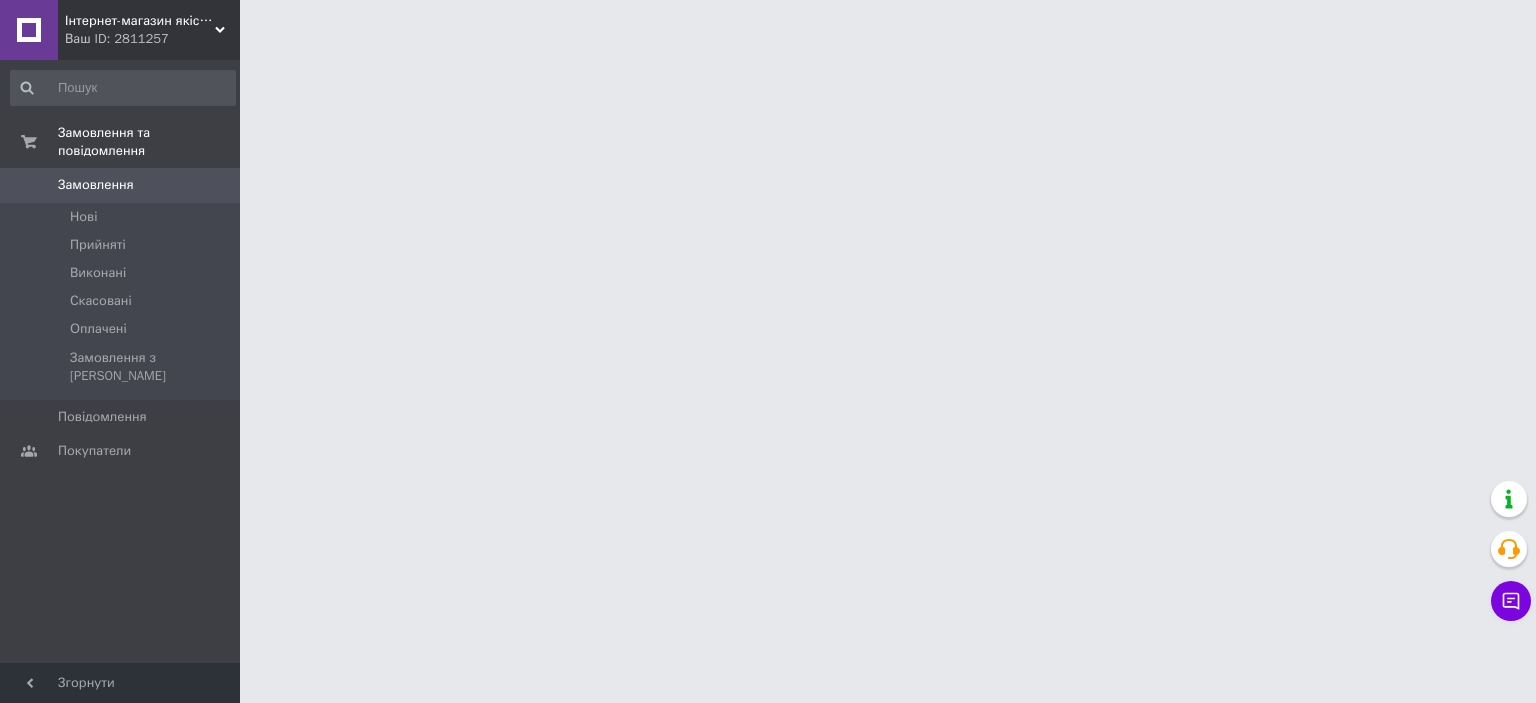 scroll, scrollTop: 0, scrollLeft: 0, axis: both 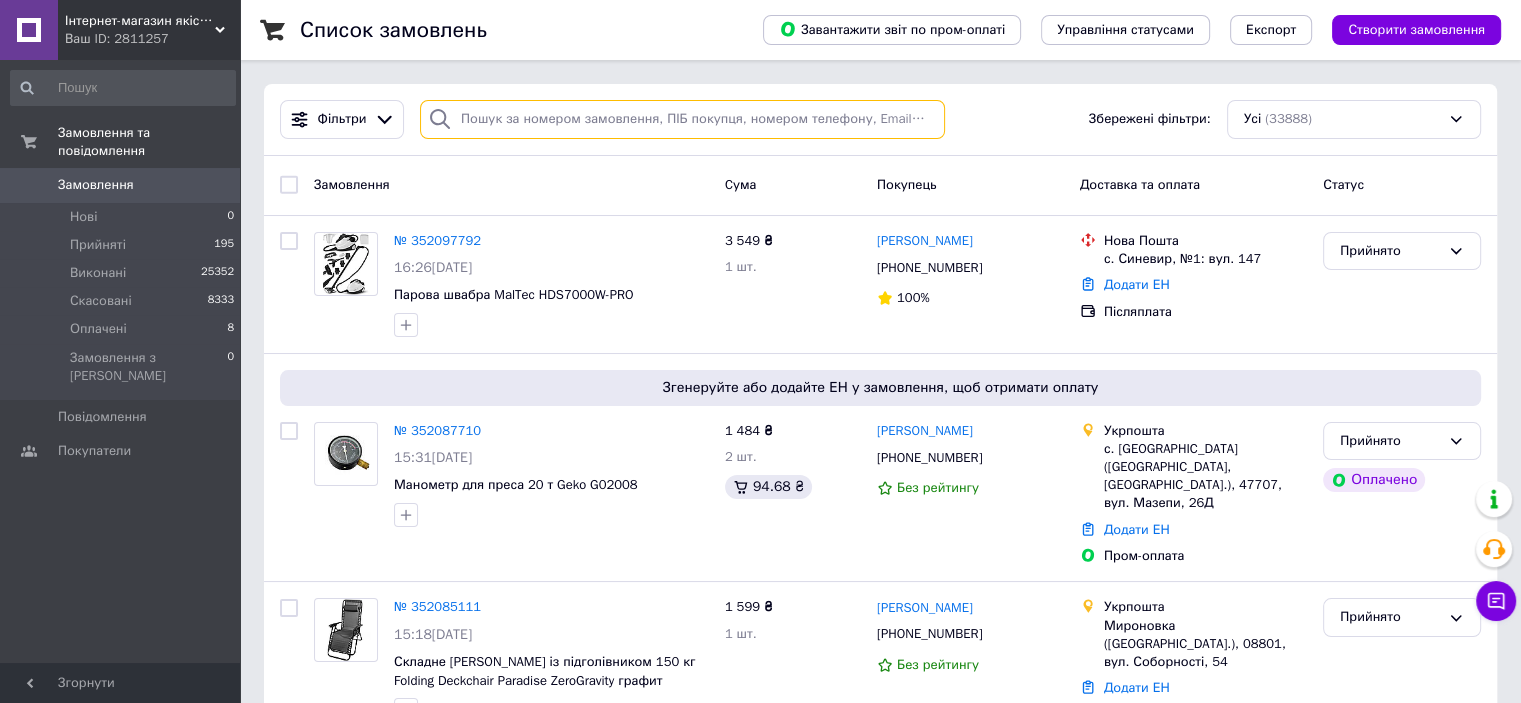 click at bounding box center (682, 119) 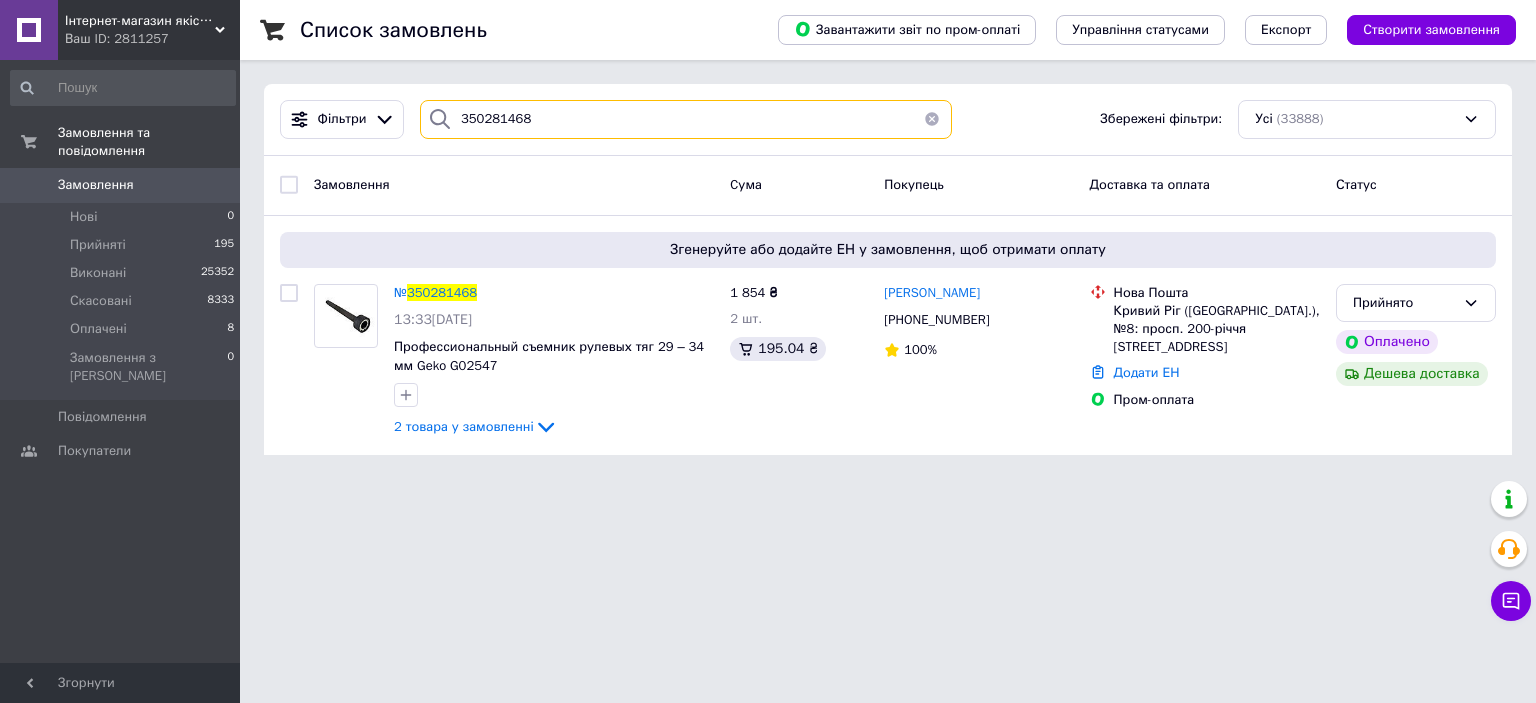 type on "350281468" 